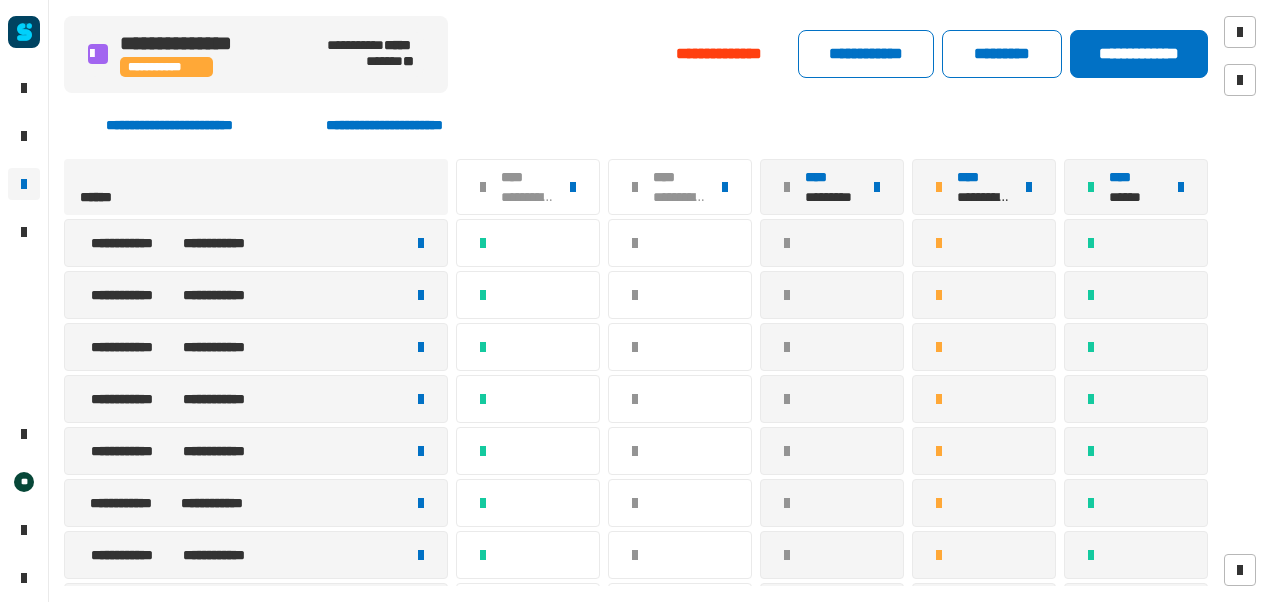scroll, scrollTop: 0, scrollLeft: 0, axis: both 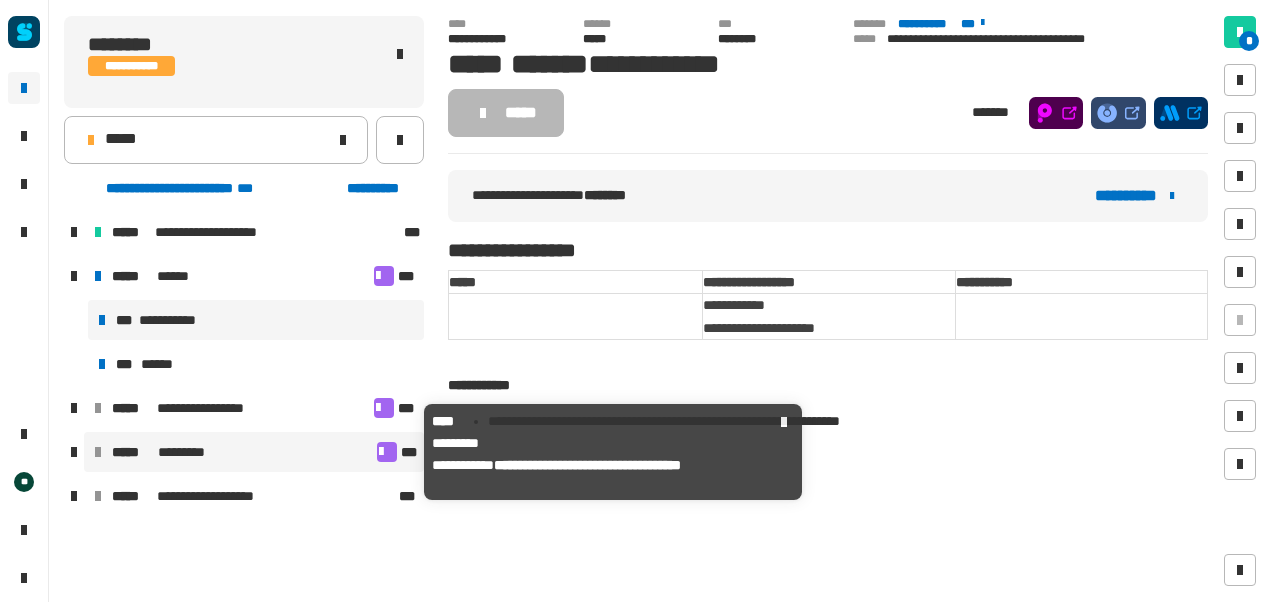 click on "***** *********" at bounding box center [242, 452] 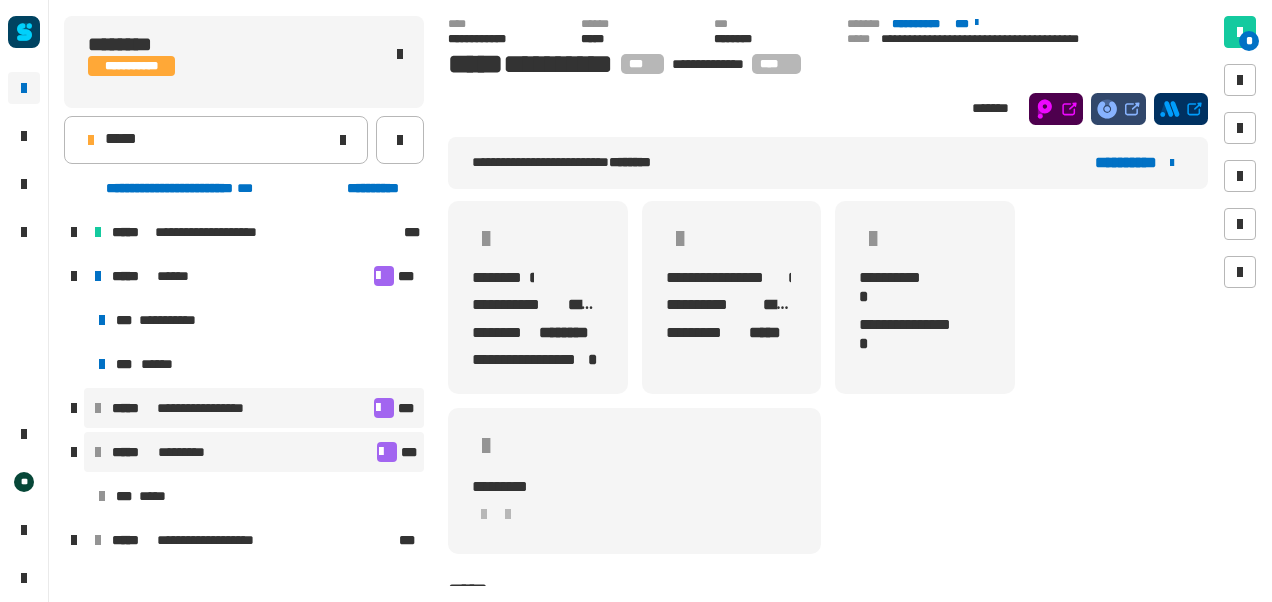 click on "**********" at bounding box center [214, 408] 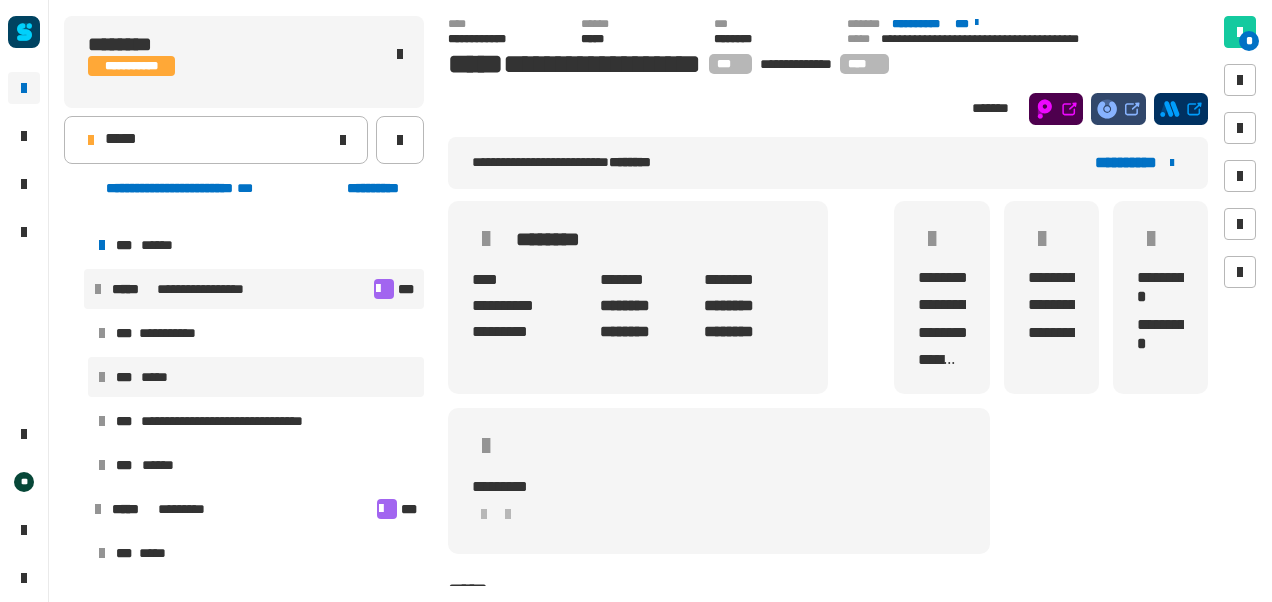 scroll, scrollTop: 120, scrollLeft: 0, axis: vertical 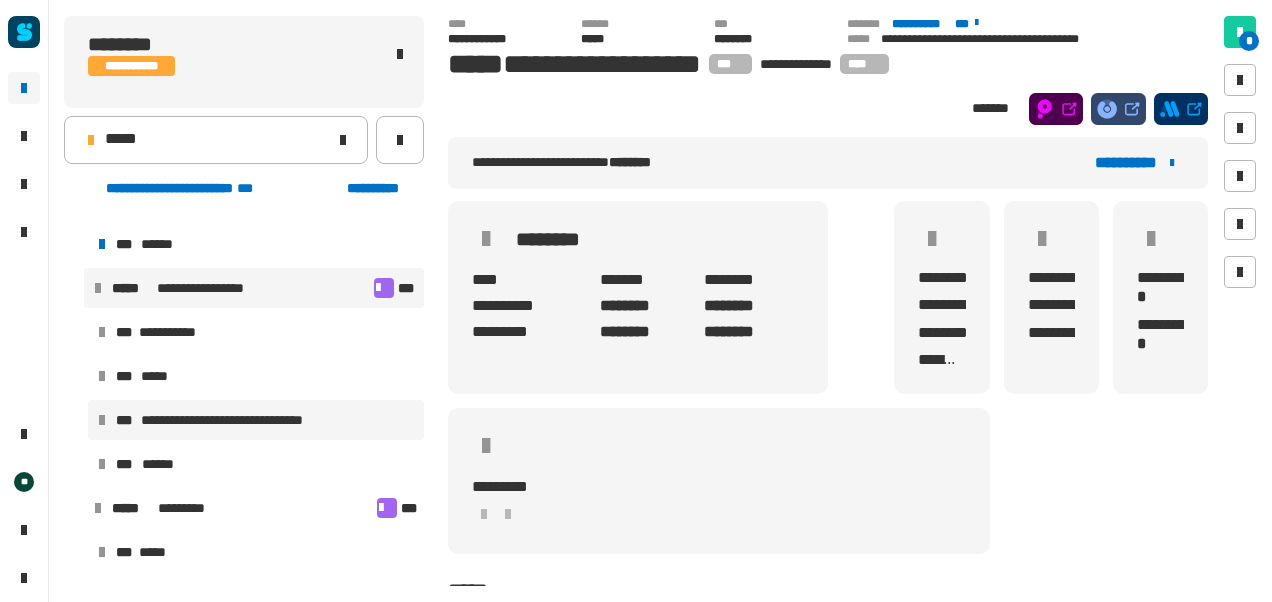 click on "**********" at bounding box center (243, 420) 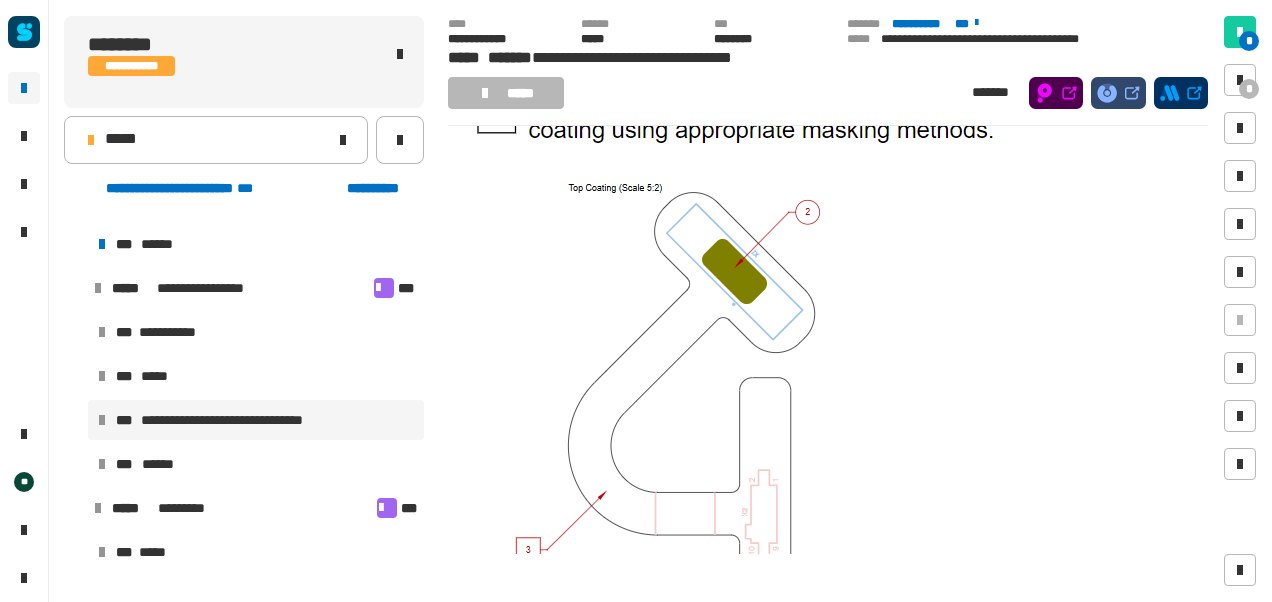 scroll, scrollTop: 680, scrollLeft: 0, axis: vertical 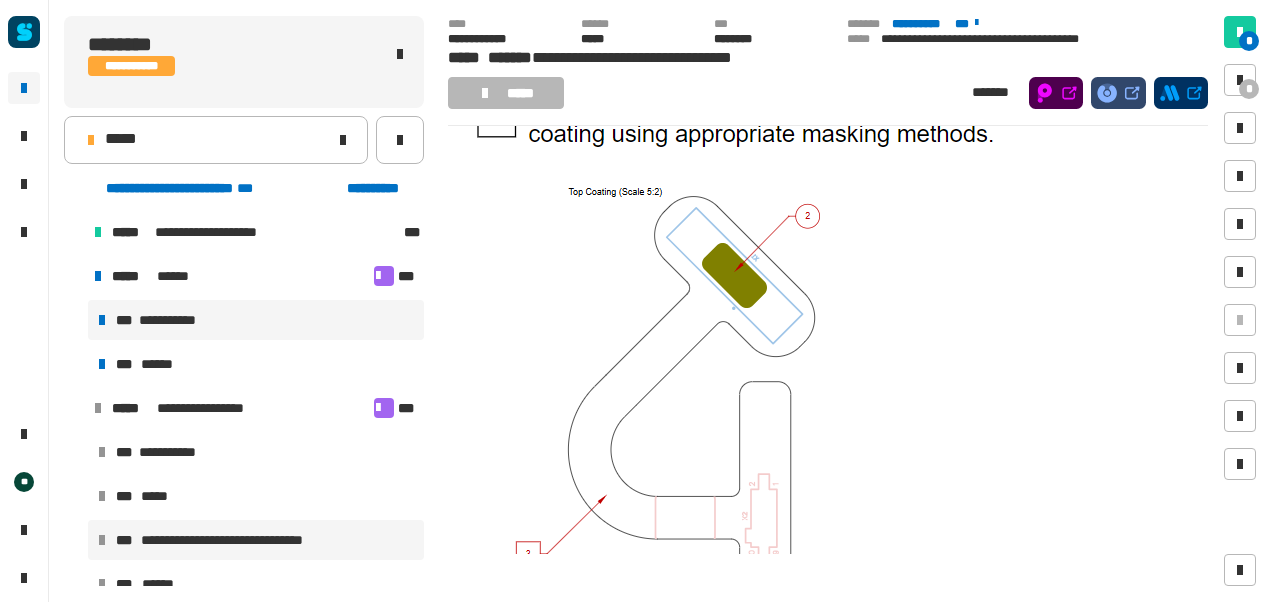 click on "**********" at bounding box center (256, 320) 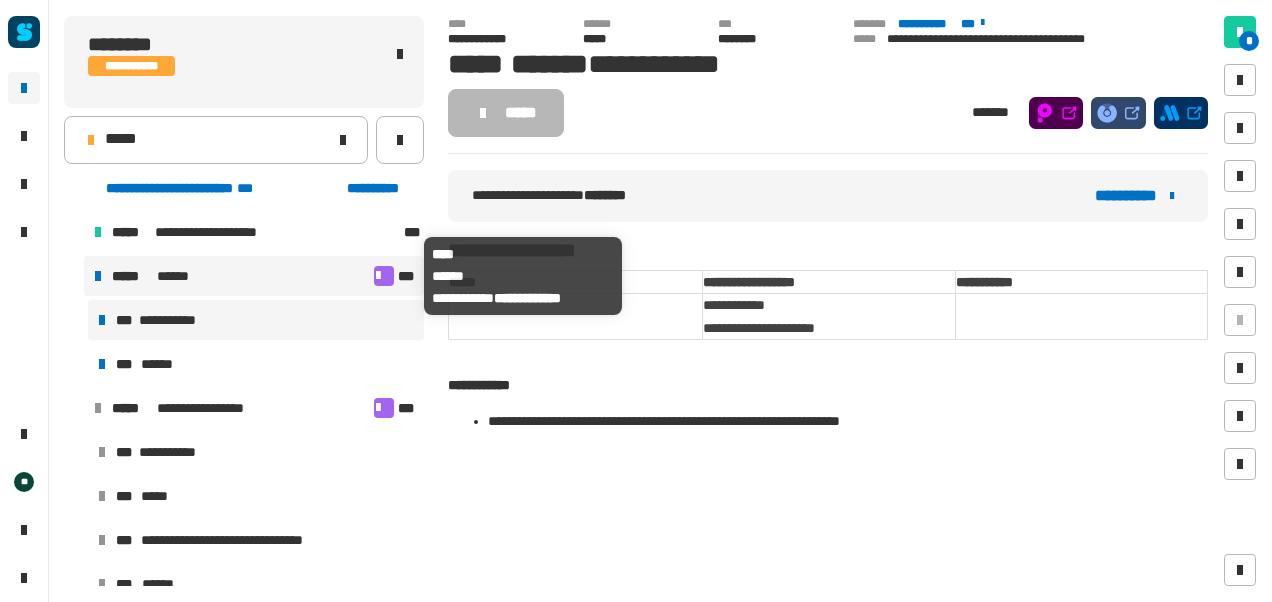 click on "***** ******" at bounding box center (241, 276) 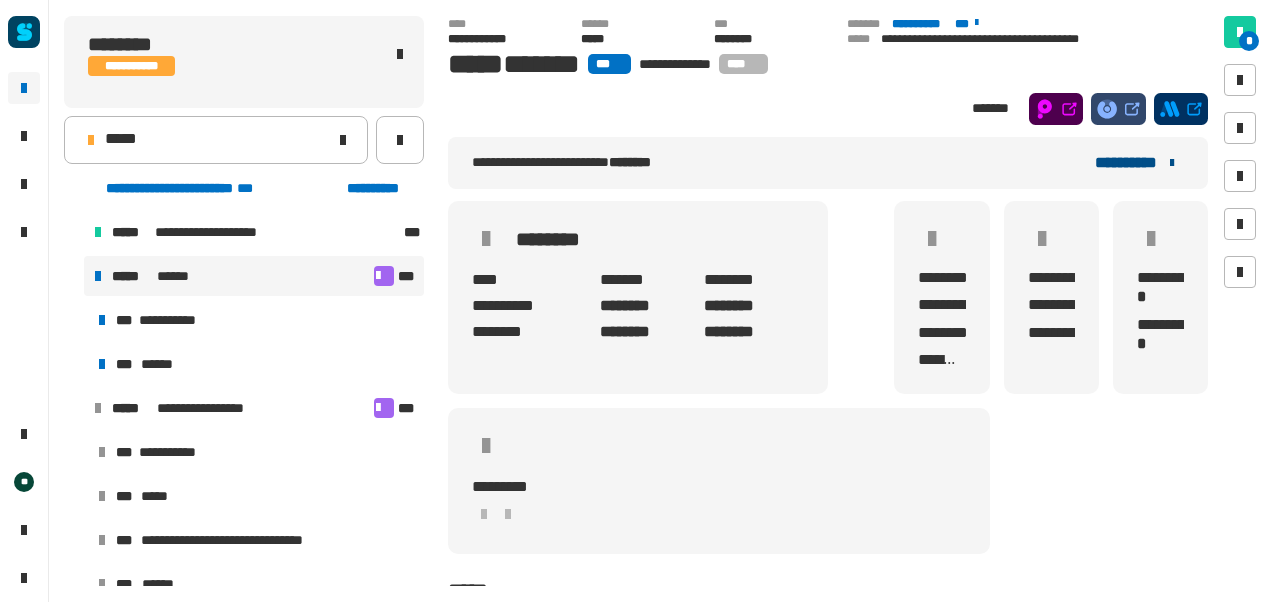click on "**********" 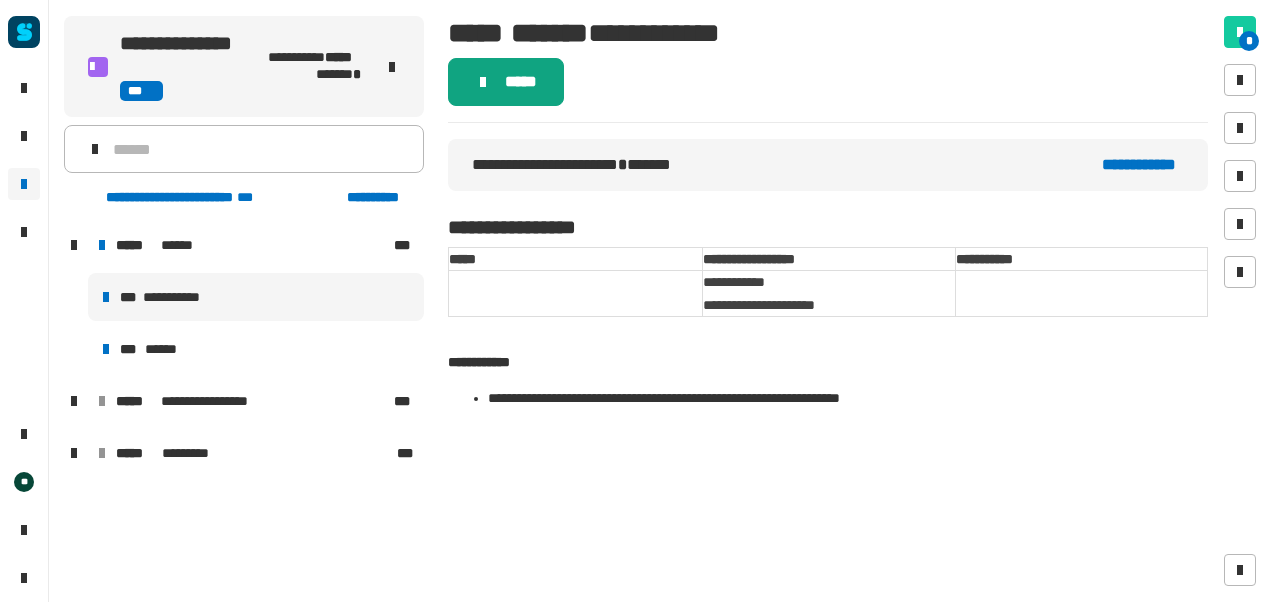 click on "*****" 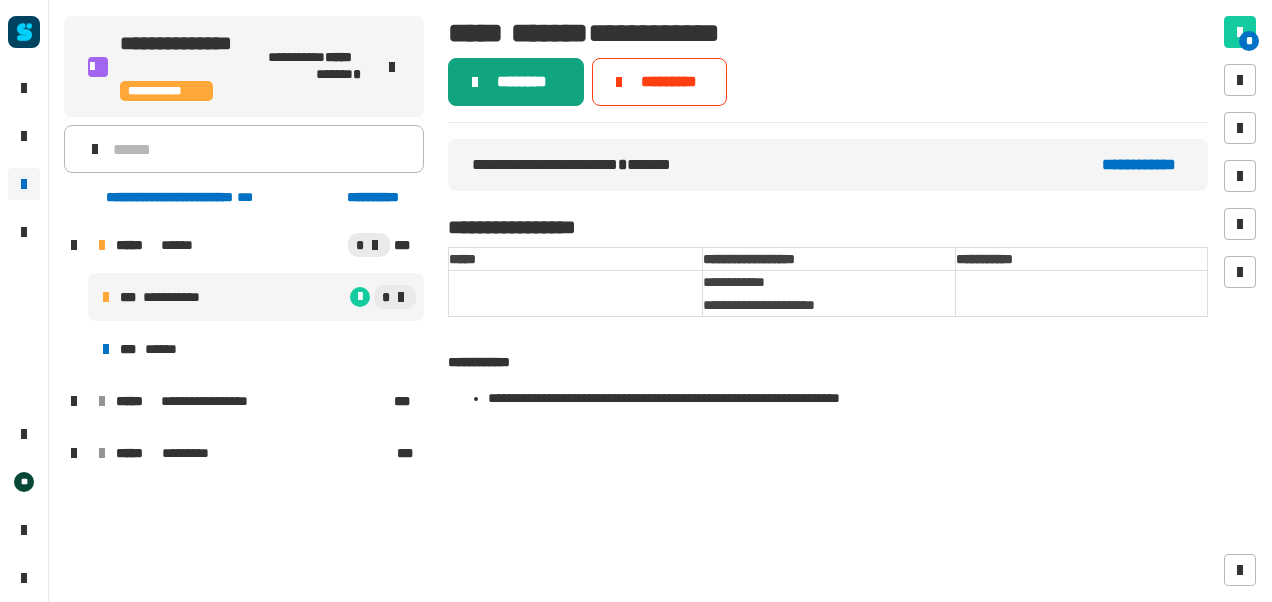 click on "********" 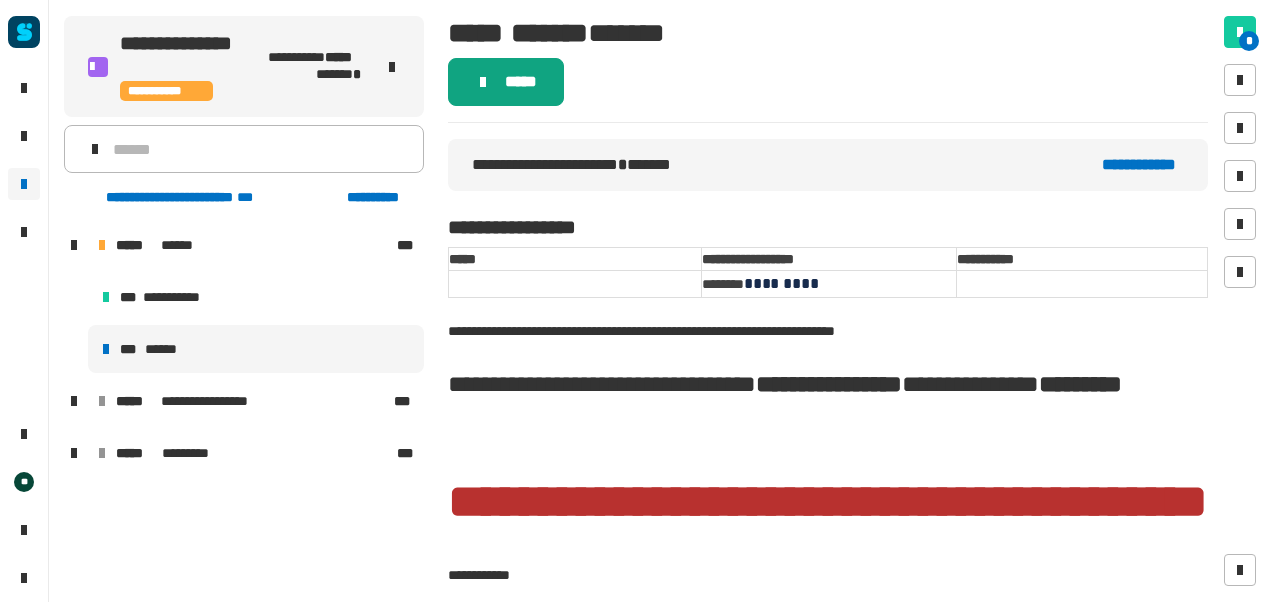 click on "*****" 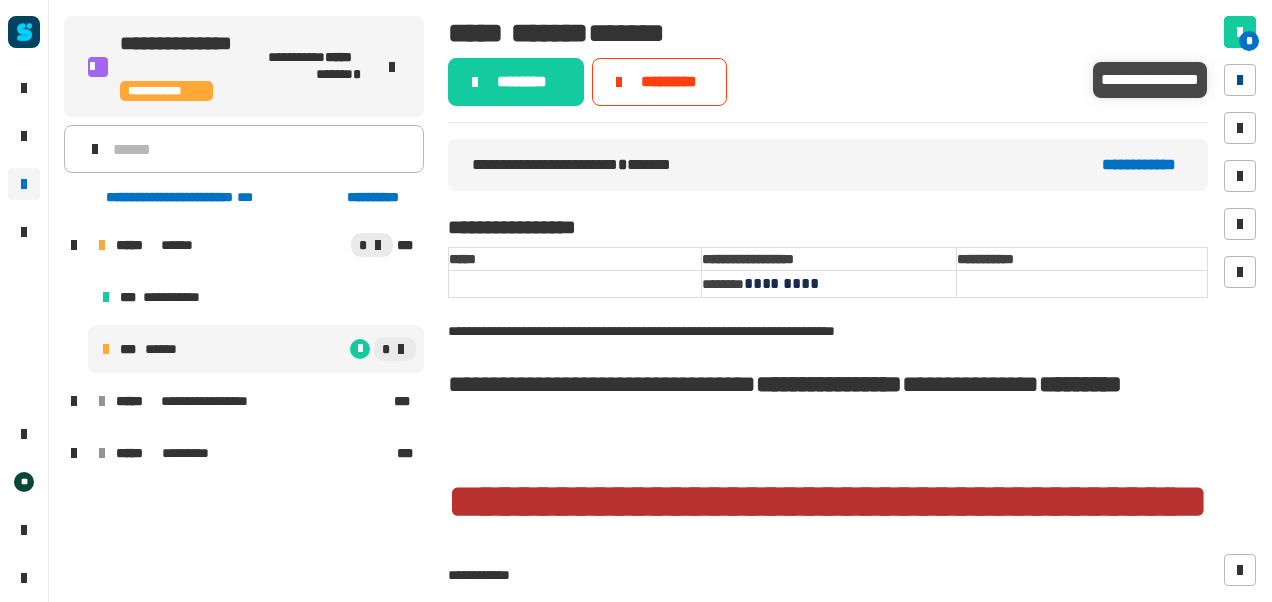click at bounding box center (1240, 80) 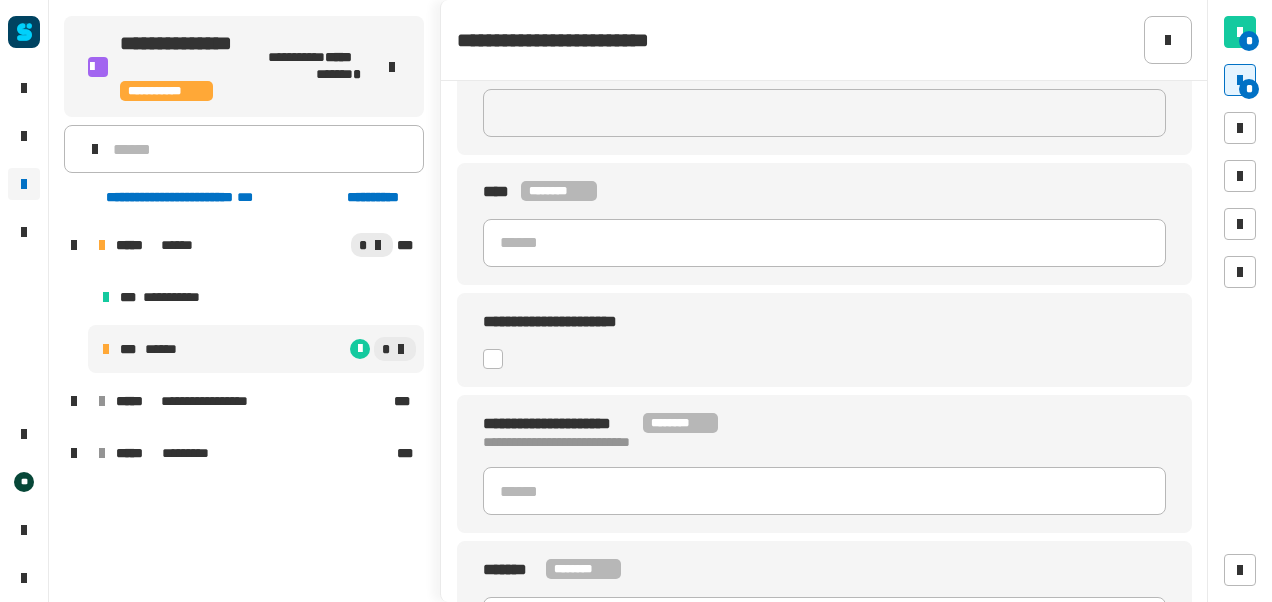 scroll, scrollTop: 222, scrollLeft: 0, axis: vertical 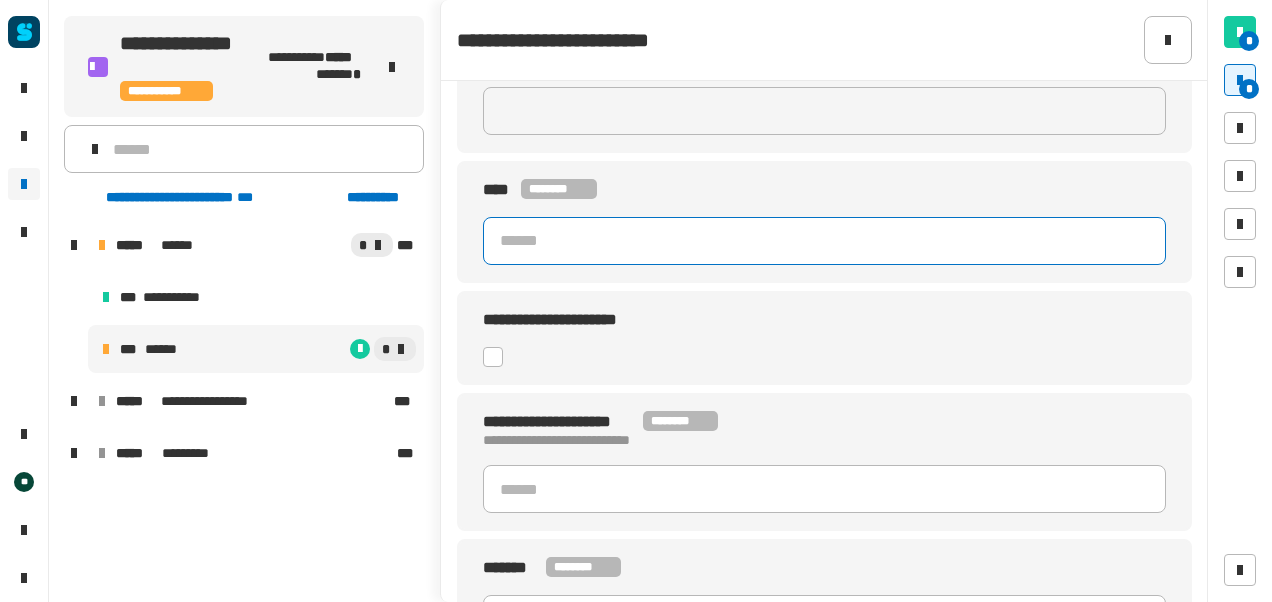 click 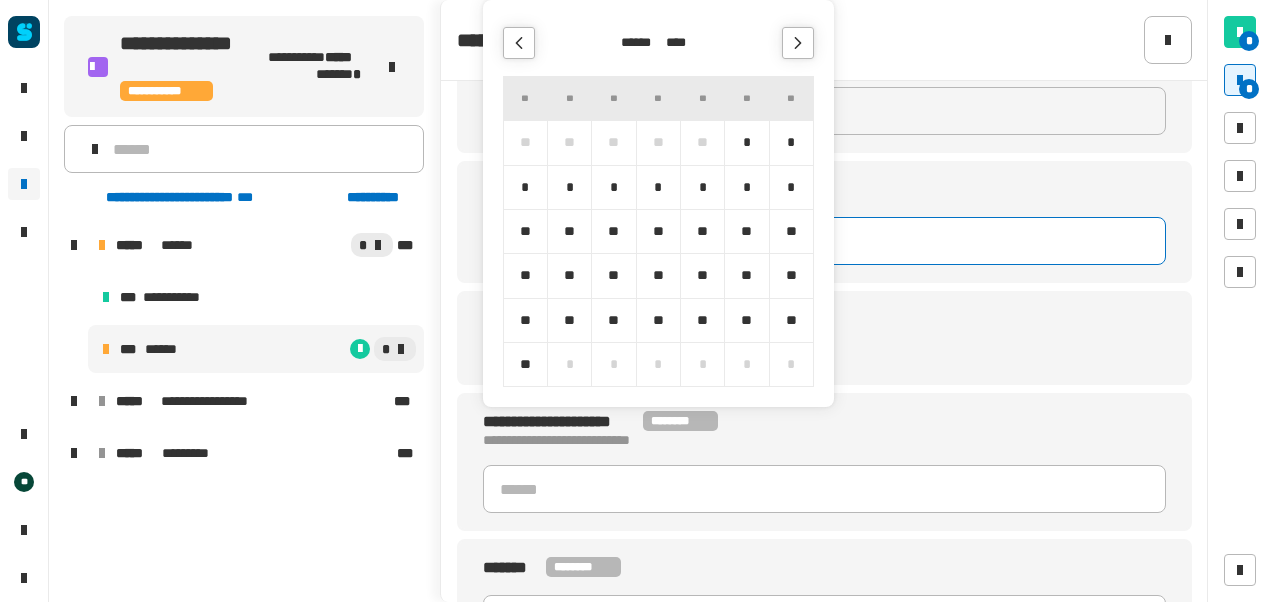 click on "*" at bounding box center [791, 142] 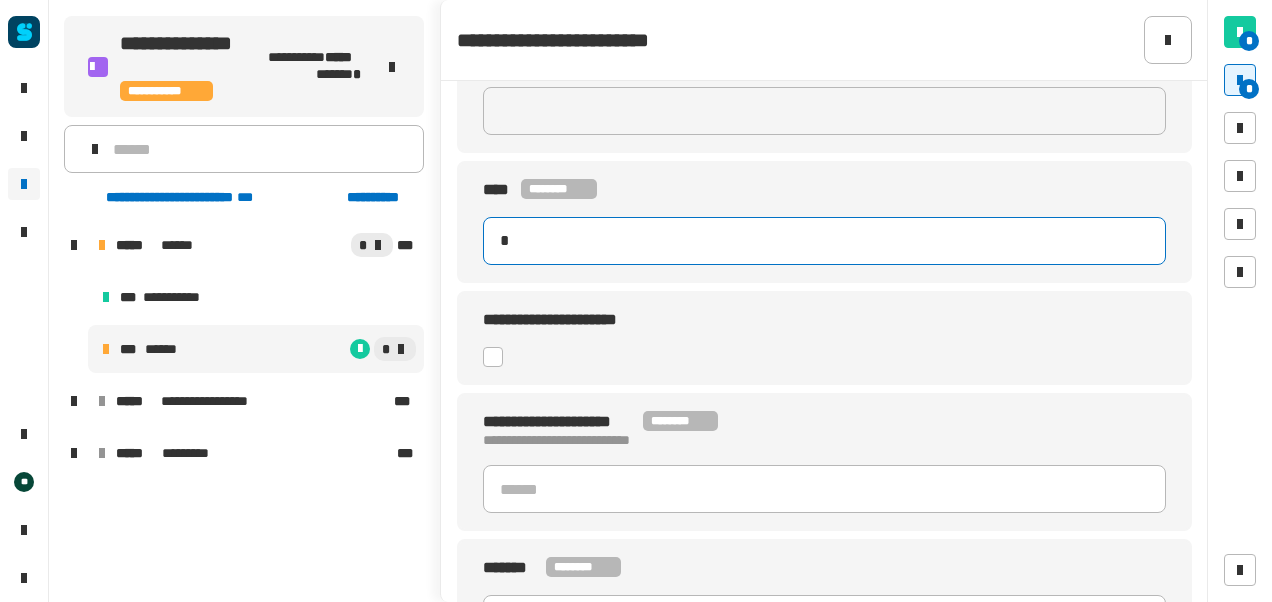 type on "**********" 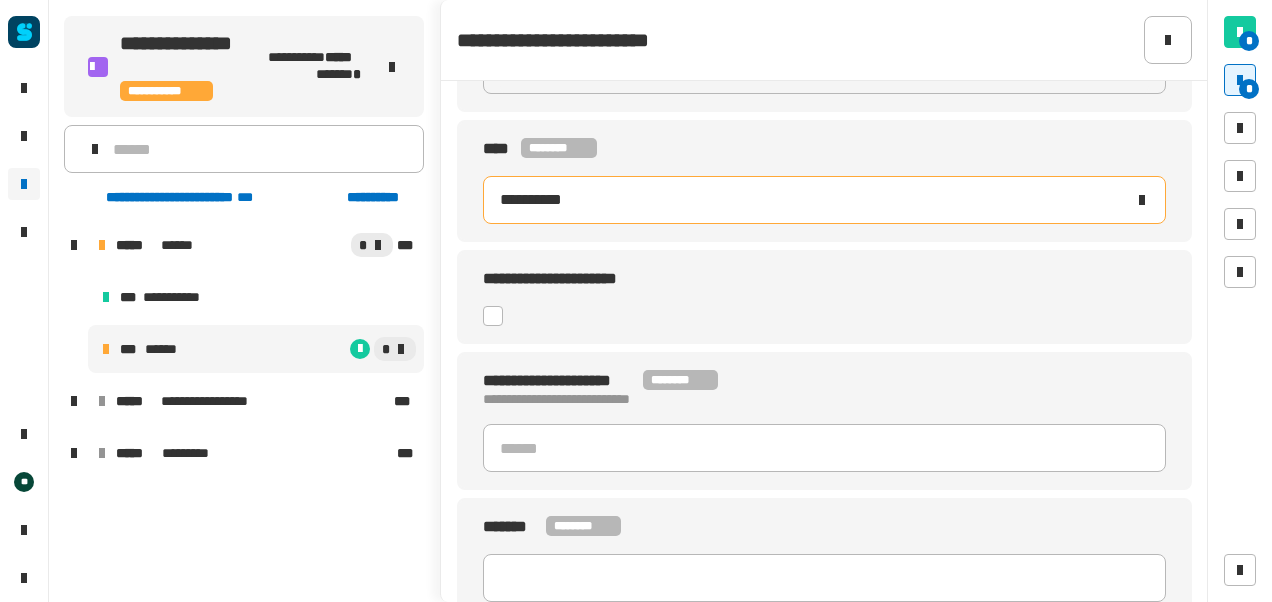 scroll, scrollTop: 296, scrollLeft: 0, axis: vertical 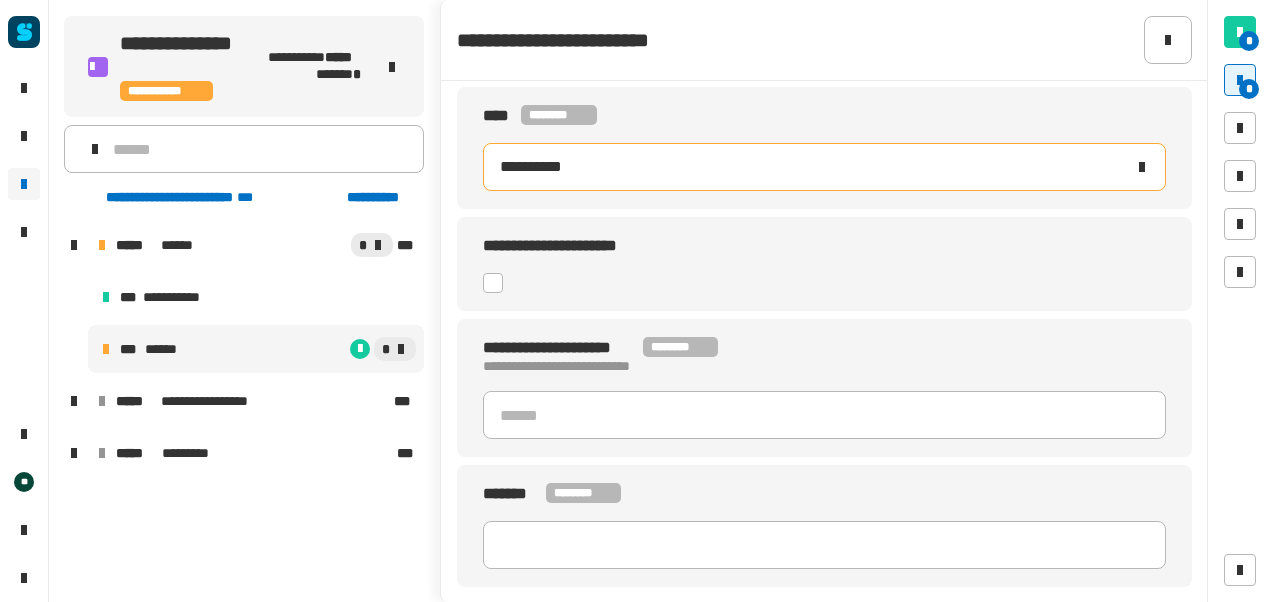 click 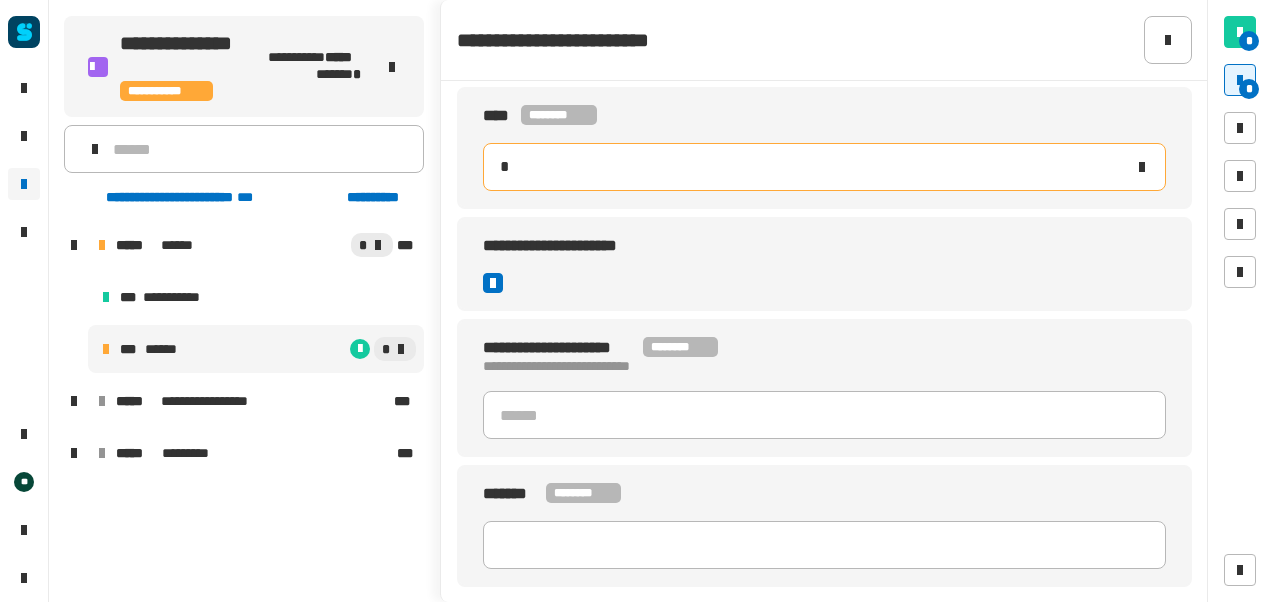 type 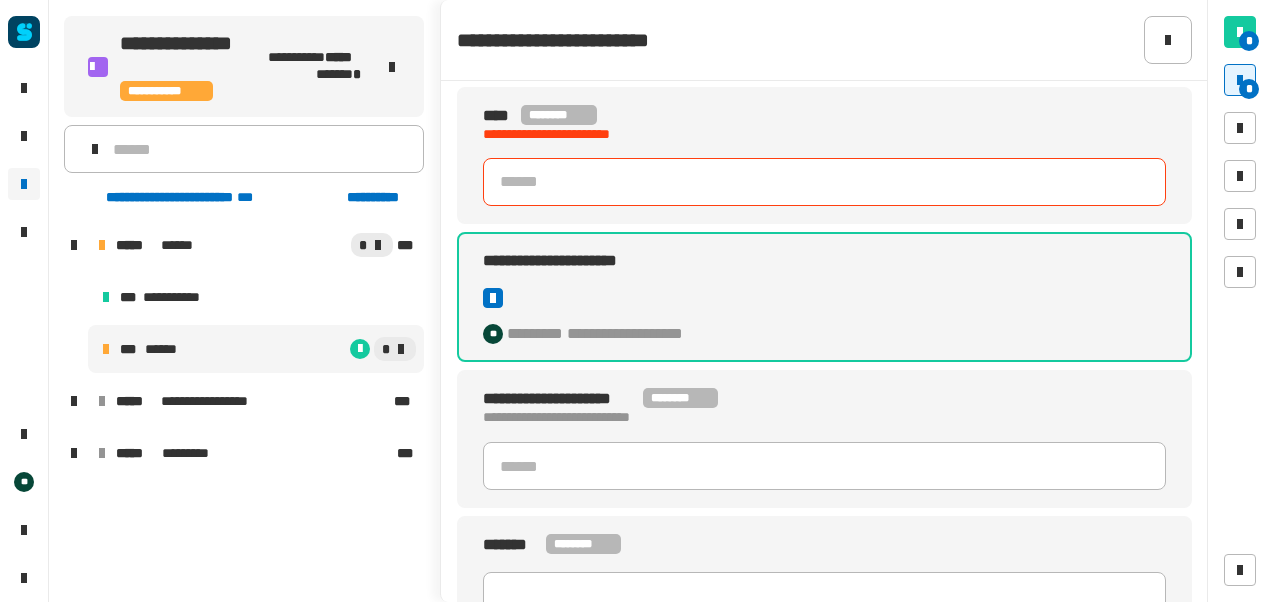 type 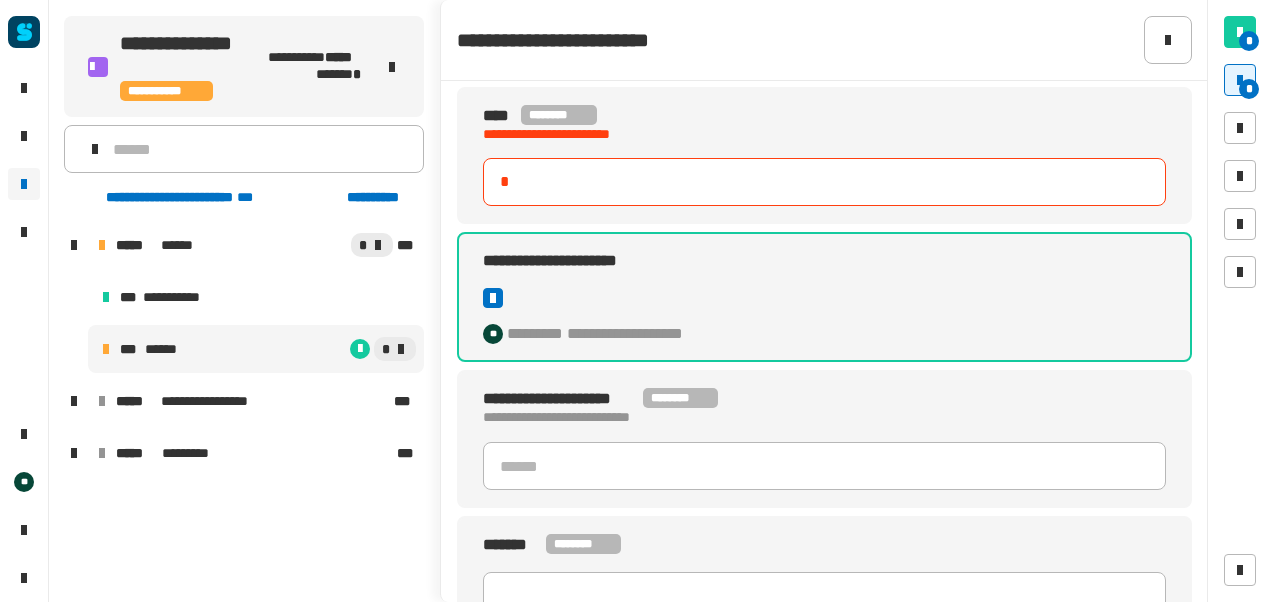 type on "*" 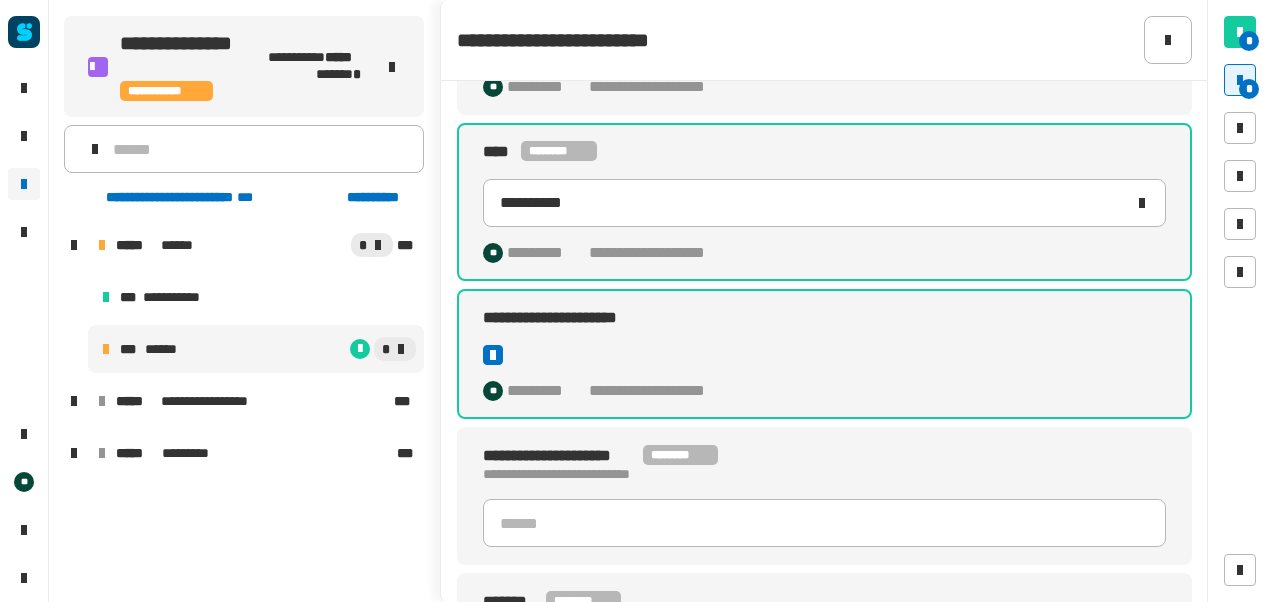 scroll, scrollTop: 332, scrollLeft: 0, axis: vertical 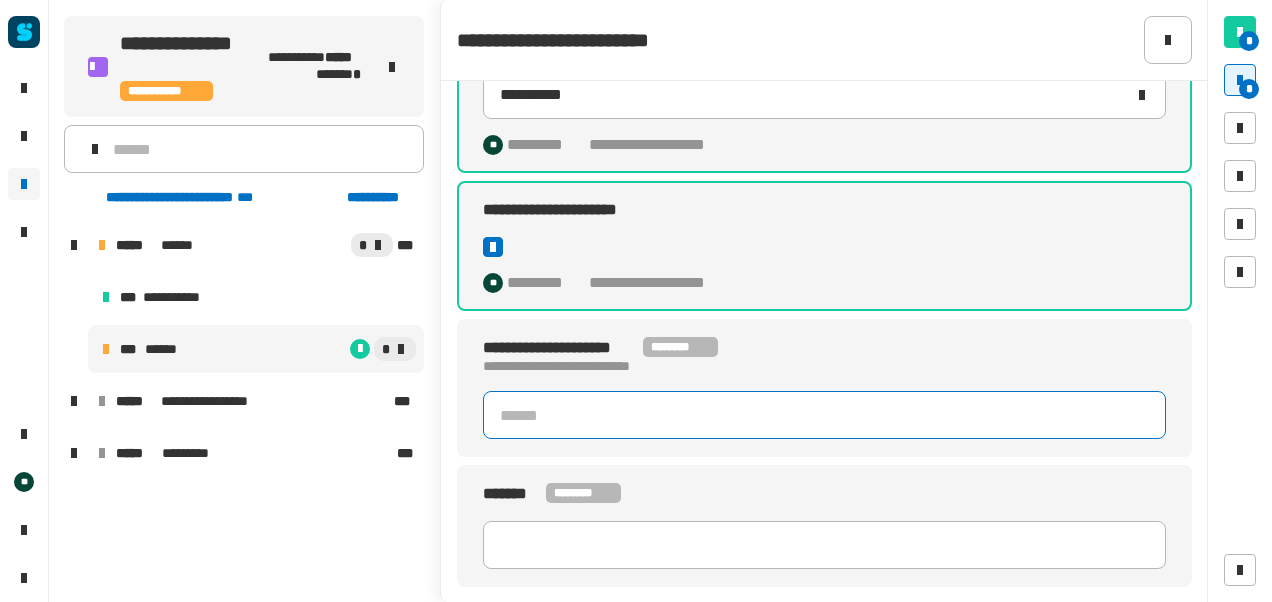 click 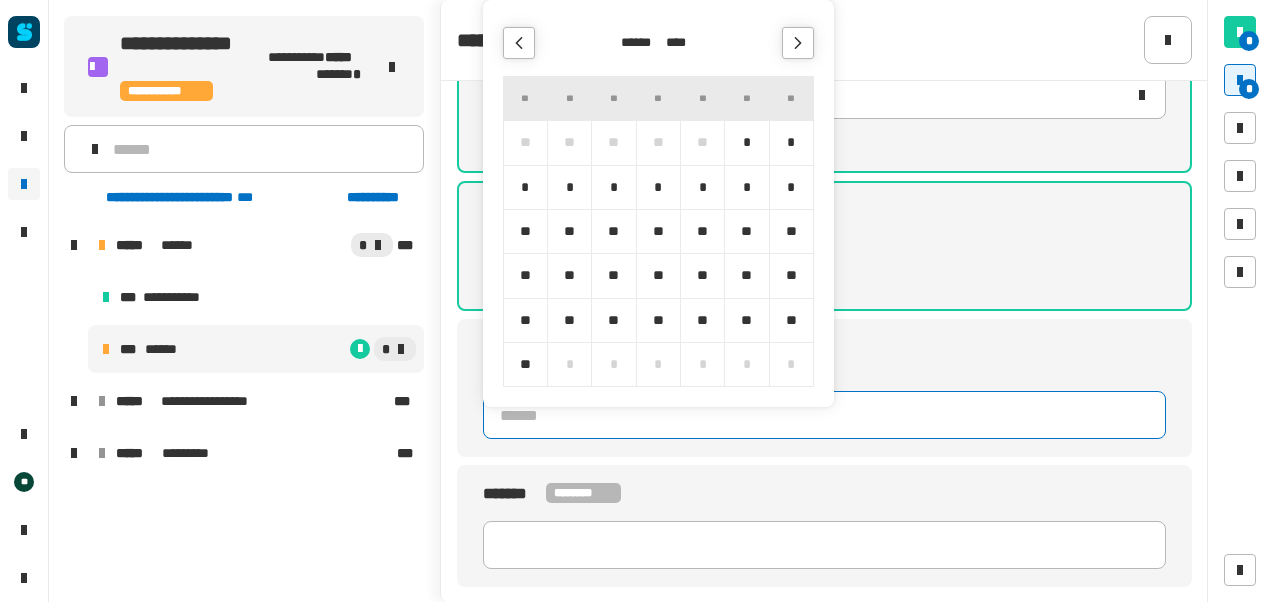 click at bounding box center (798, 43) 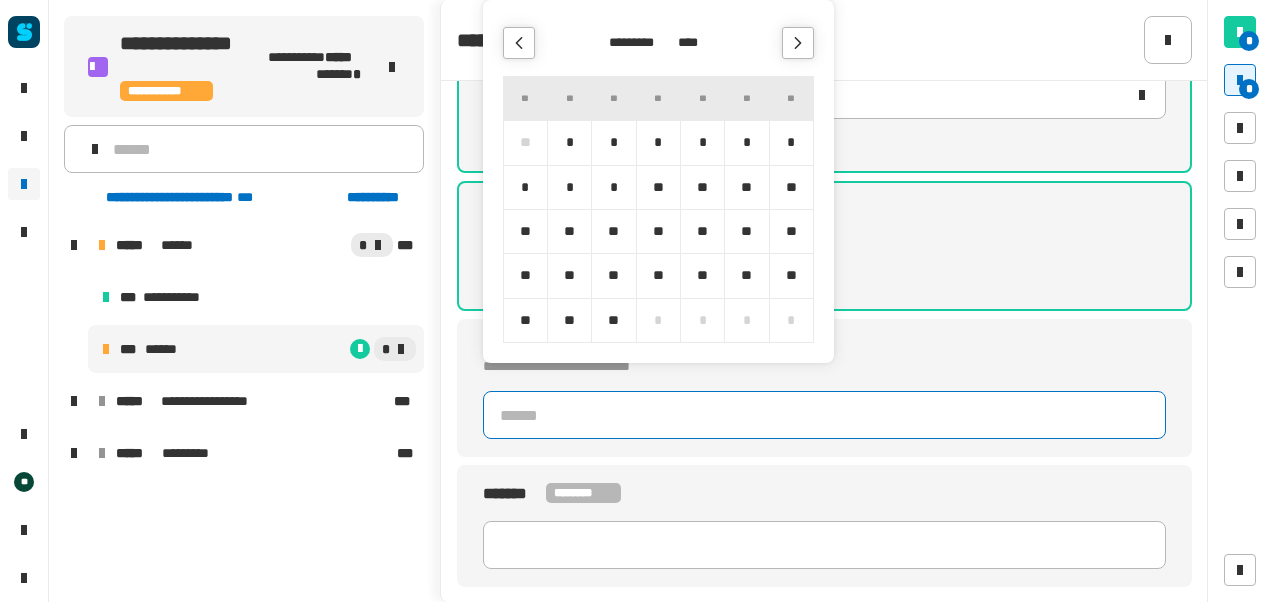 click at bounding box center (798, 43) 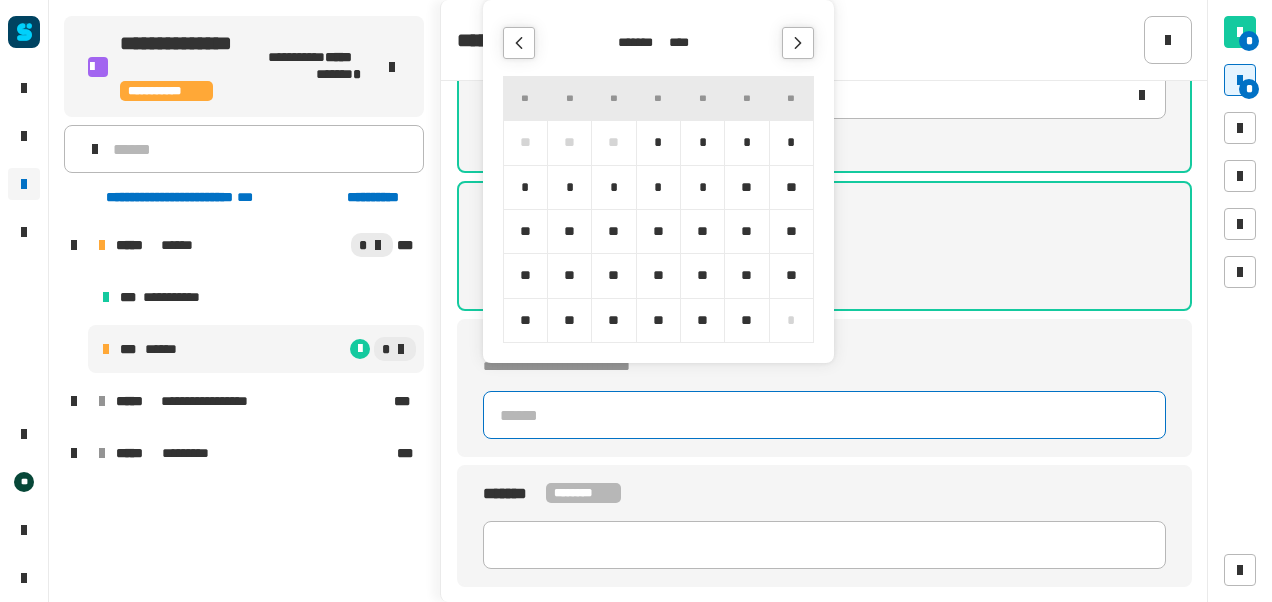 click at bounding box center [798, 43] 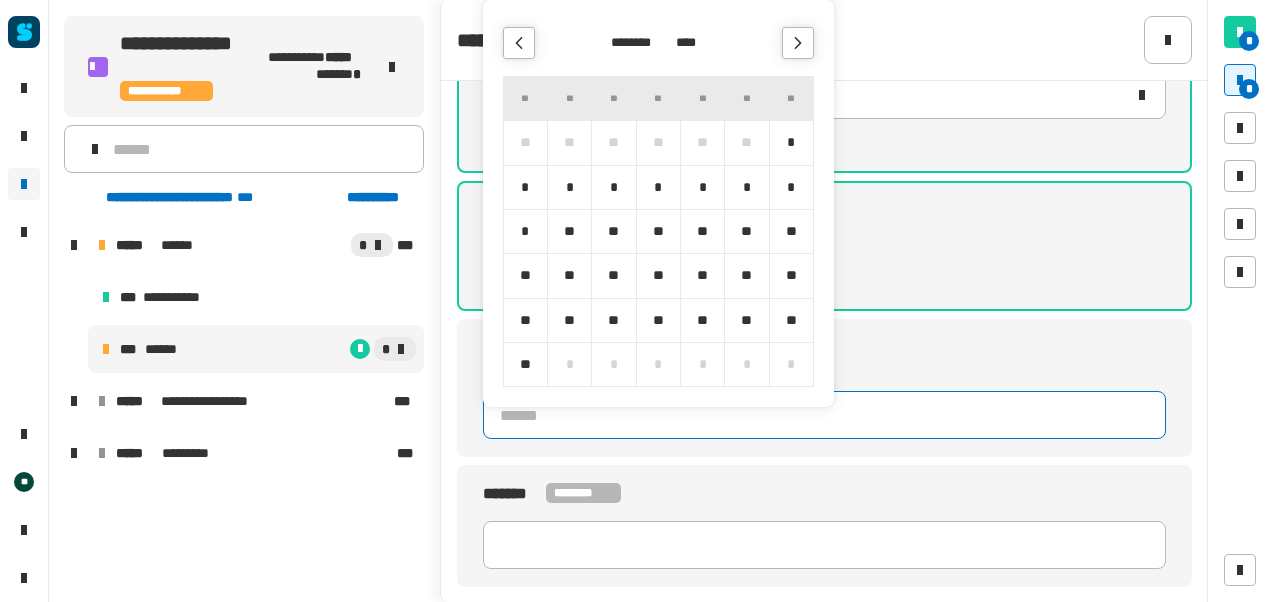 click on "*" at bounding box center (702, 187) 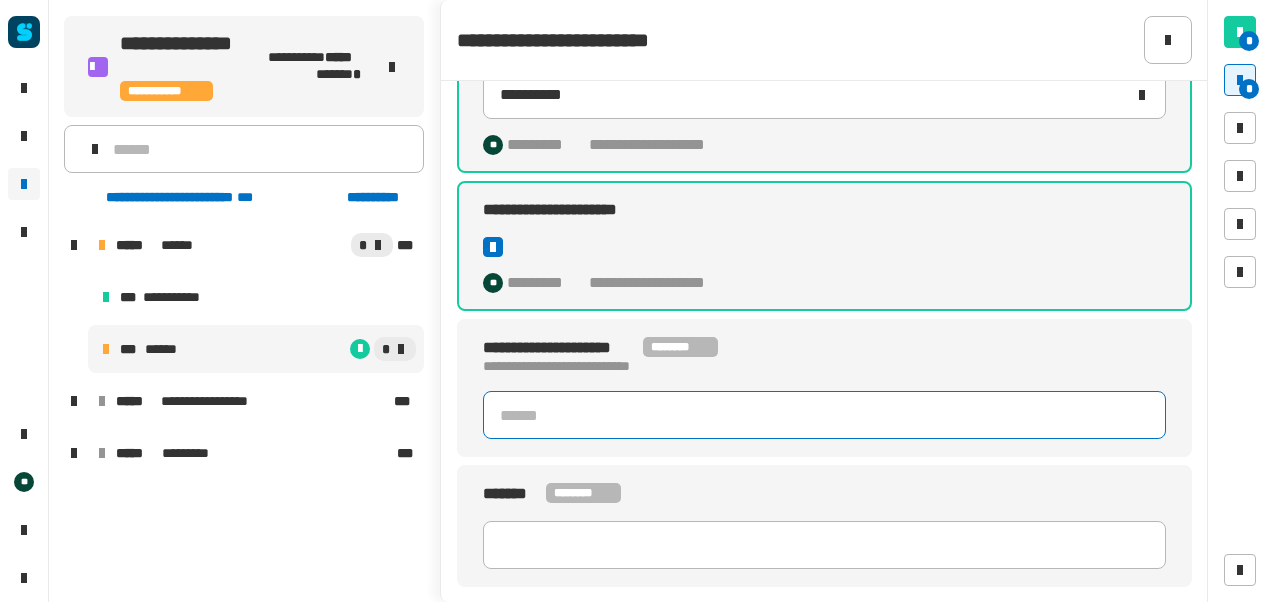type on "**********" 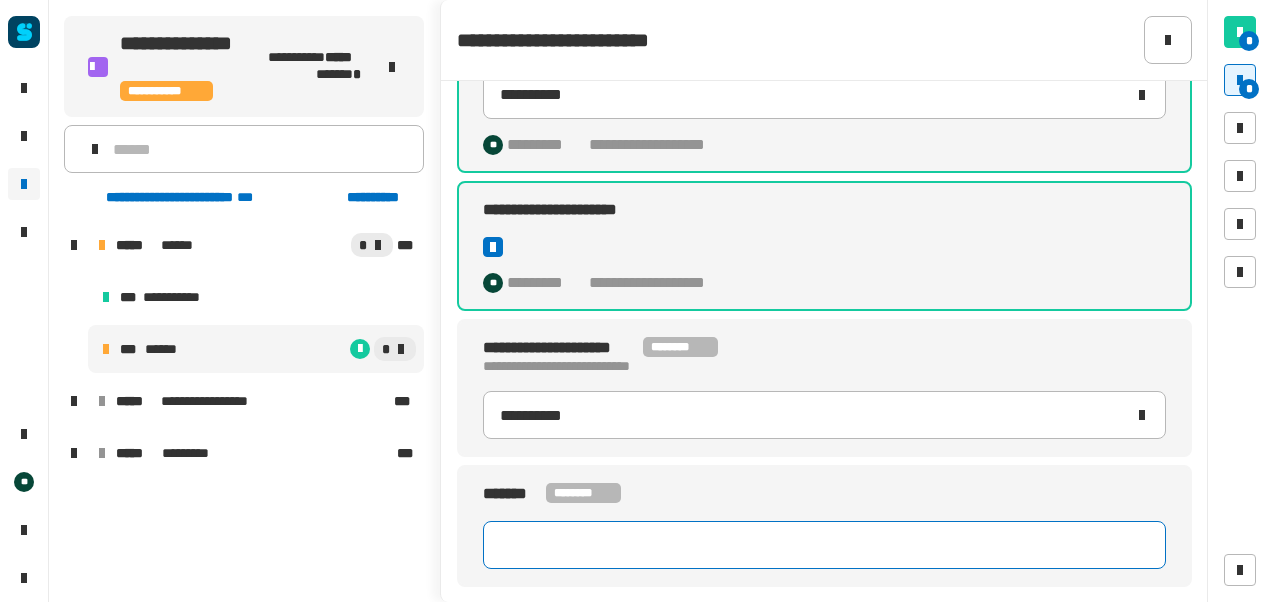 click on "******* ********" 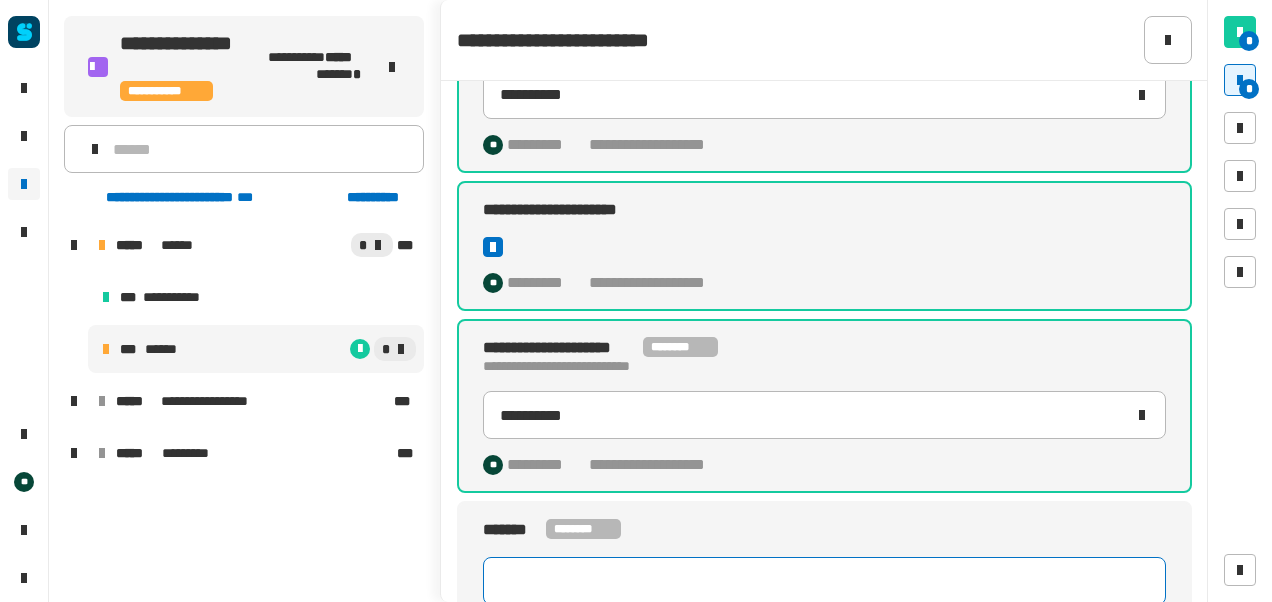 paste on "********" 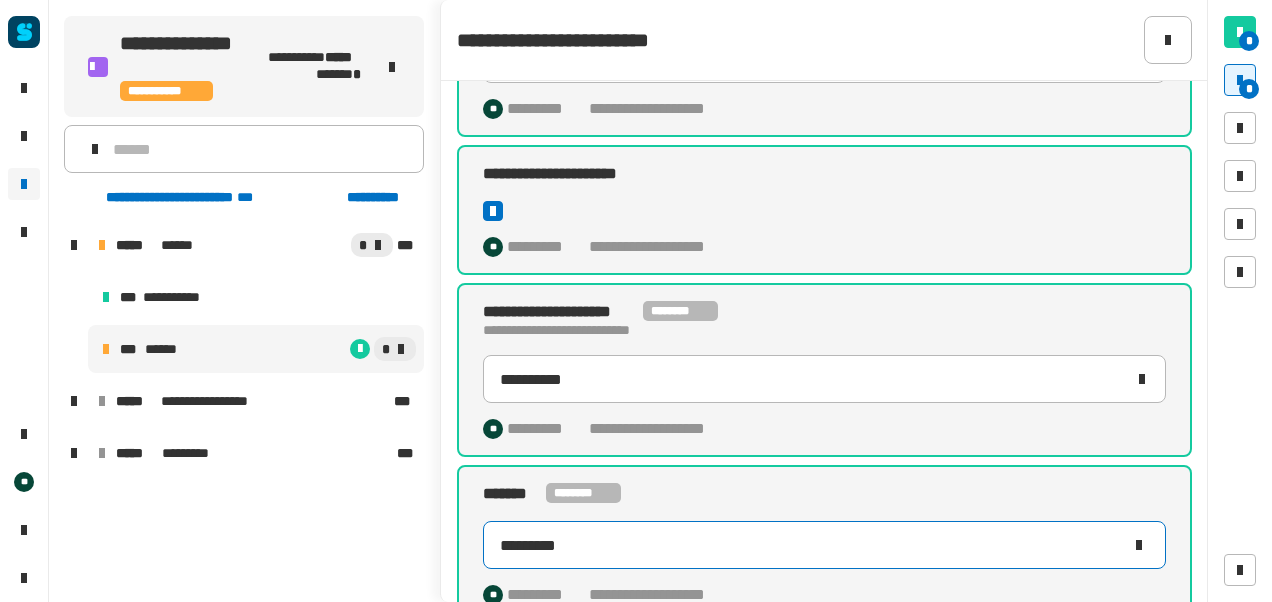 scroll, scrollTop: 476, scrollLeft: 0, axis: vertical 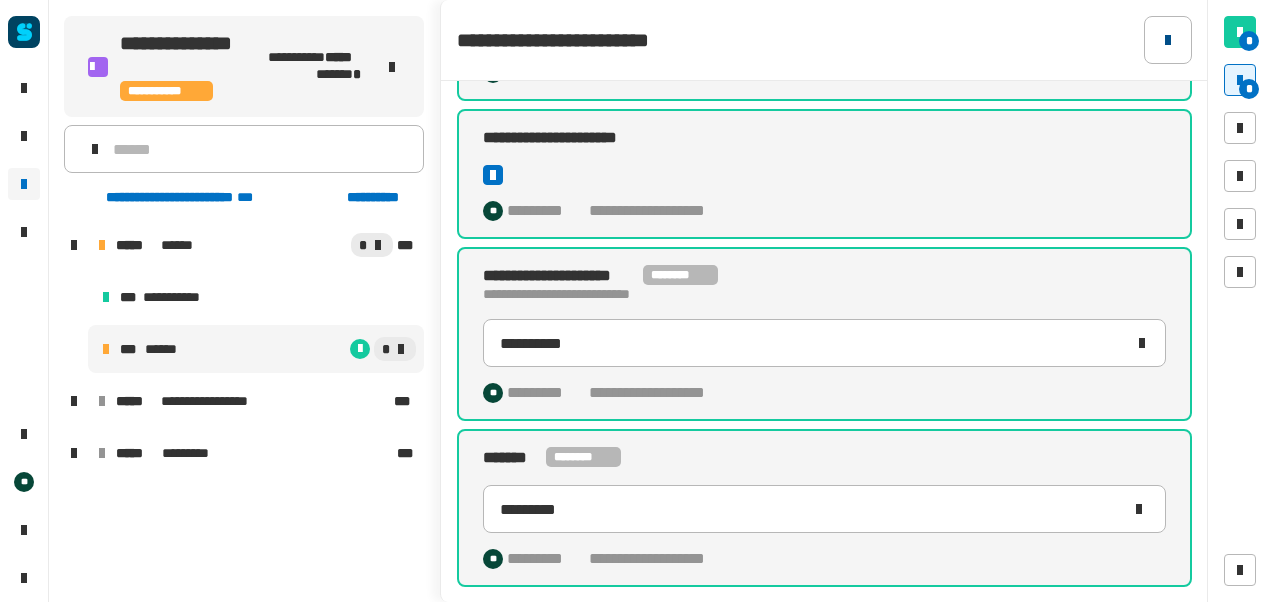 type on "********" 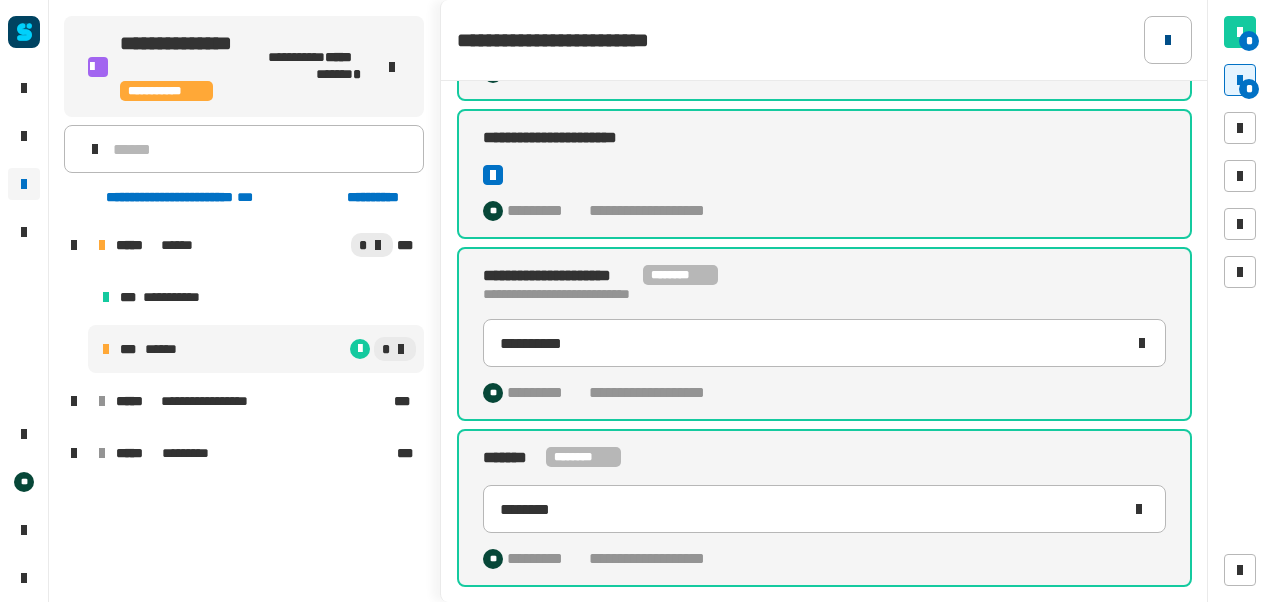 click 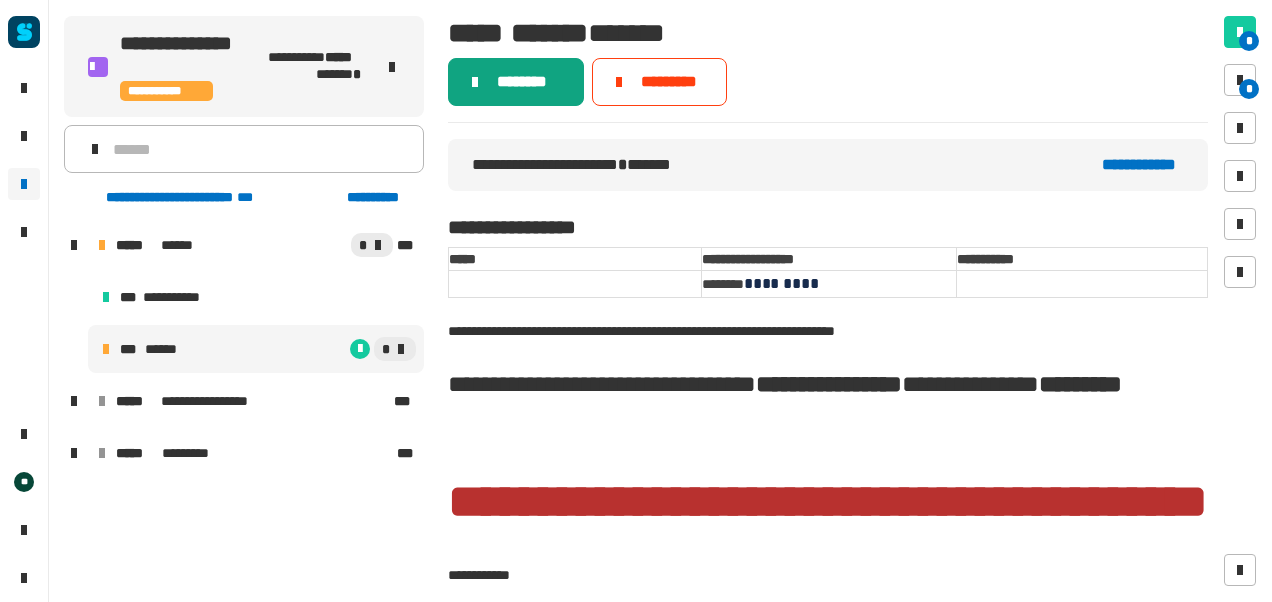 click on "********" 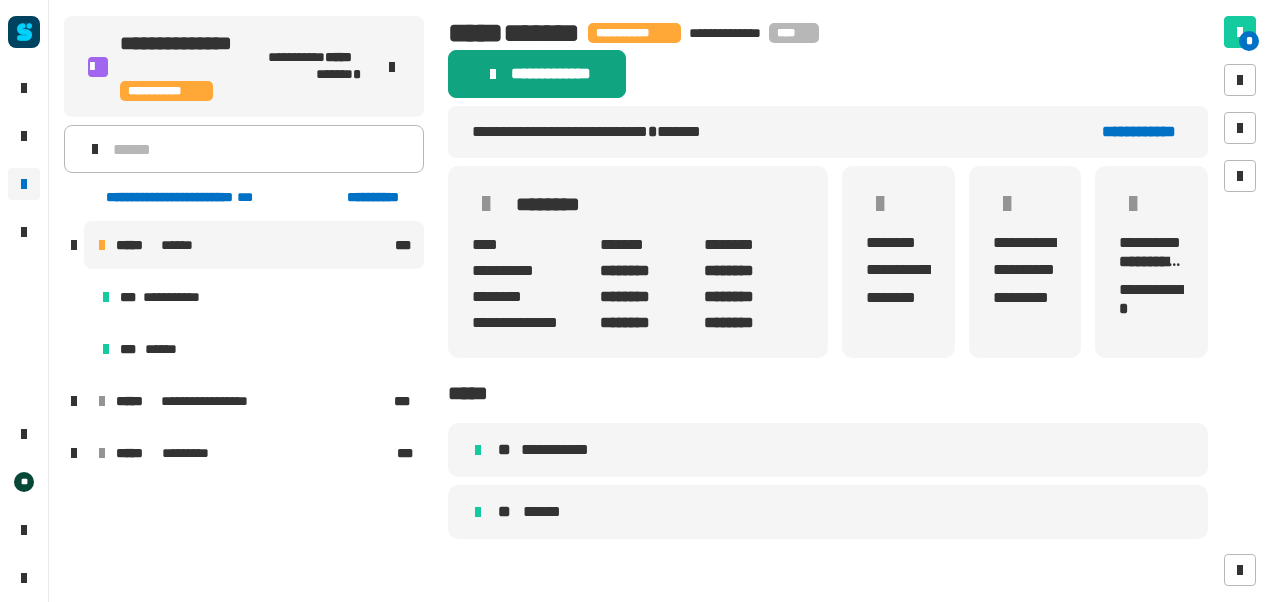 click on "******** ****" 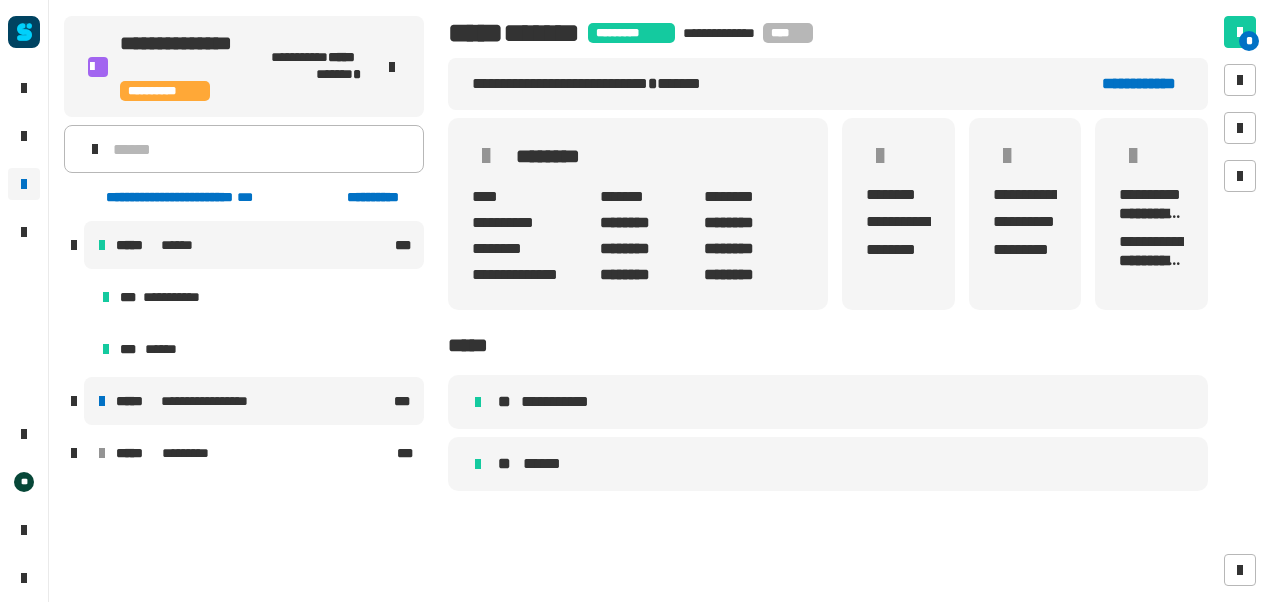 click on "**********" at bounding box center (254, 401) 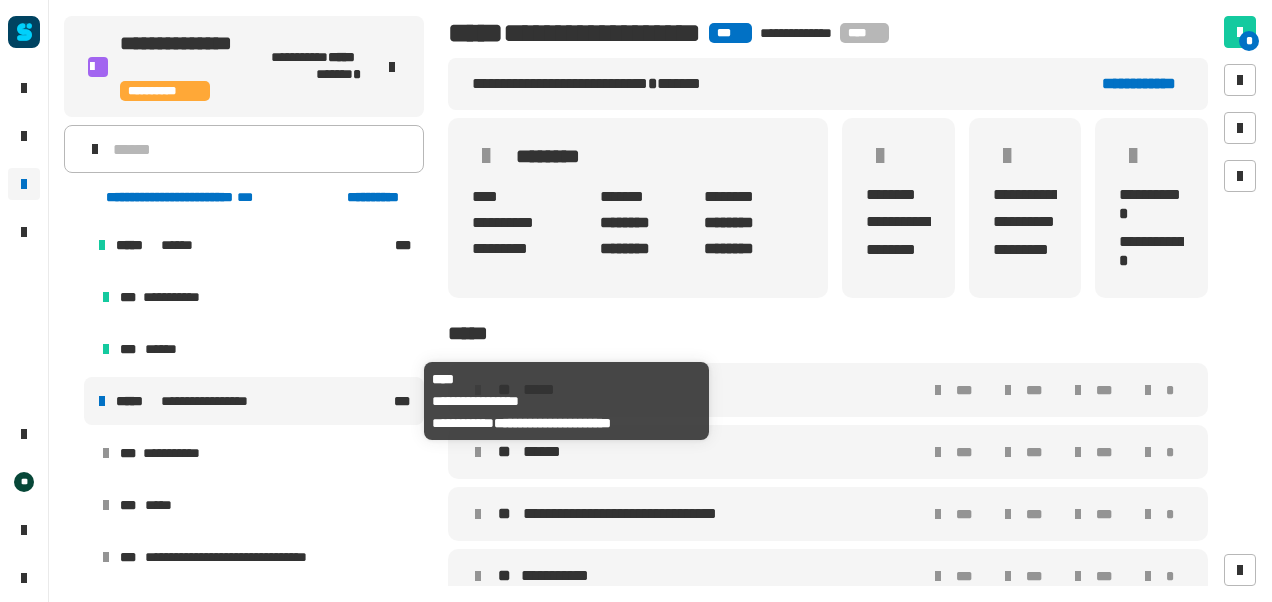 scroll, scrollTop: 68, scrollLeft: 0, axis: vertical 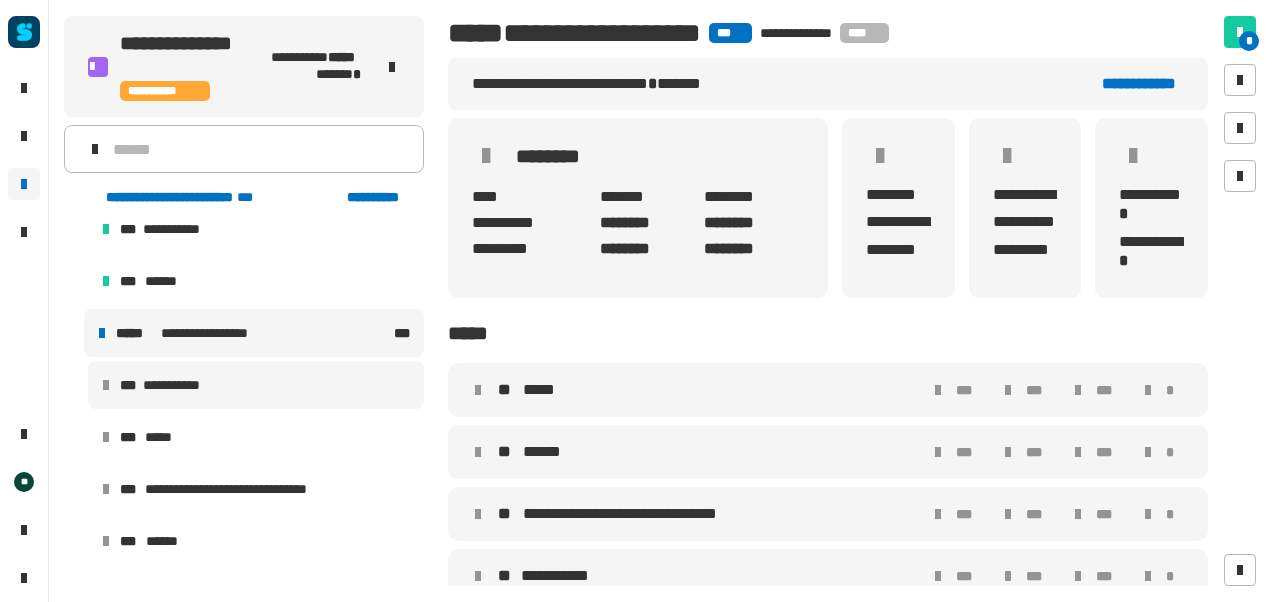 click on "**********" at bounding box center [256, 385] 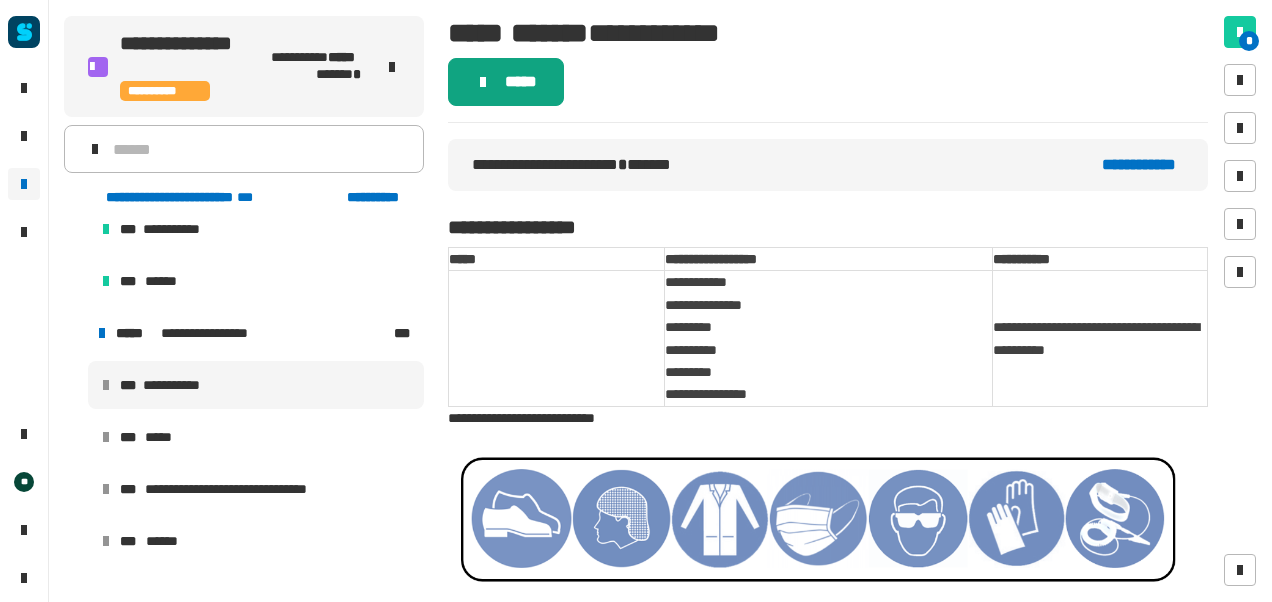click on "*****" 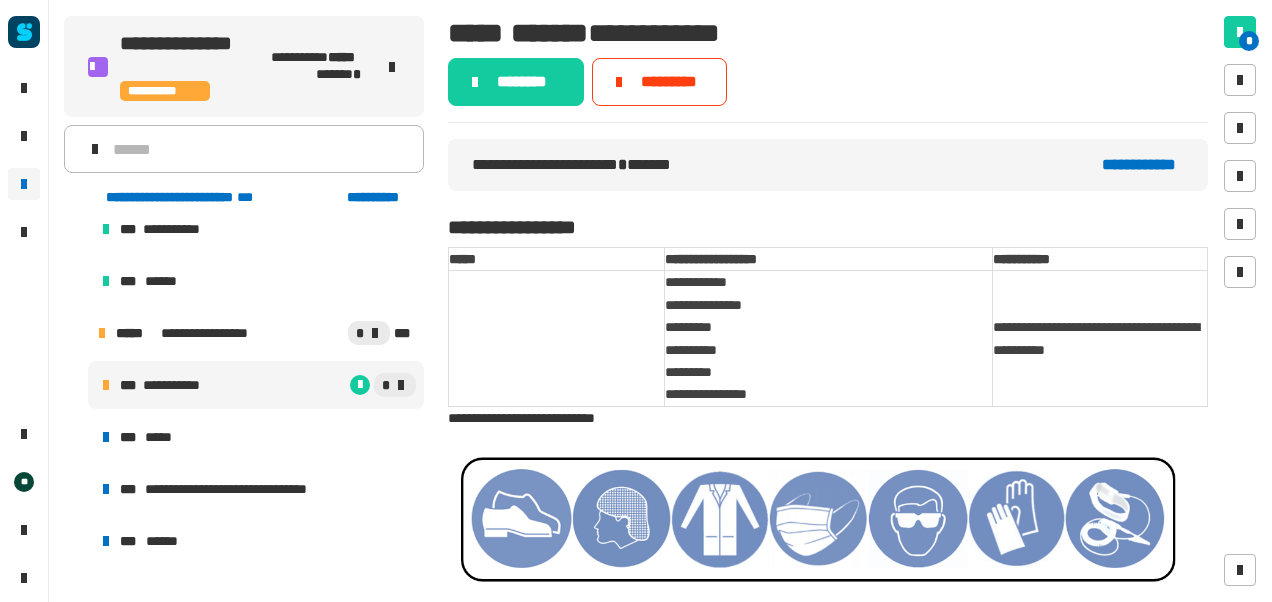 click on "********" 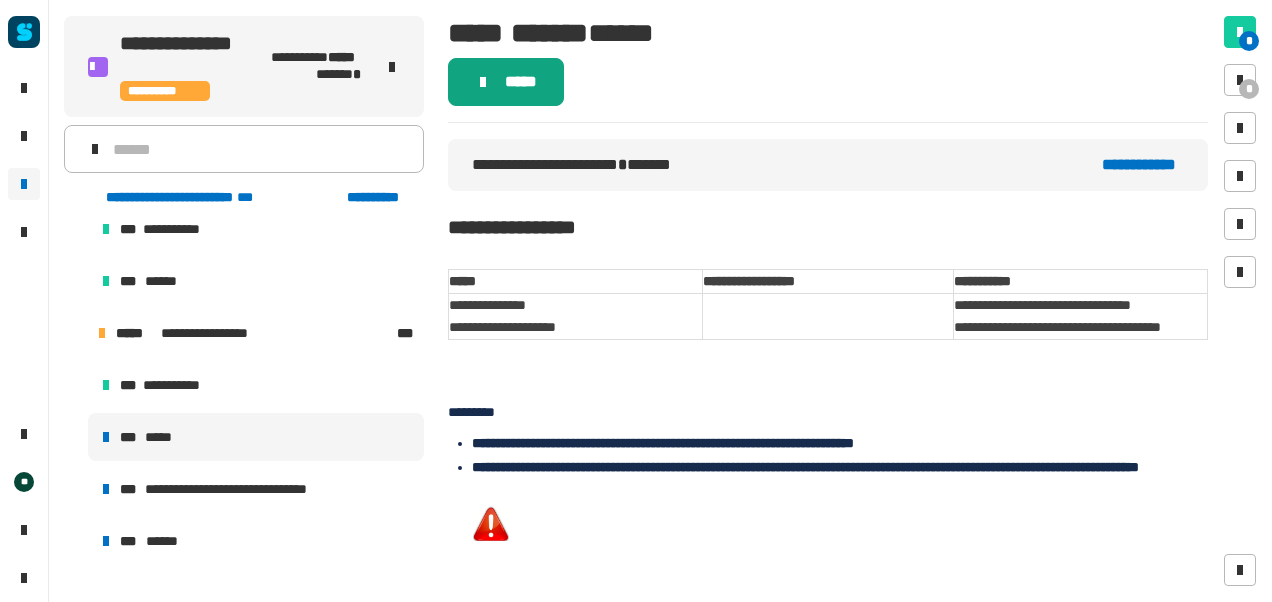 click on "*****" 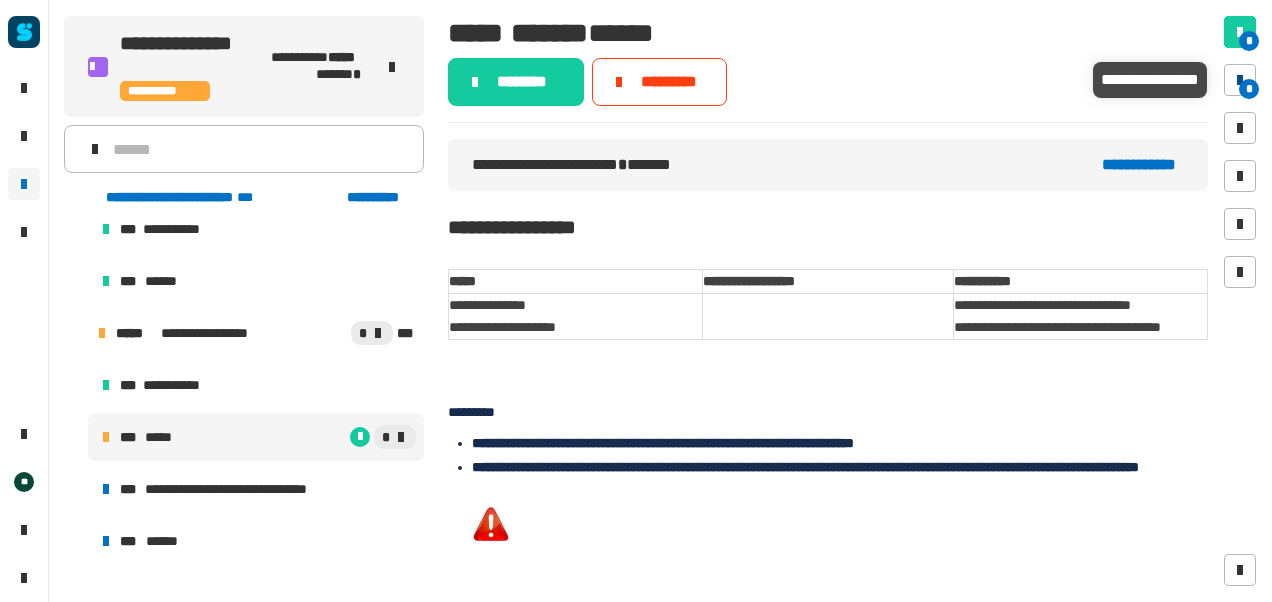 click on "*" at bounding box center (1249, 89) 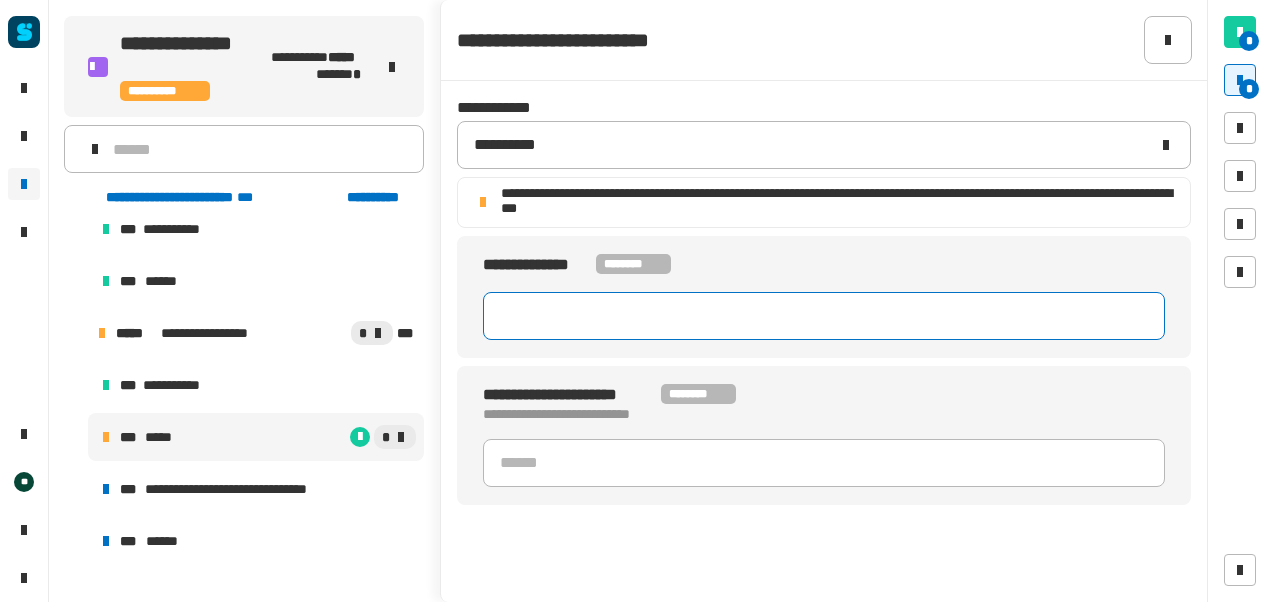 click 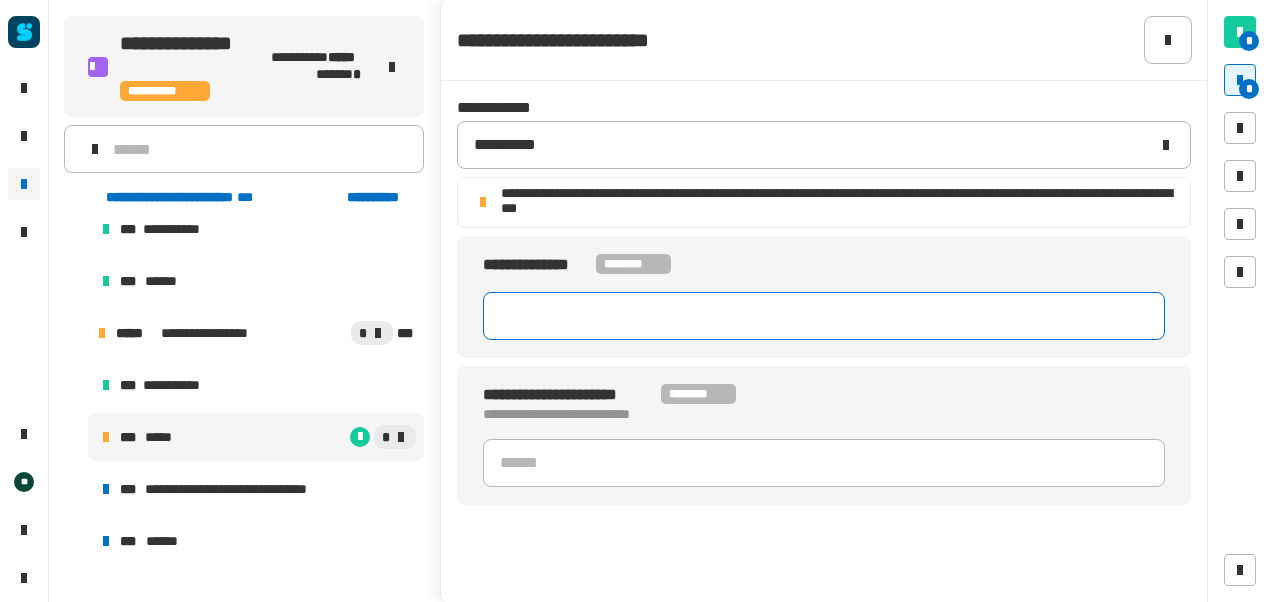 paste on "**********" 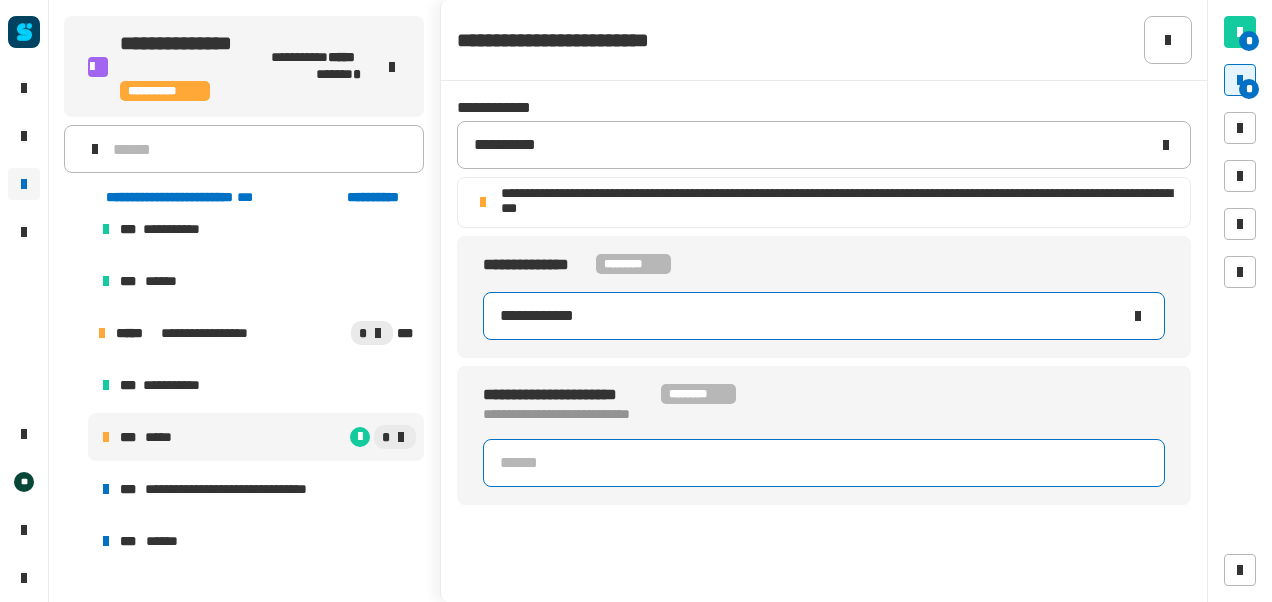 type on "**********" 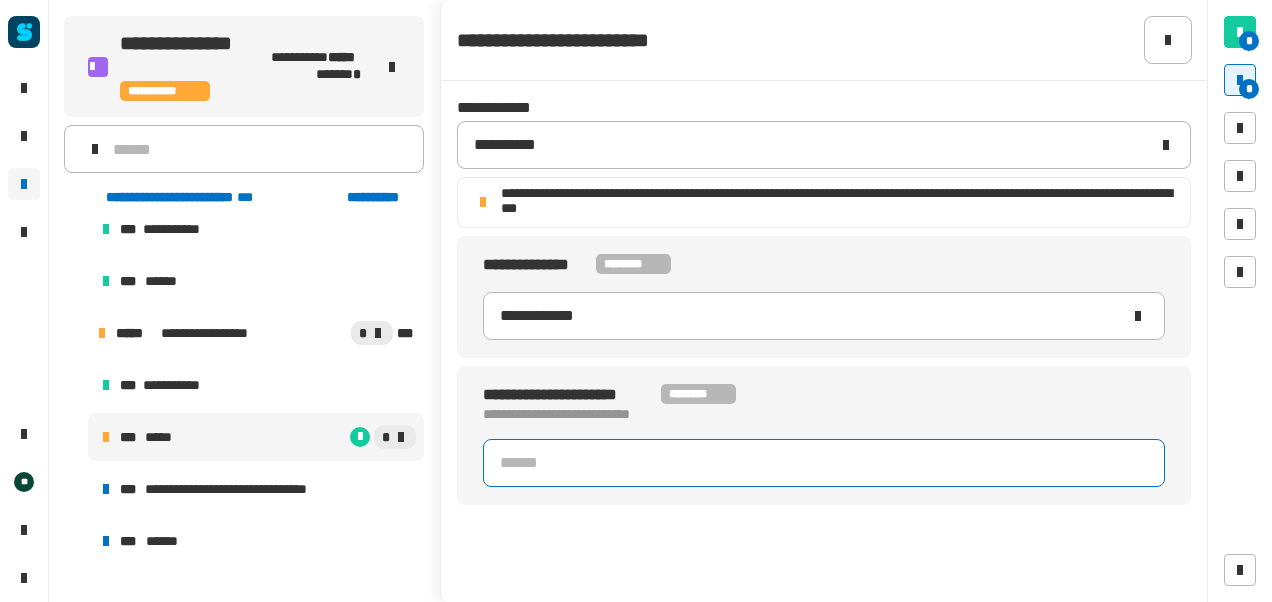 click 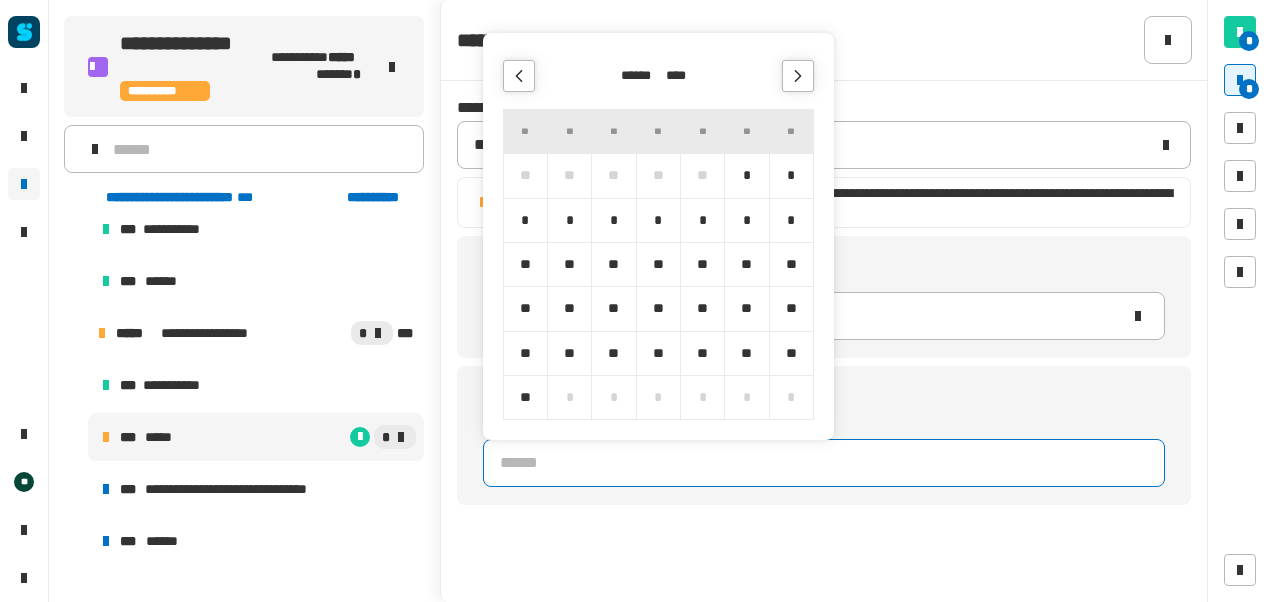 click 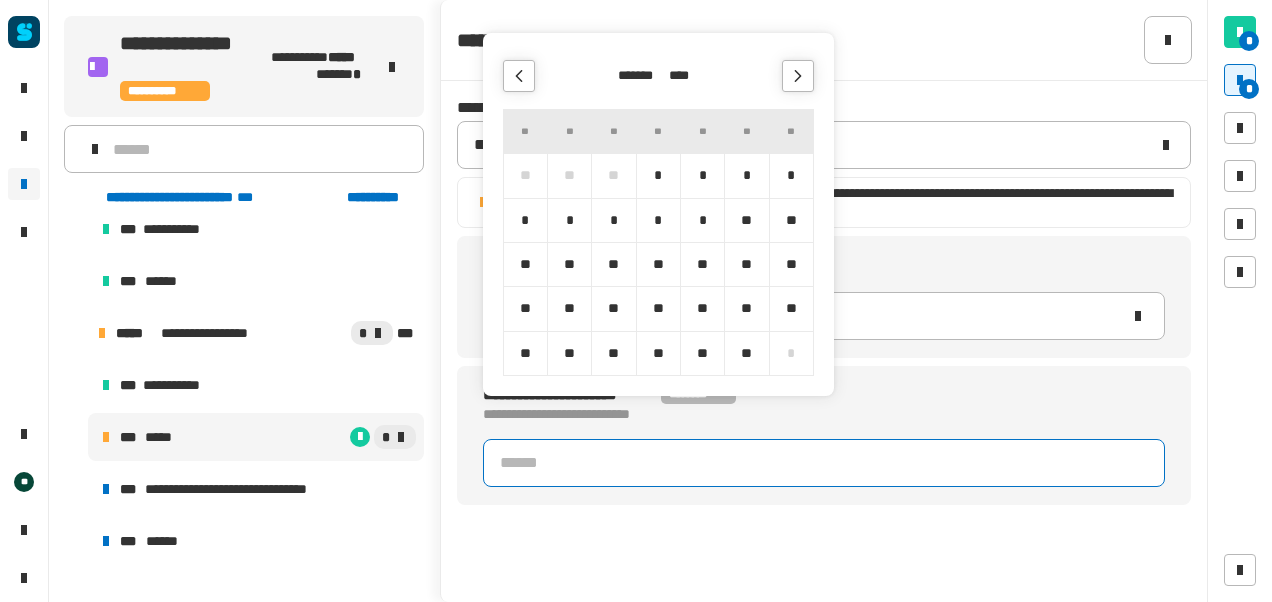 click 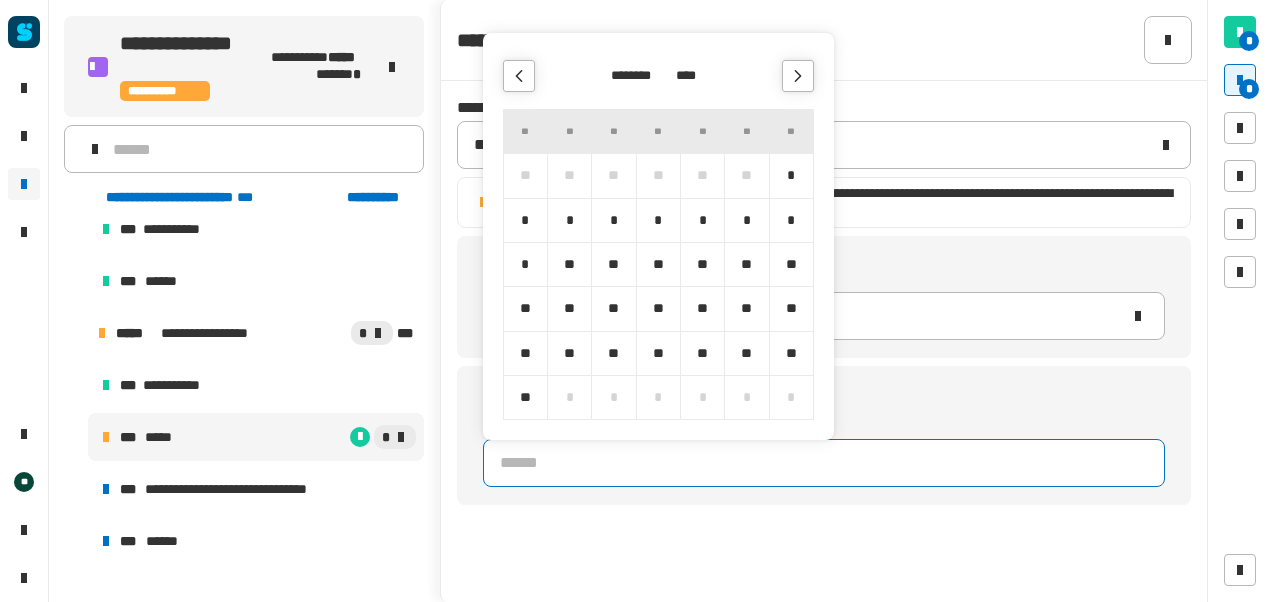 click 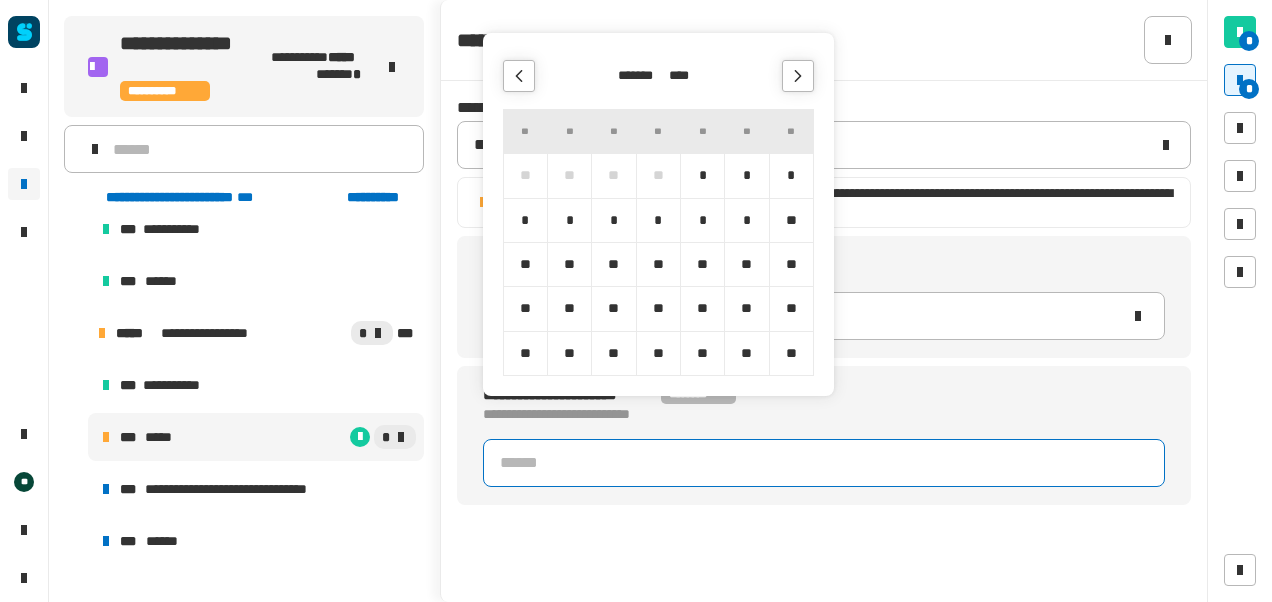 click at bounding box center (519, 76) 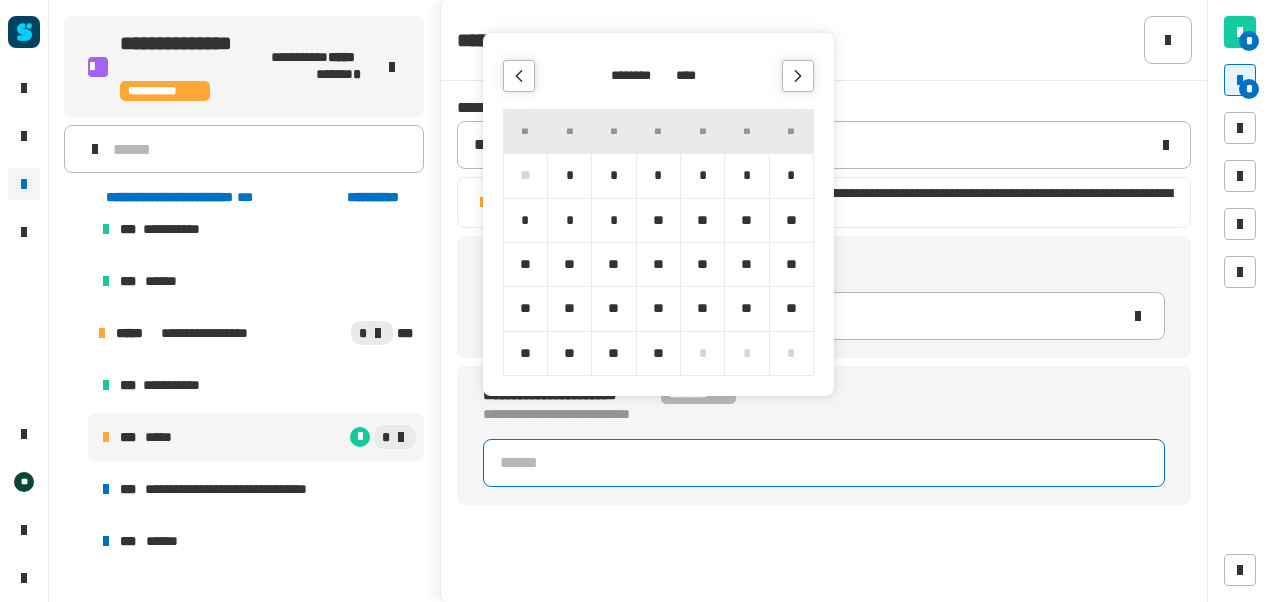 click at bounding box center [519, 76] 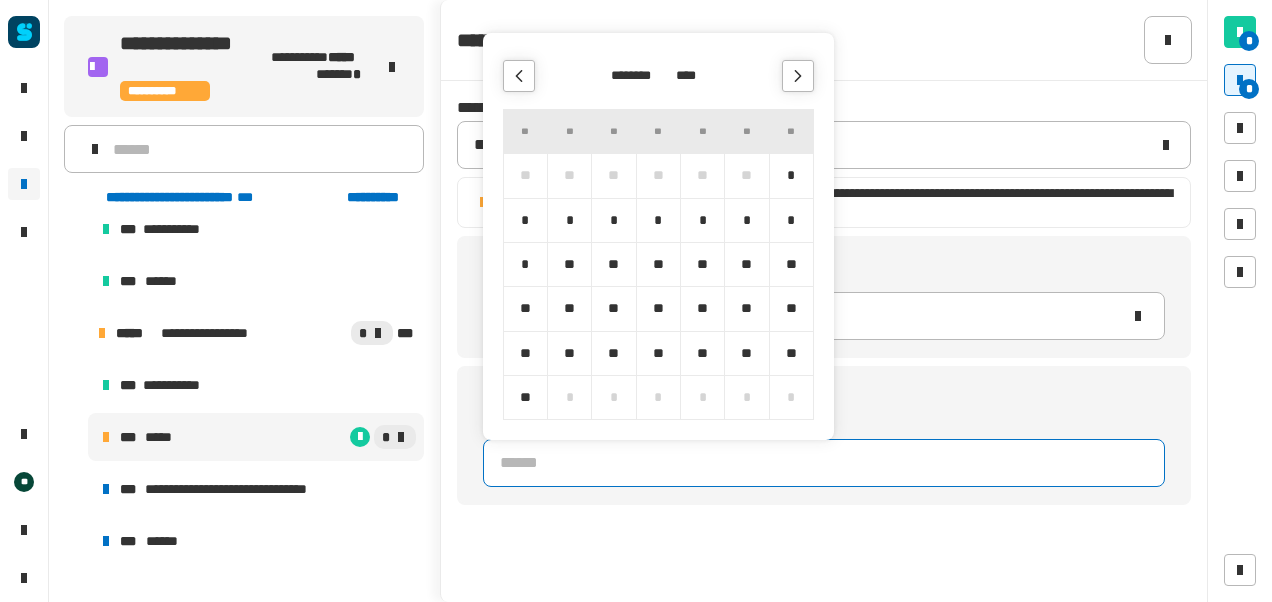 click at bounding box center (519, 76) 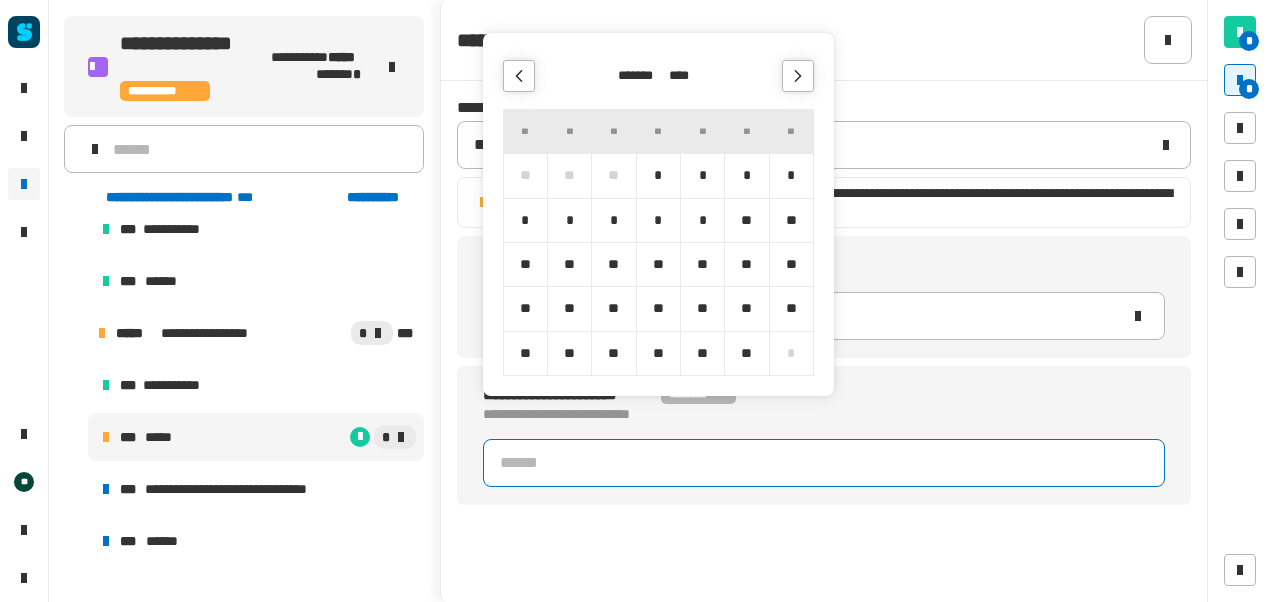 click on "**" at bounding box center (613, 264) 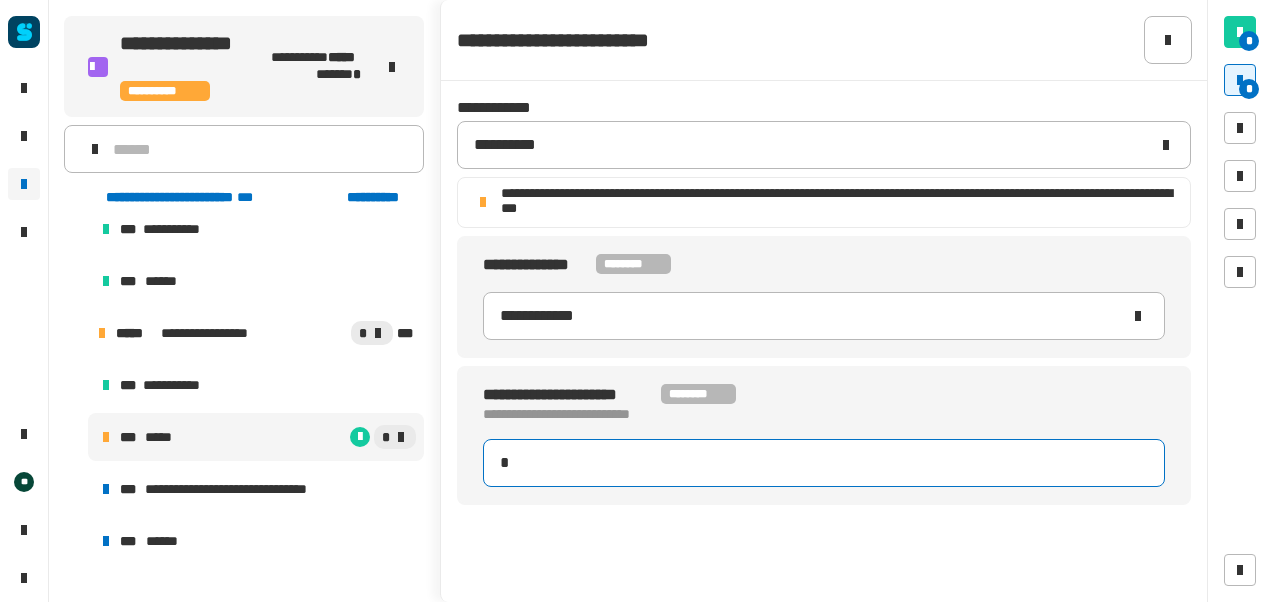 type on "**********" 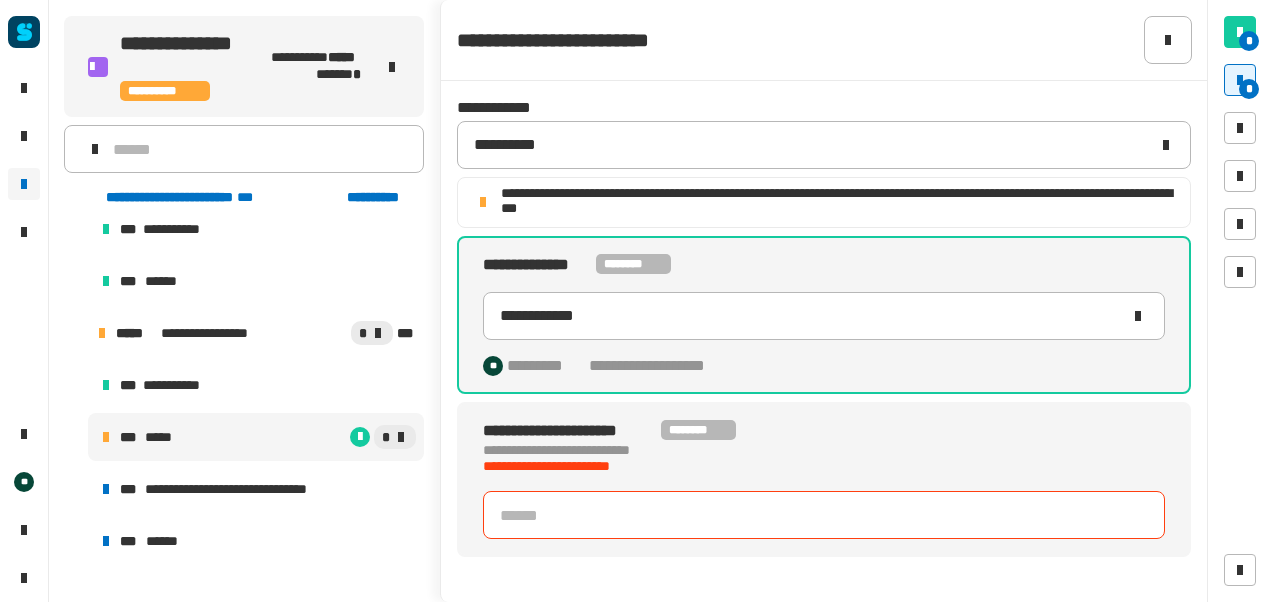 click 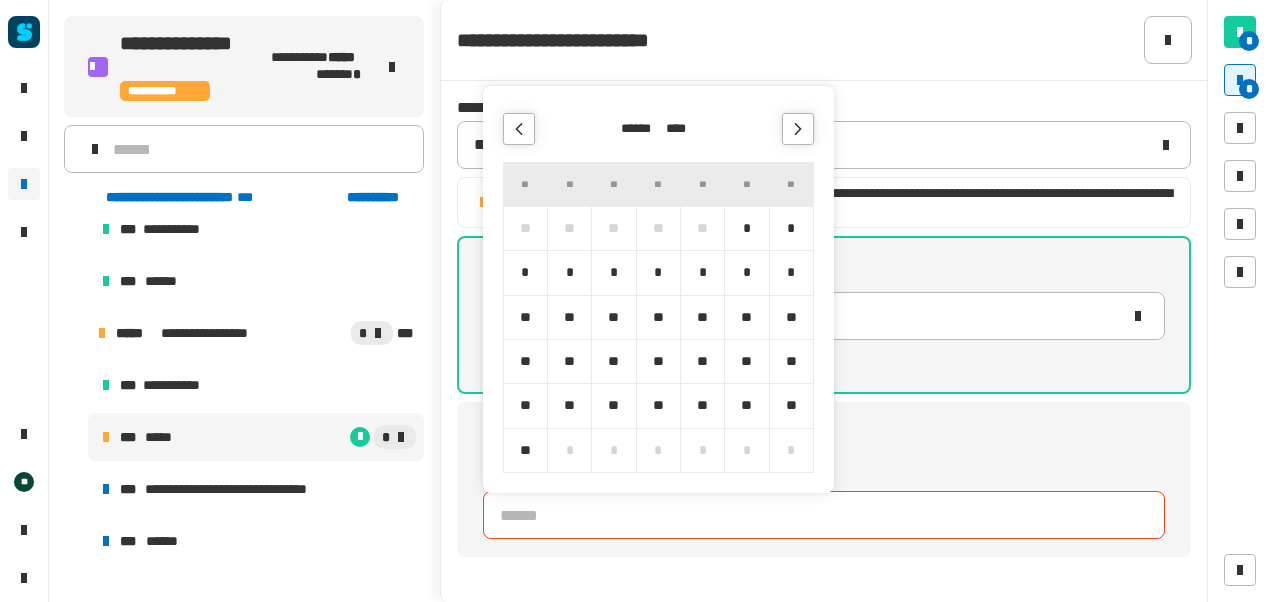 click at bounding box center (798, 129) 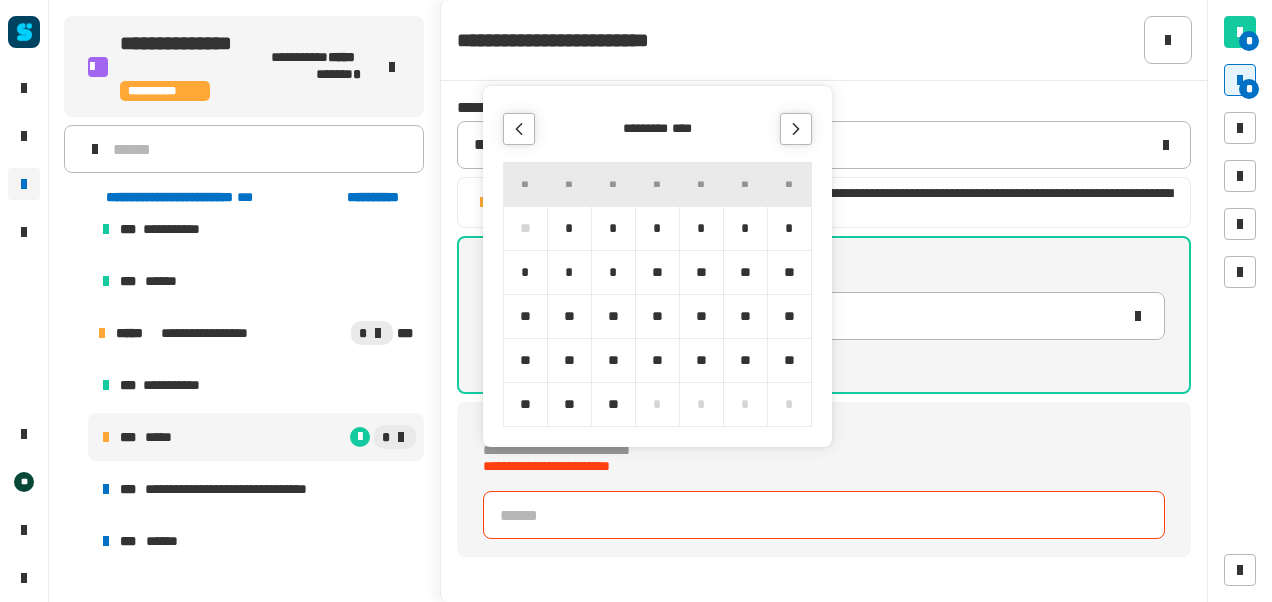 click at bounding box center (796, 129) 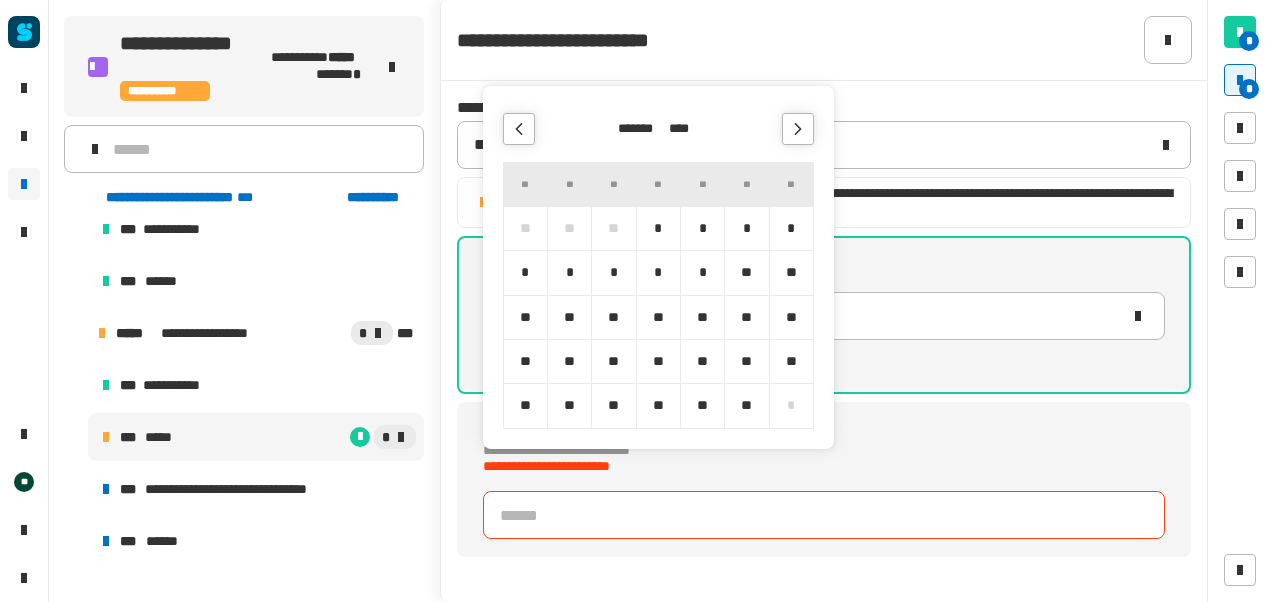 click at bounding box center [798, 129] 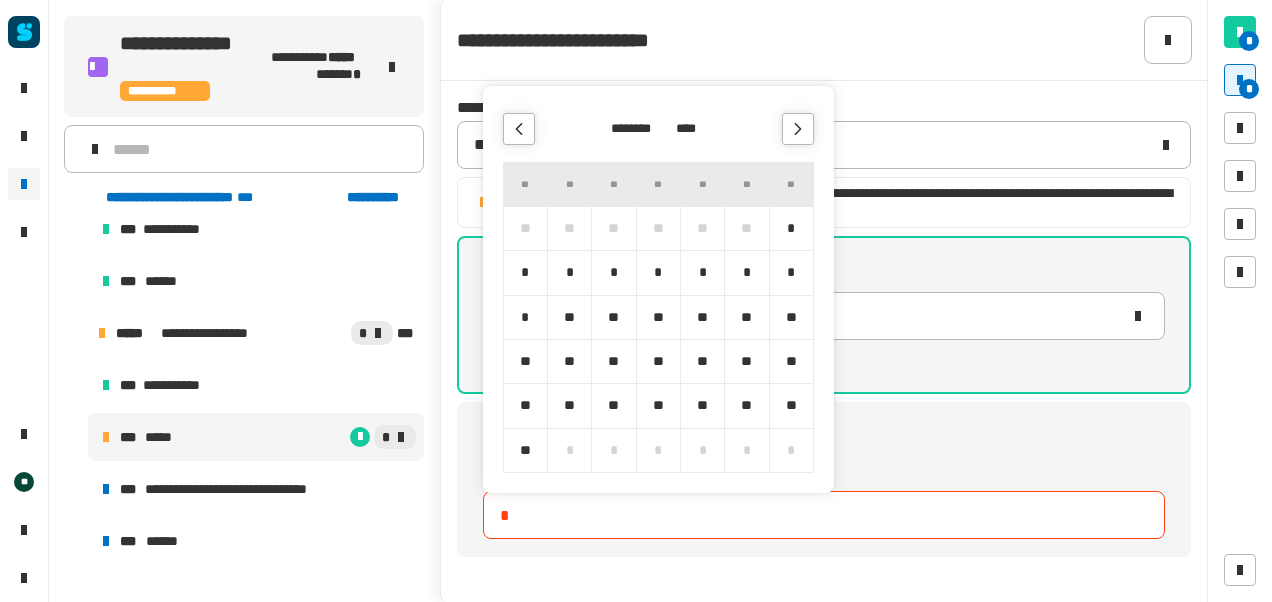 type on "**********" 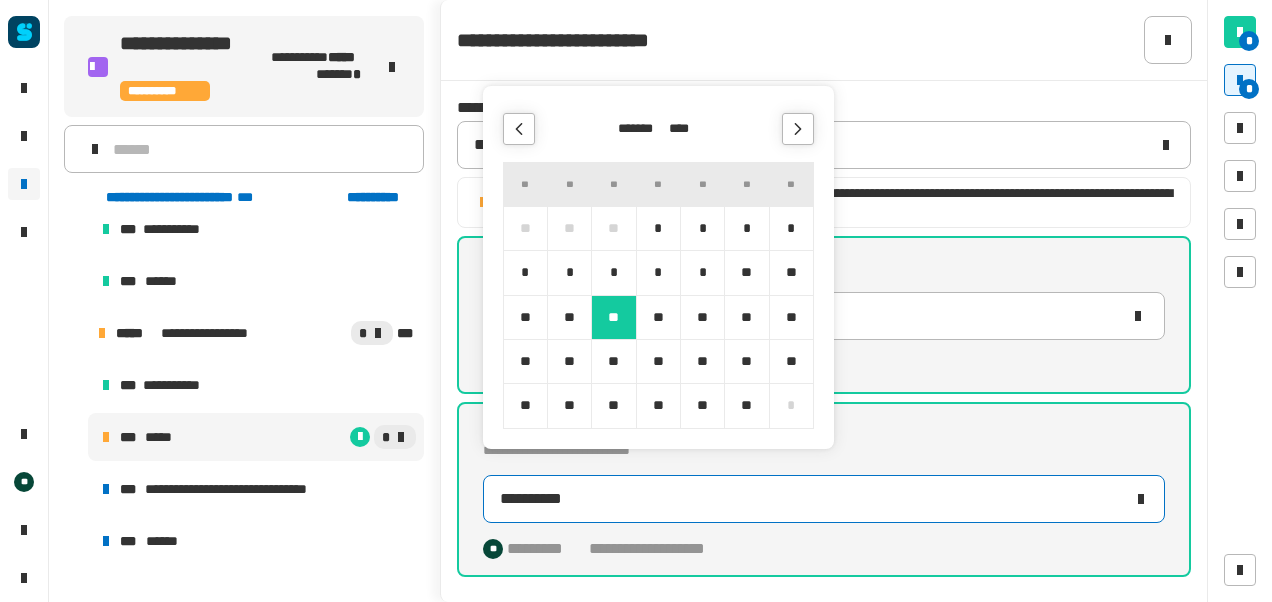 click at bounding box center [519, 129] 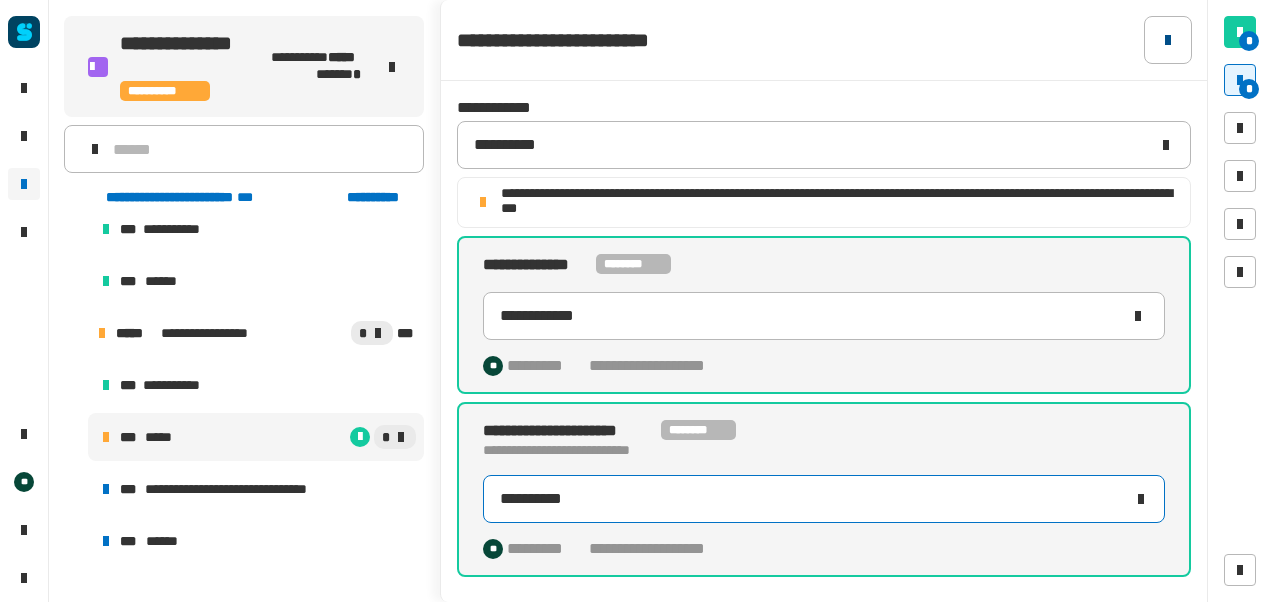 click 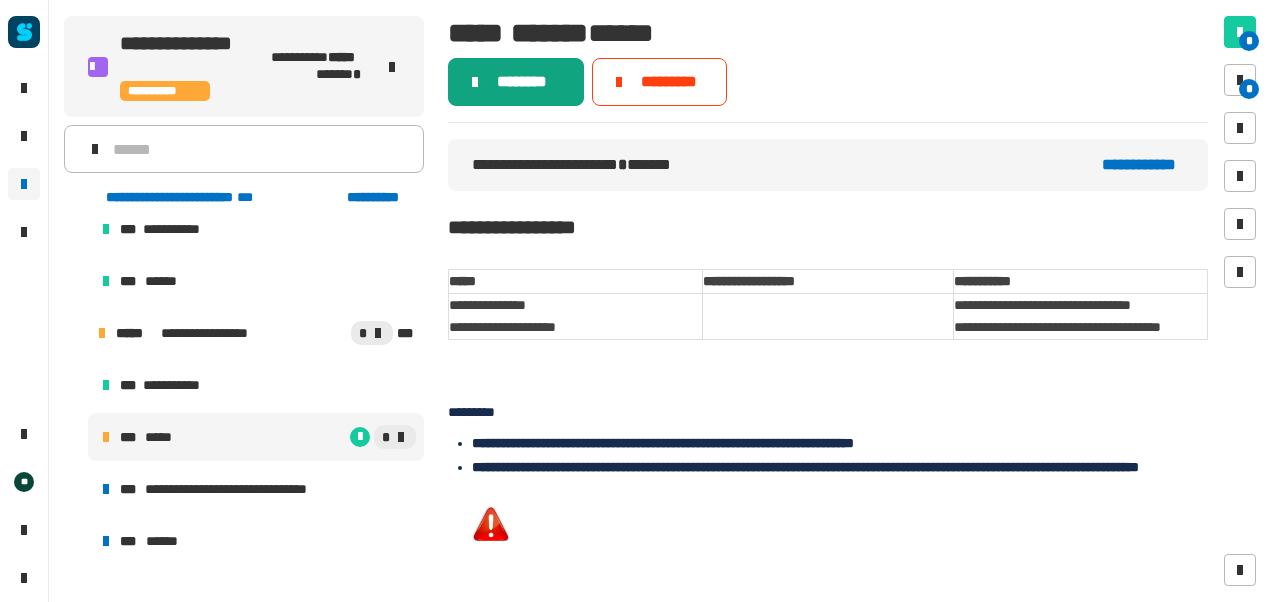click on "********" 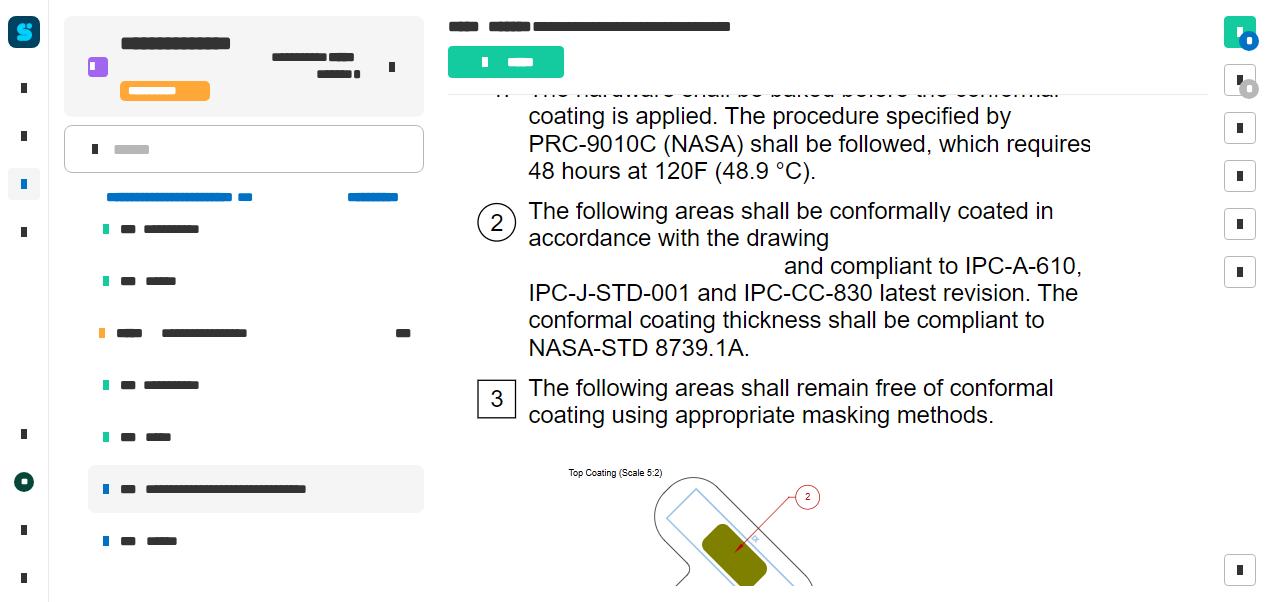 scroll, scrollTop: 292, scrollLeft: 0, axis: vertical 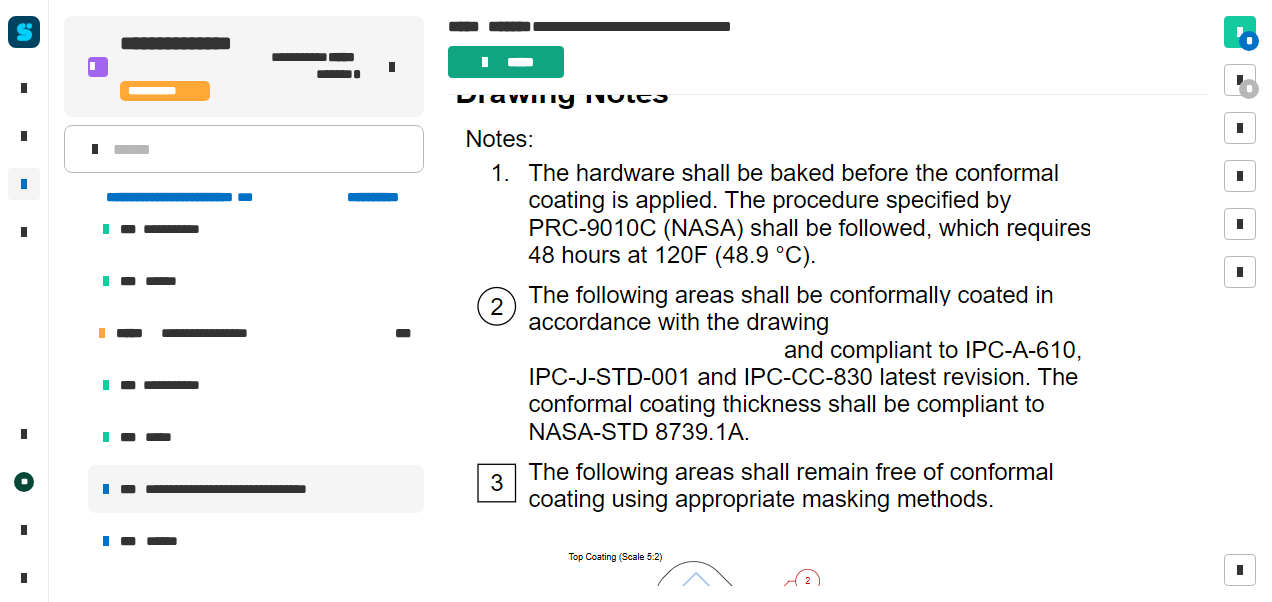 click 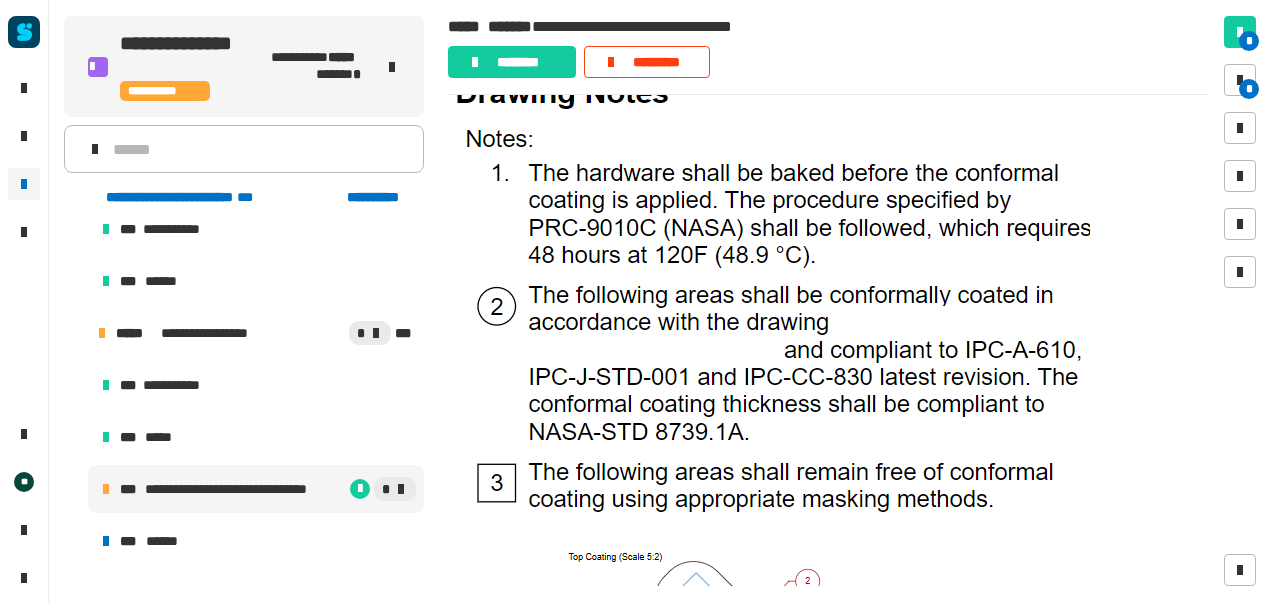 click 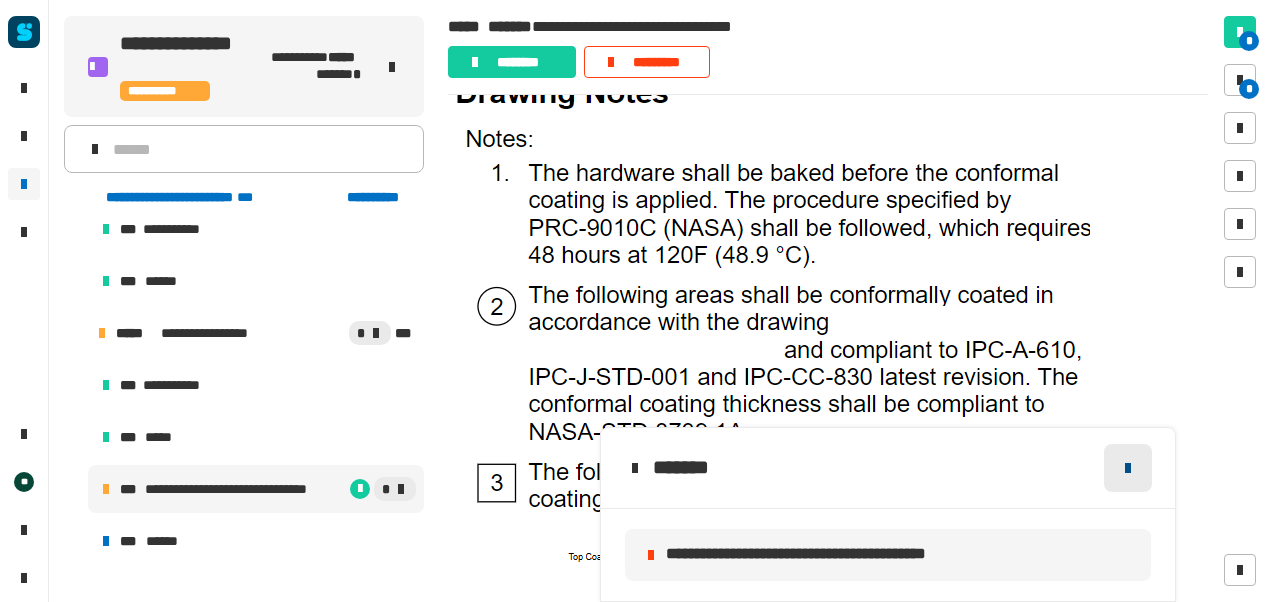 click 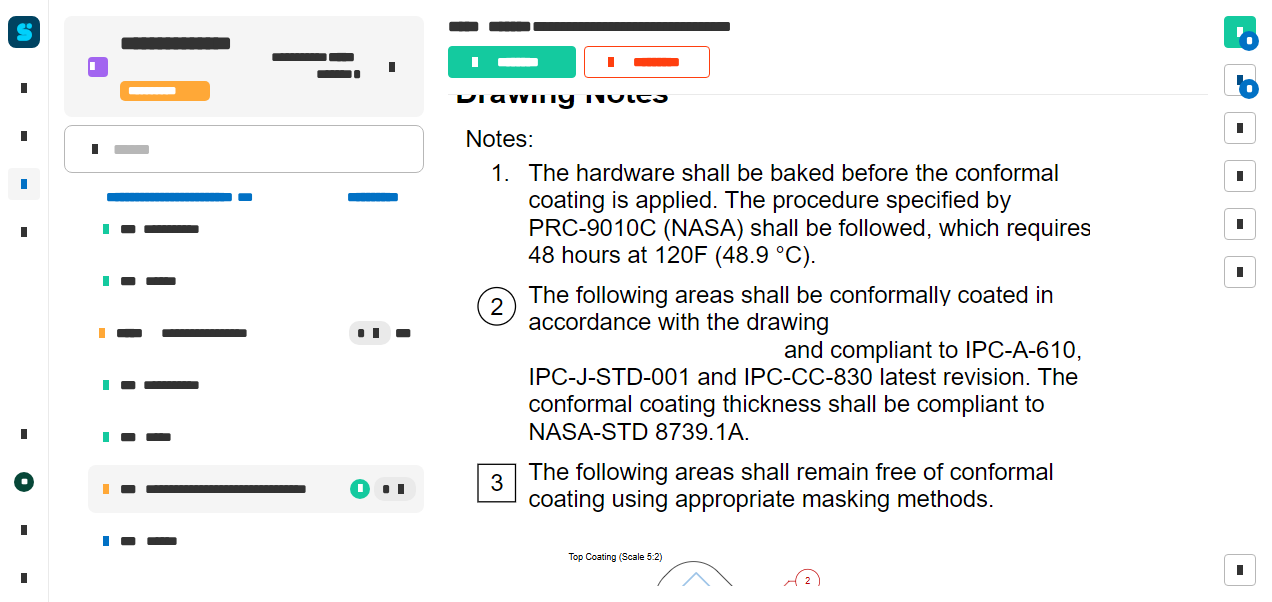 click at bounding box center [1240, 80] 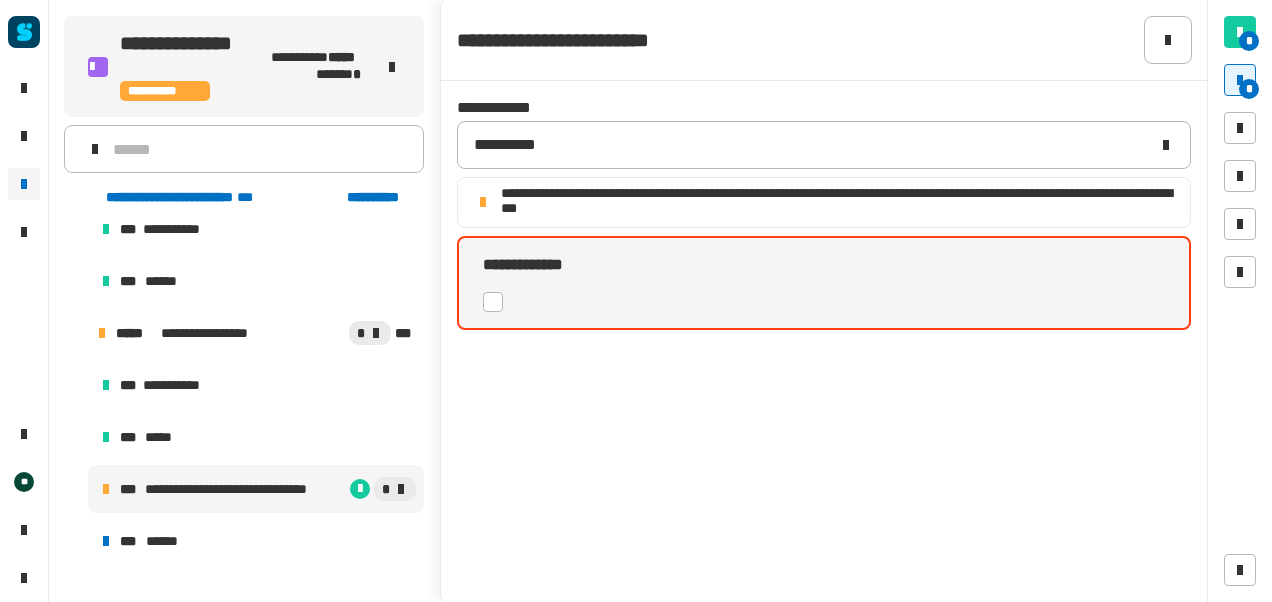 click 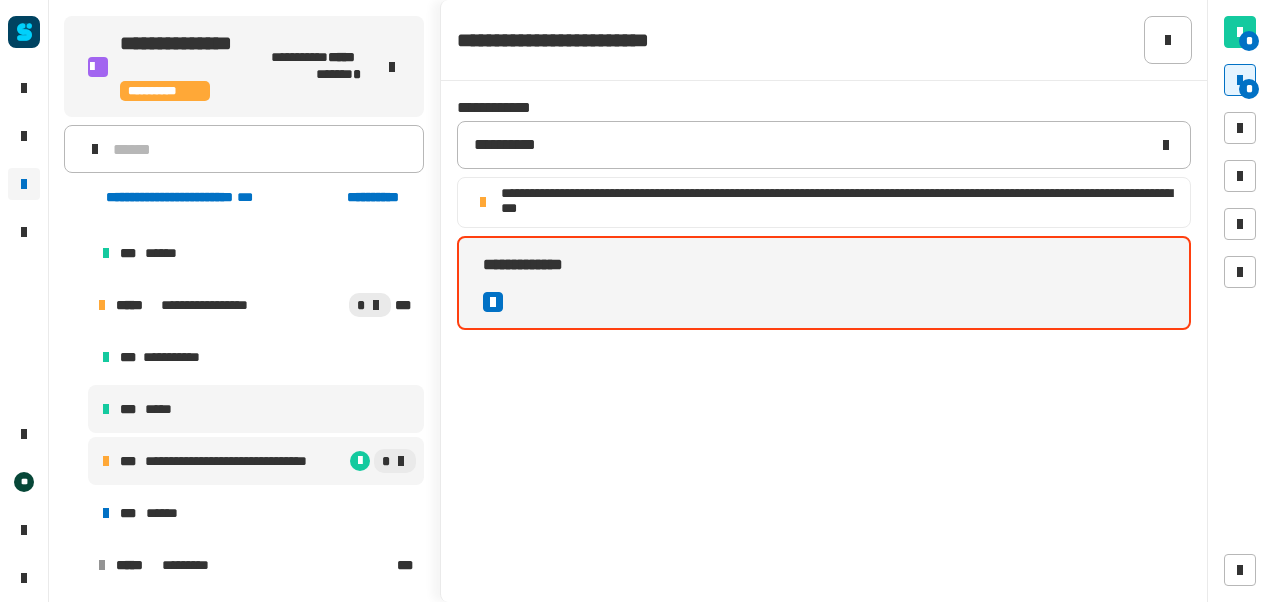 scroll, scrollTop: 99, scrollLeft: 0, axis: vertical 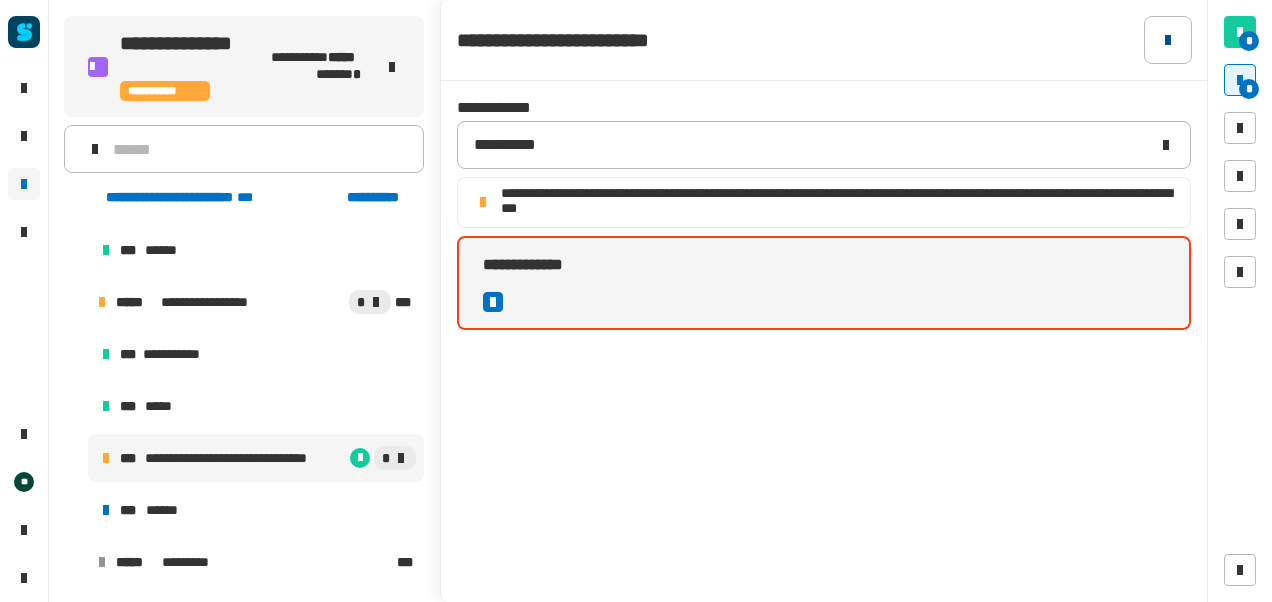 click 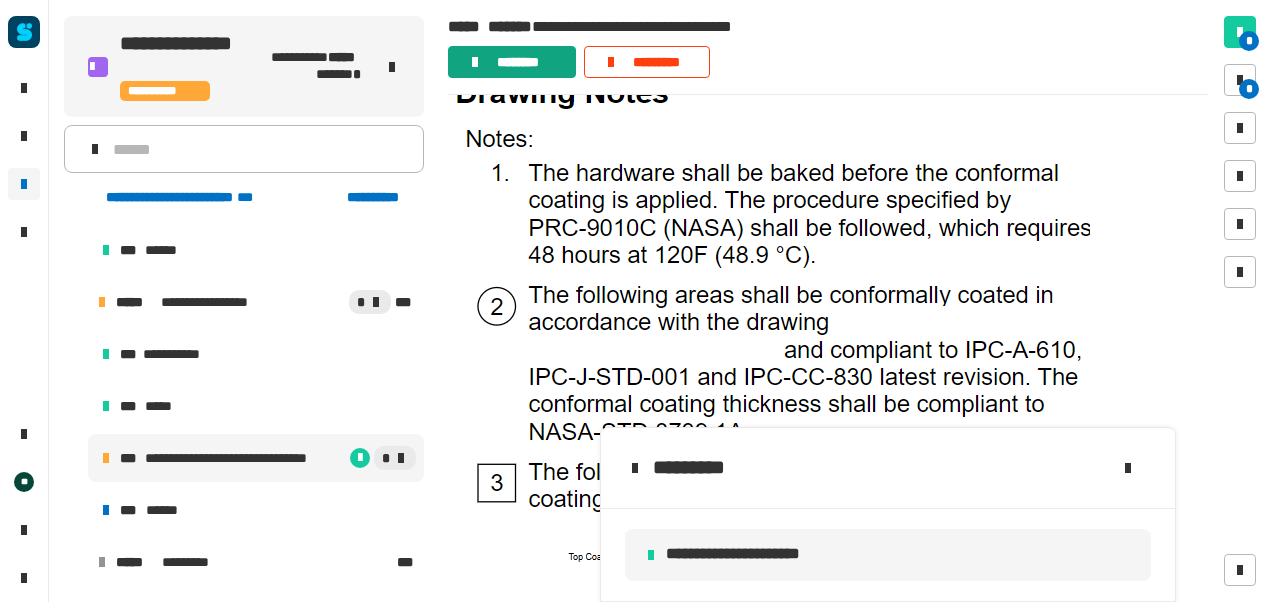click on "********" 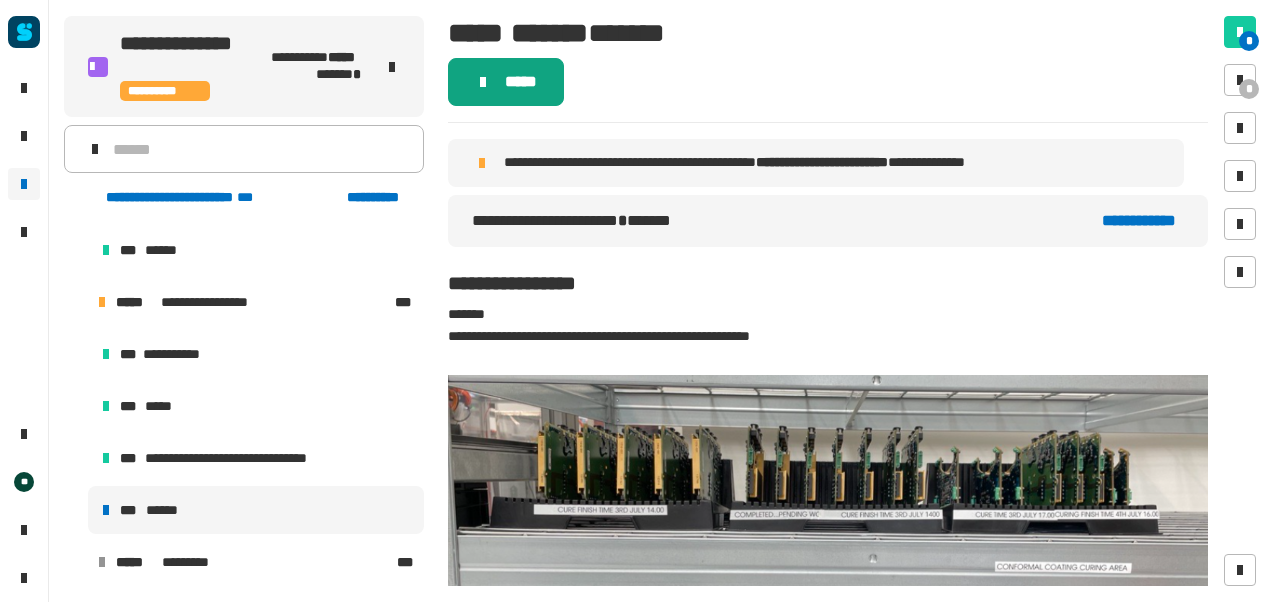 click on "*****" 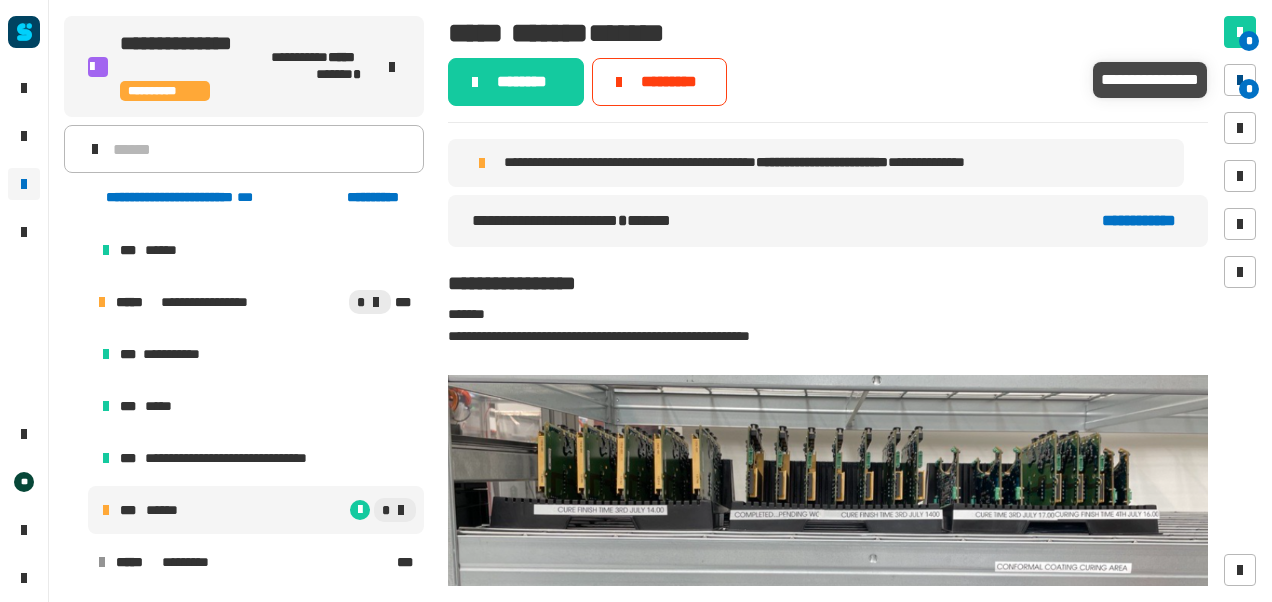 click at bounding box center (1240, 80) 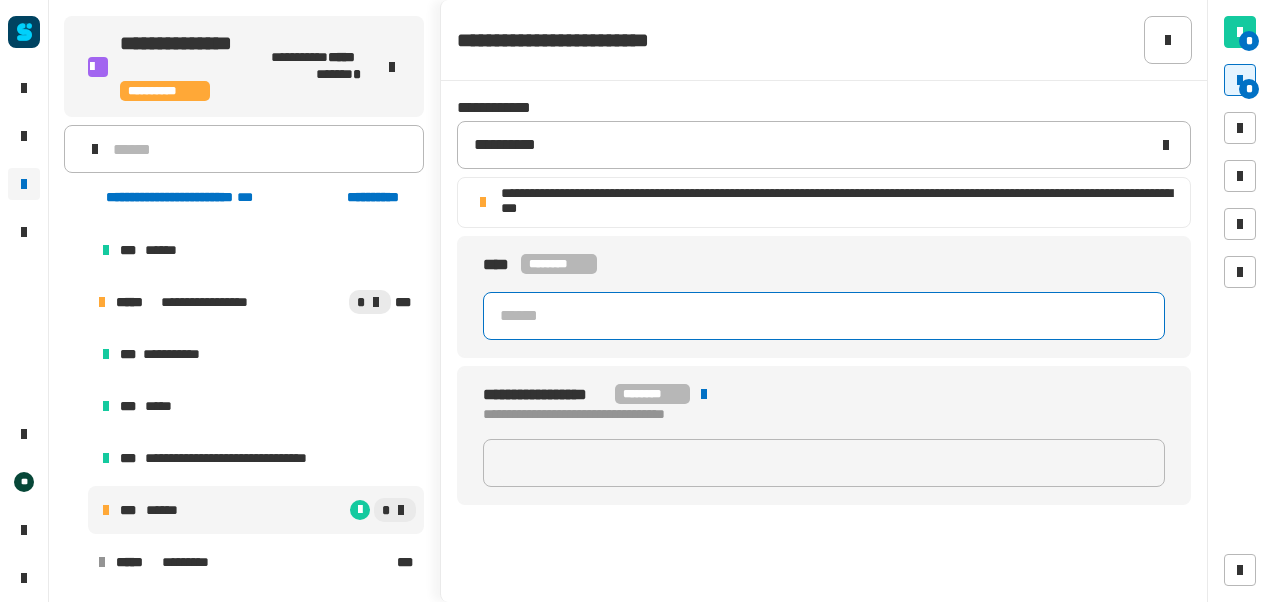 click 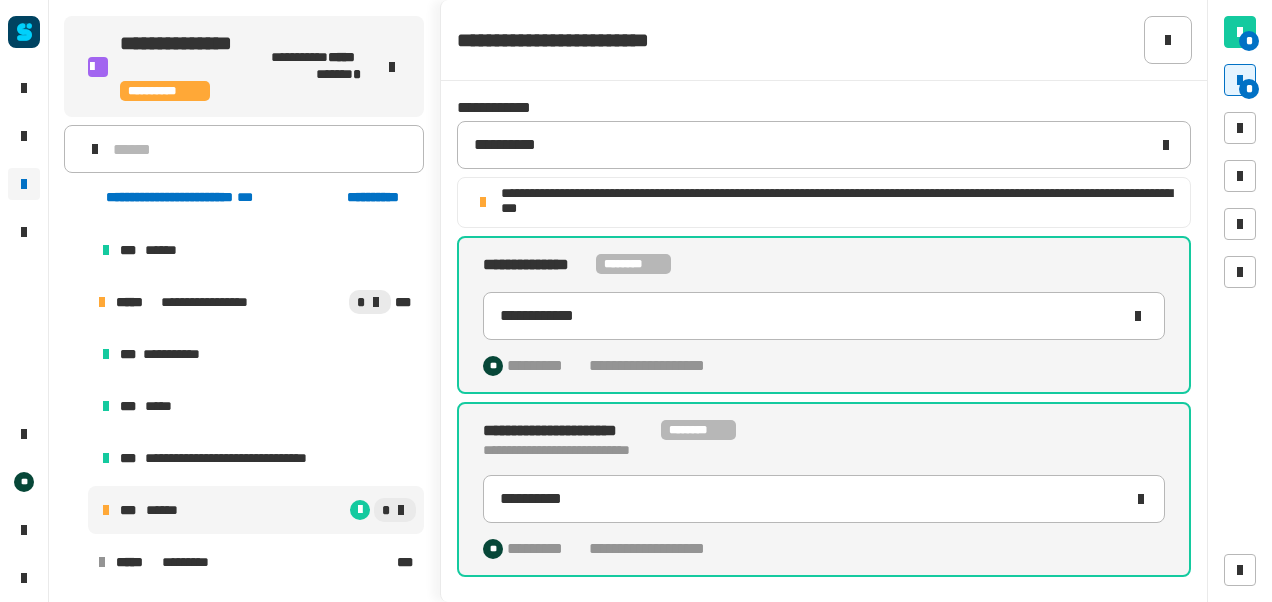 click on "*" at bounding box center [303, 510] 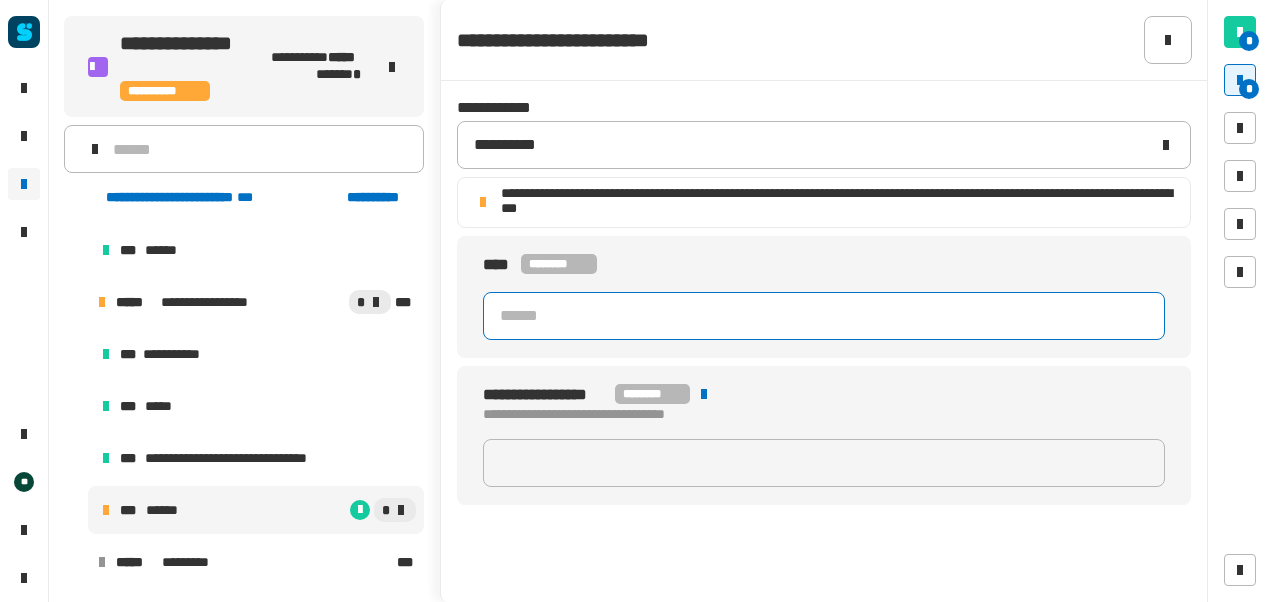 click 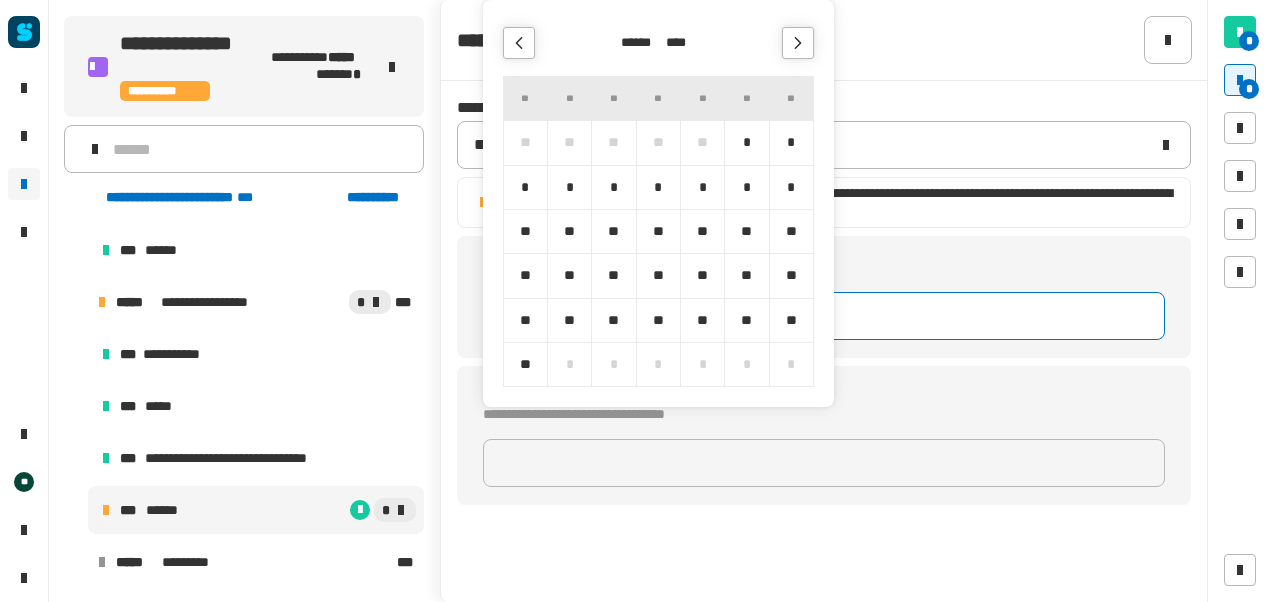 click at bounding box center [798, 43] 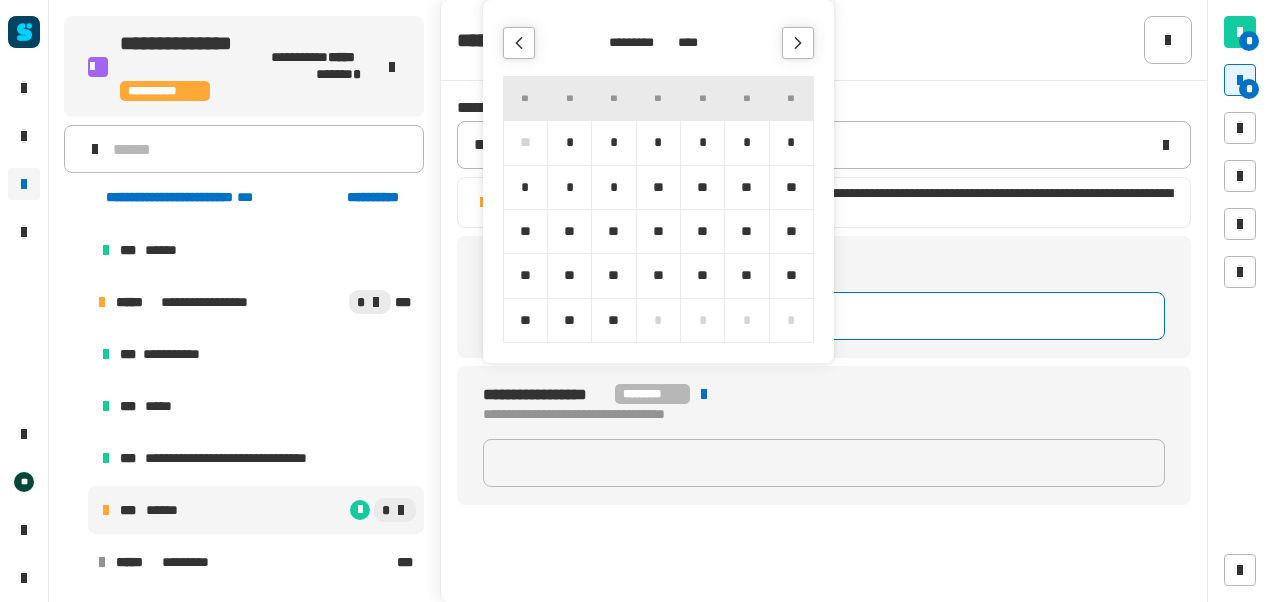 click at bounding box center (519, 43) 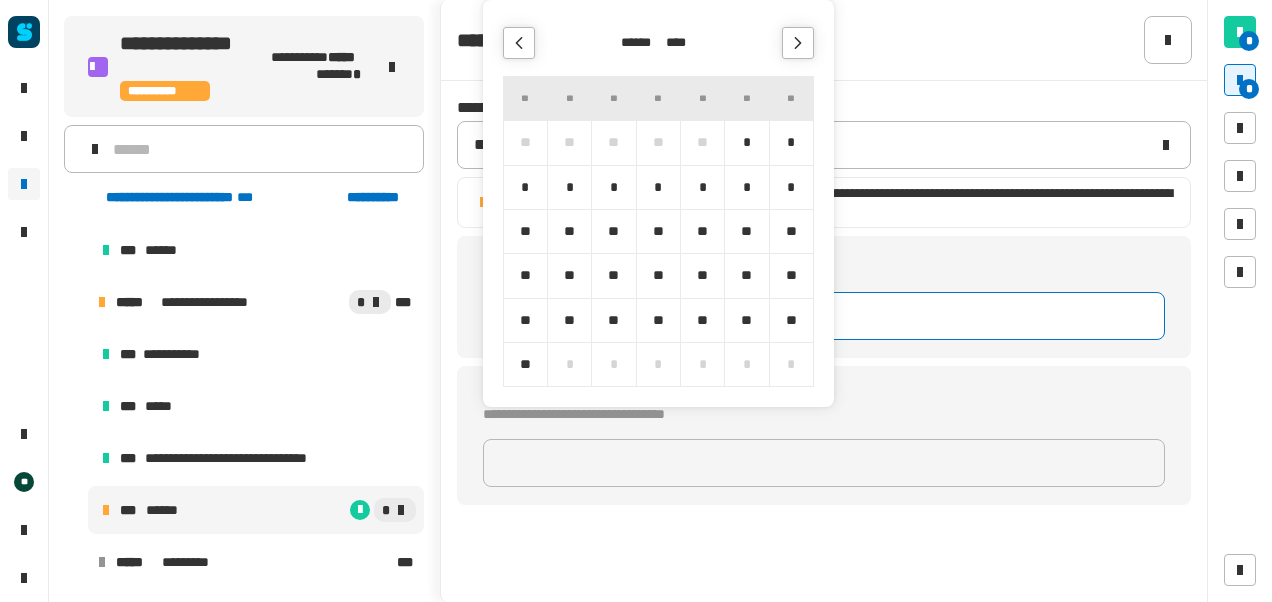 click on "*" at bounding box center [569, 187] 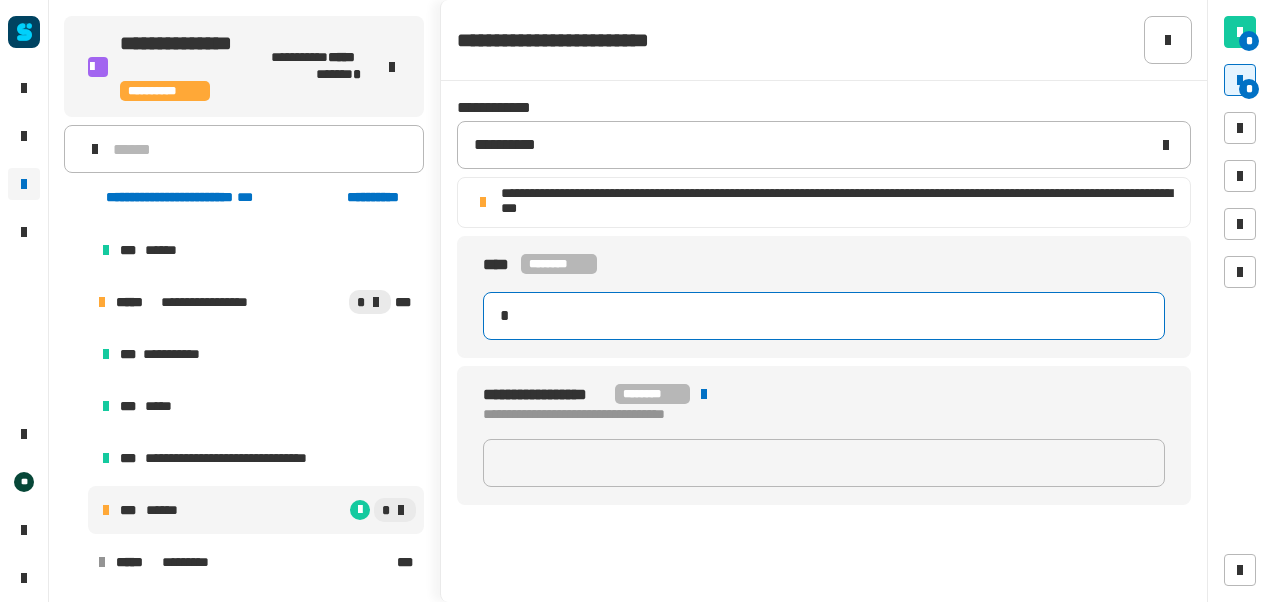 type on "**********" 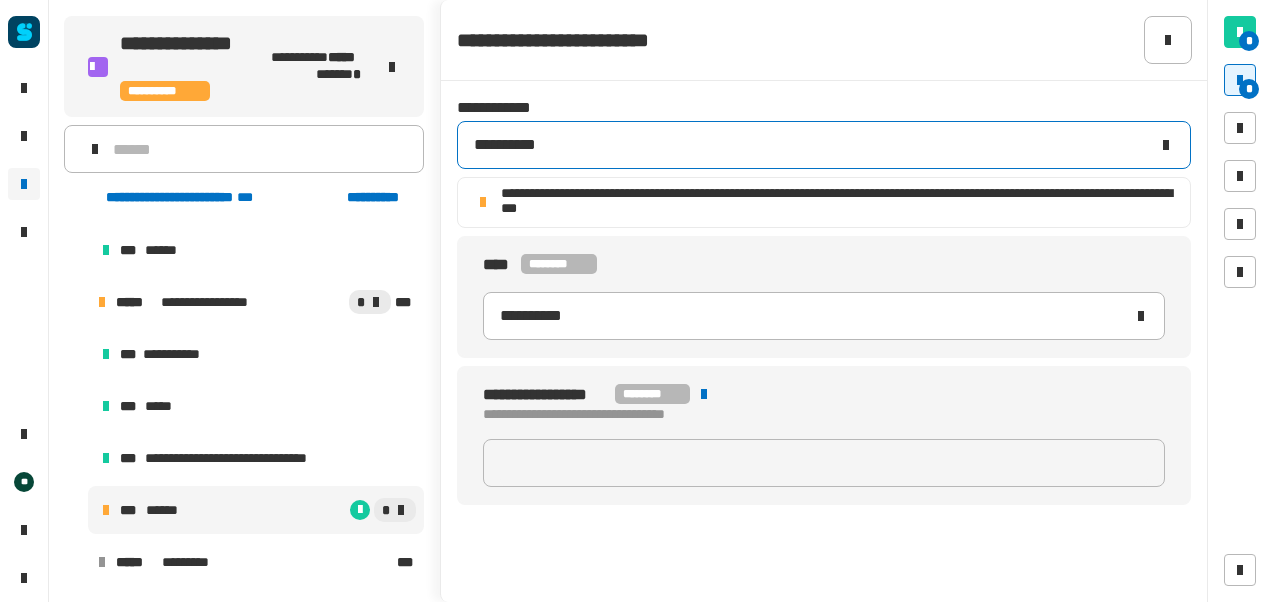 type on "*" 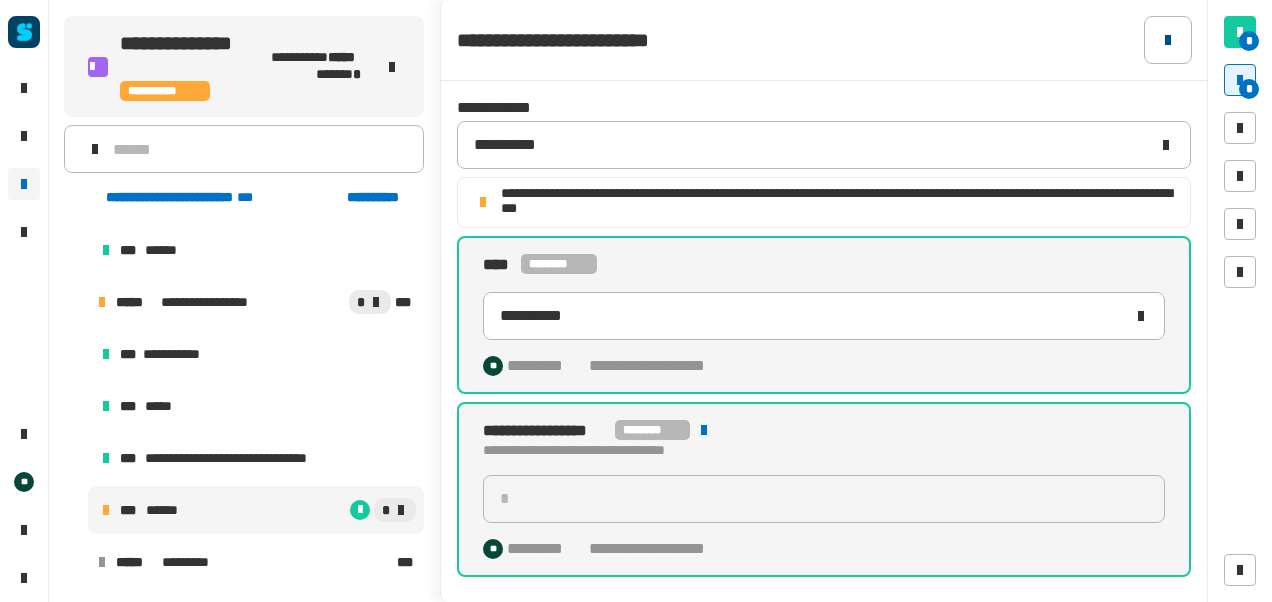 click 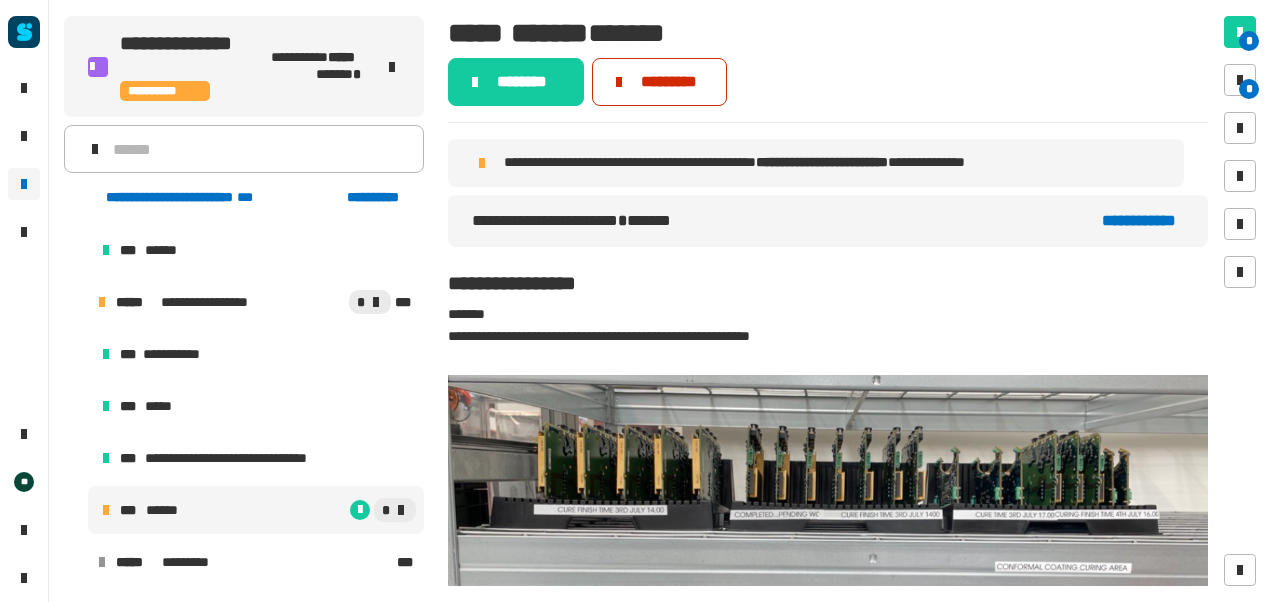 click on "*********" 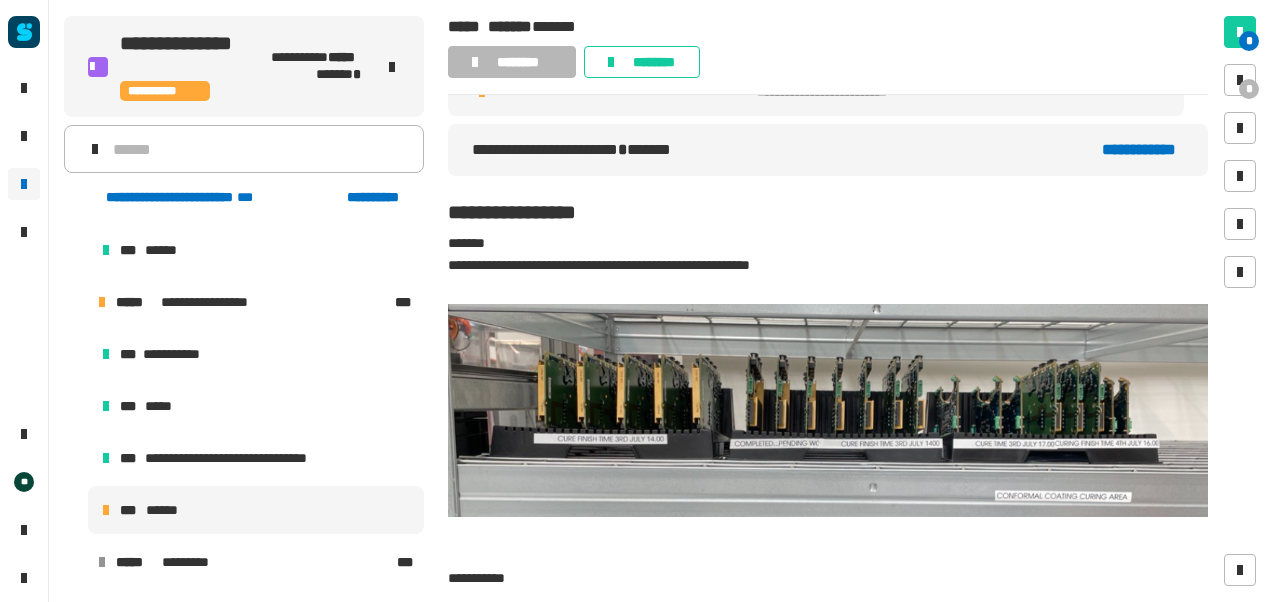 scroll, scrollTop: 0, scrollLeft: 0, axis: both 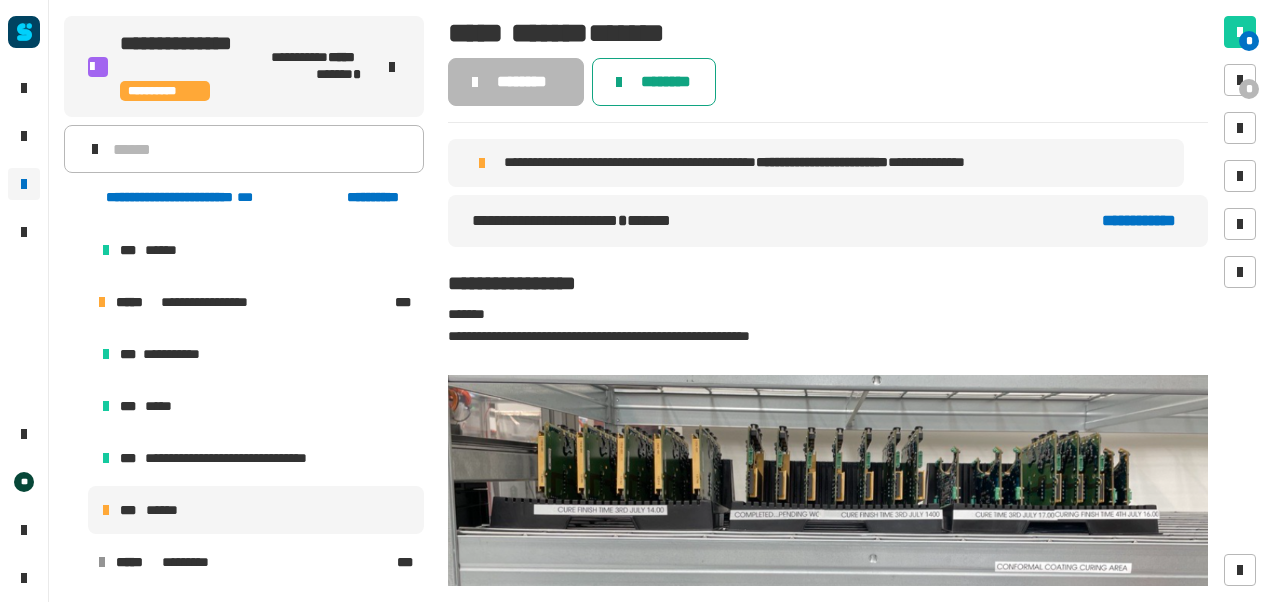 click on "********" 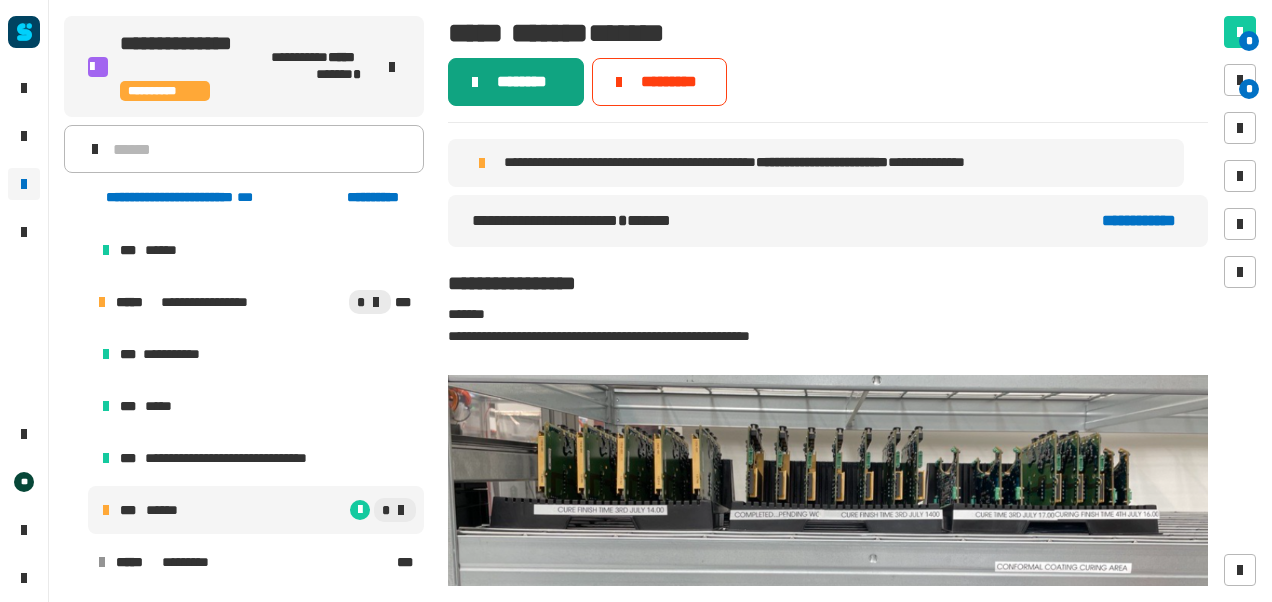 click on "********" 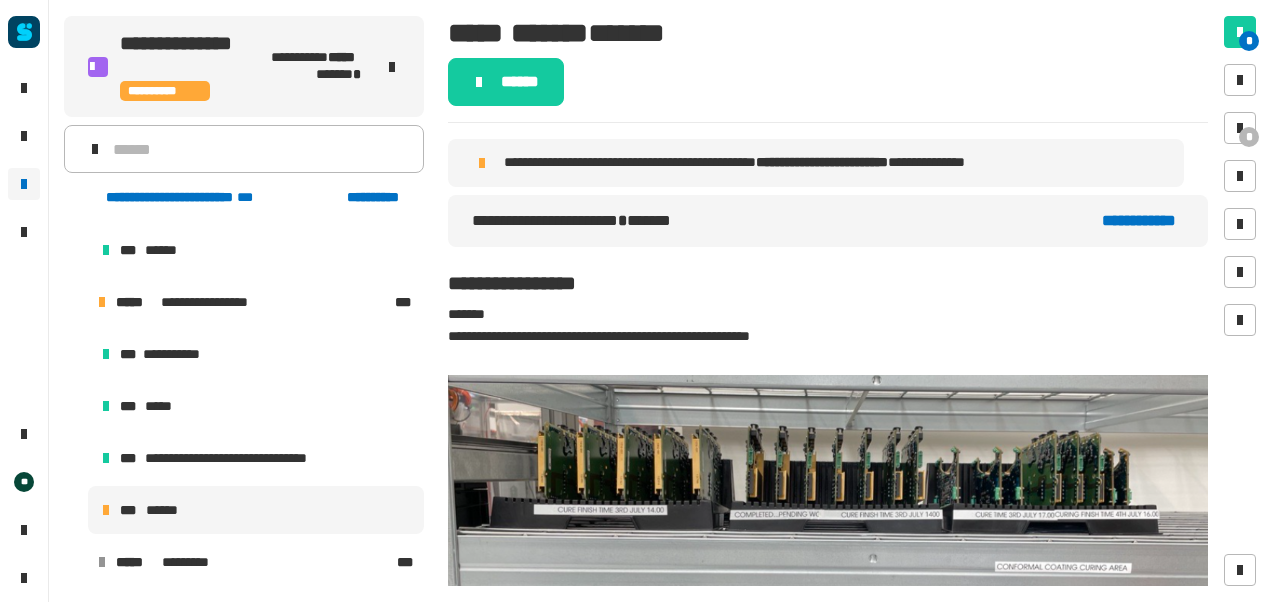 click on "**********" 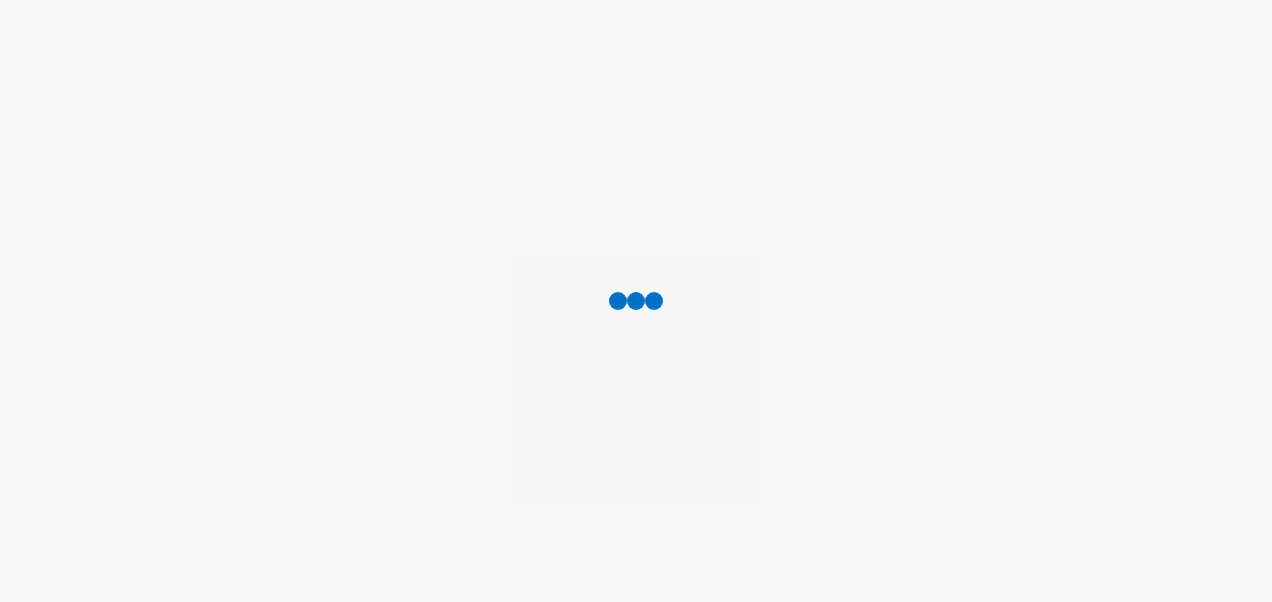 scroll, scrollTop: 0, scrollLeft: 0, axis: both 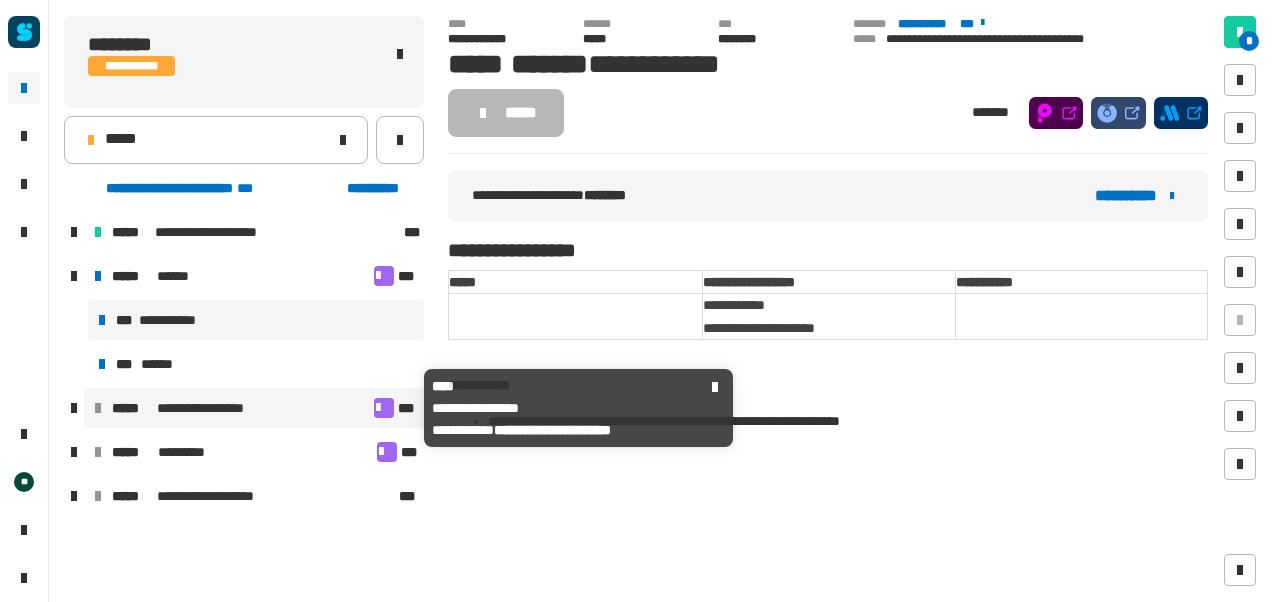 click on "**********" at bounding box center (214, 408) 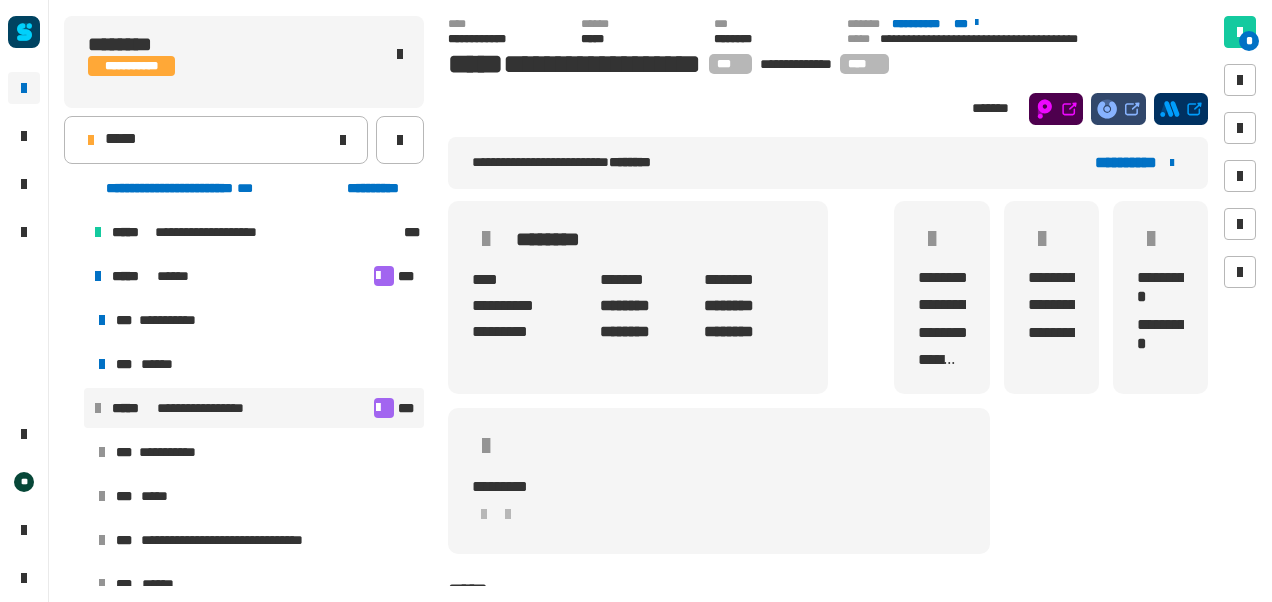 scroll, scrollTop: 106, scrollLeft: 0, axis: vertical 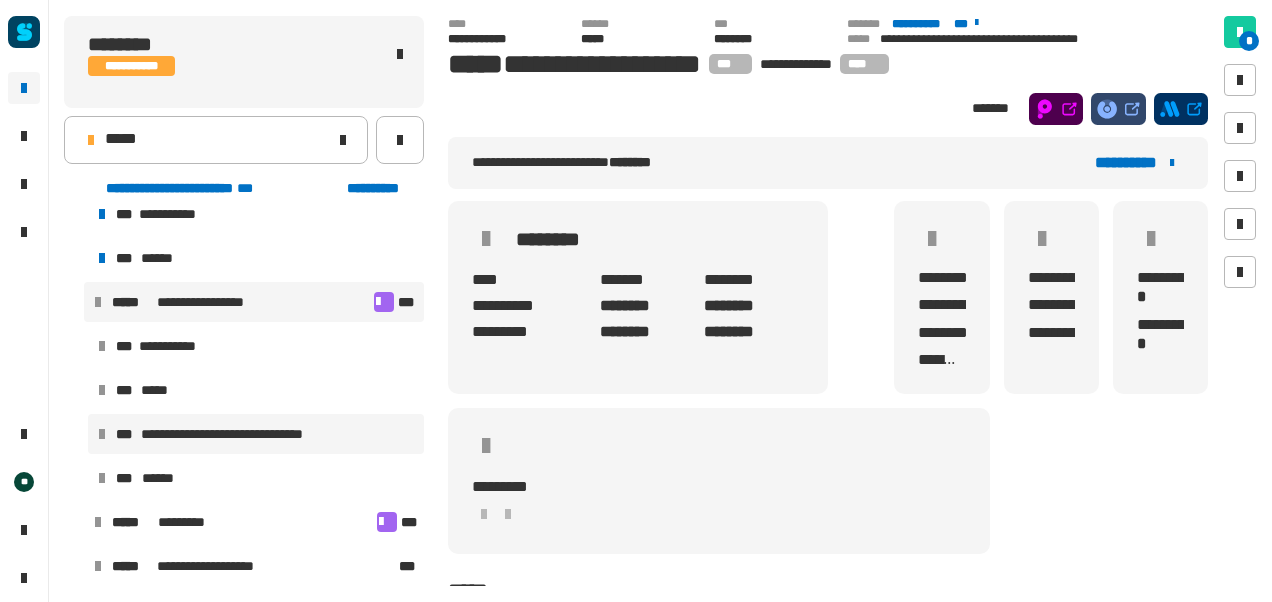 click on "**********" at bounding box center [243, 434] 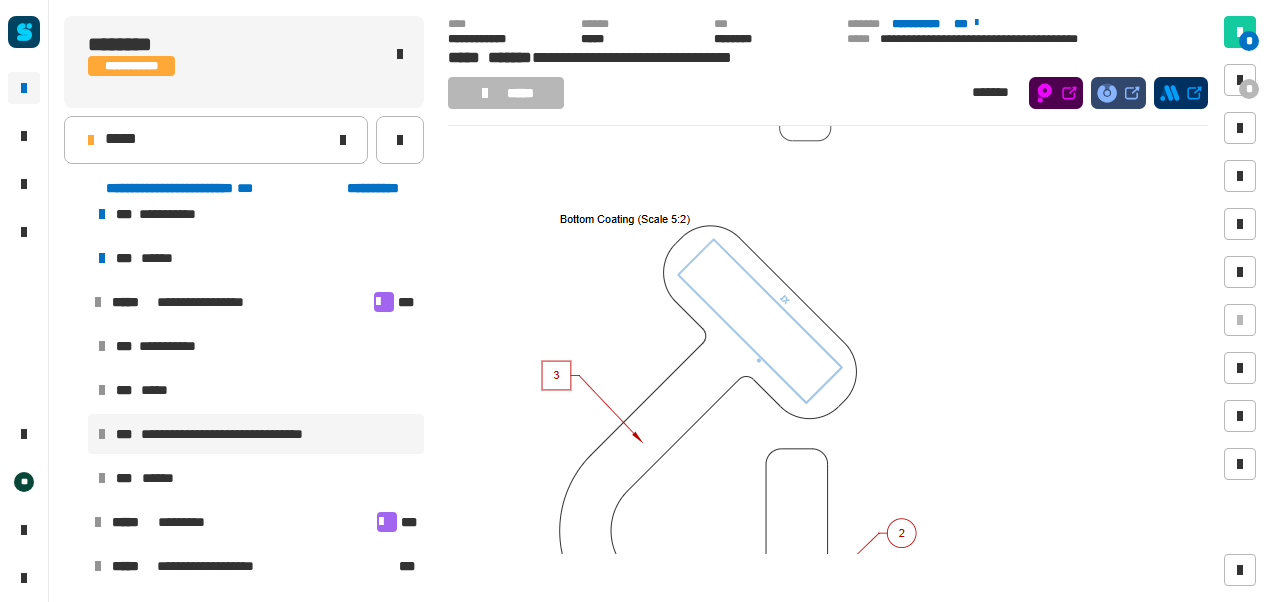 scroll, scrollTop: 1224, scrollLeft: 0, axis: vertical 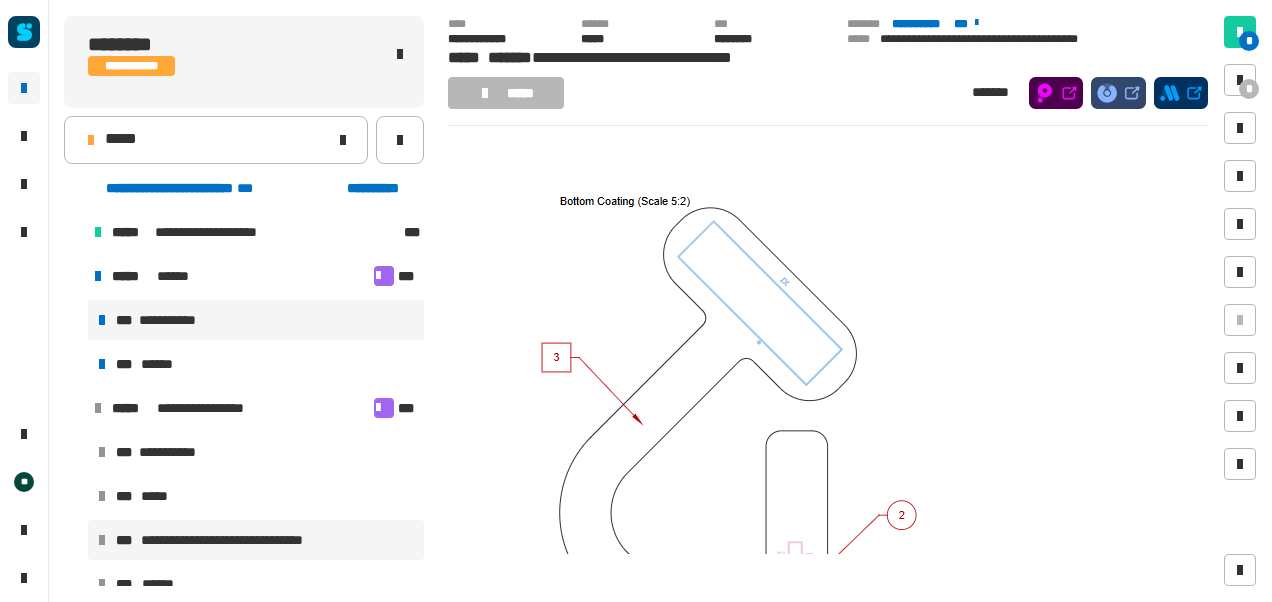 click on "**********" at bounding box center (256, 320) 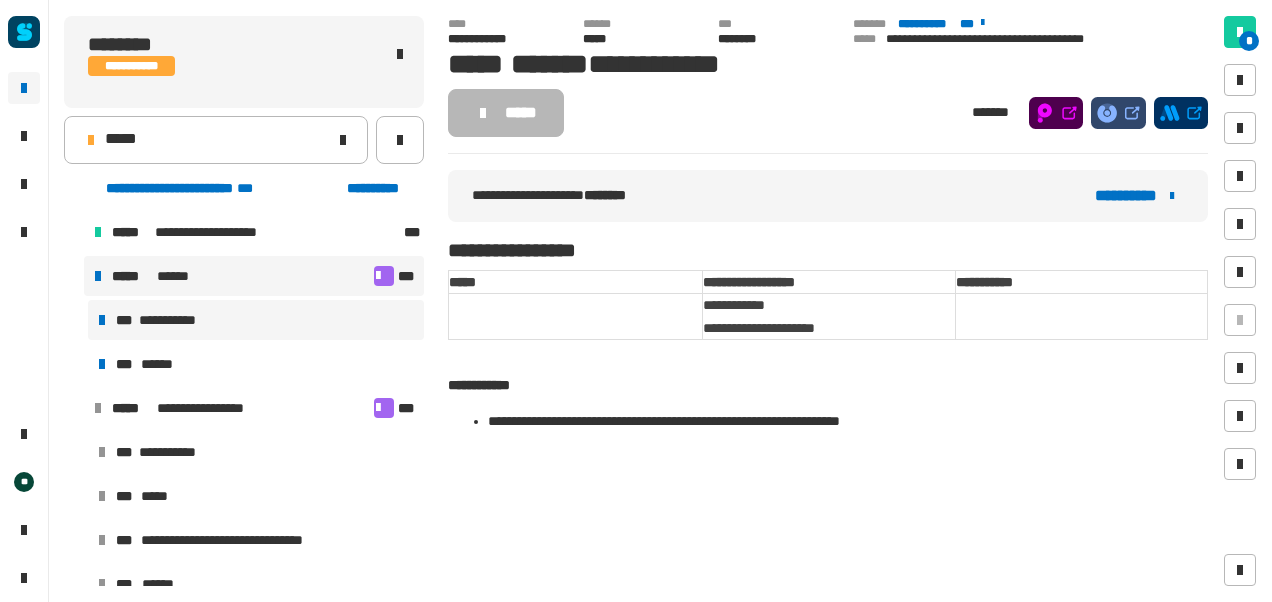 click on "***** ******" at bounding box center (241, 276) 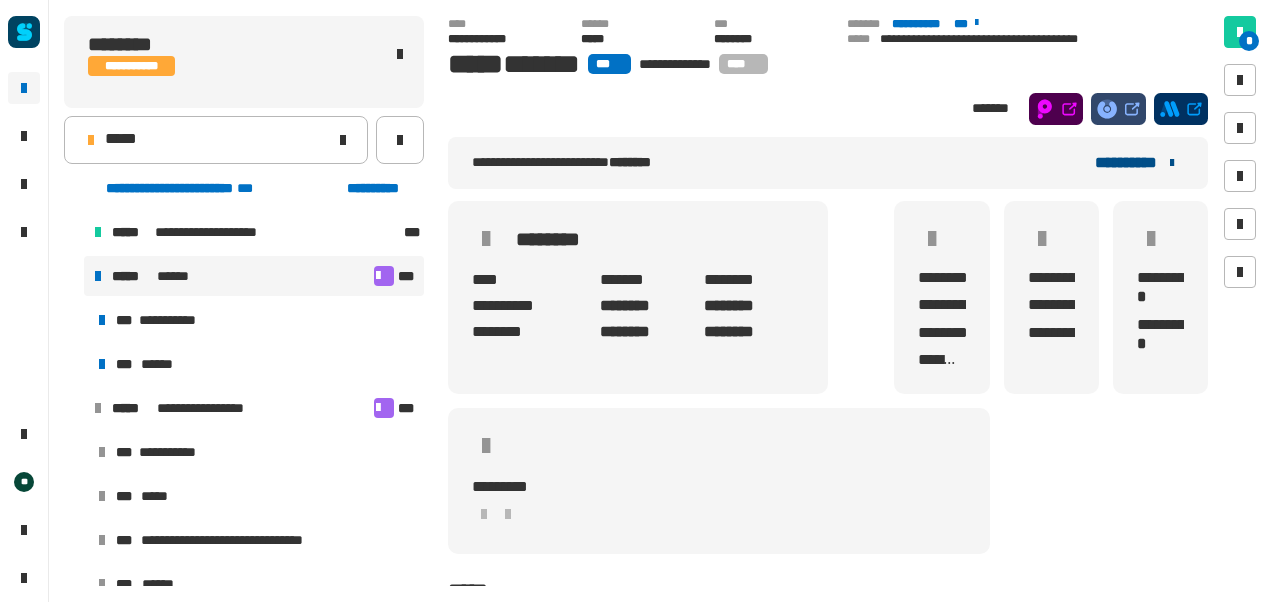click on "**********" 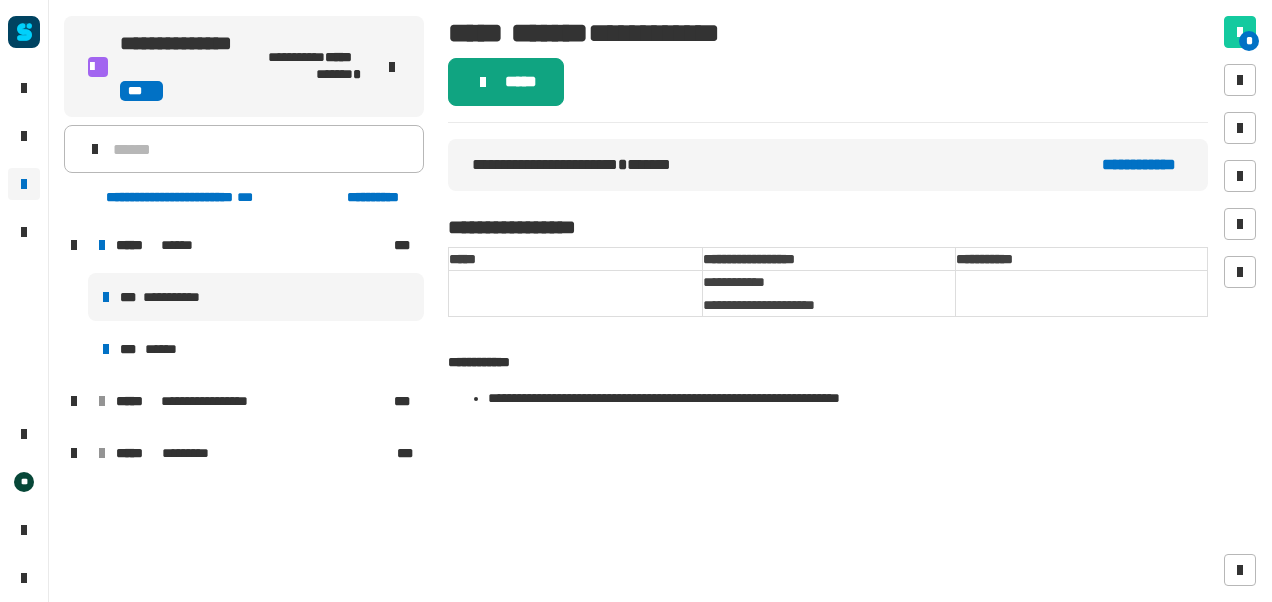 click on "*****" 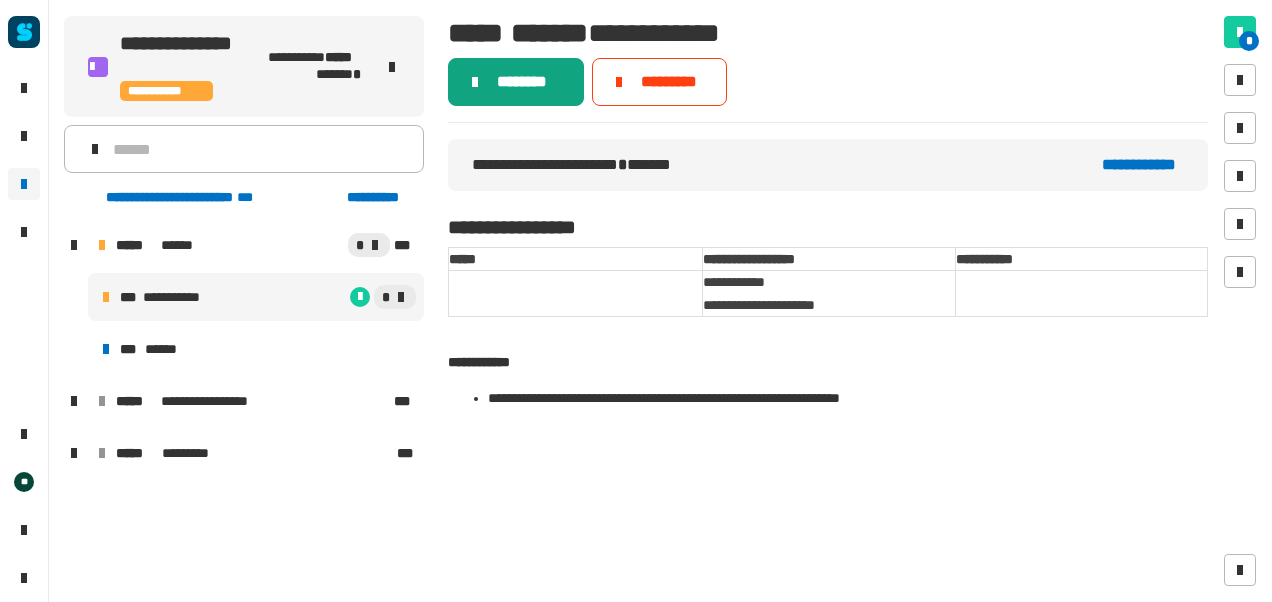 click on "********" 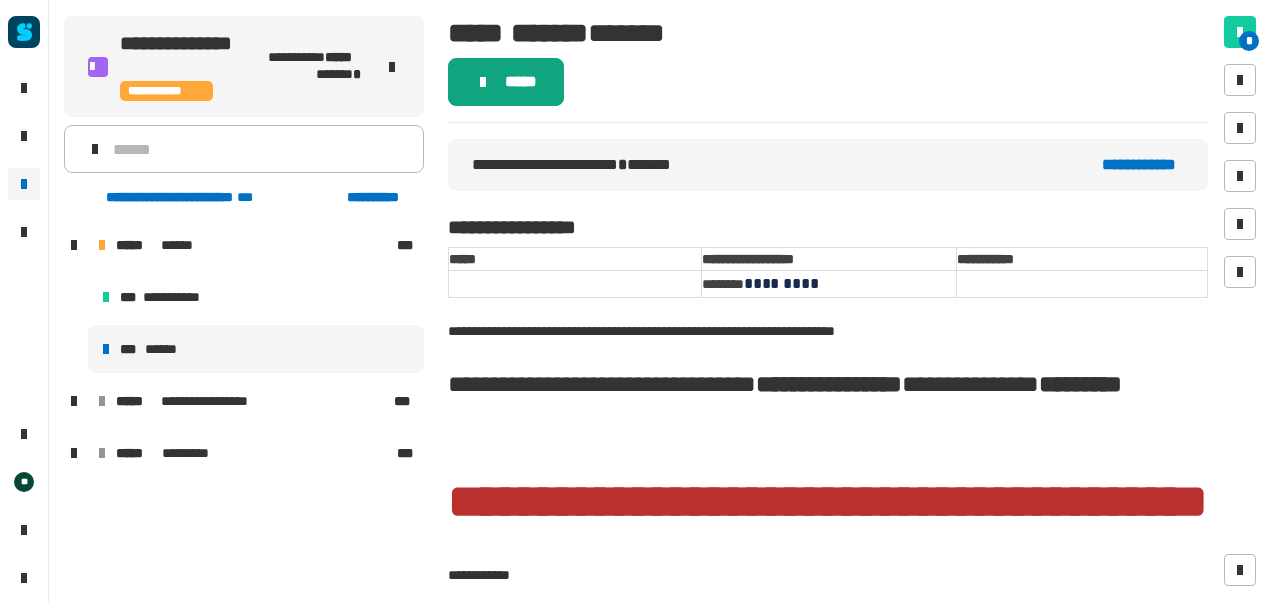 click on "*****" 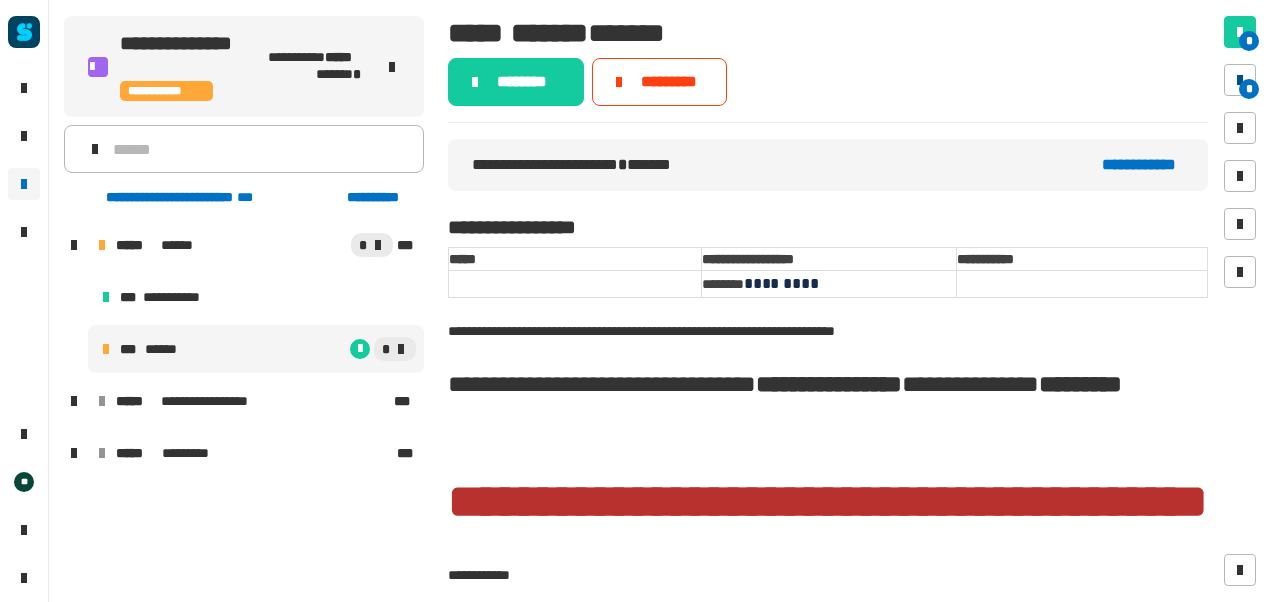 click on "*" at bounding box center (1240, 80) 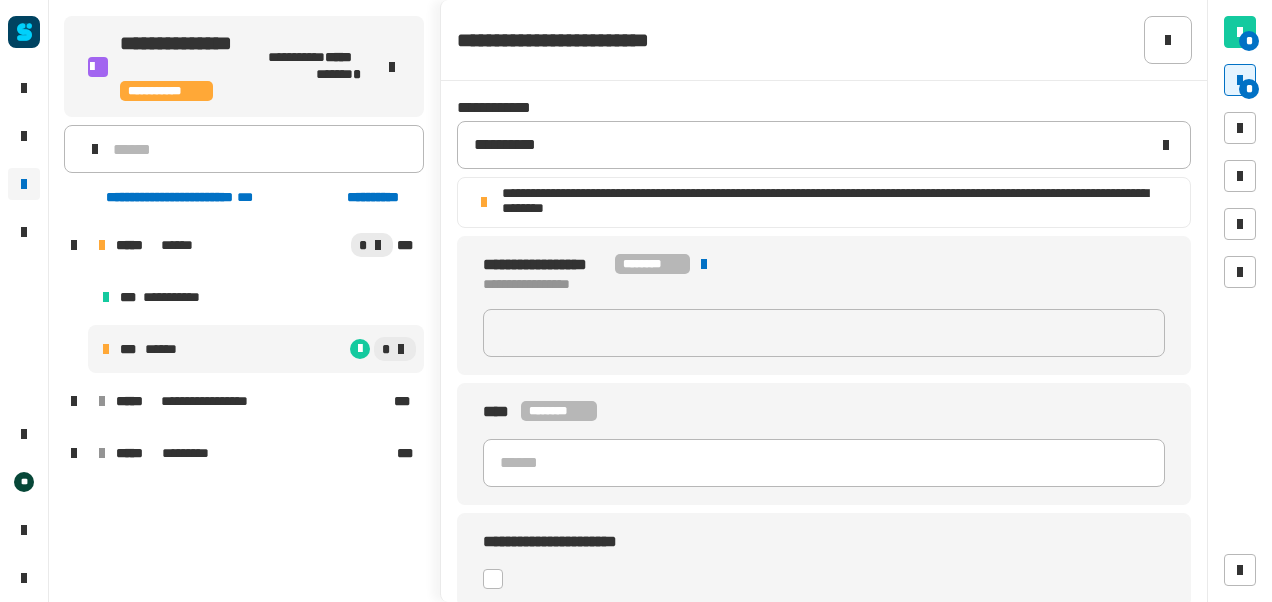 click 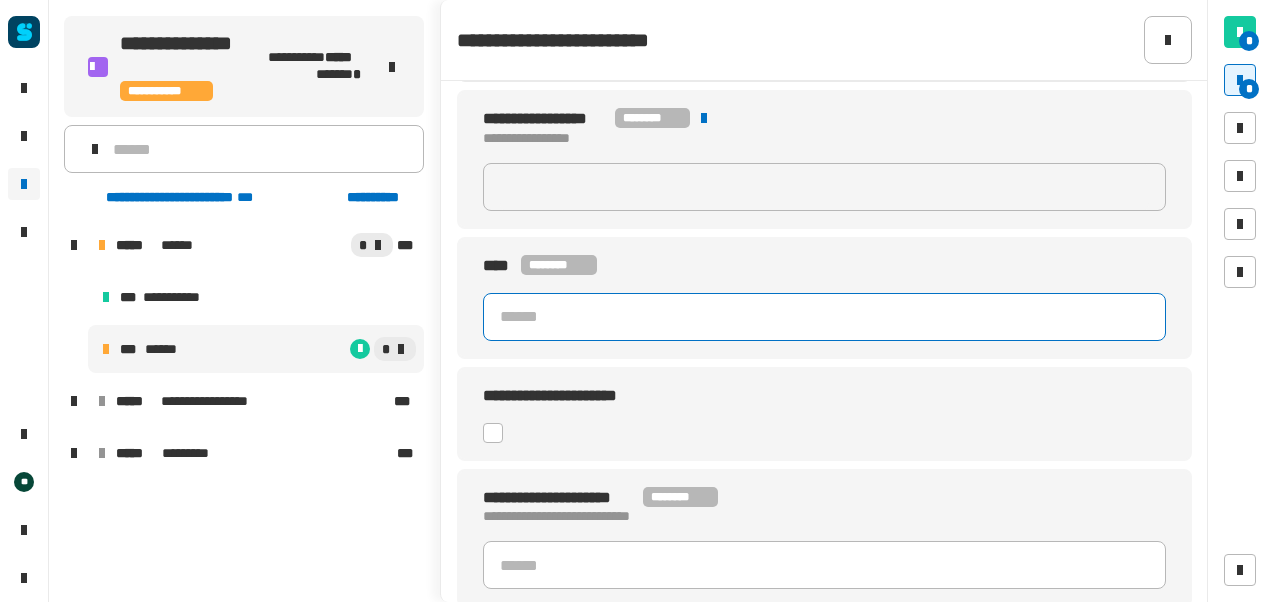 scroll, scrollTop: 152, scrollLeft: 0, axis: vertical 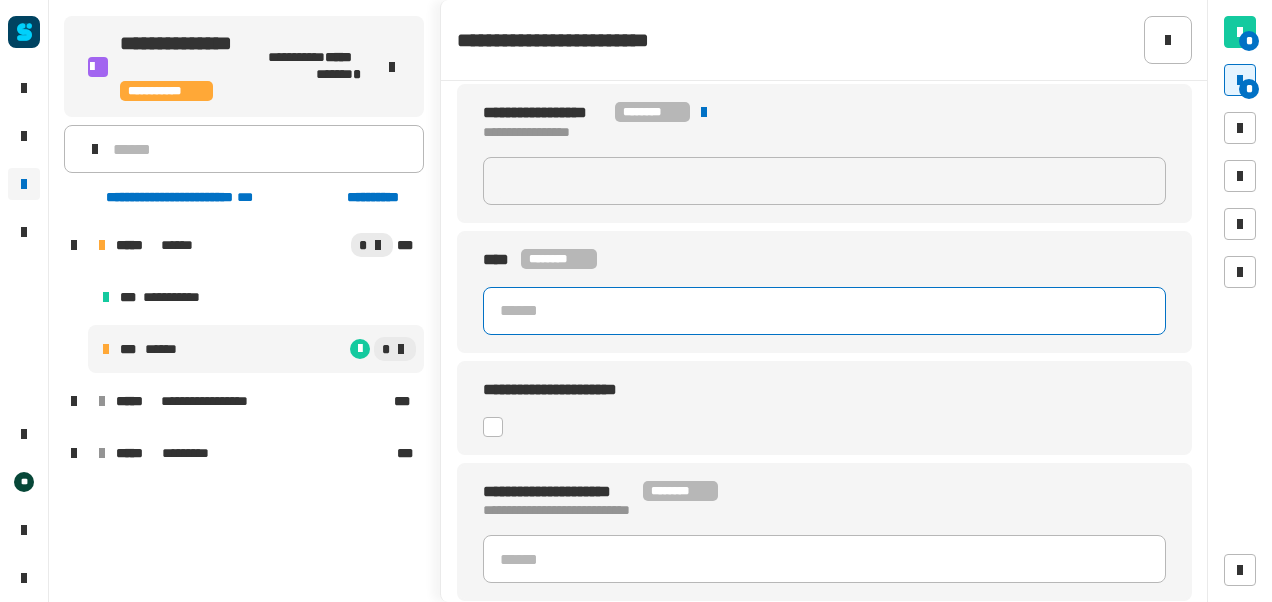 click 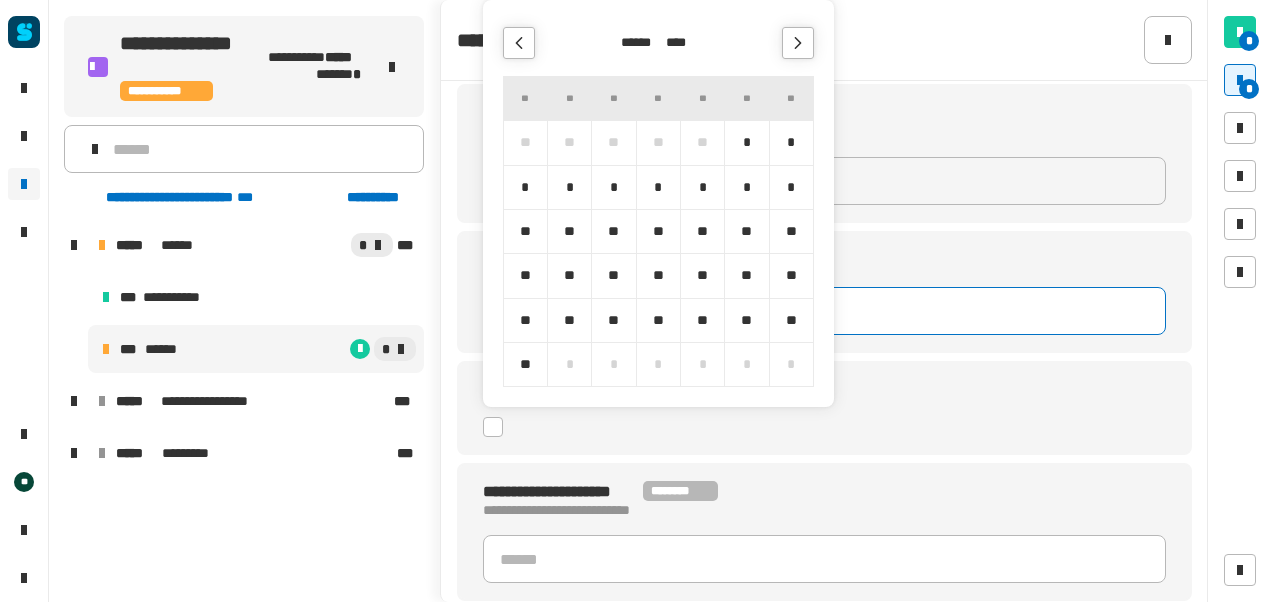 click on "*" at bounding box center [791, 142] 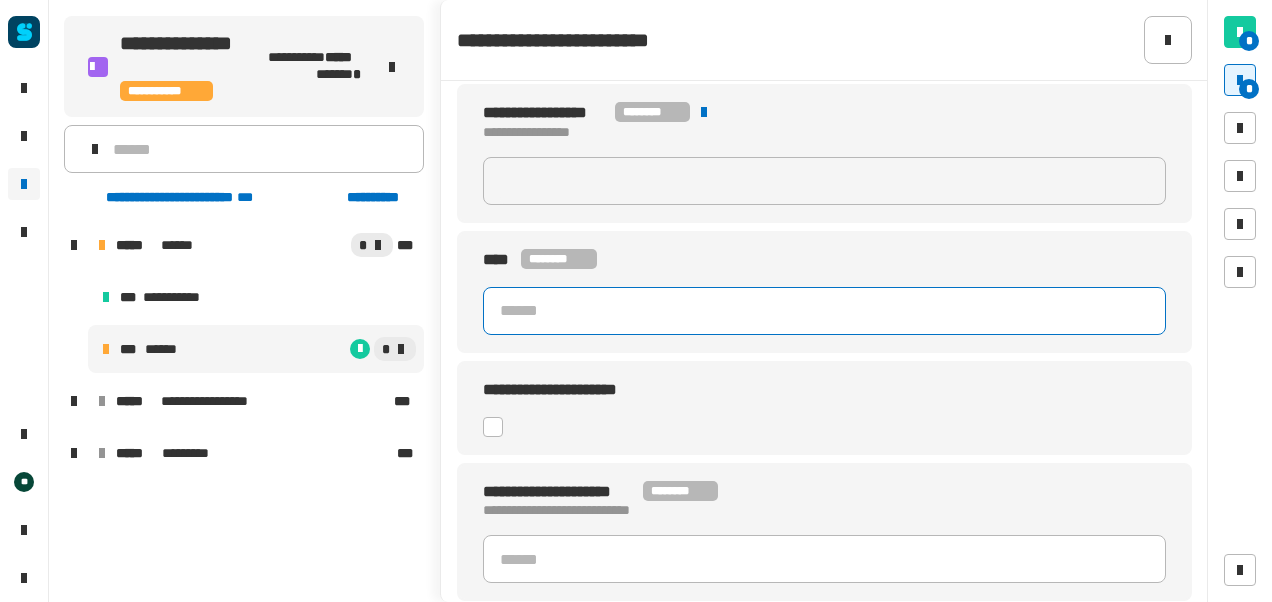 type on "**********" 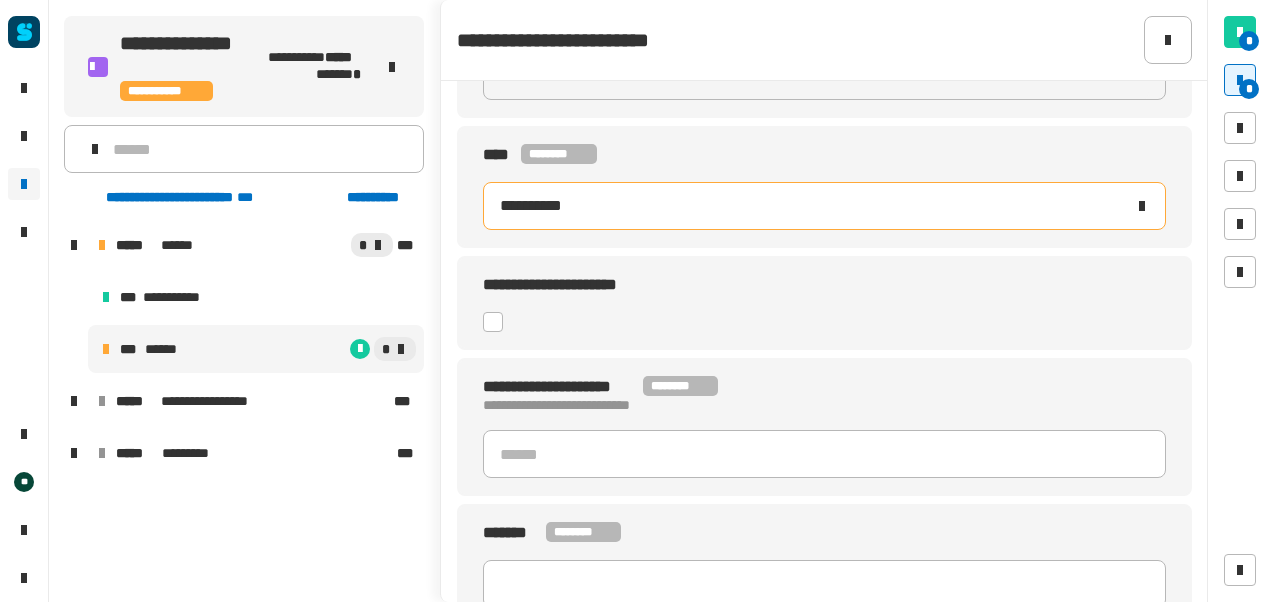 scroll, scrollTop: 258, scrollLeft: 0, axis: vertical 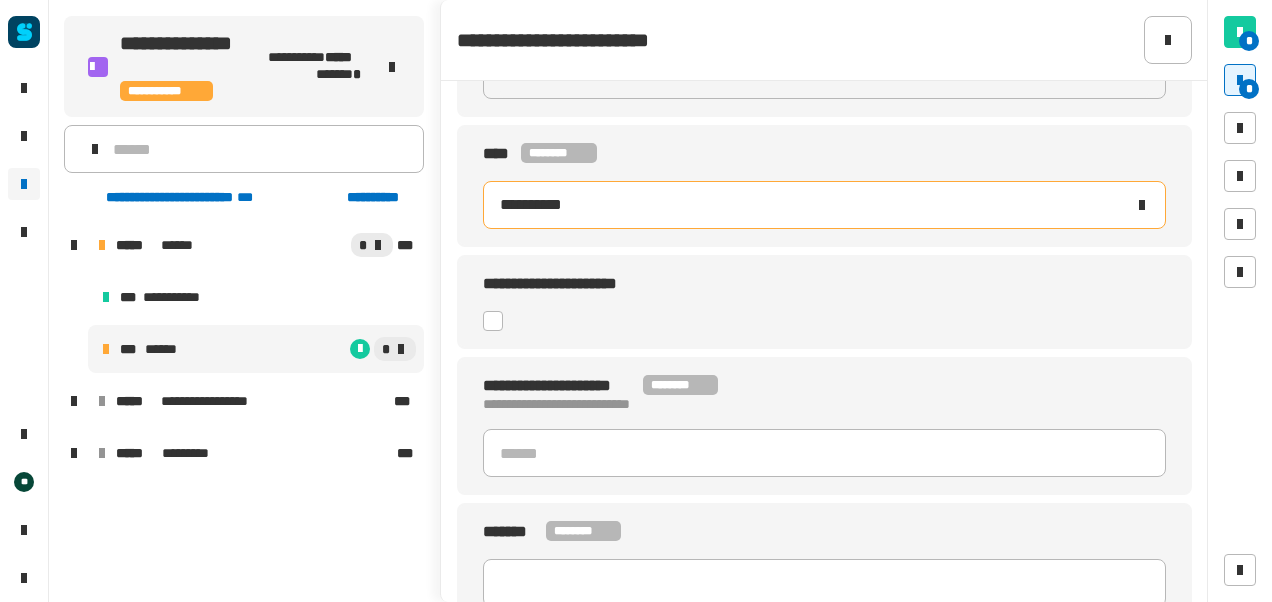 click 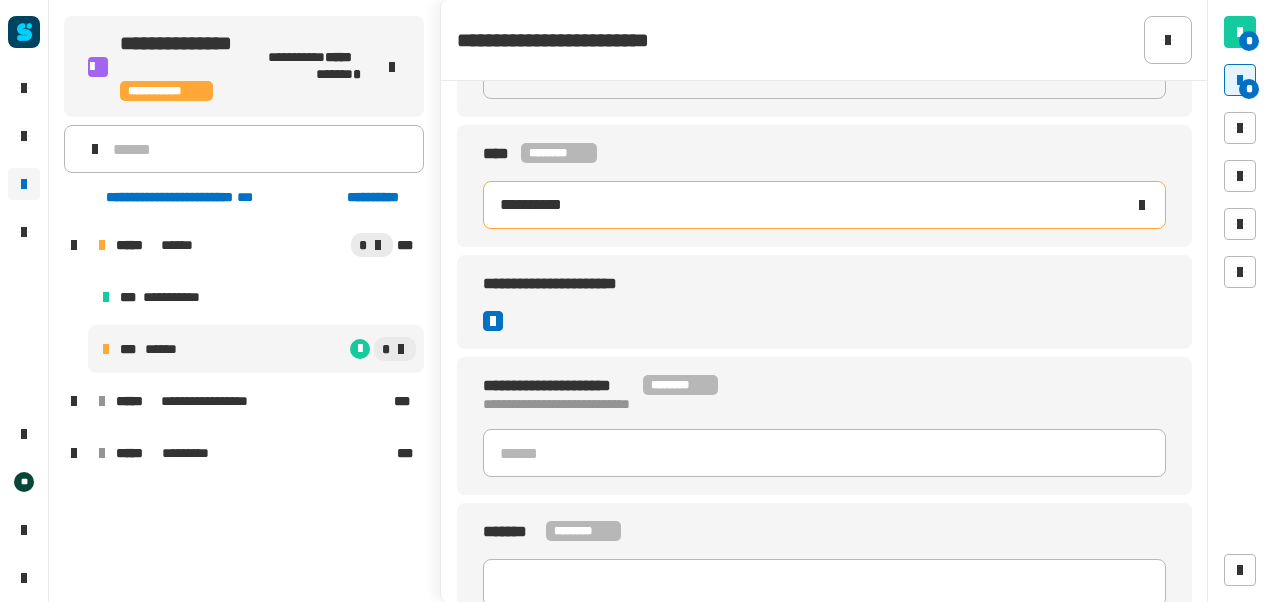 scroll, scrollTop: 296, scrollLeft: 0, axis: vertical 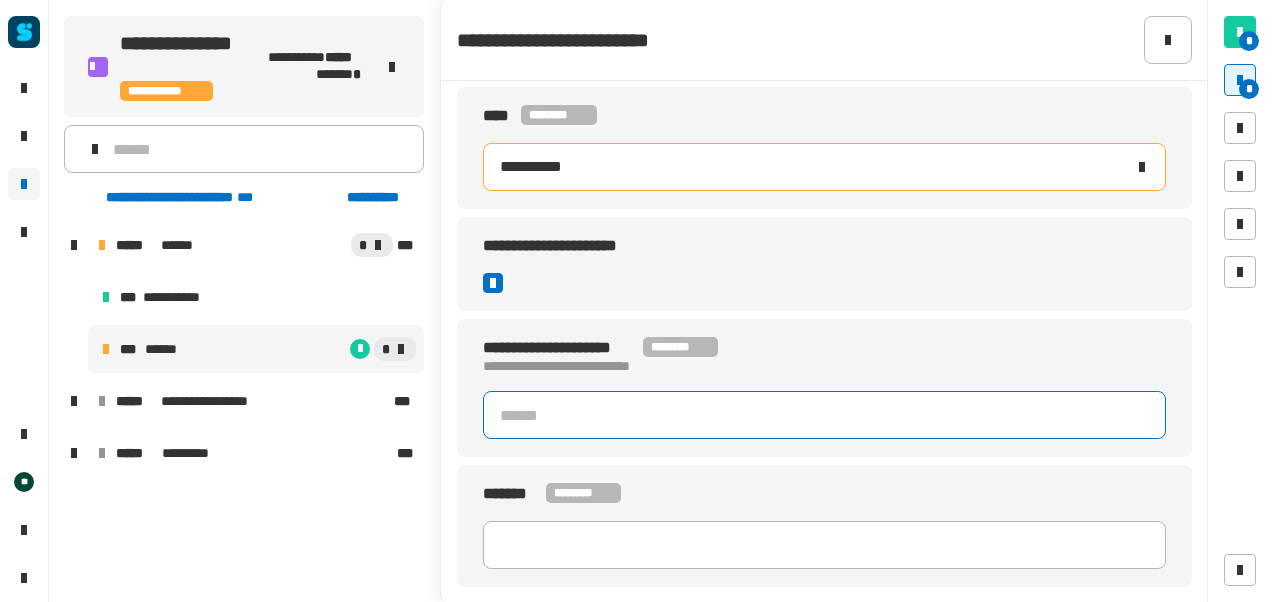 click 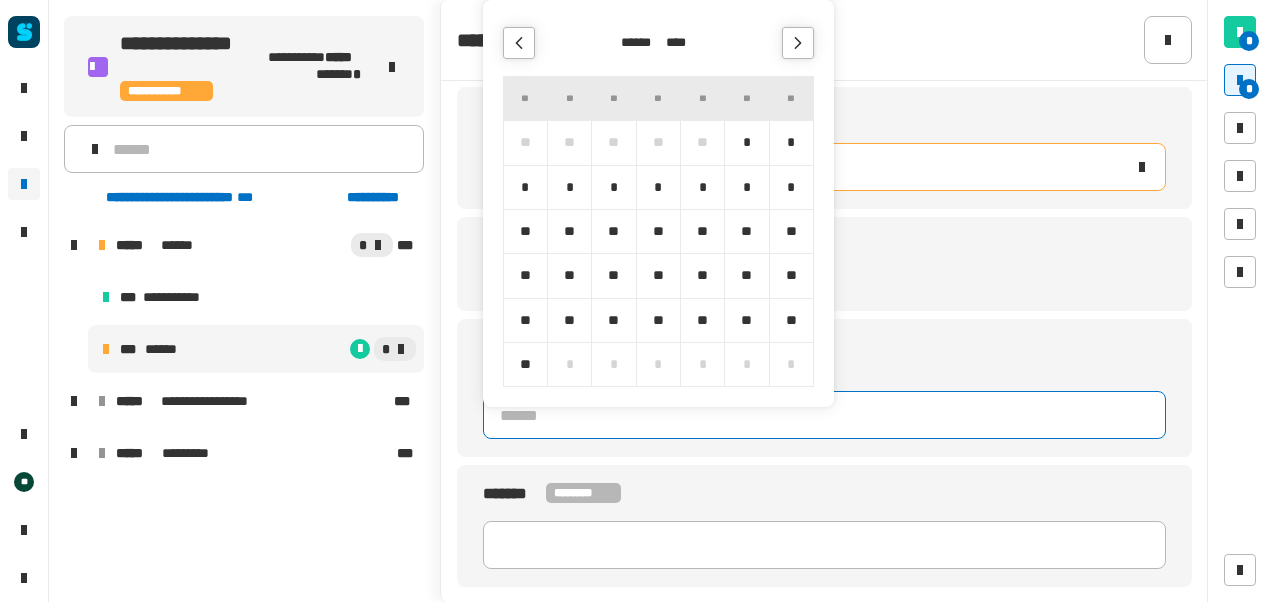 click at bounding box center (798, 43) 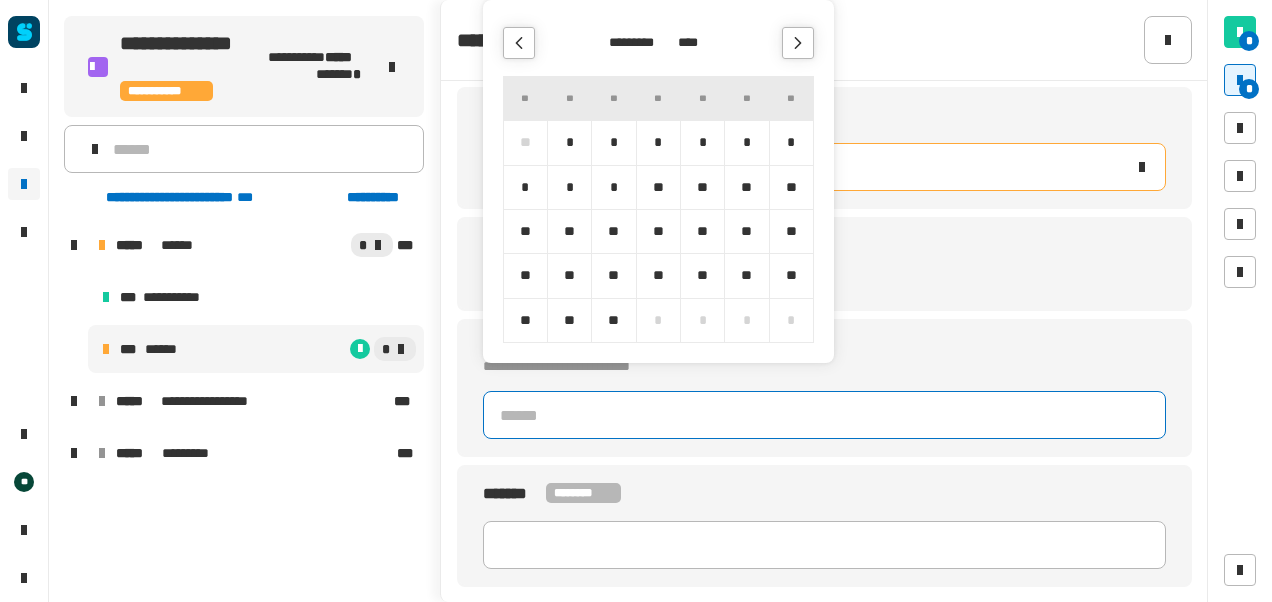 click at bounding box center [798, 43] 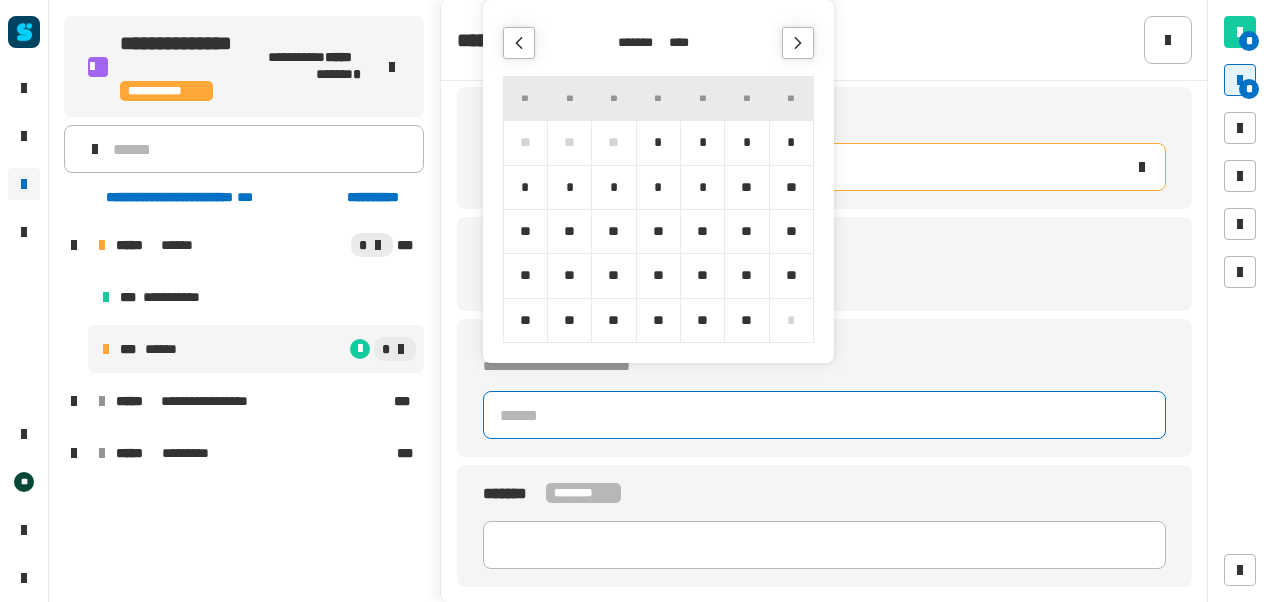 click at bounding box center [798, 43] 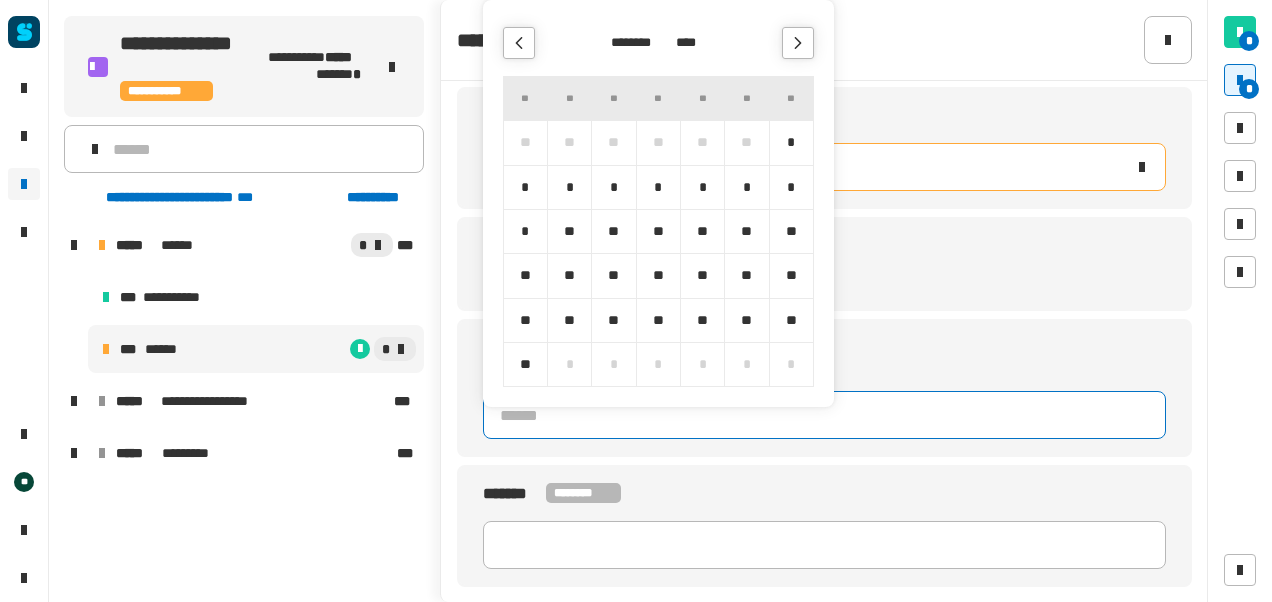 click on "*" at bounding box center (702, 187) 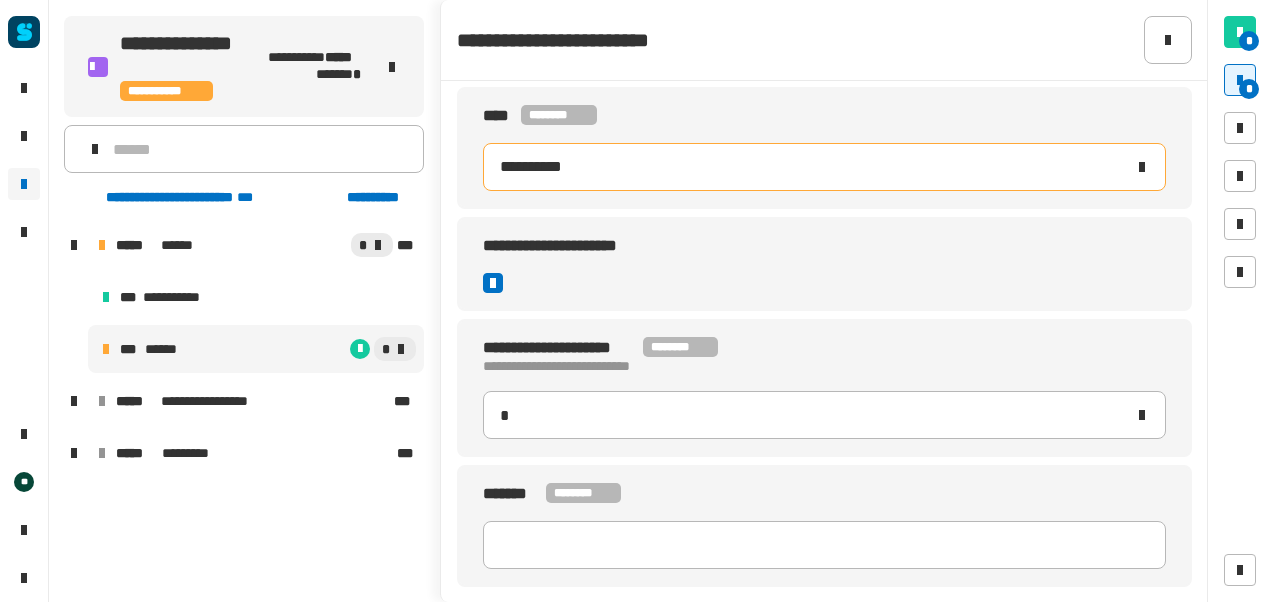 type on "**********" 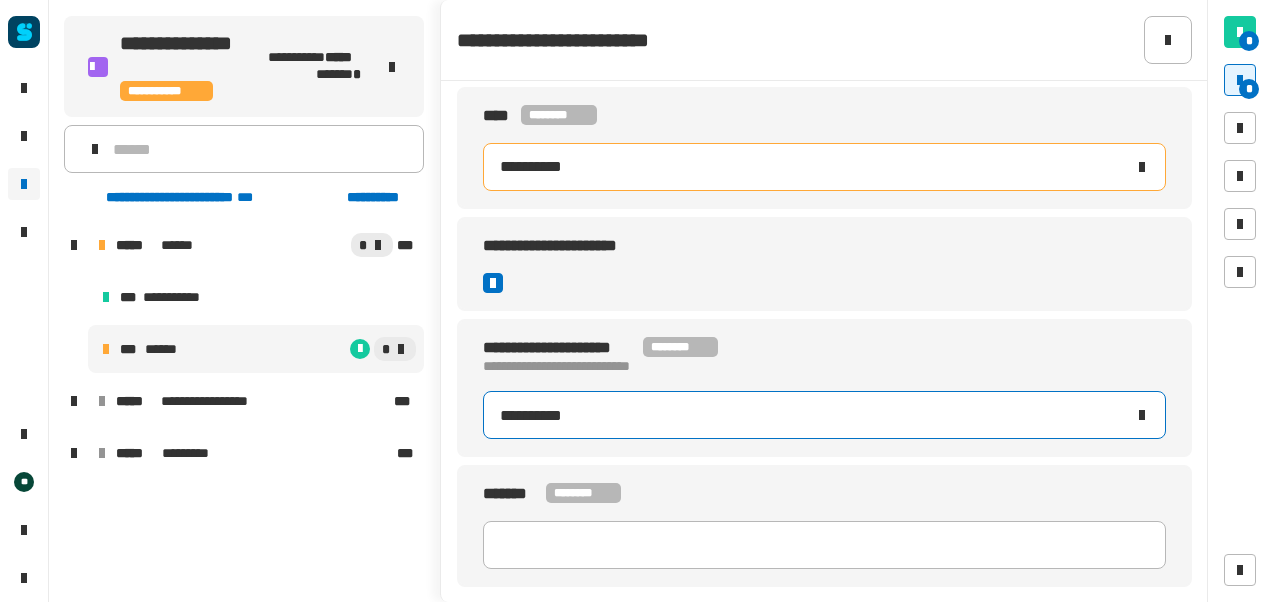 type 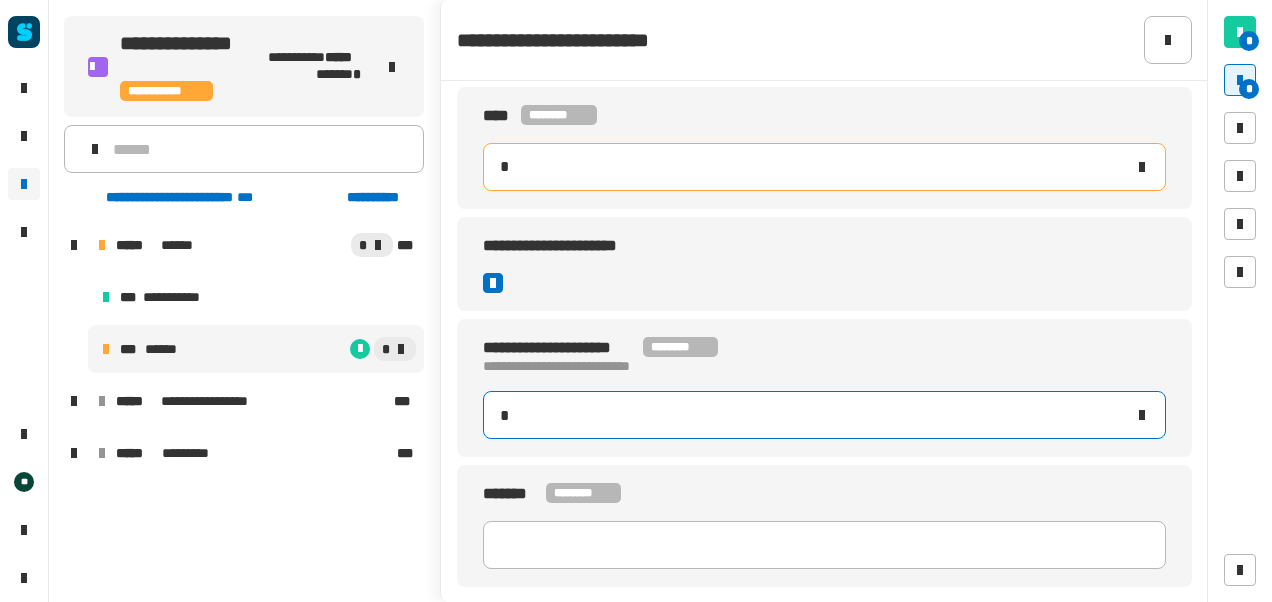 type 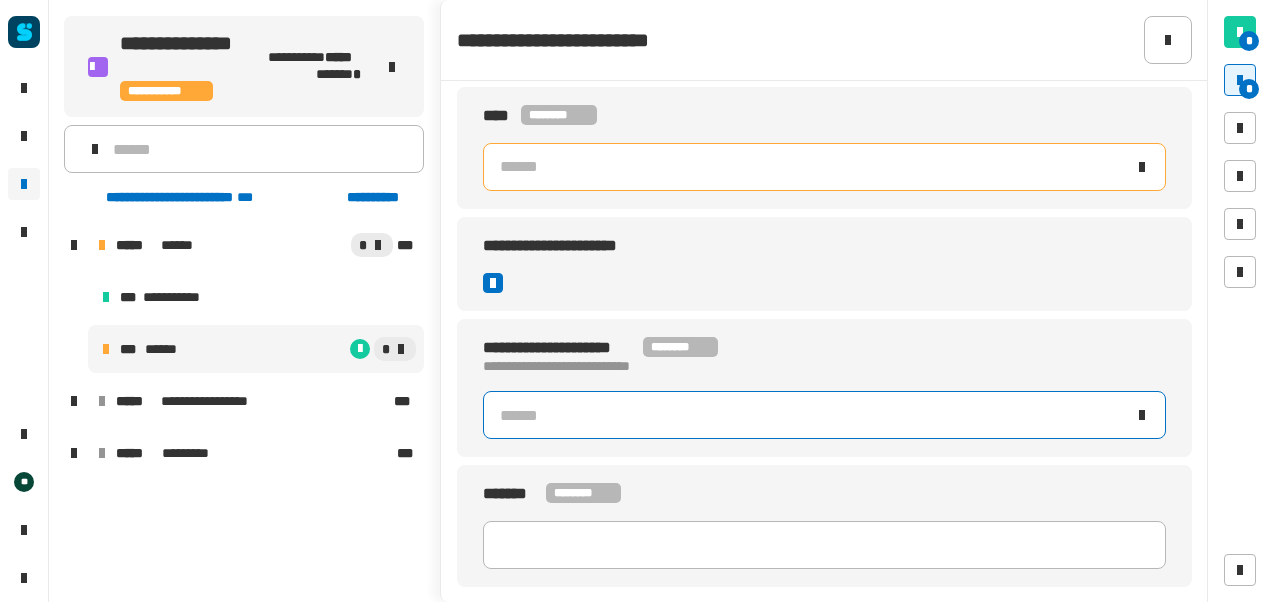 type 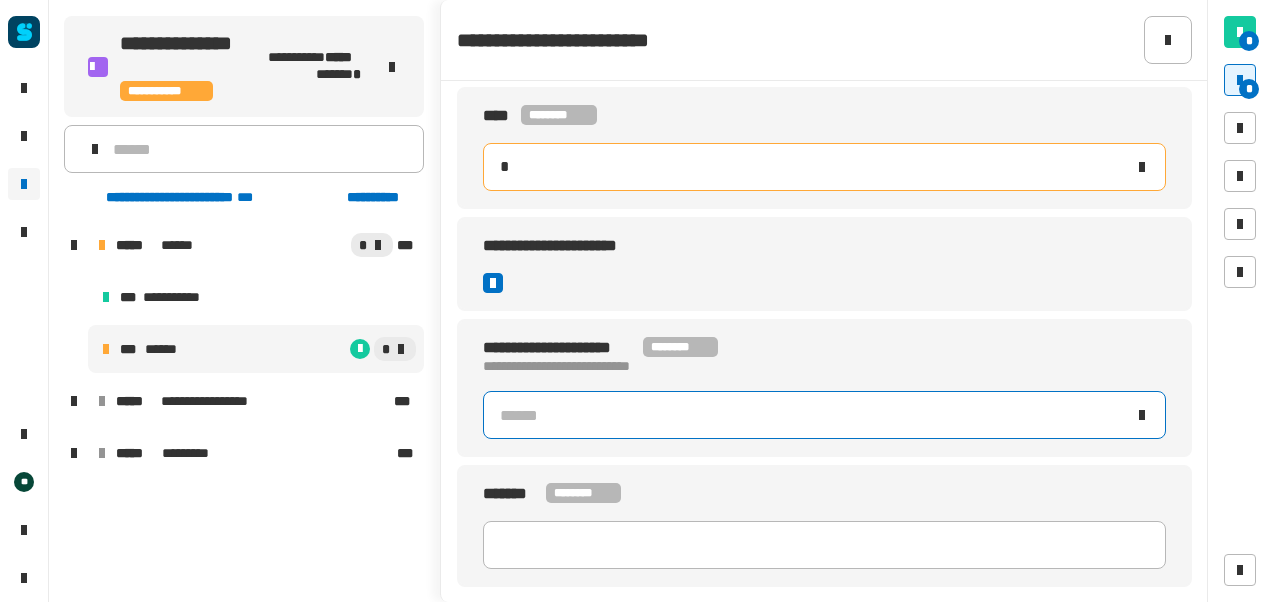 type on "*" 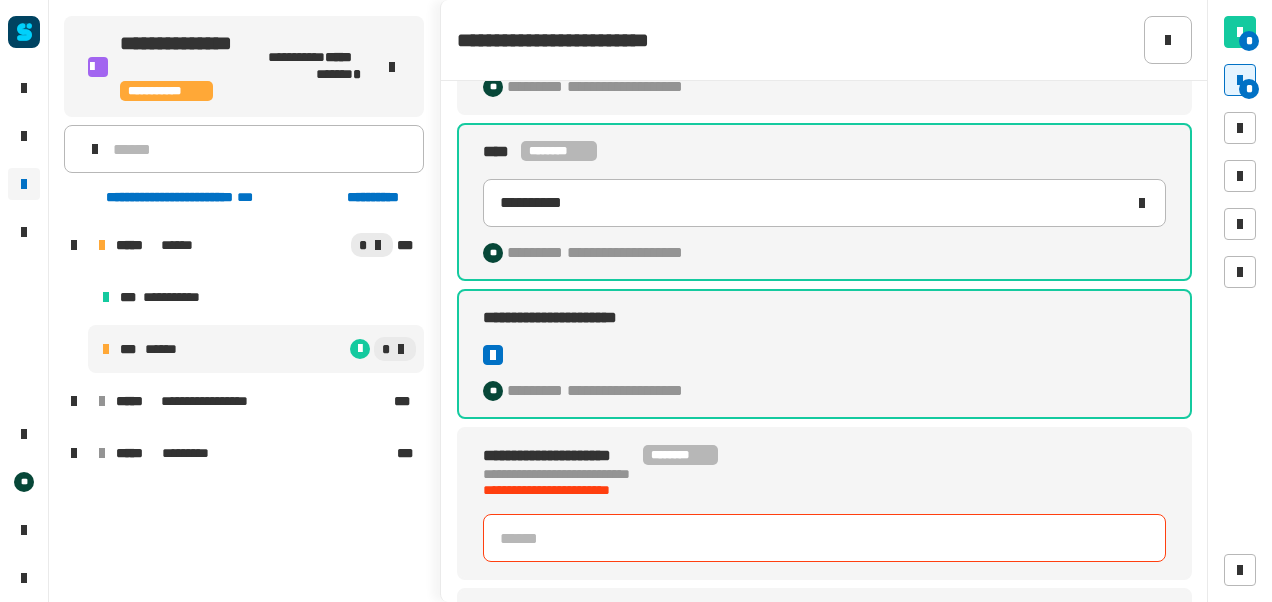 scroll, scrollTop: 332, scrollLeft: 0, axis: vertical 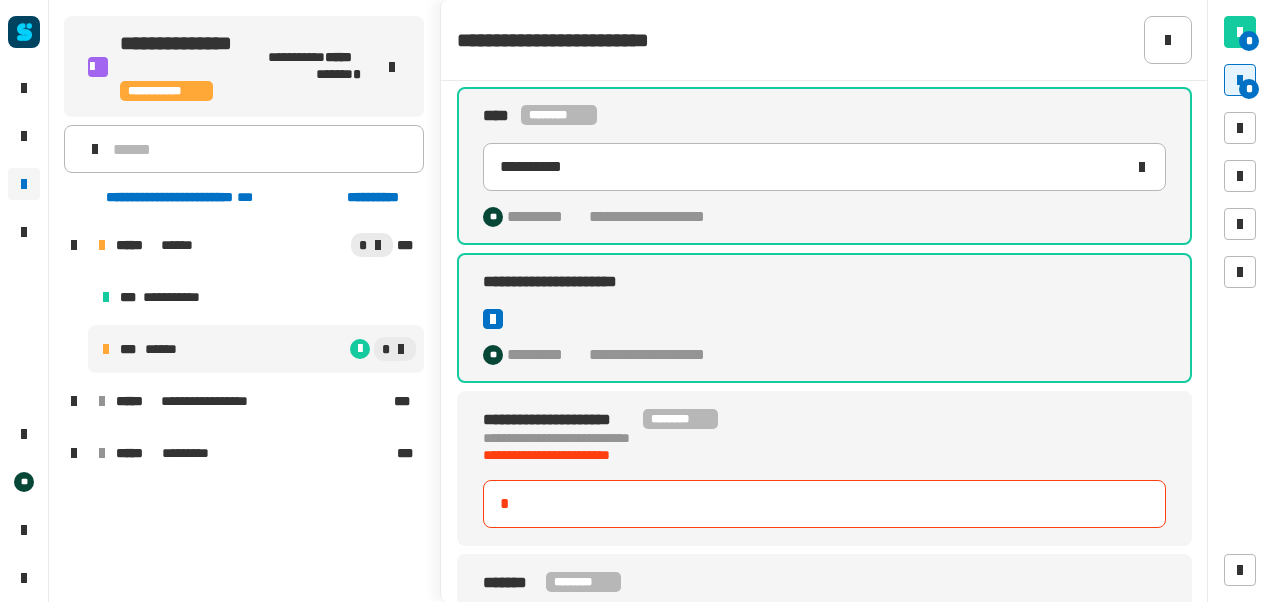 type on "**********" 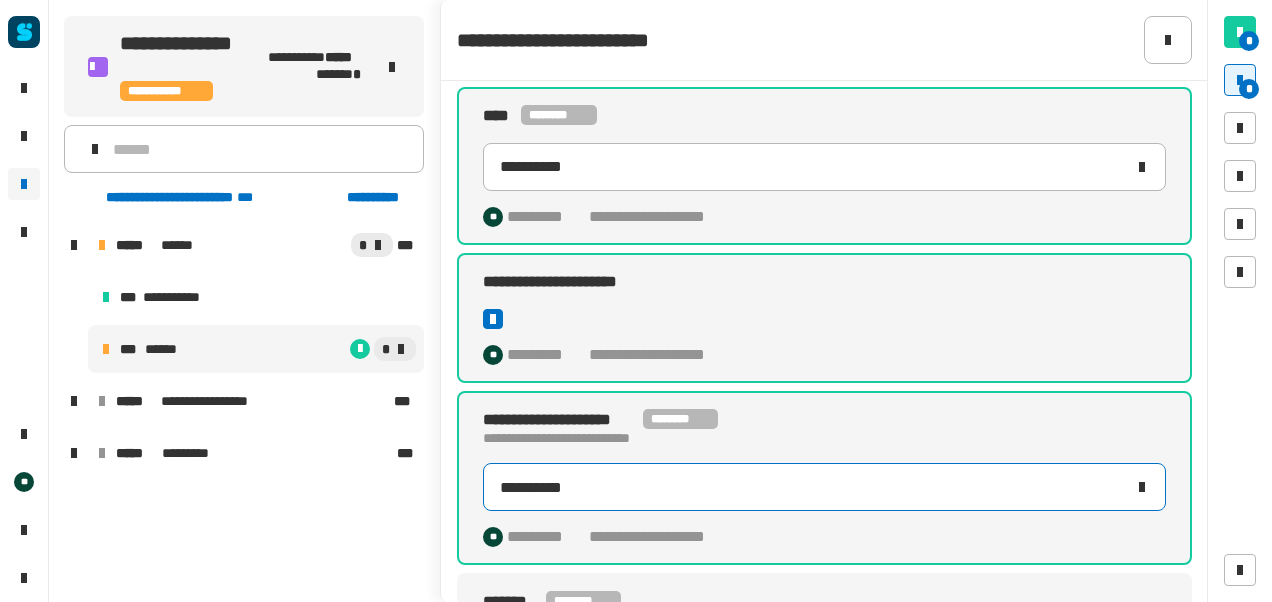 scroll, scrollTop: 440, scrollLeft: 0, axis: vertical 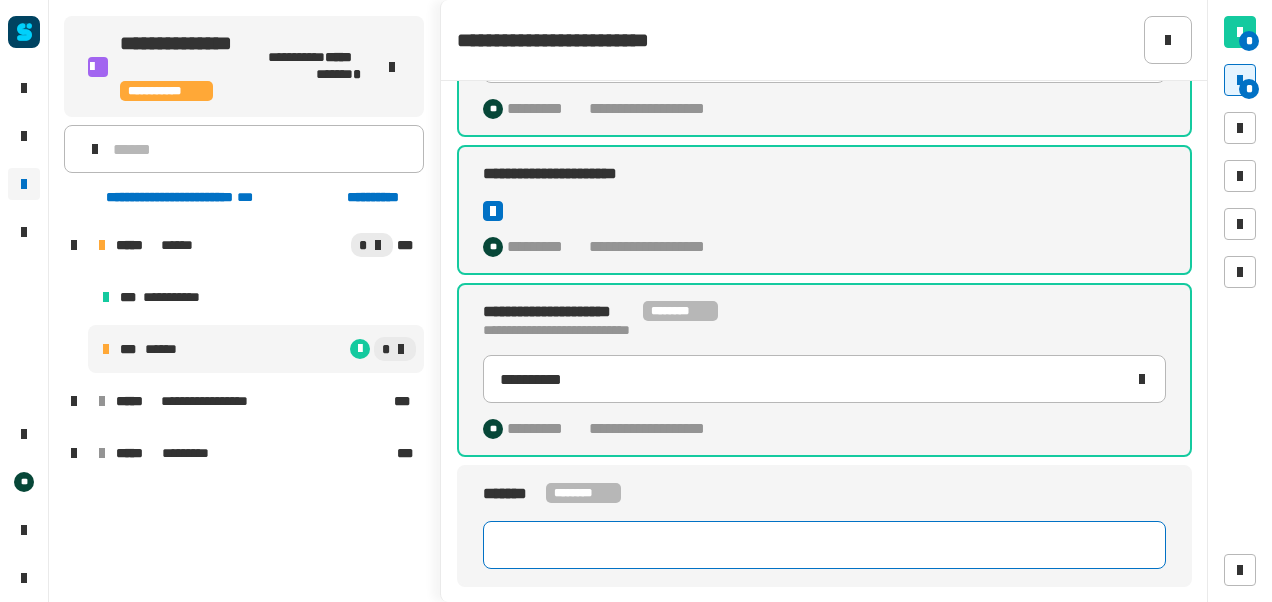 click 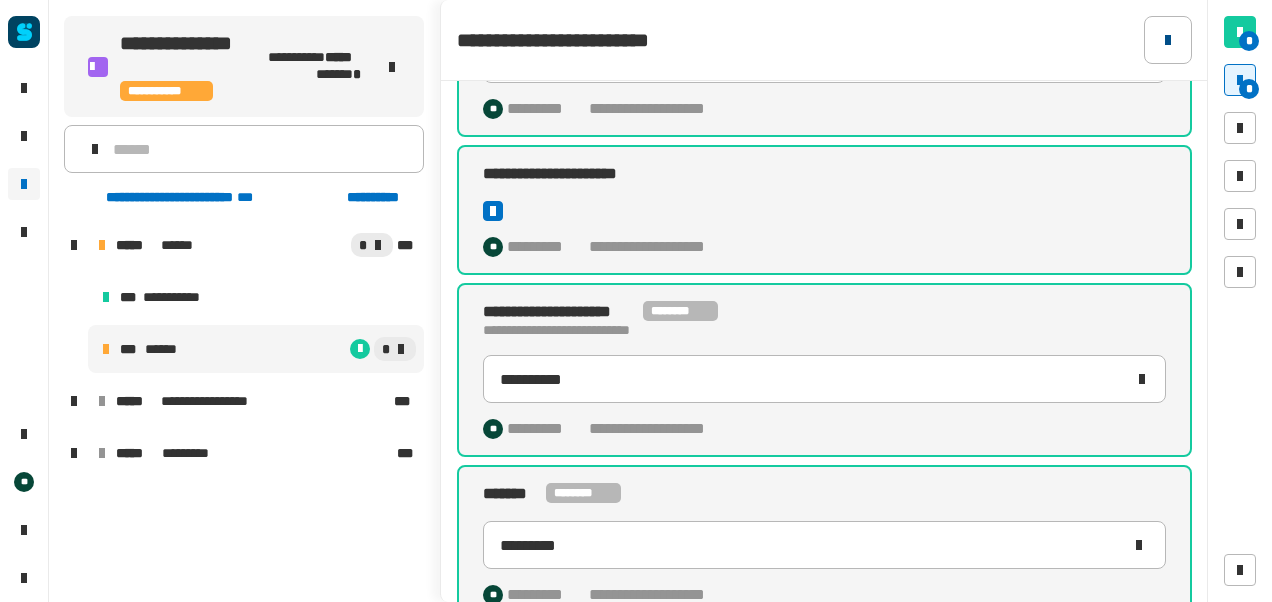 type on "********" 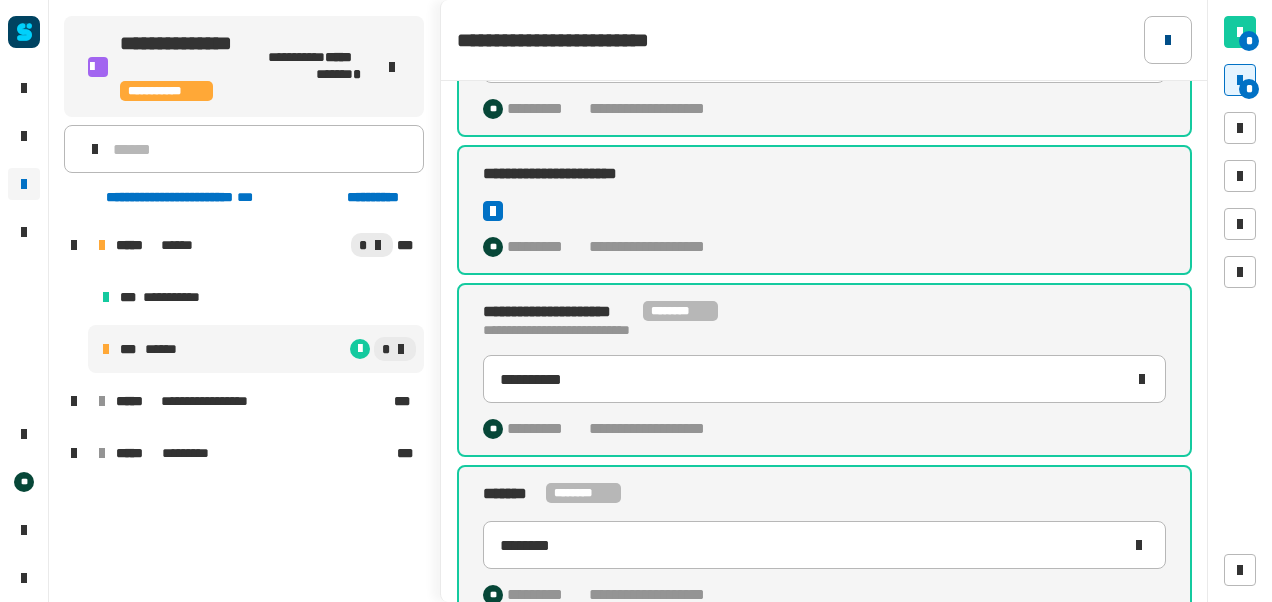 click 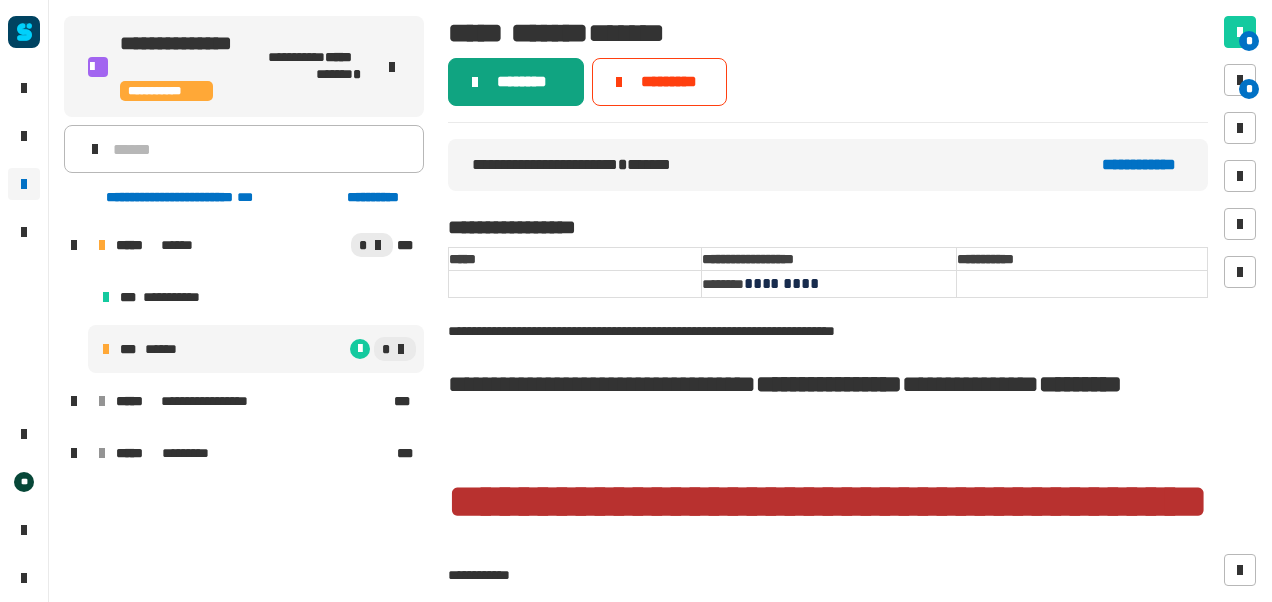 click on "********" 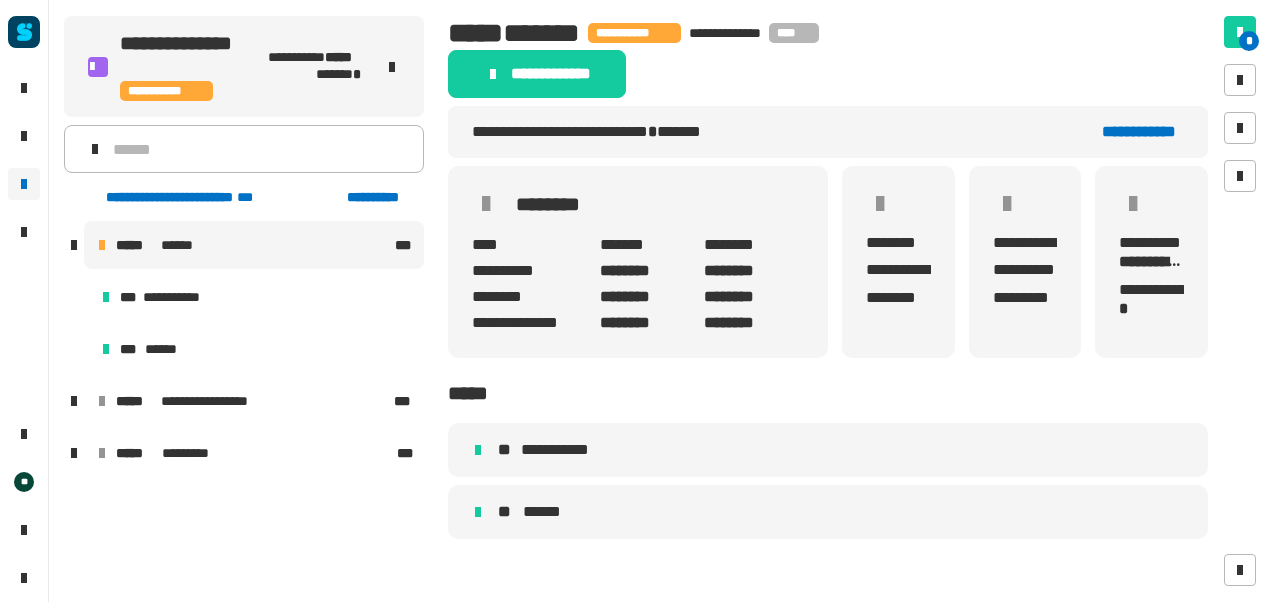 click on "******** ****" 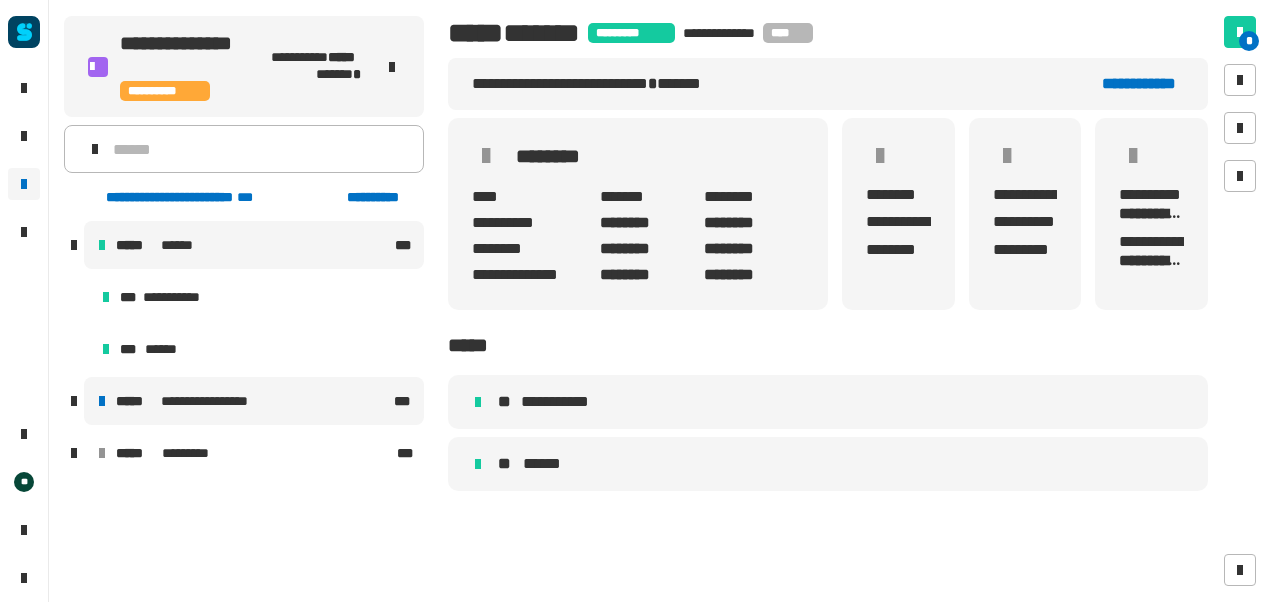 click on "**********" at bounding box center (218, 401) 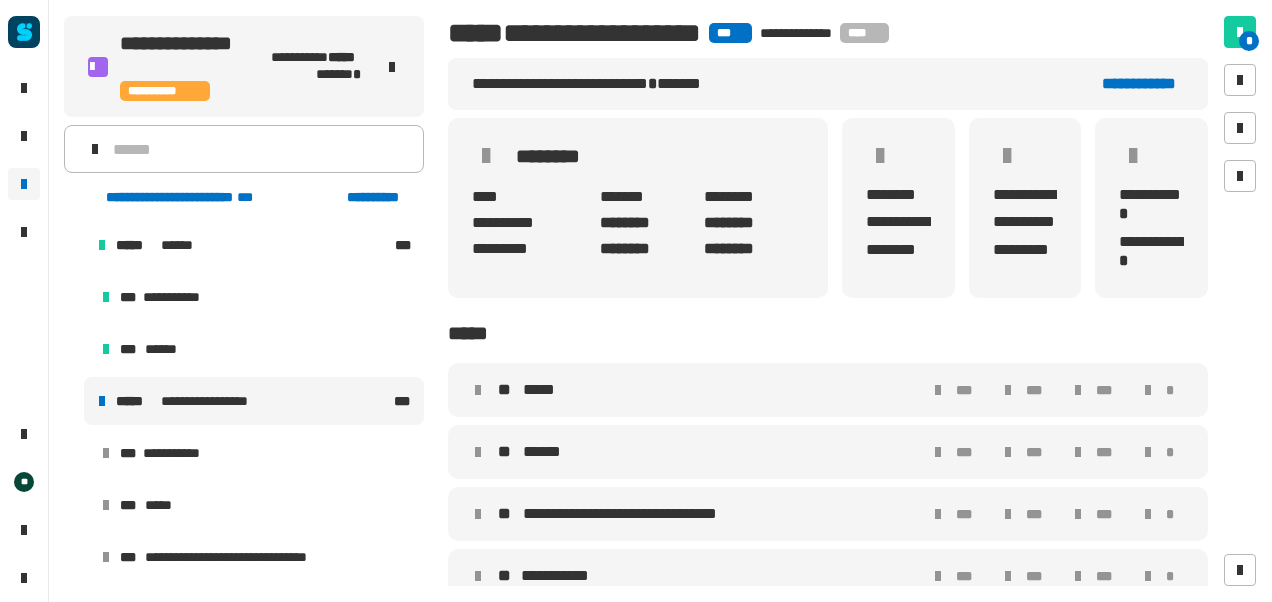 scroll, scrollTop: 16, scrollLeft: 0, axis: vertical 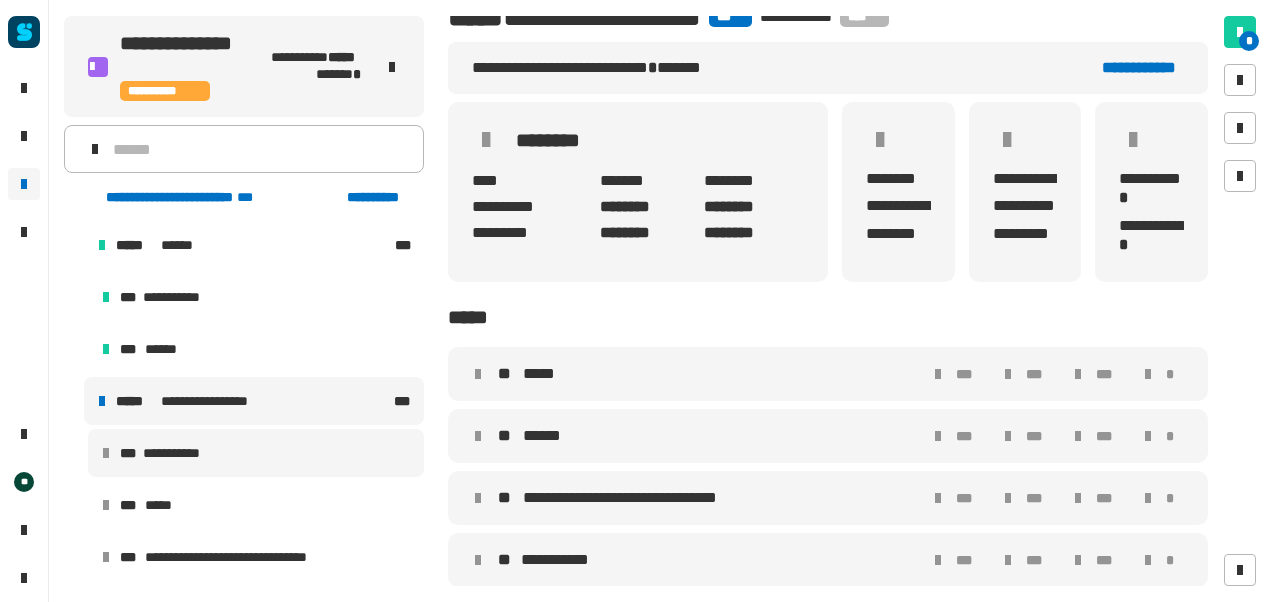 click on "**********" at bounding box center (178, 453) 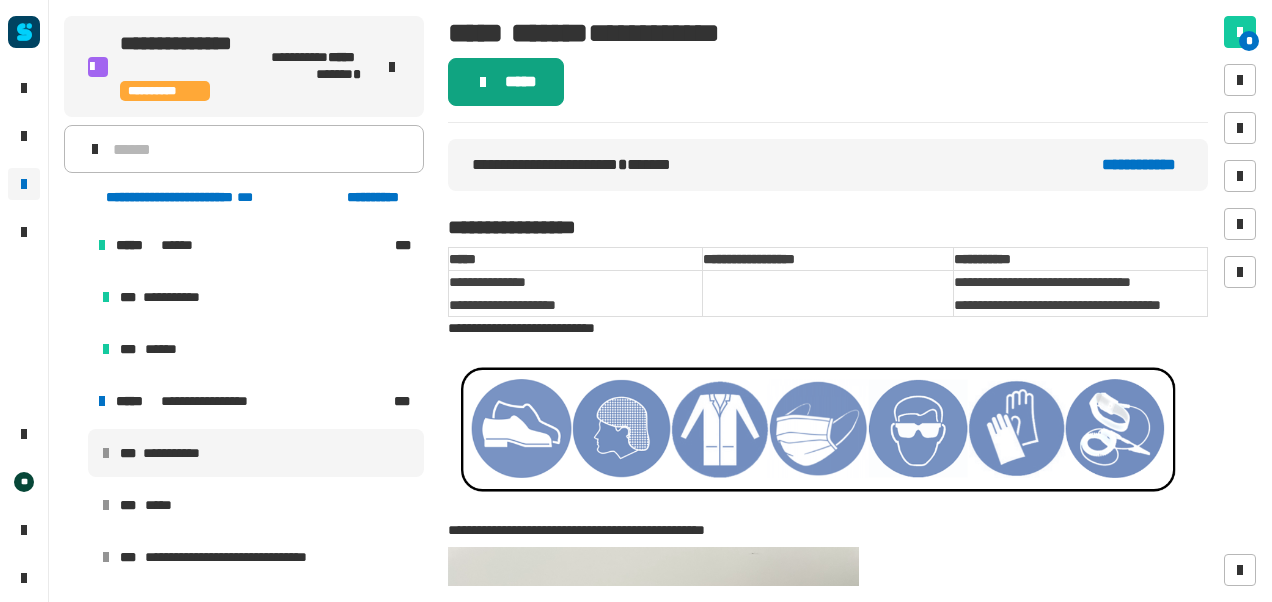 click on "*****" 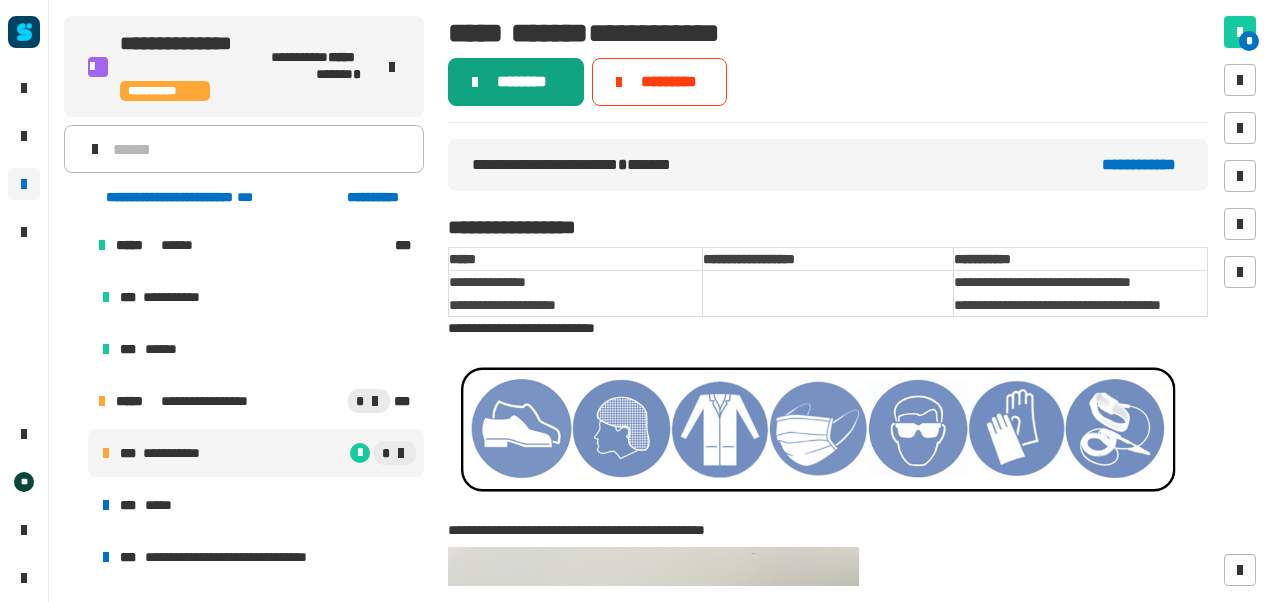 click on "********" 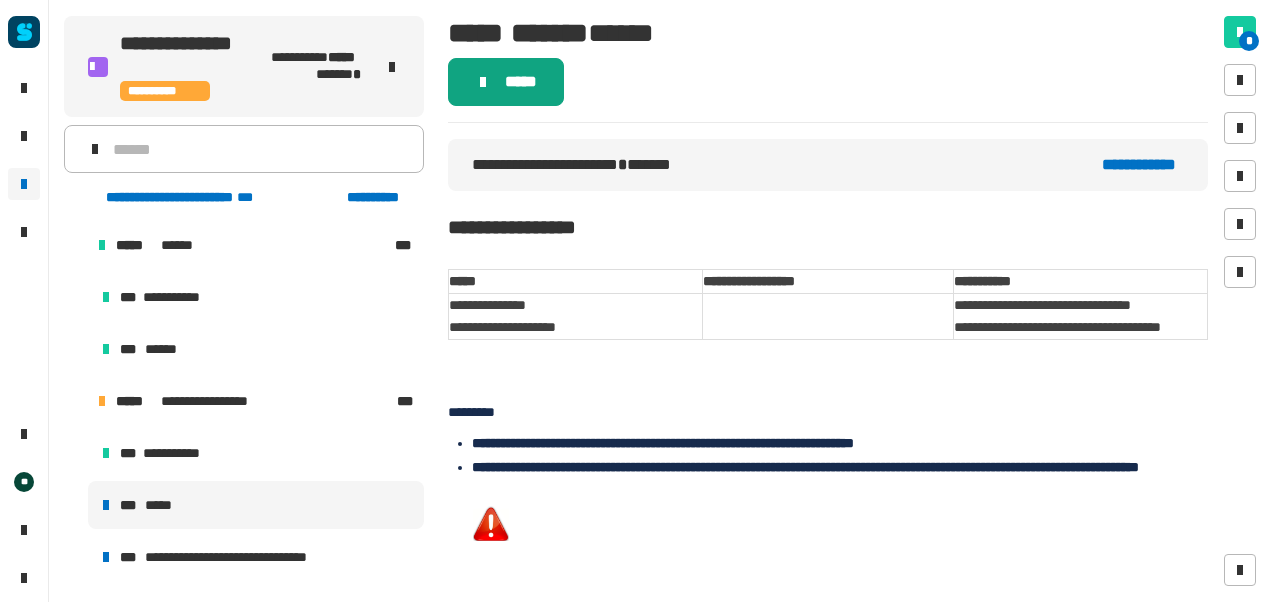 click on "*****" 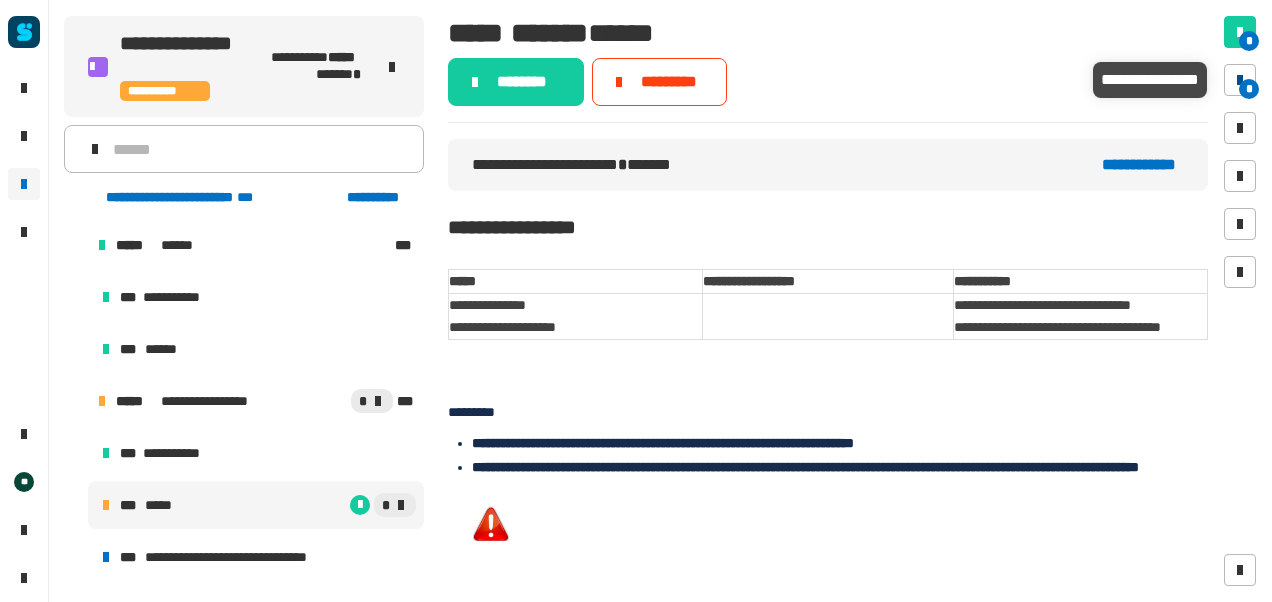 click on "*" at bounding box center [1249, 89] 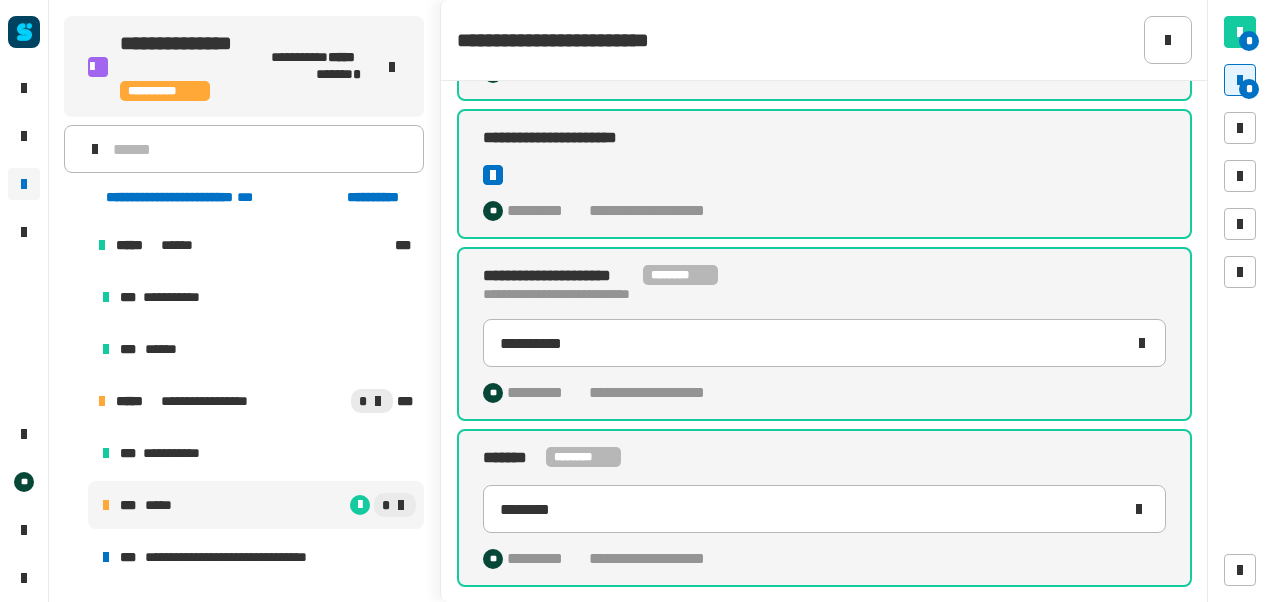 scroll, scrollTop: 0, scrollLeft: 0, axis: both 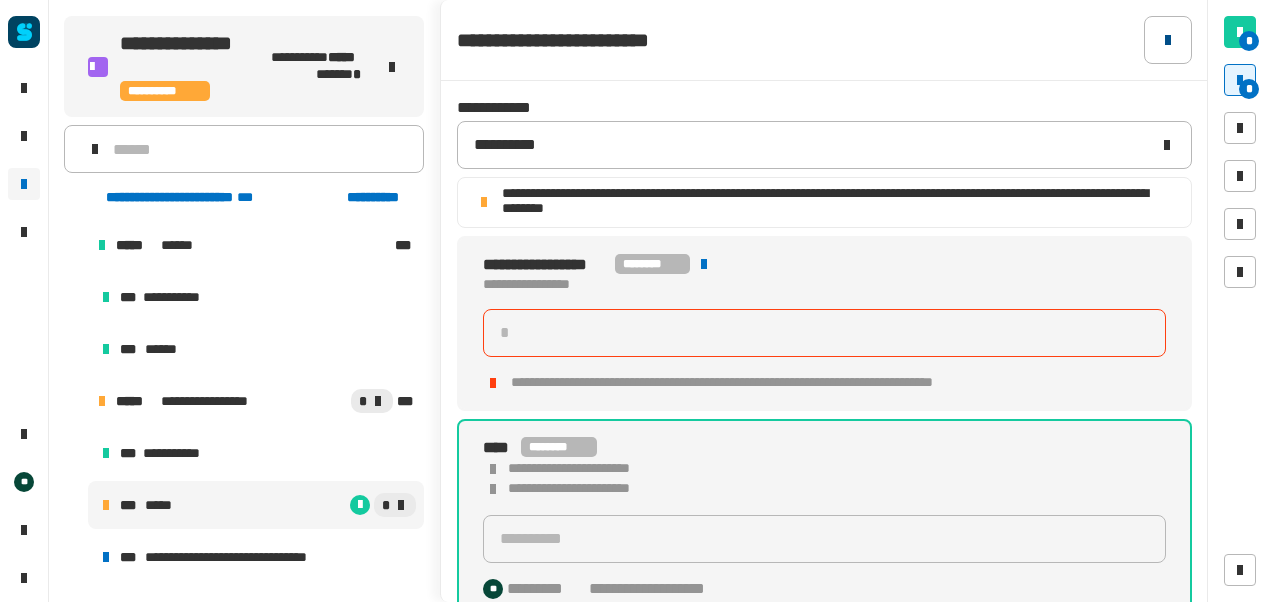 click 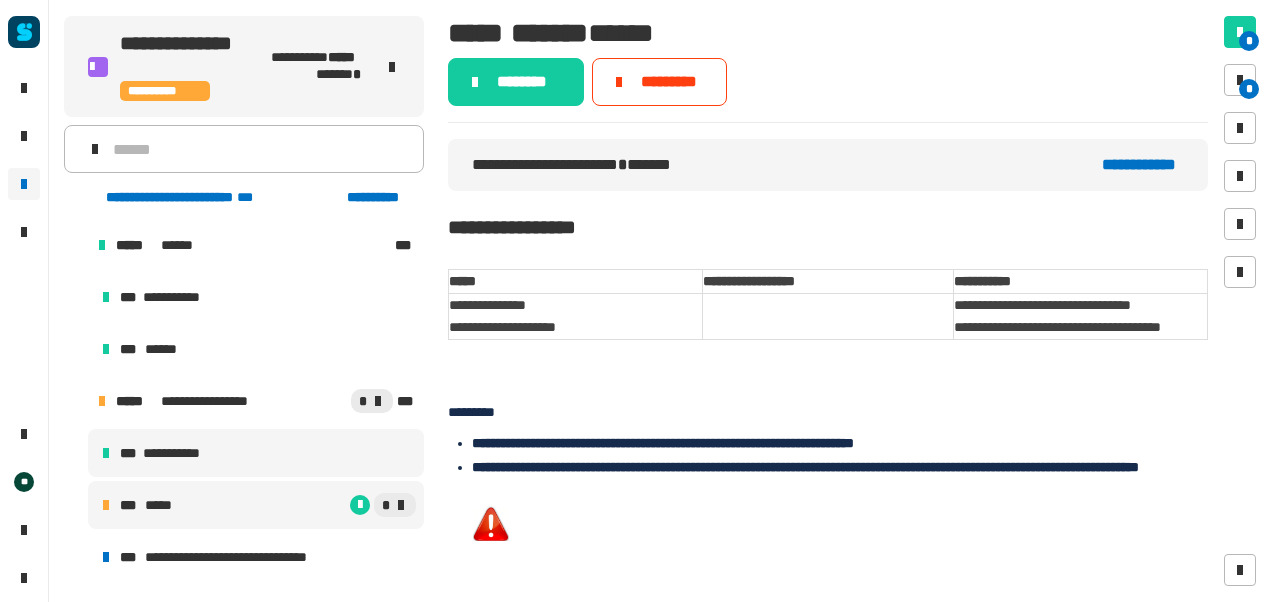click on "**********" at bounding box center (256, 453) 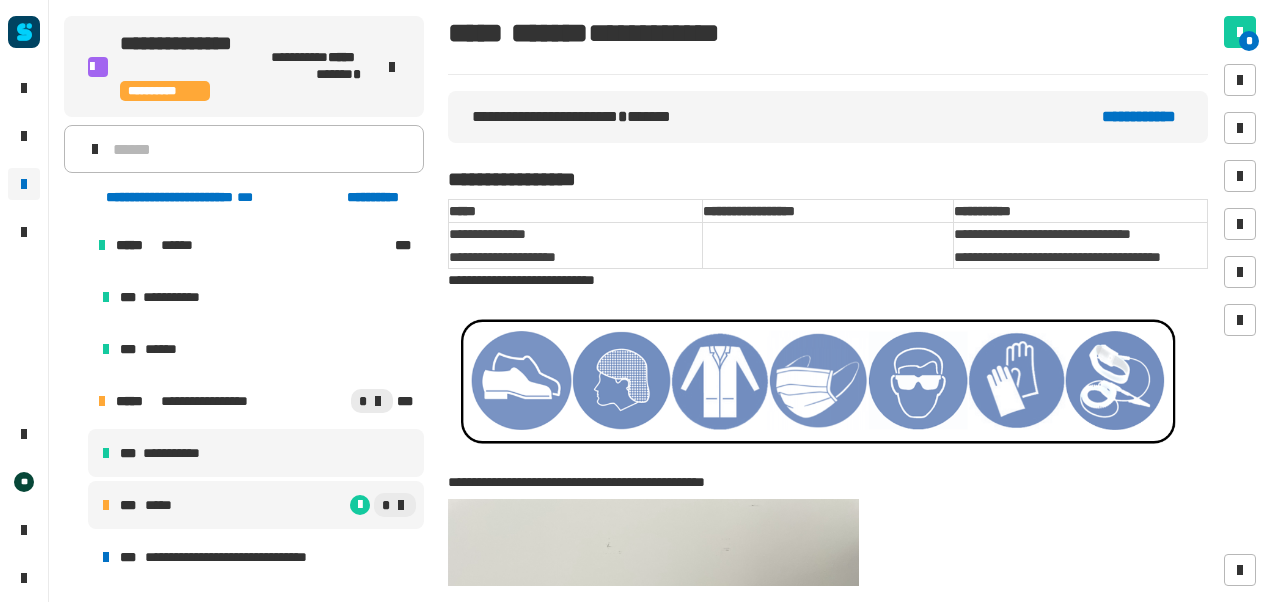 click on "*" at bounding box center [300, 505] 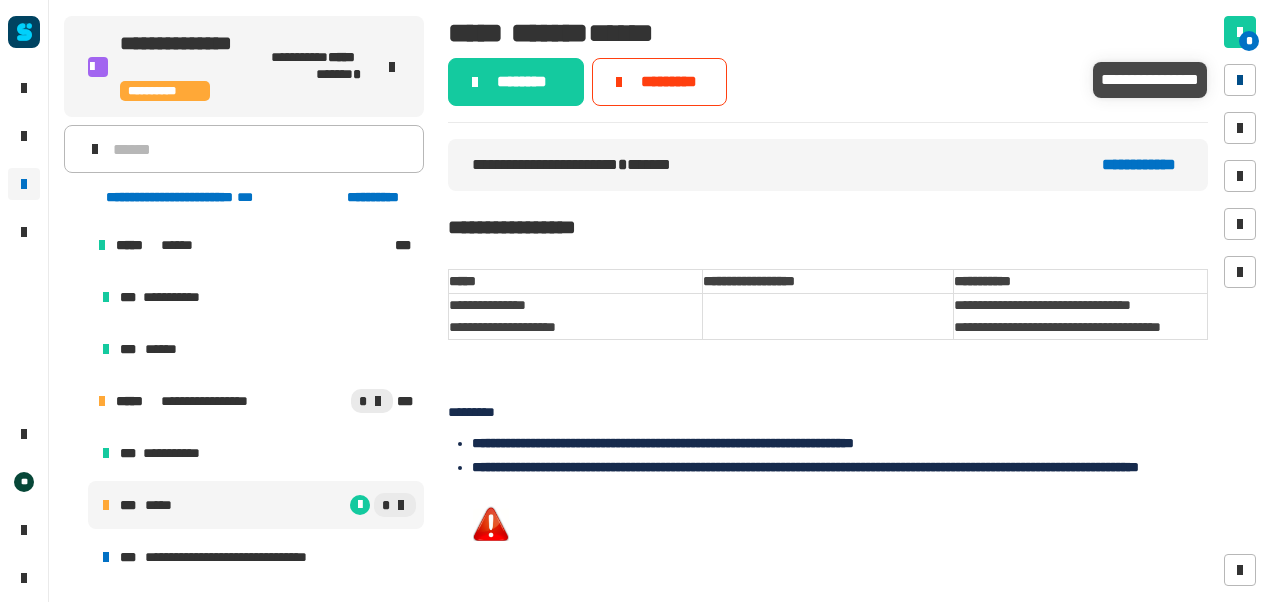 click at bounding box center [1240, 80] 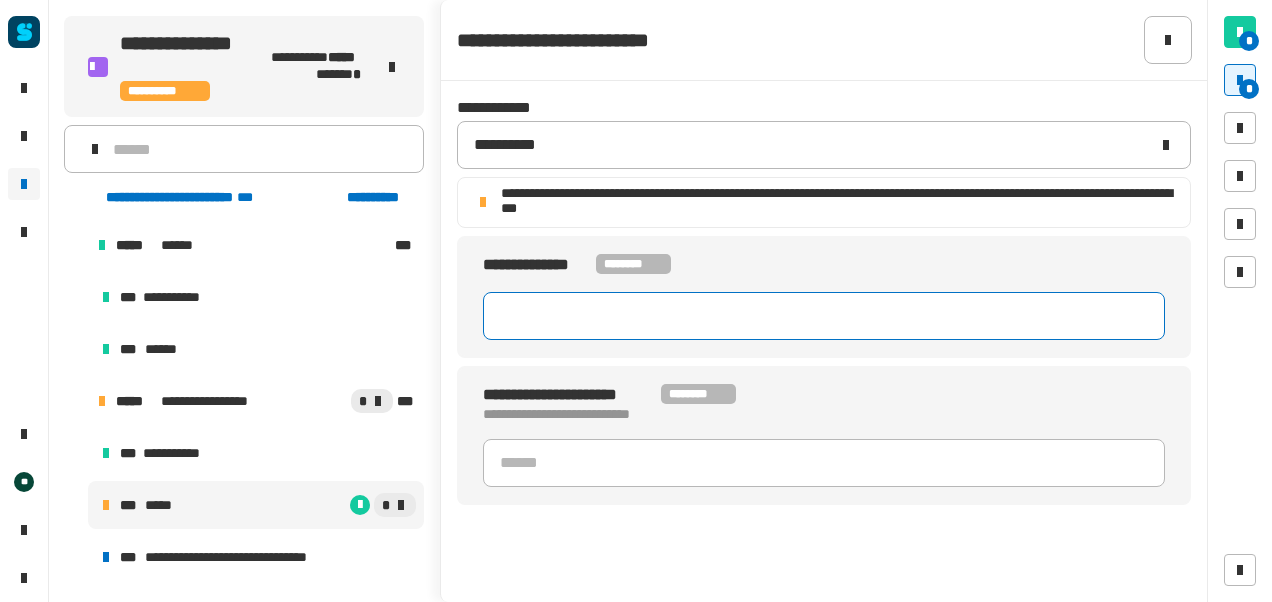 click 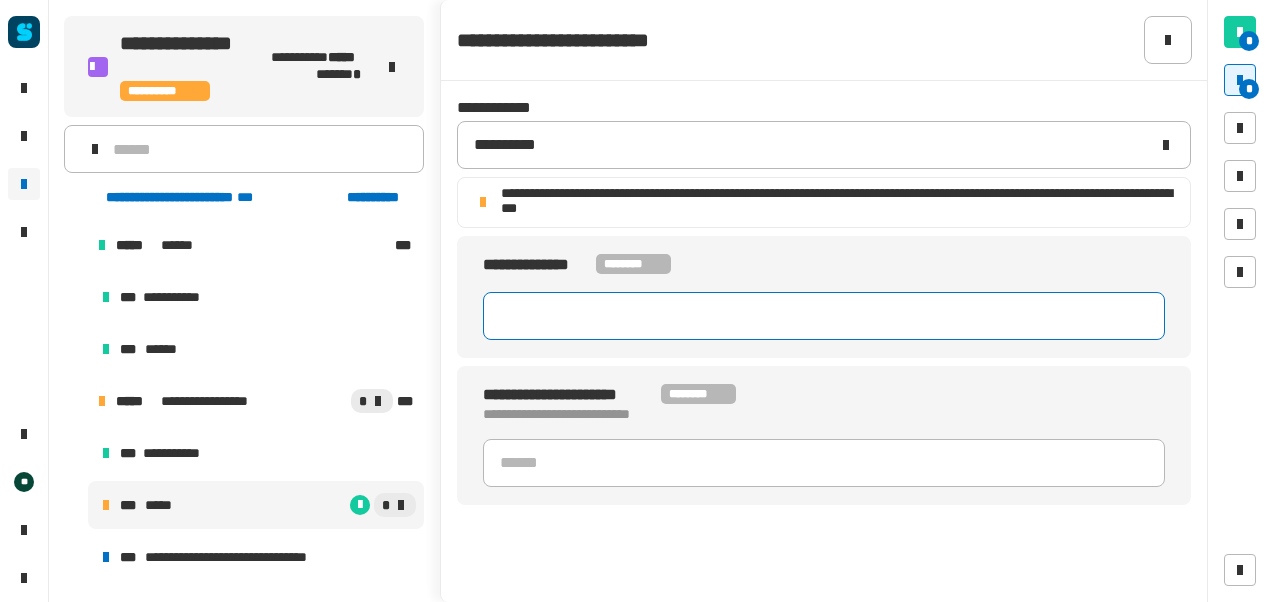 paste on "**********" 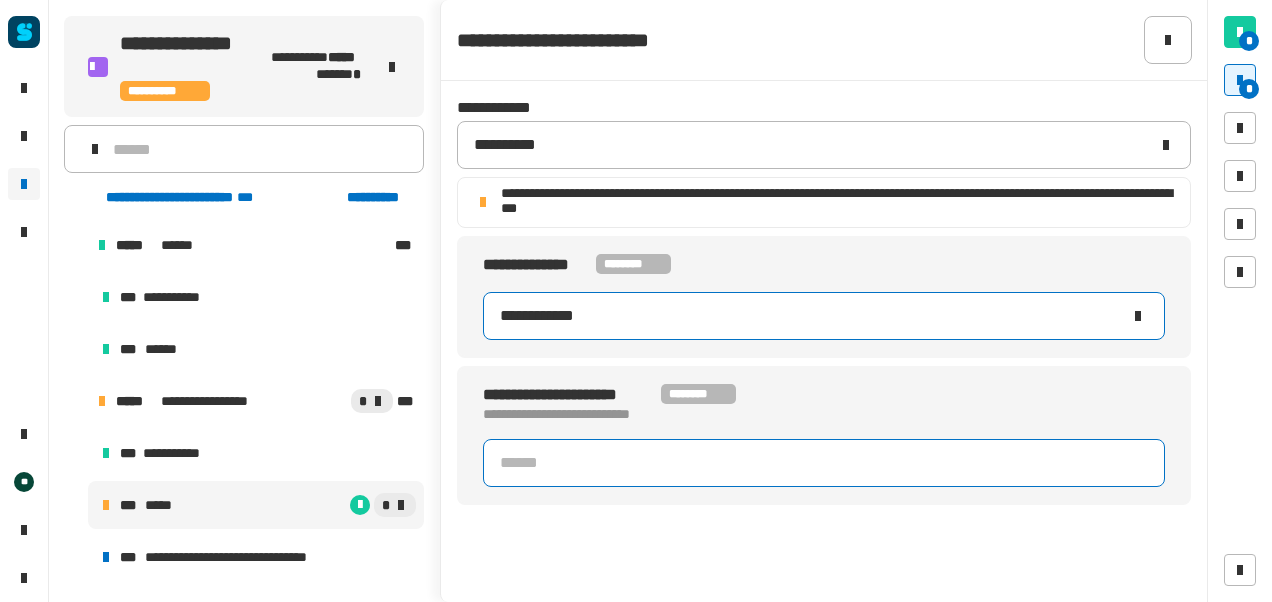 type on "**********" 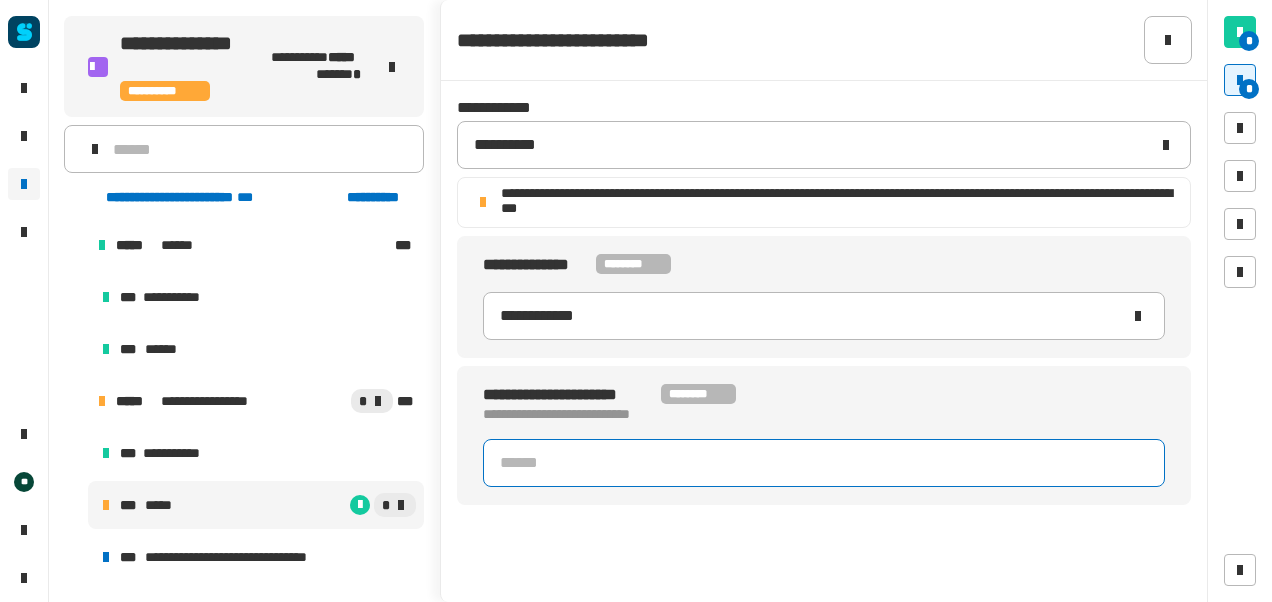 click 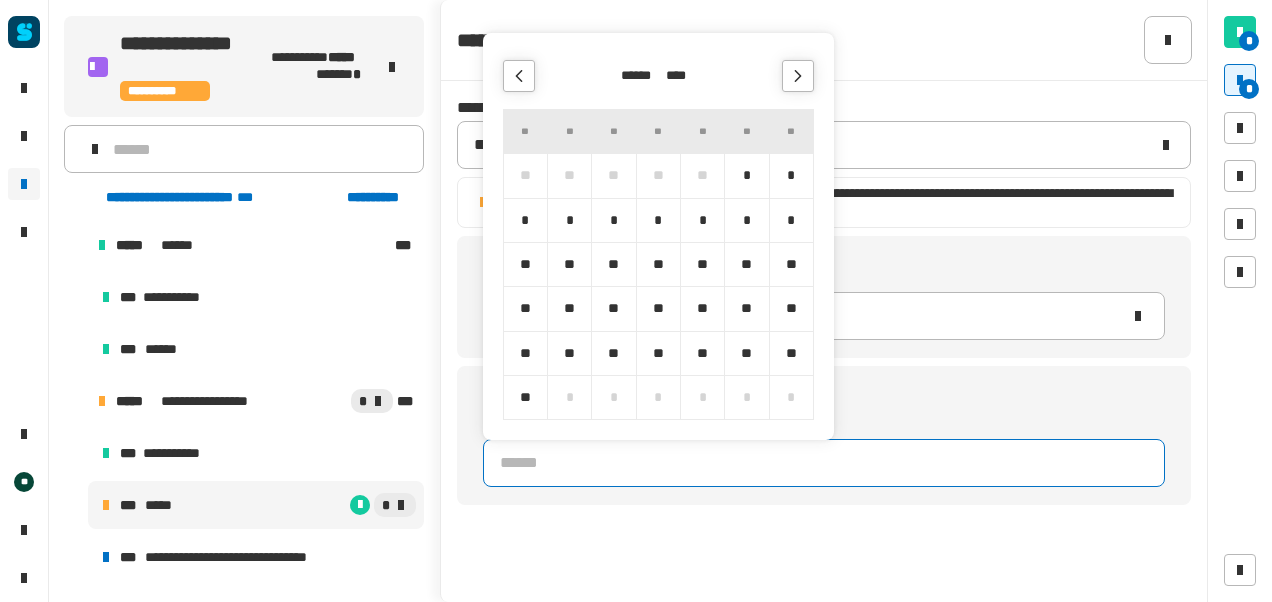 click at bounding box center [798, 76] 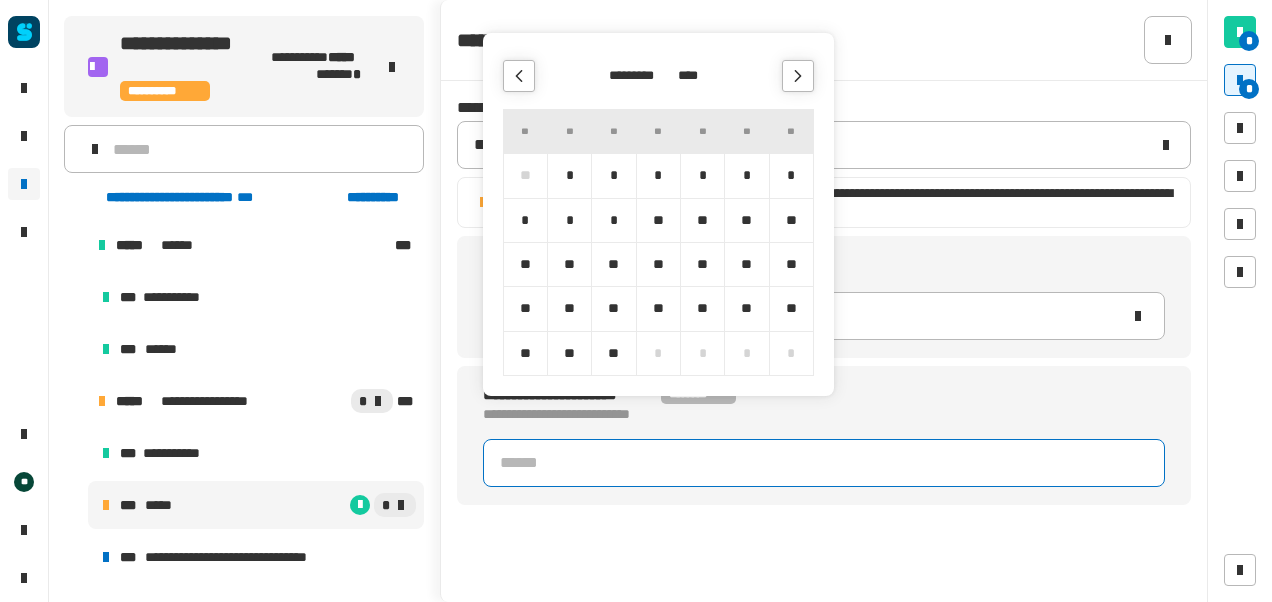 click at bounding box center (798, 76) 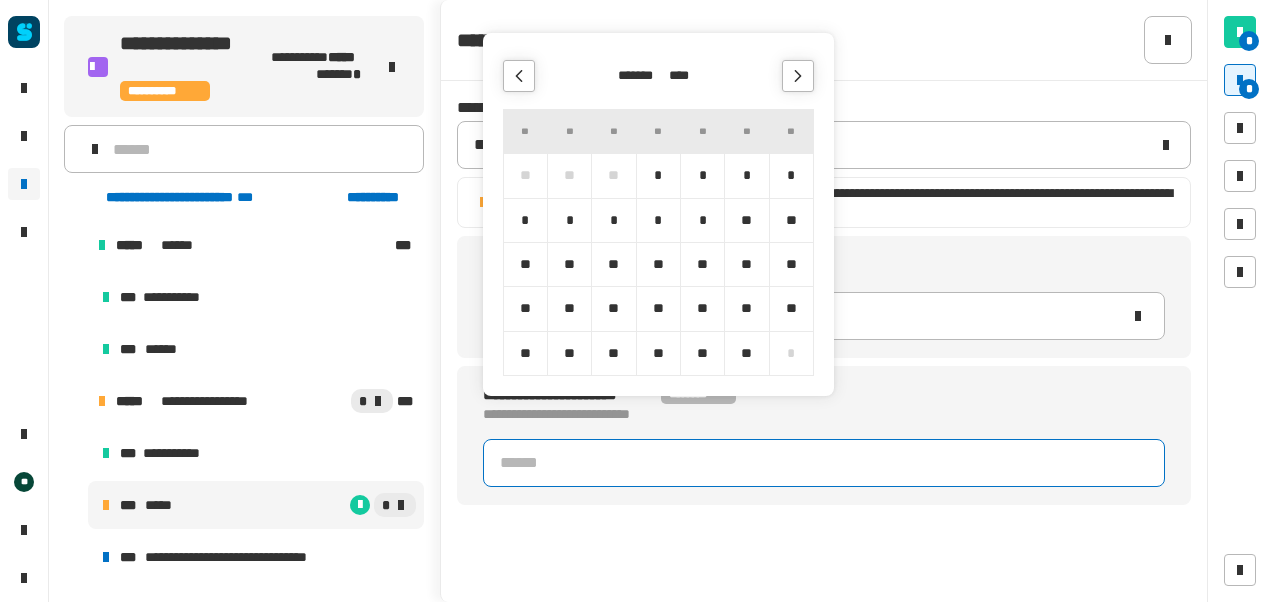 click on "**" at bounding box center [613, 264] 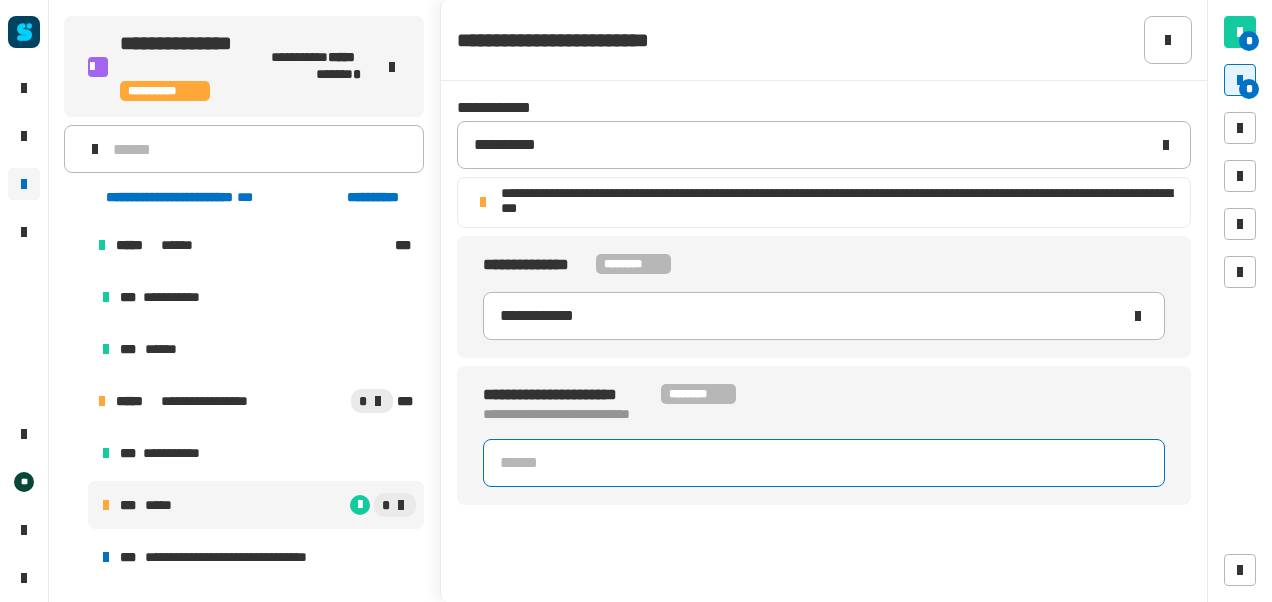 type on "**********" 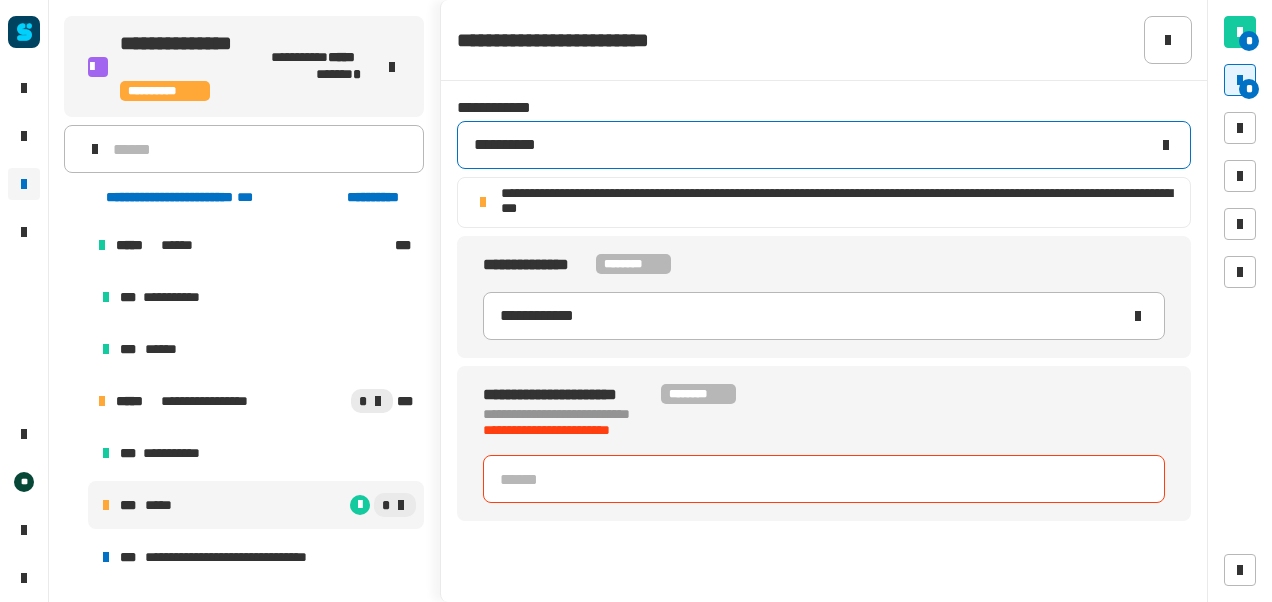 type on "**********" 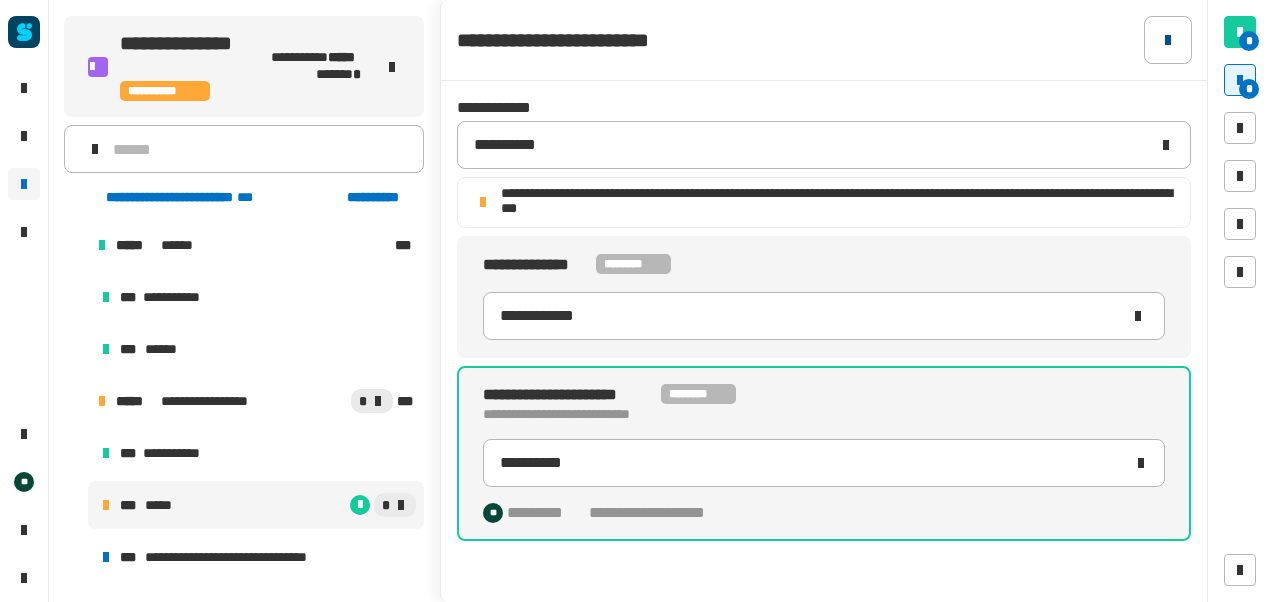 click 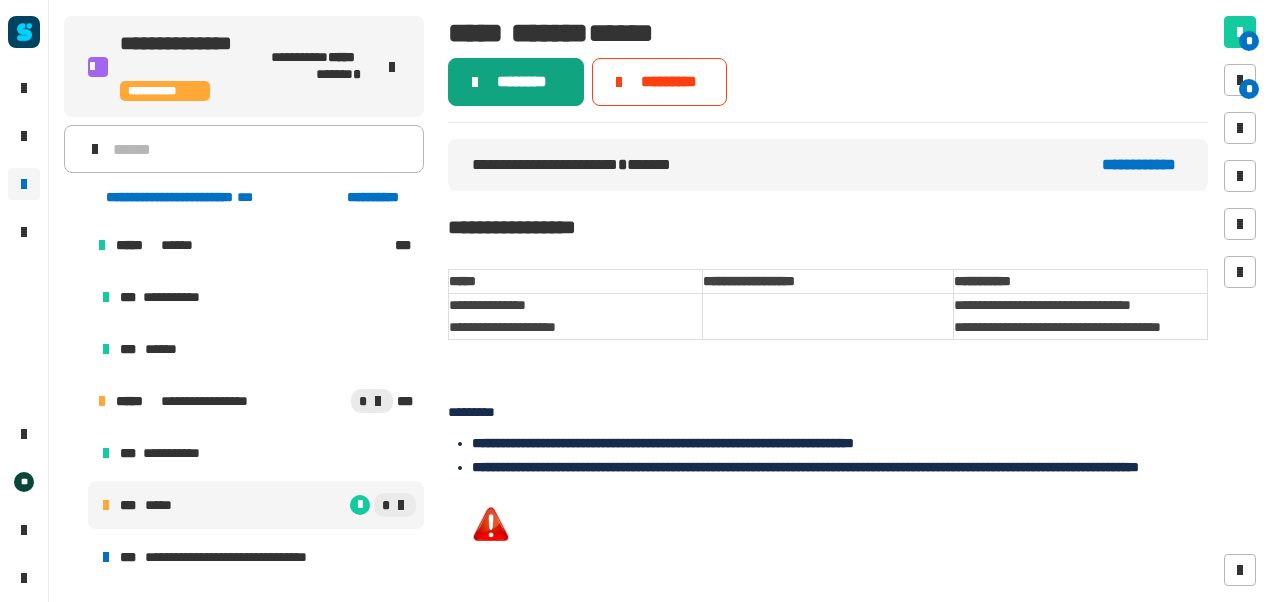 click on "********" 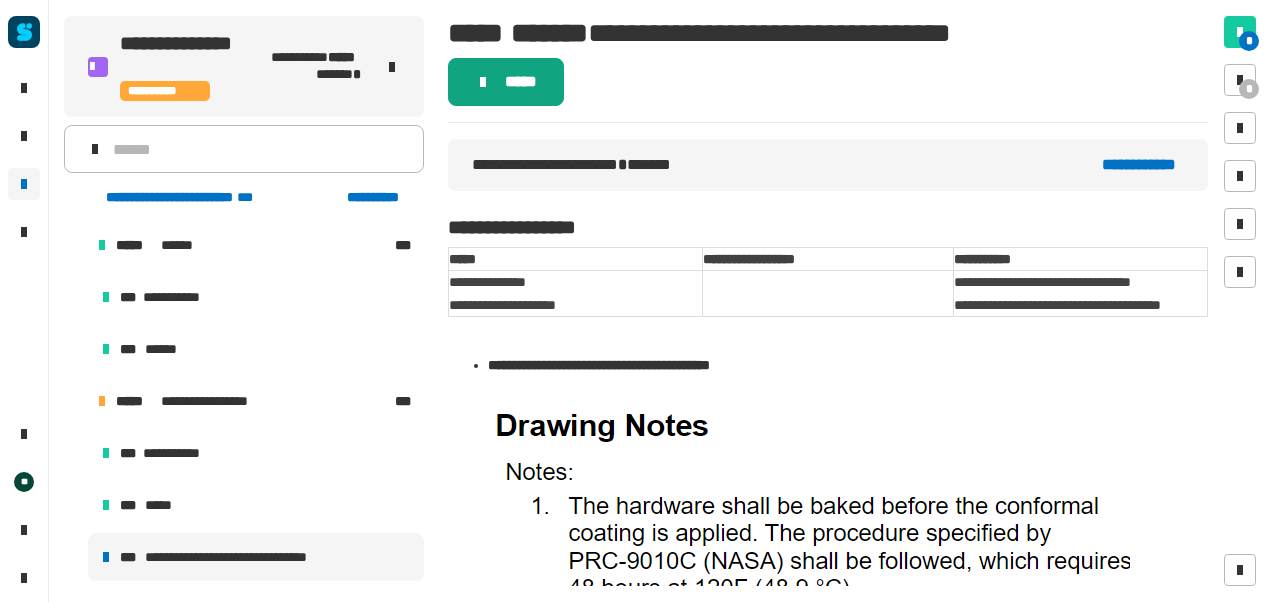 click on "*****" 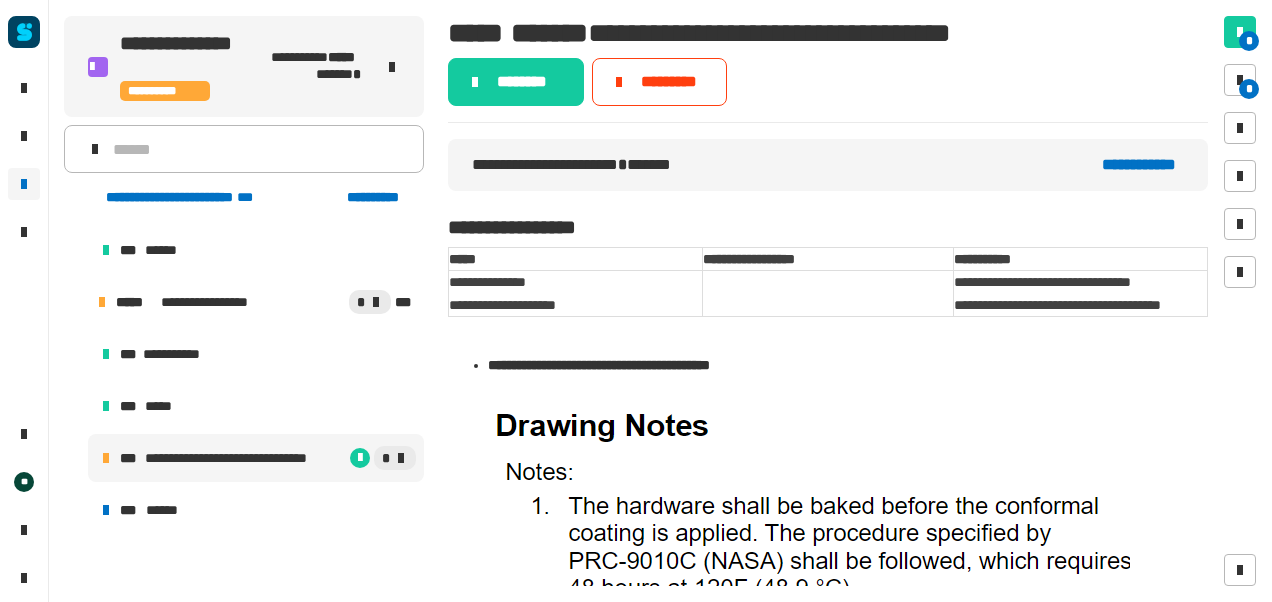 scroll, scrollTop: 0, scrollLeft: 0, axis: both 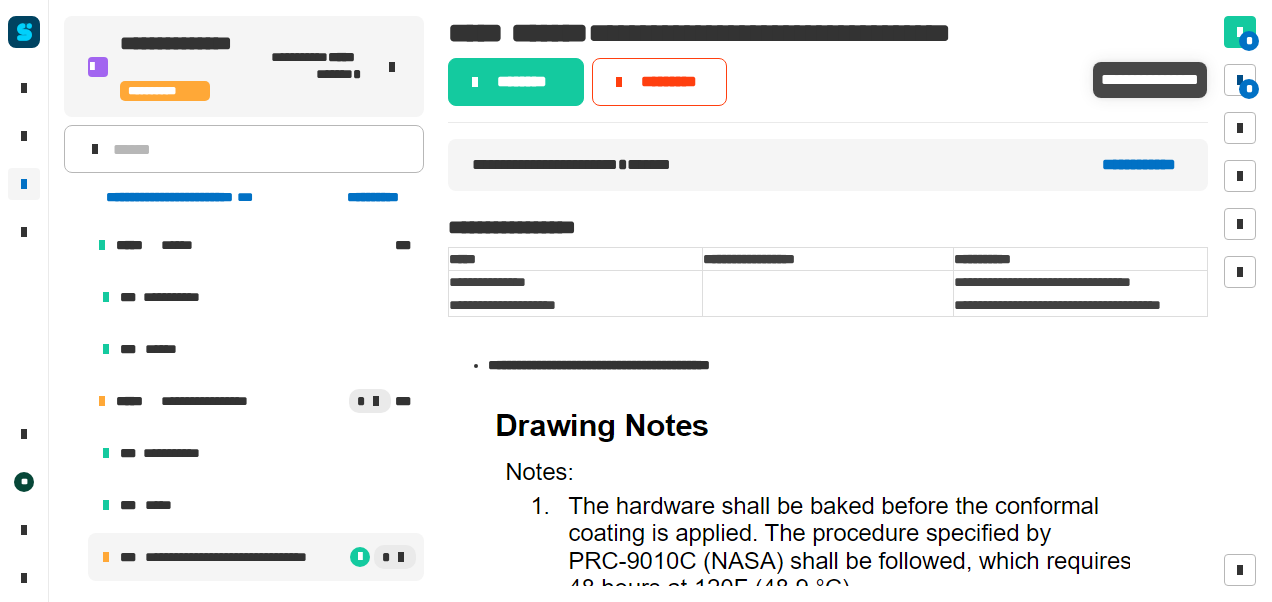 click at bounding box center [1240, 80] 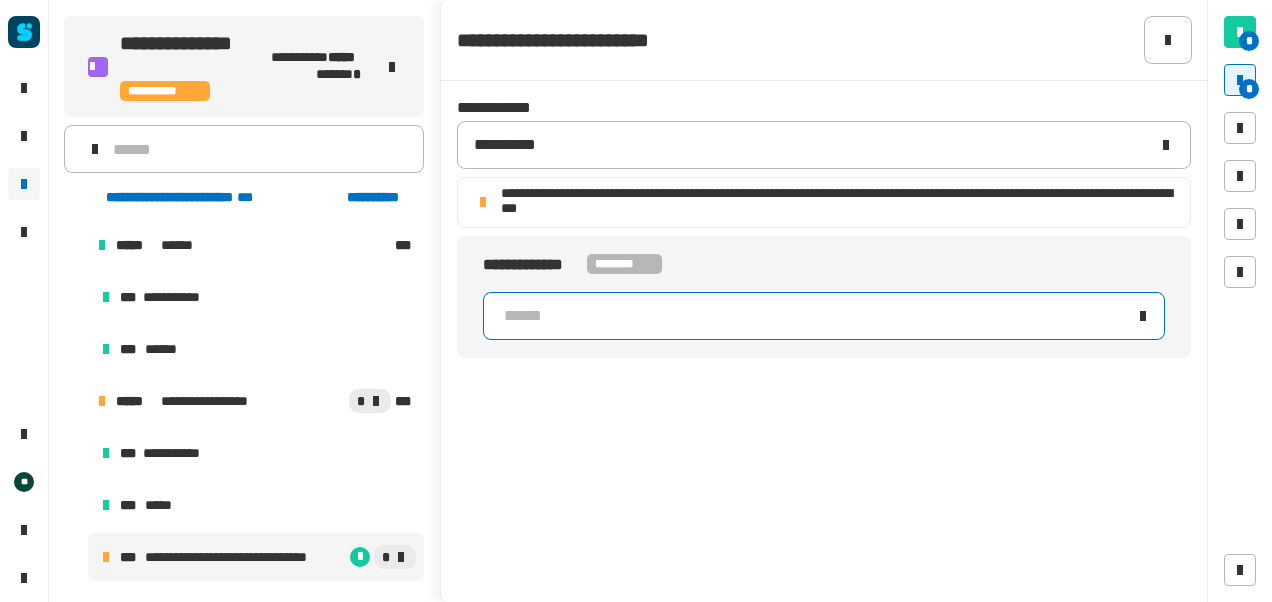click on "******" 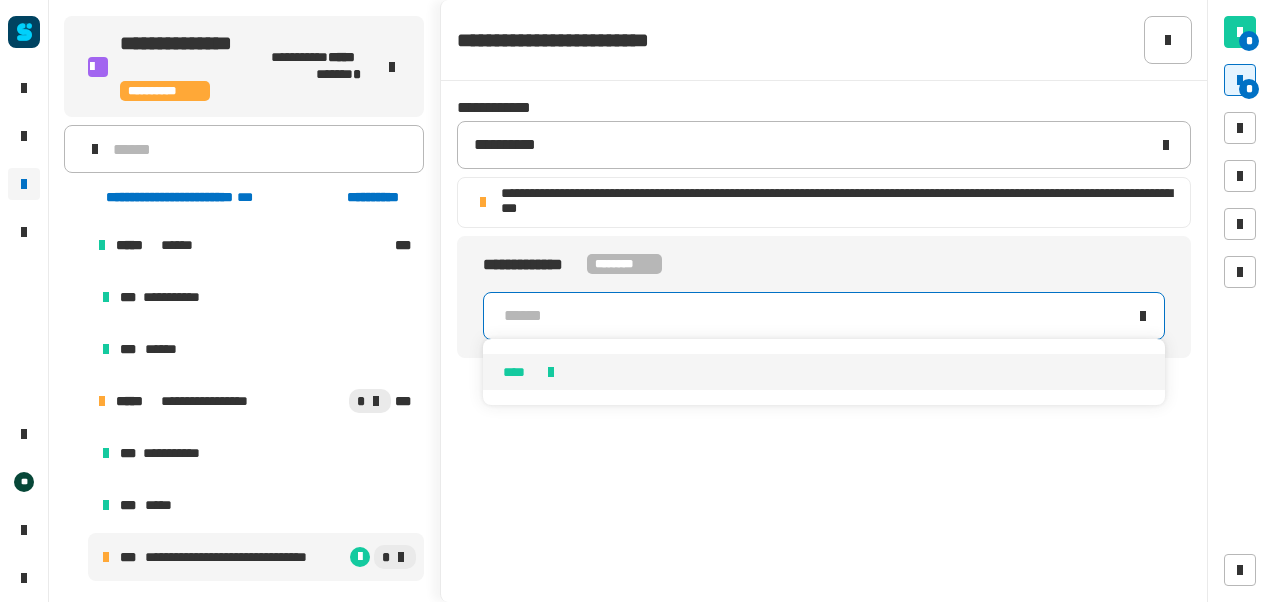 click on "****" at bounding box center [824, 372] 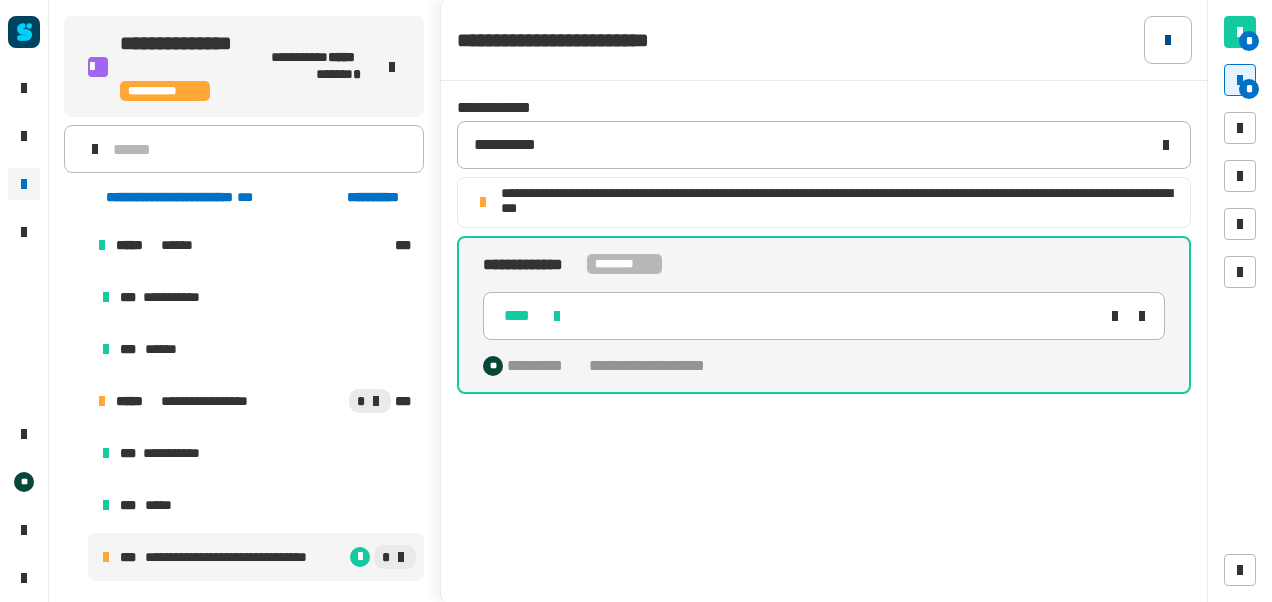 click 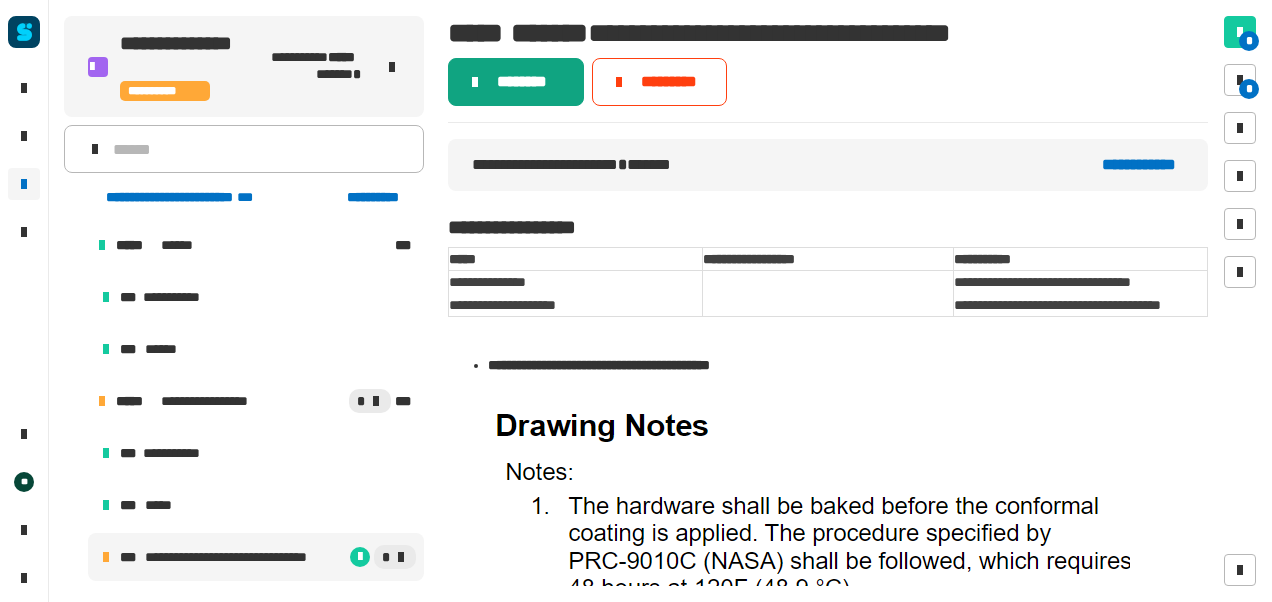 click on "********" 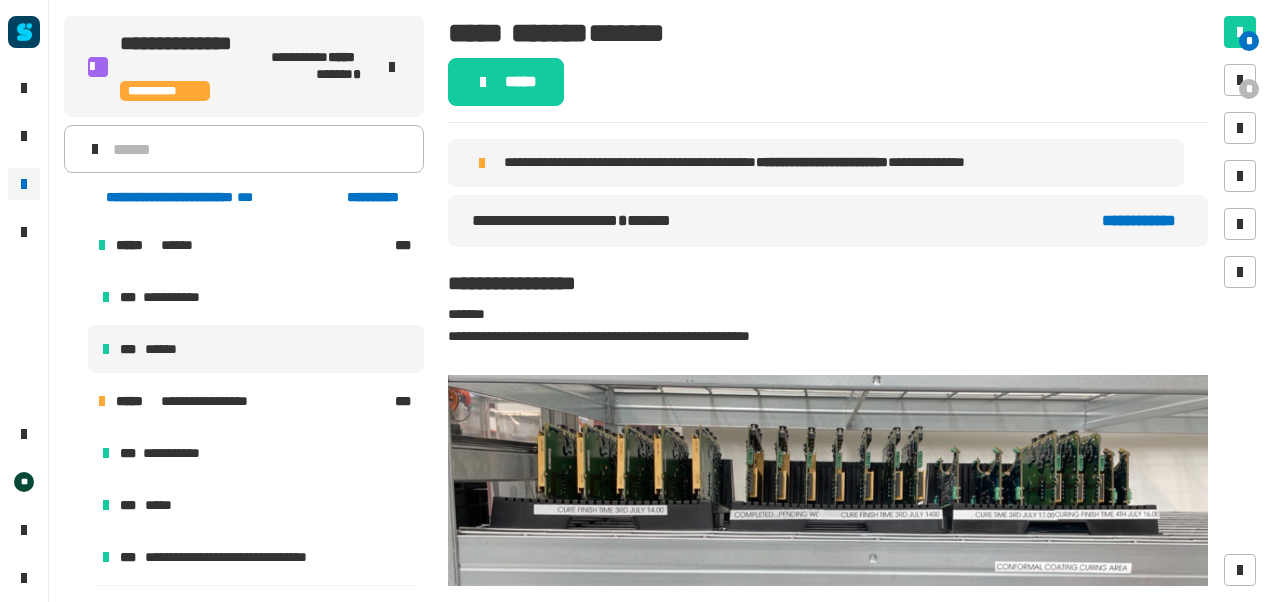 scroll, scrollTop: 99, scrollLeft: 0, axis: vertical 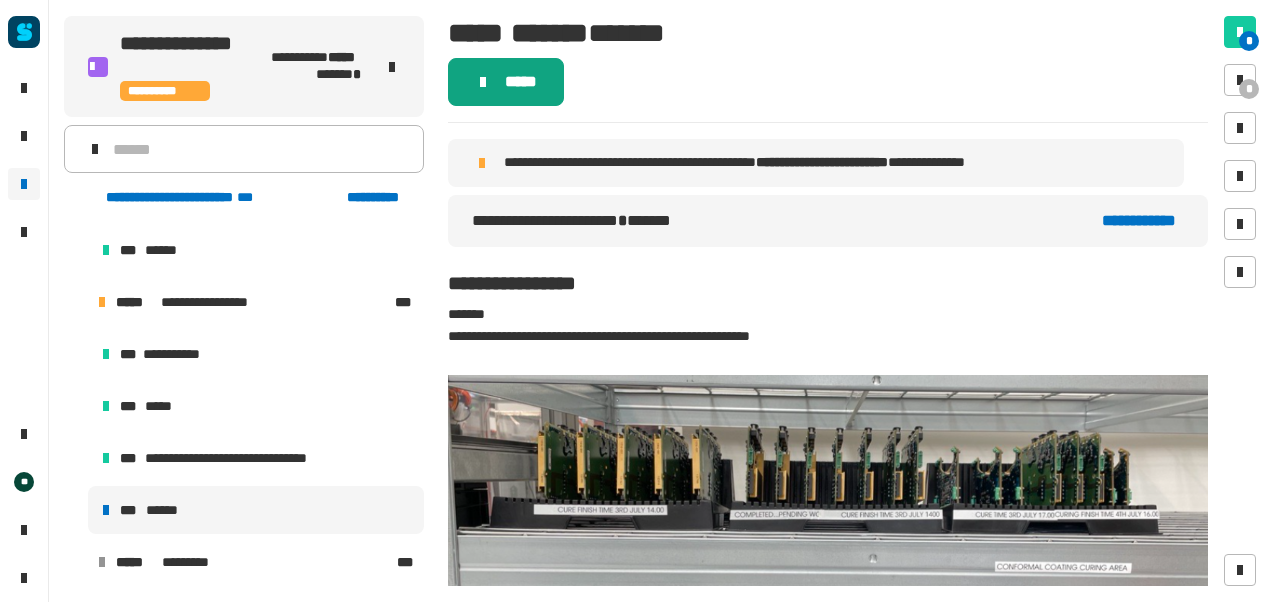 click on "*****" 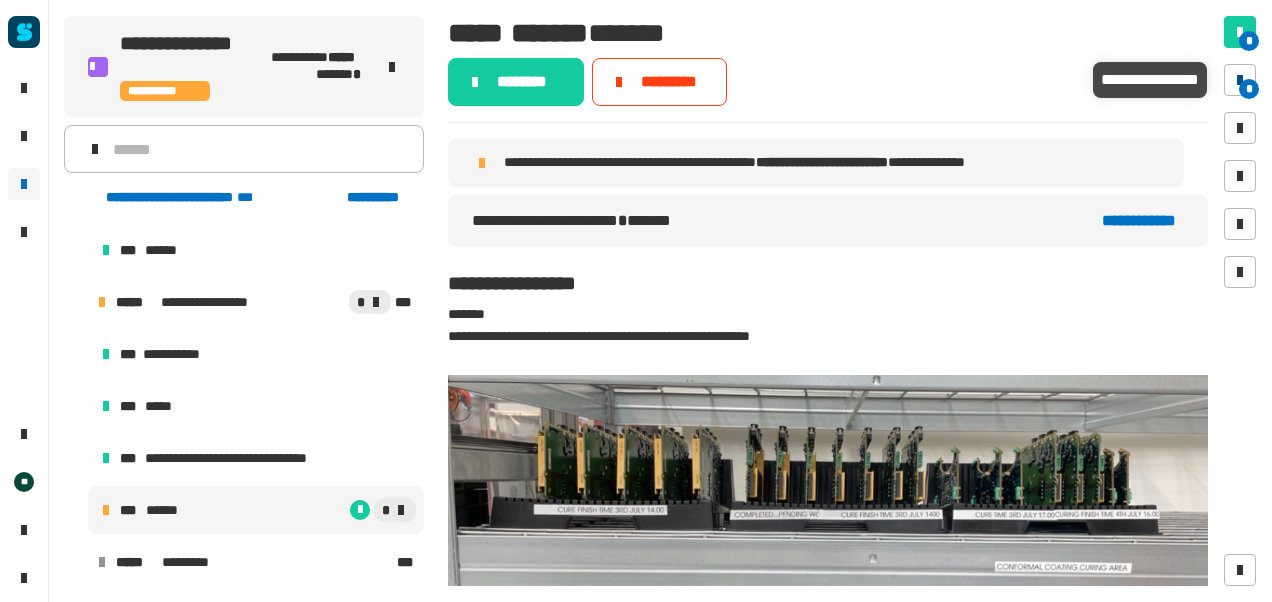click on "*" at bounding box center (1249, 89) 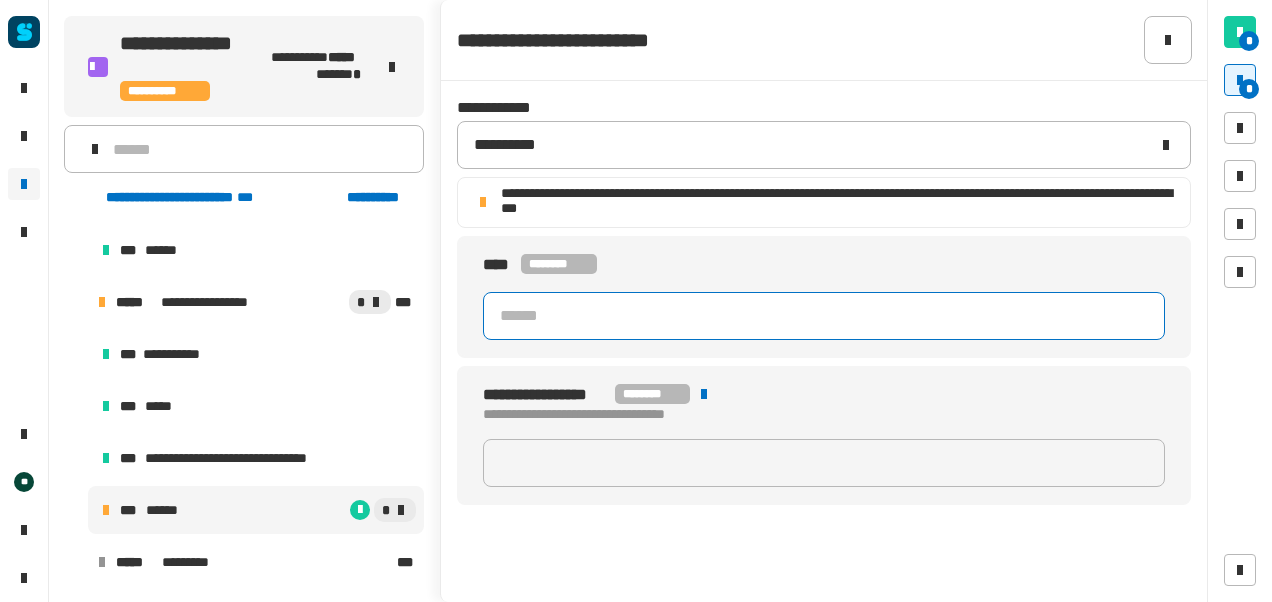 click 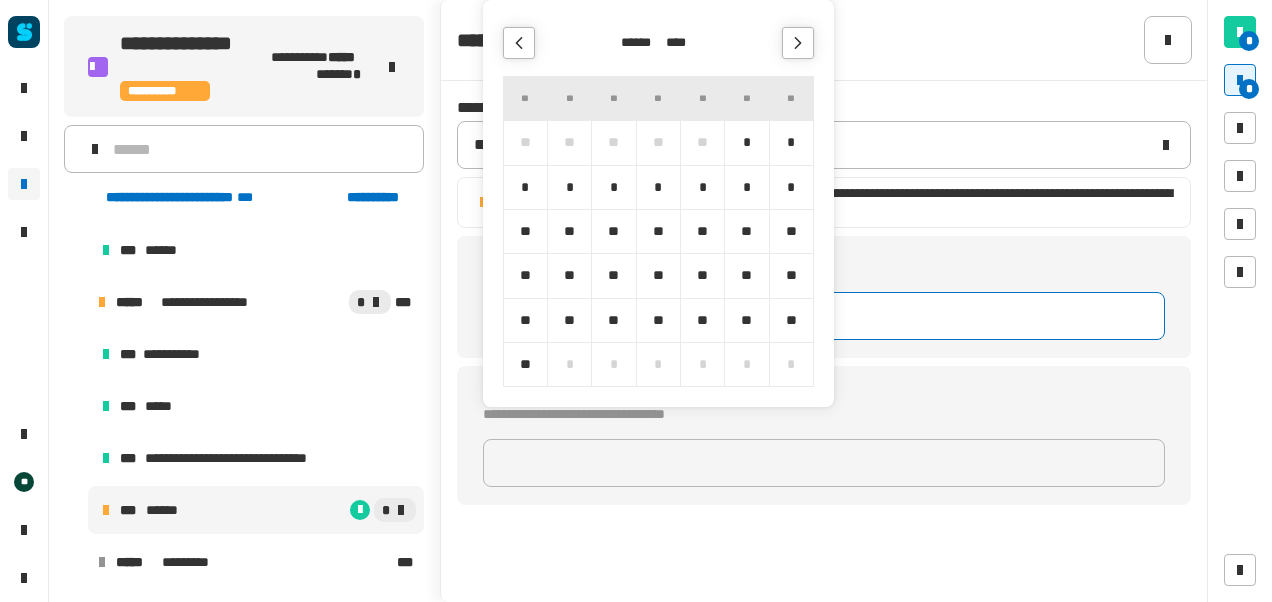 click on "*" at bounding box center [569, 187] 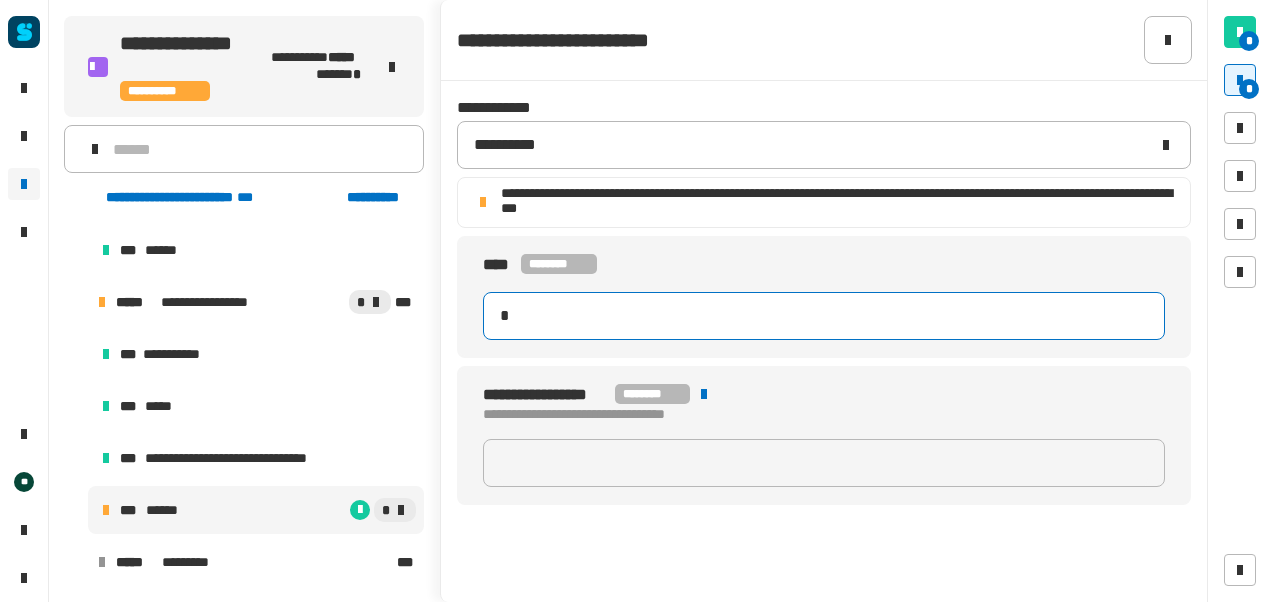 type on "**********" 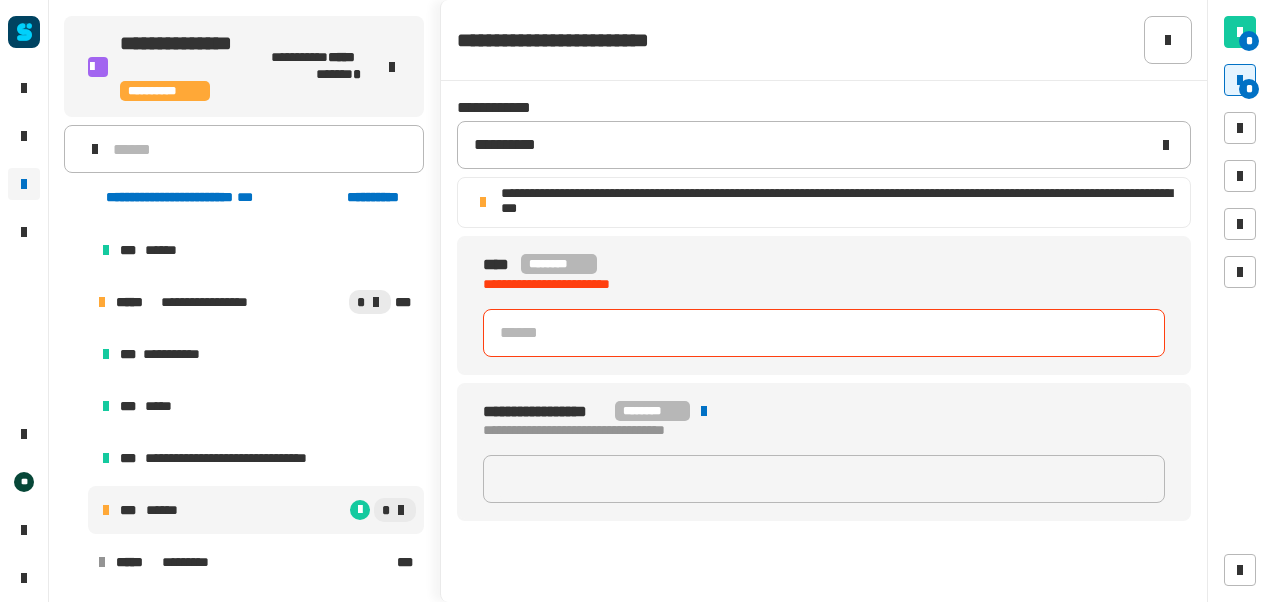 click 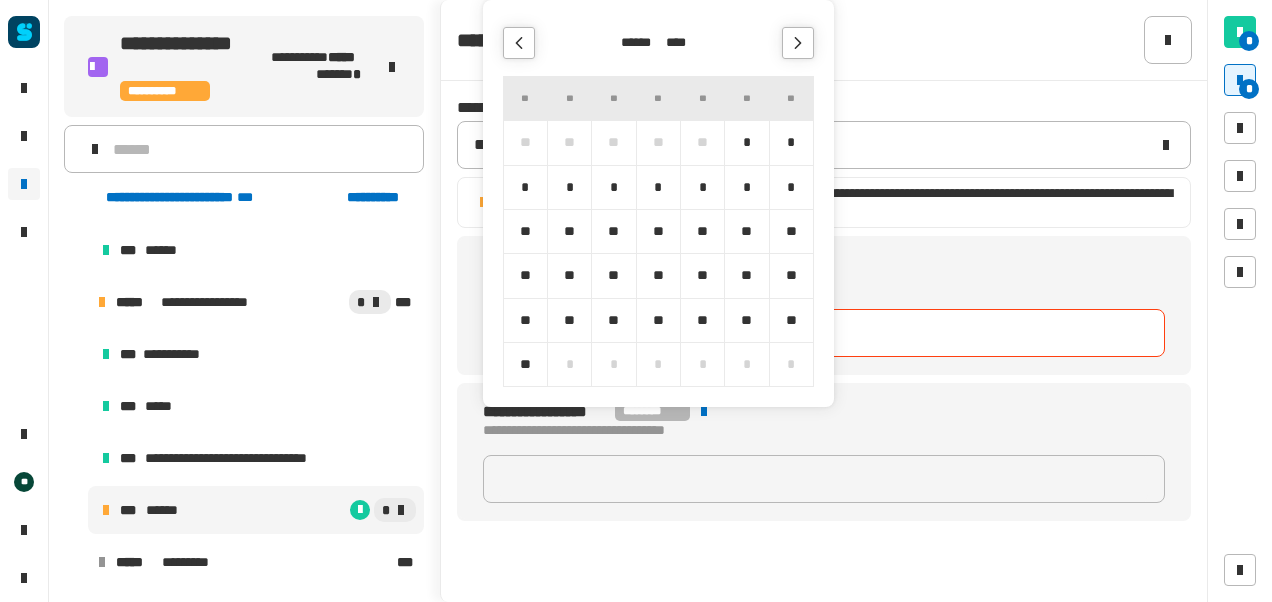 click on "*" at bounding box center (569, 187) 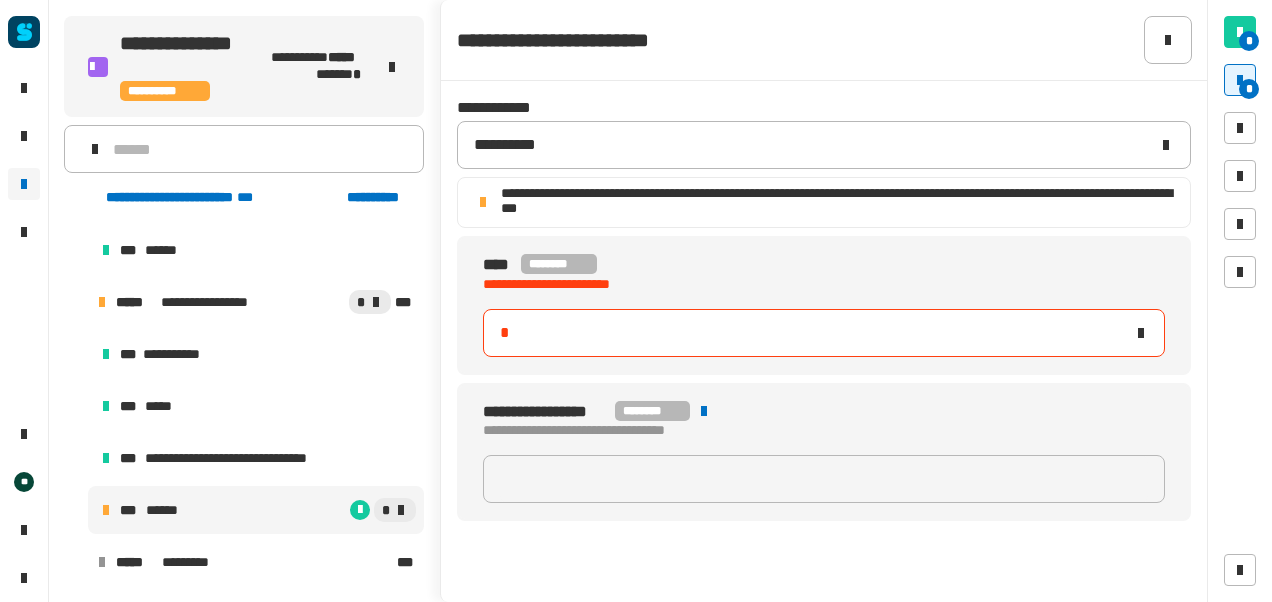type on "**********" 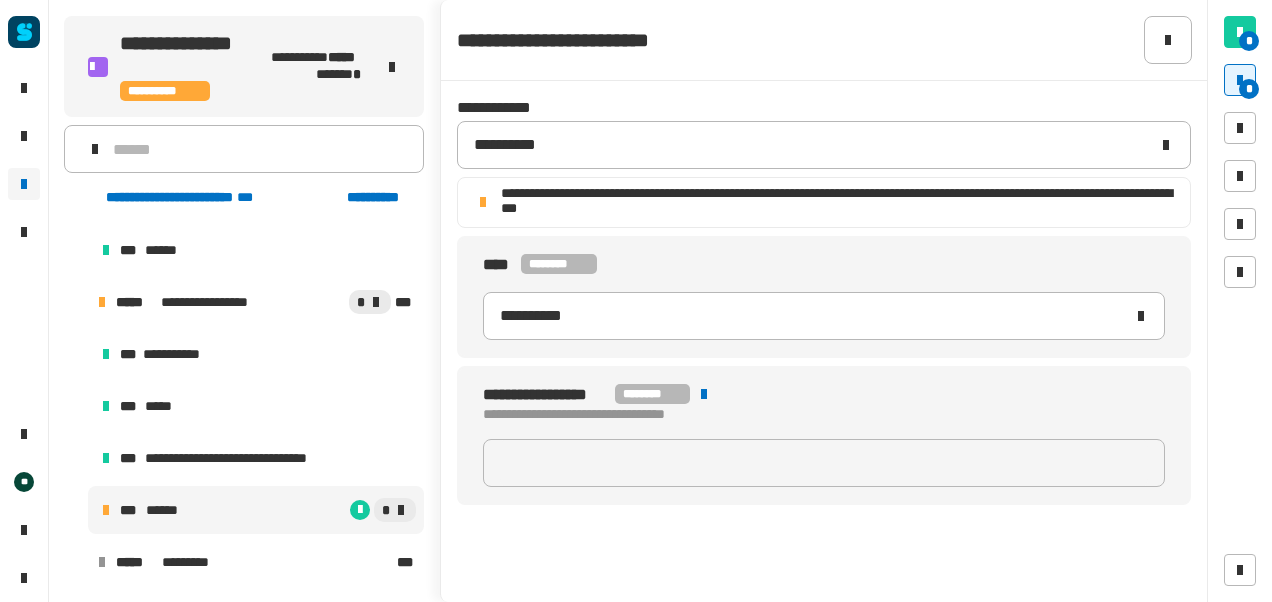 type on "*" 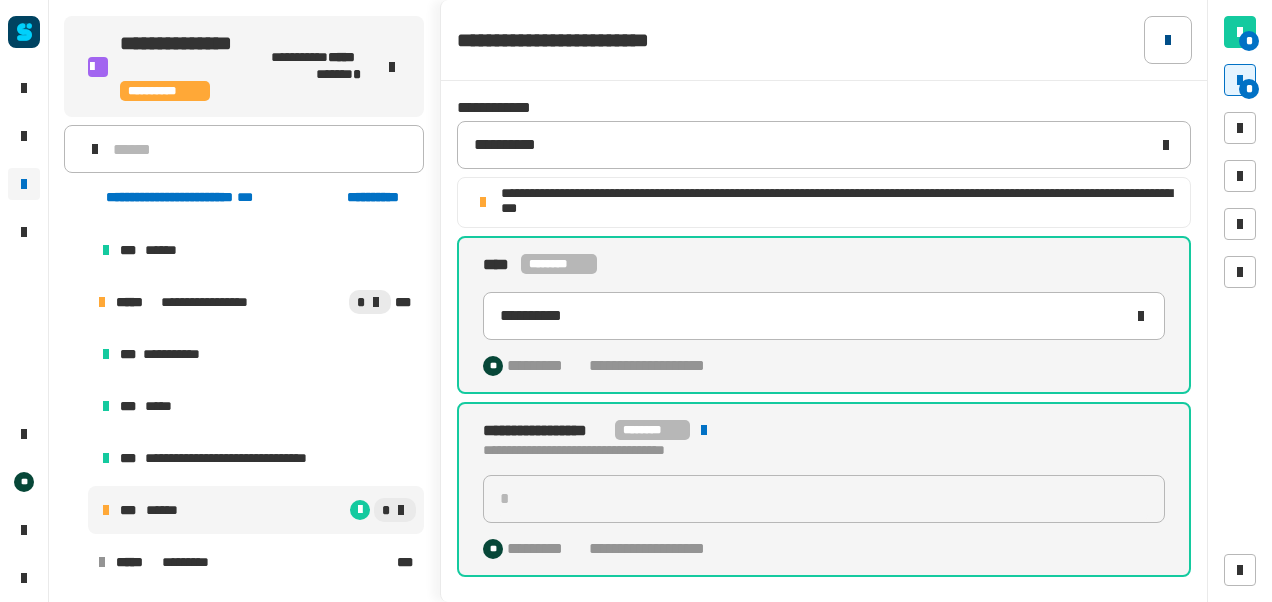 click 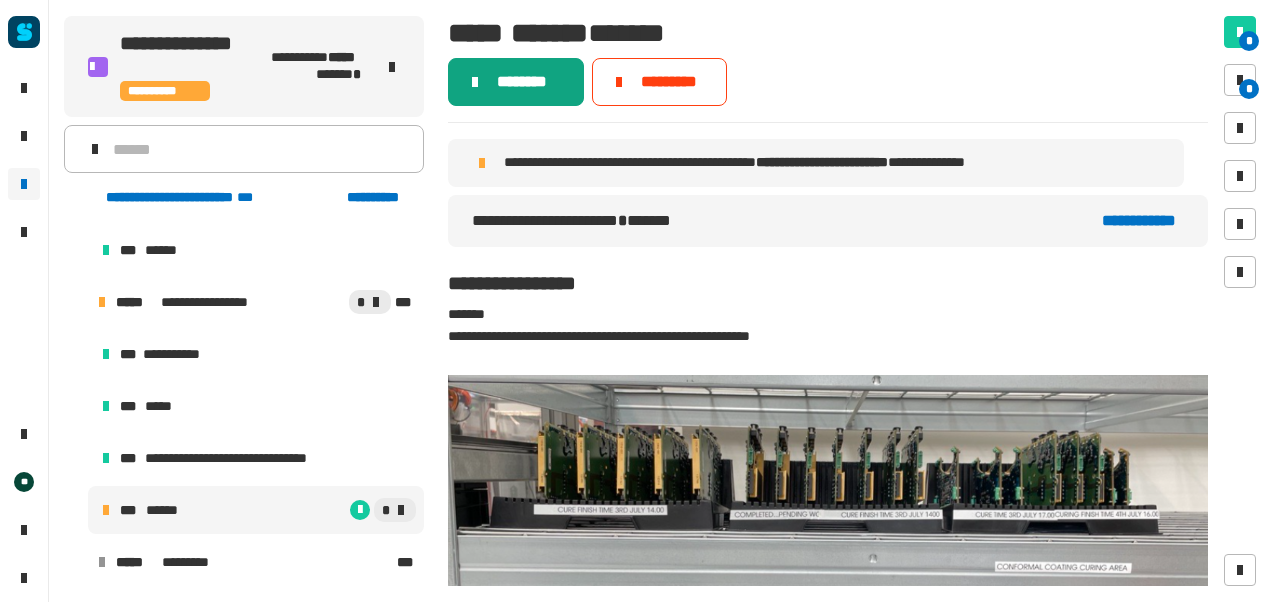 click on "********" 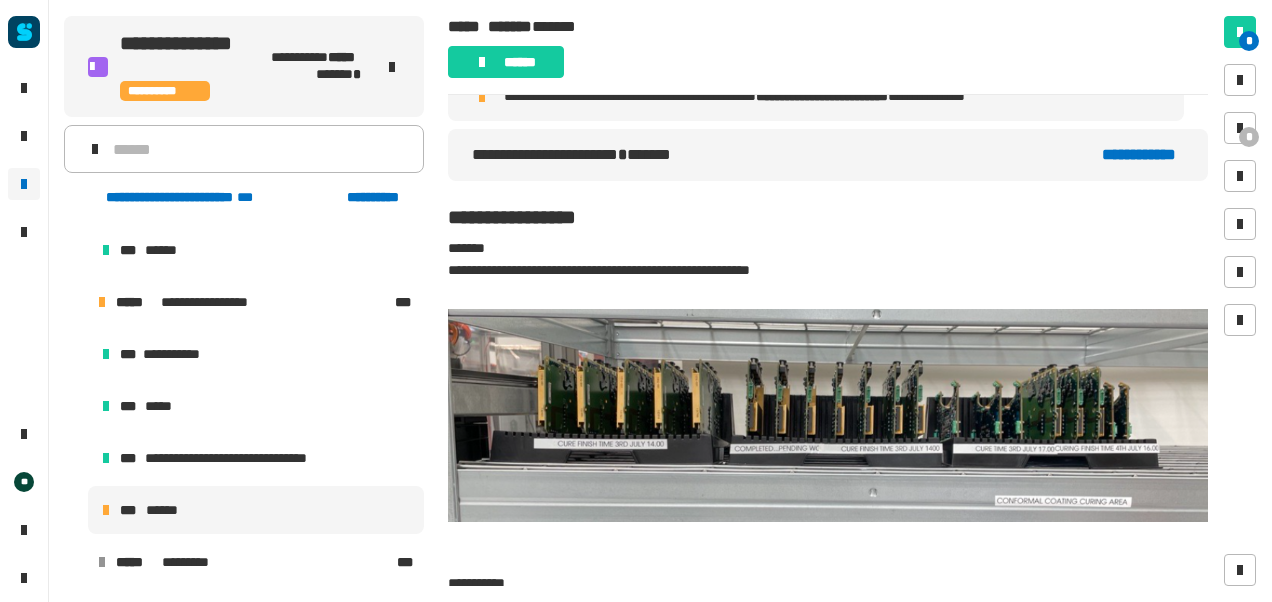 scroll, scrollTop: 47, scrollLeft: 0, axis: vertical 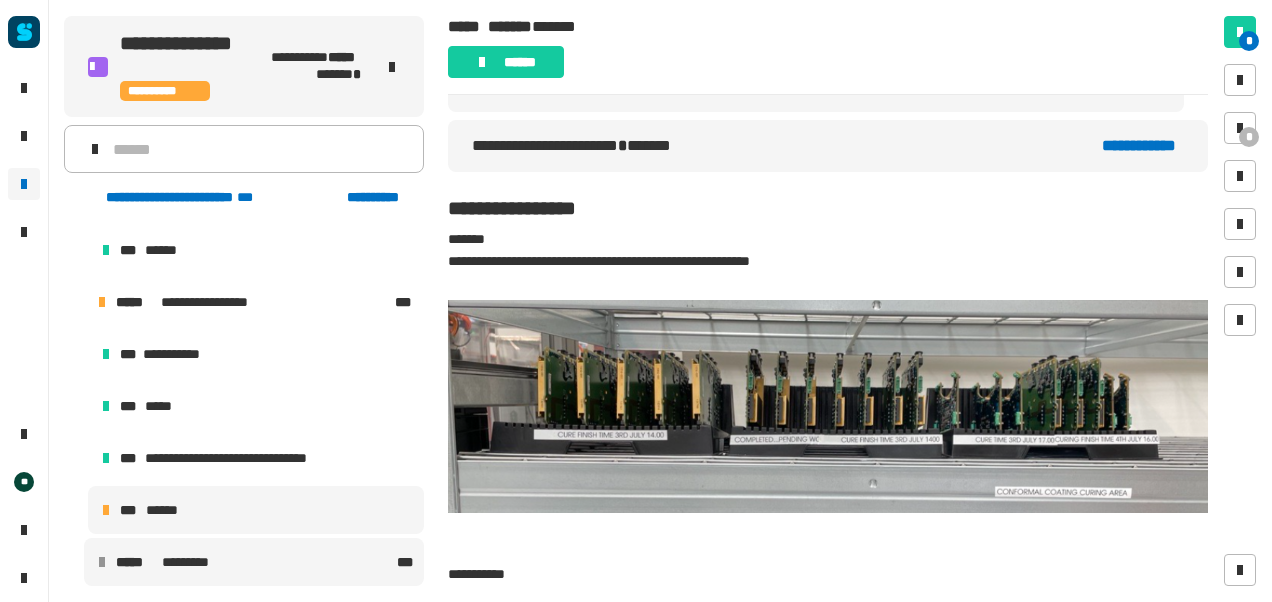 click on "***** ********* ***" at bounding box center (254, 562) 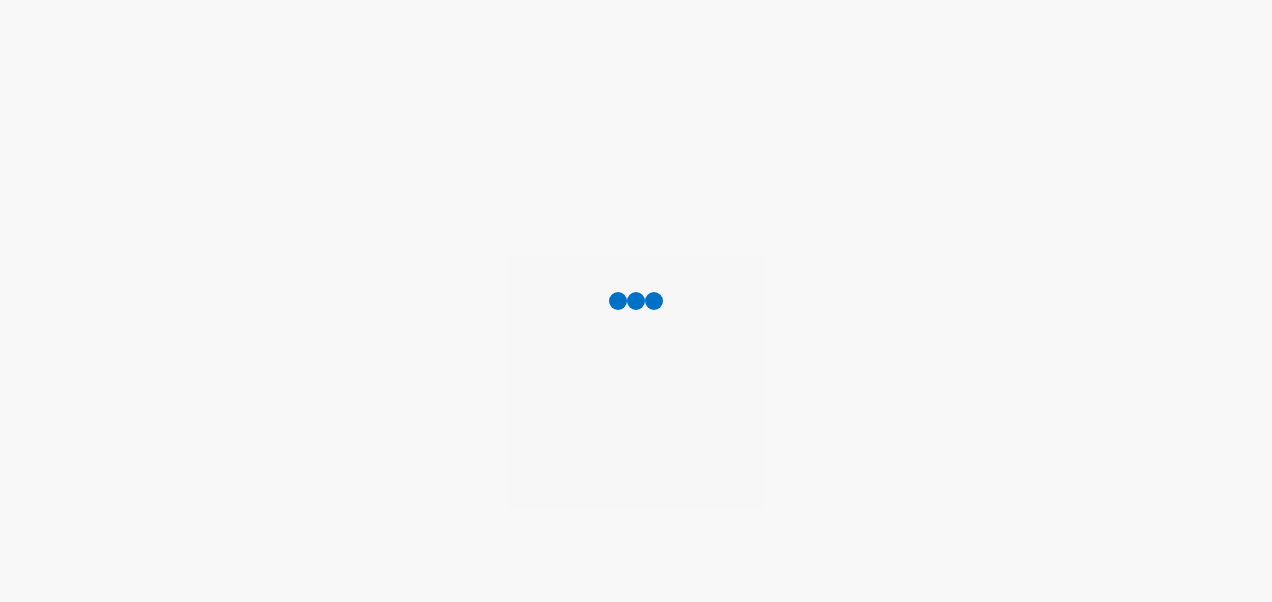 scroll, scrollTop: 0, scrollLeft: 0, axis: both 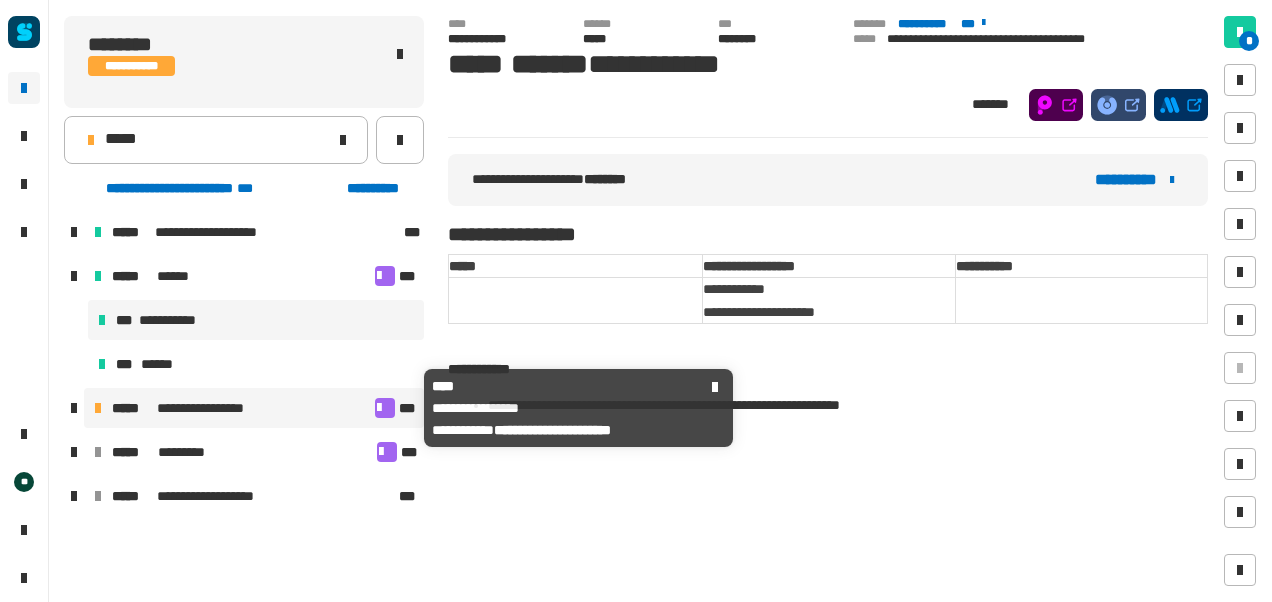 click on "**********" at bounding box center (214, 408) 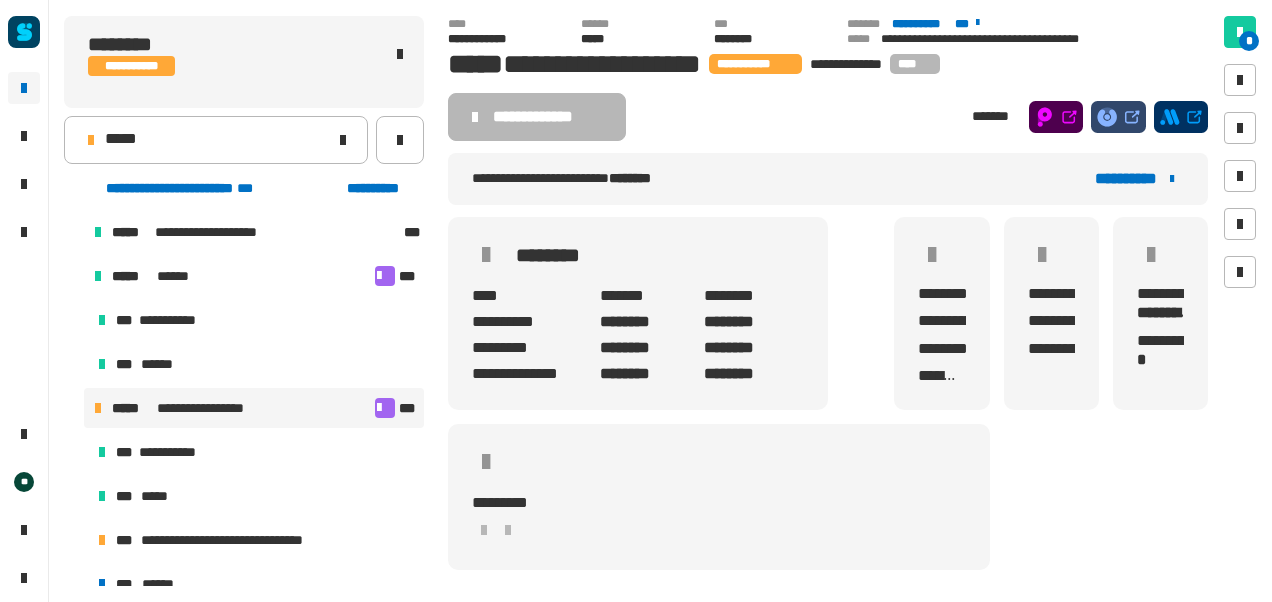 scroll, scrollTop: 106, scrollLeft: 0, axis: vertical 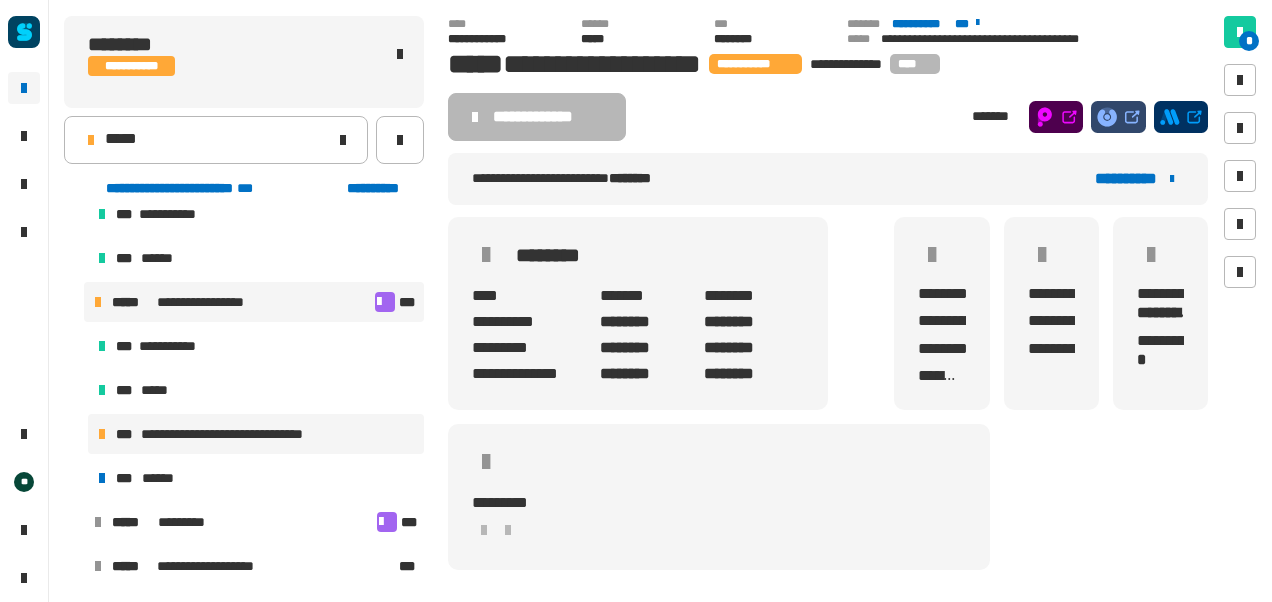 click on "**********" at bounding box center (243, 434) 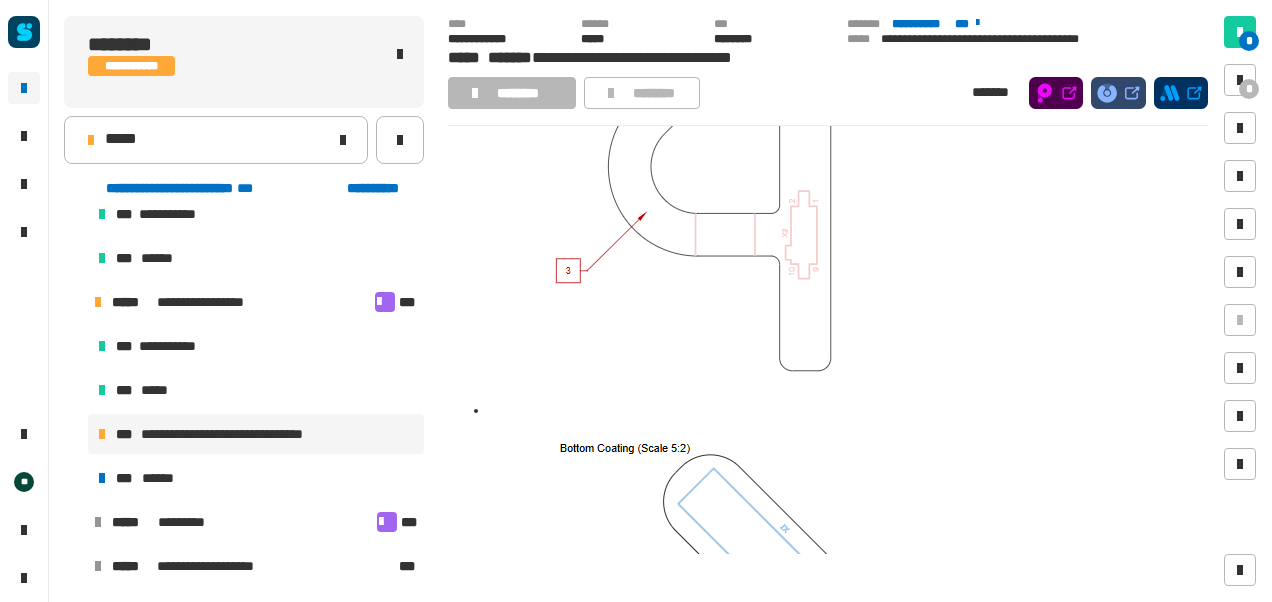 scroll, scrollTop: 944, scrollLeft: 0, axis: vertical 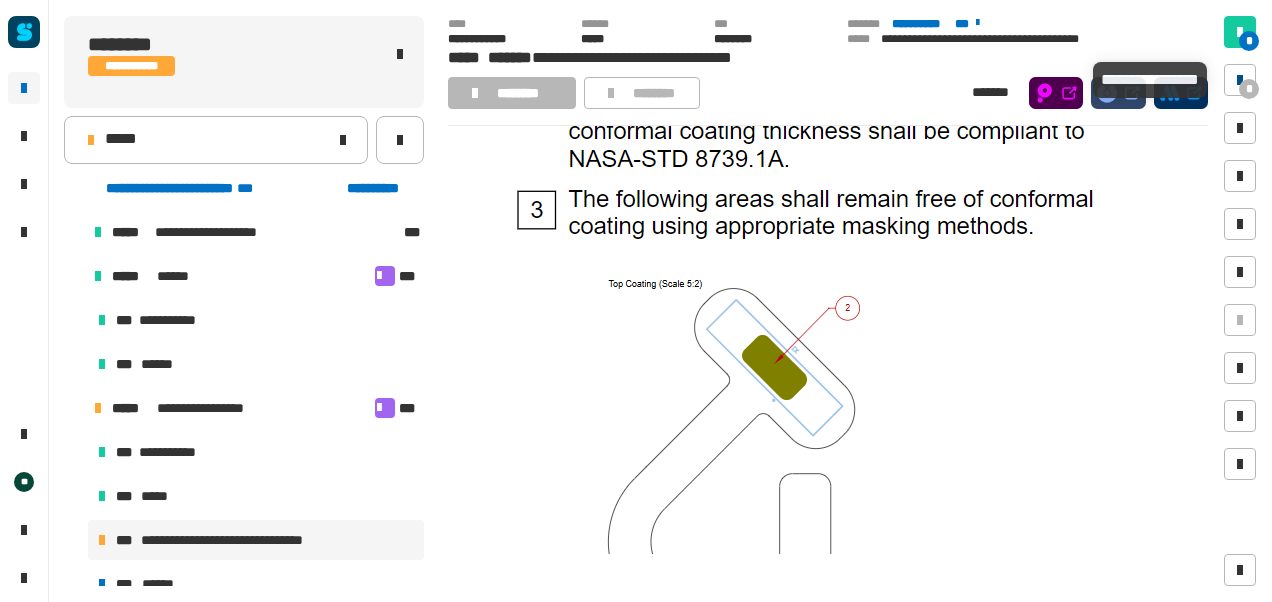 click at bounding box center (1240, 80) 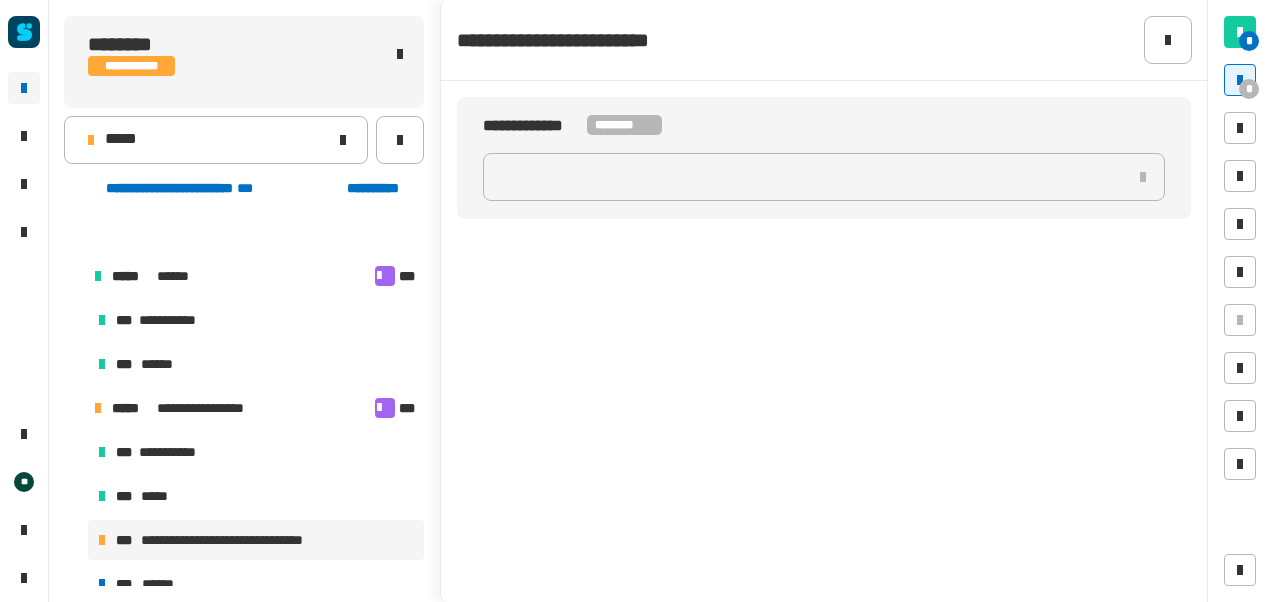 scroll, scrollTop: 106, scrollLeft: 0, axis: vertical 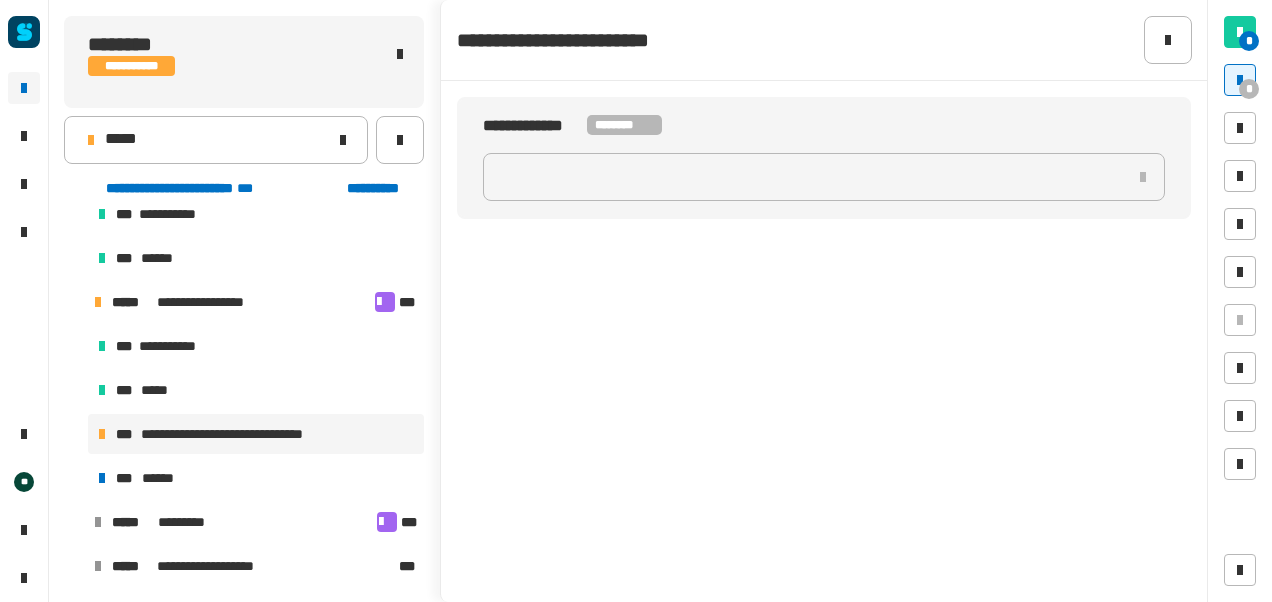 click on "**********" at bounding box center (243, 434) 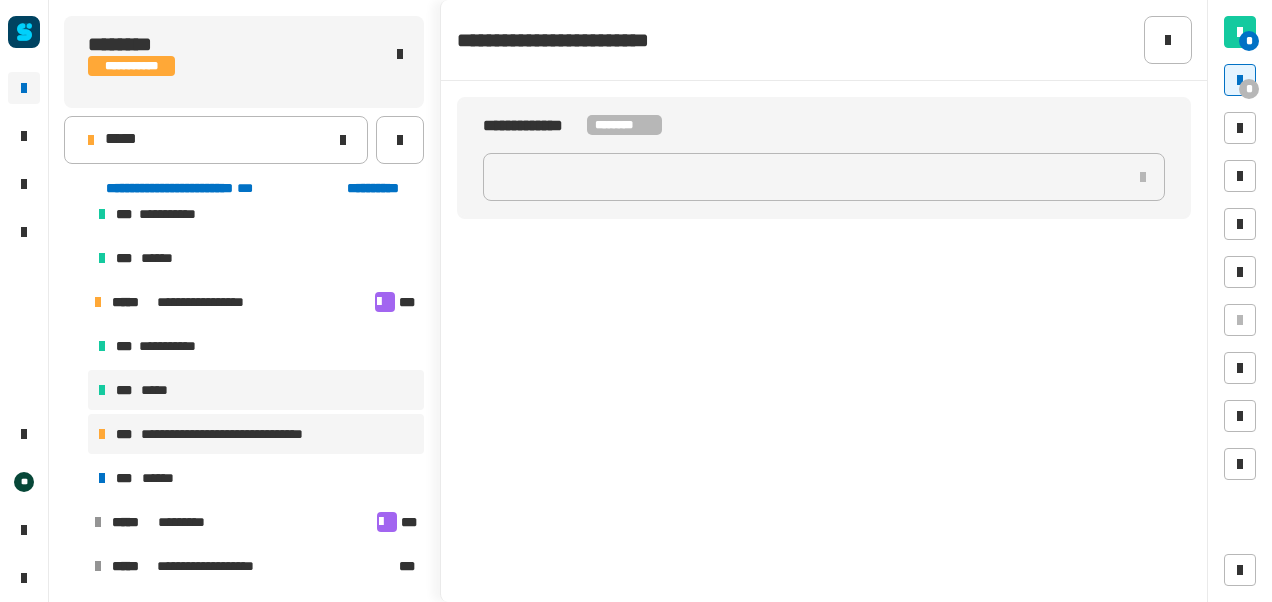 click on "*** *****" at bounding box center (256, 390) 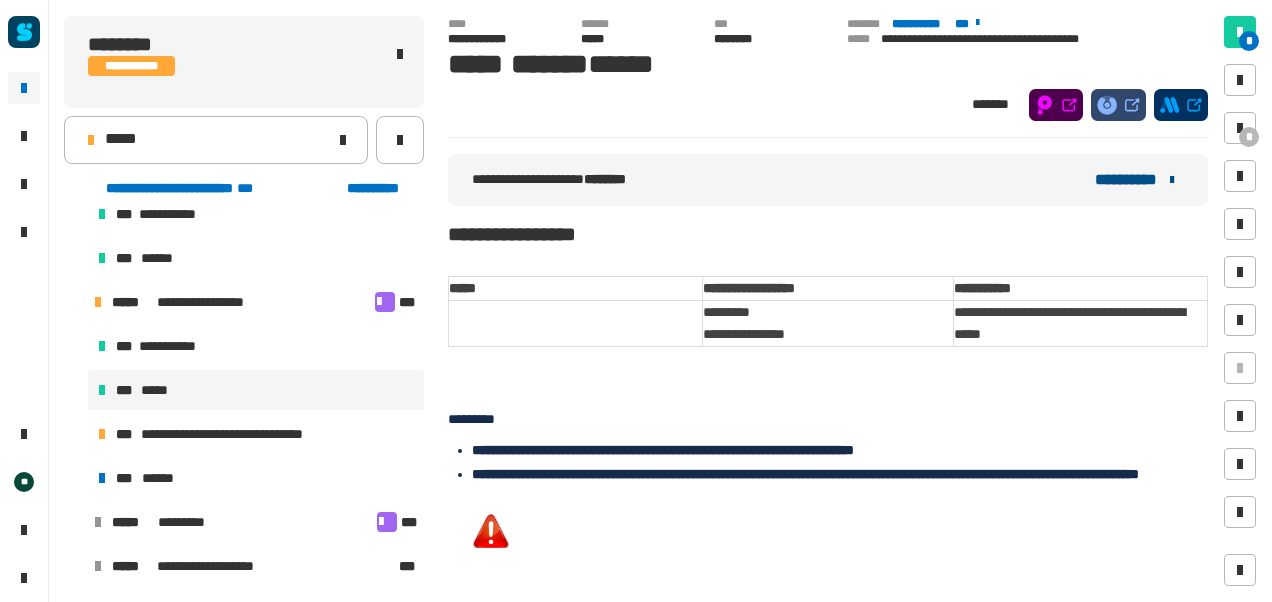 click on "**********" 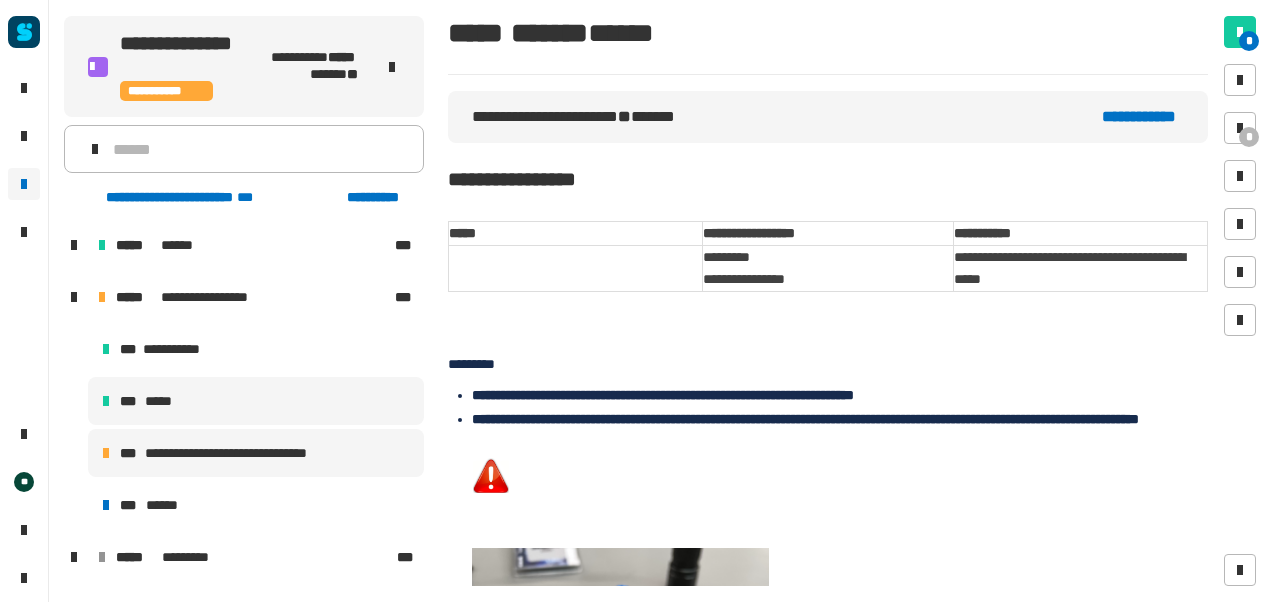 click on "**********" at bounding box center [247, 453] 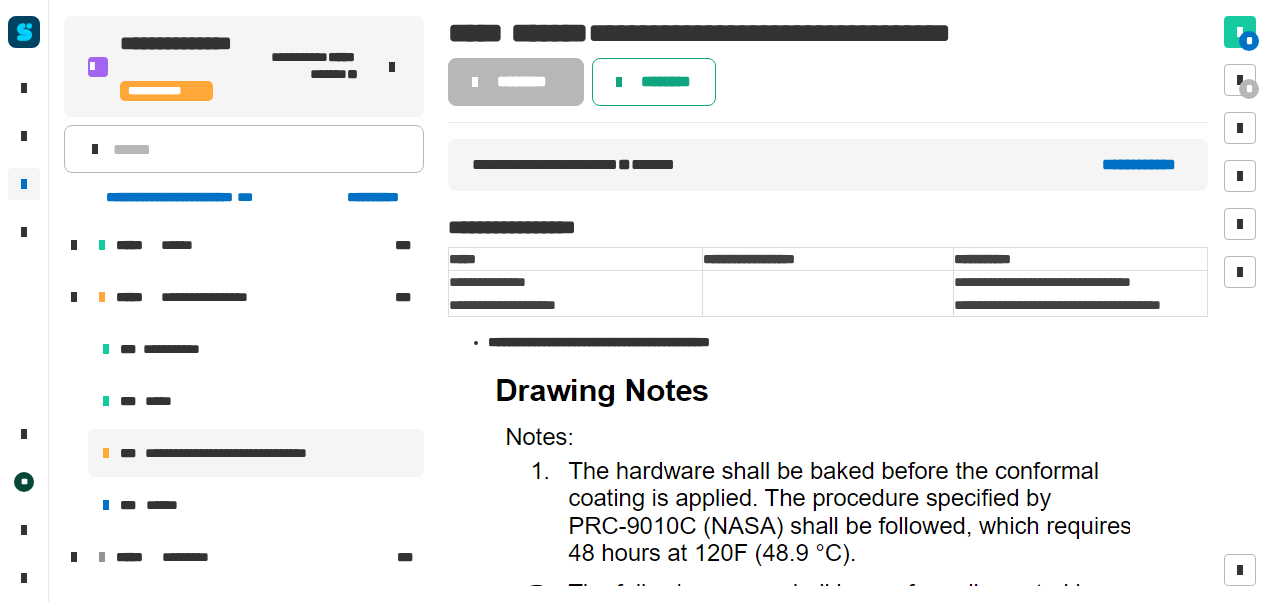 click on "********" 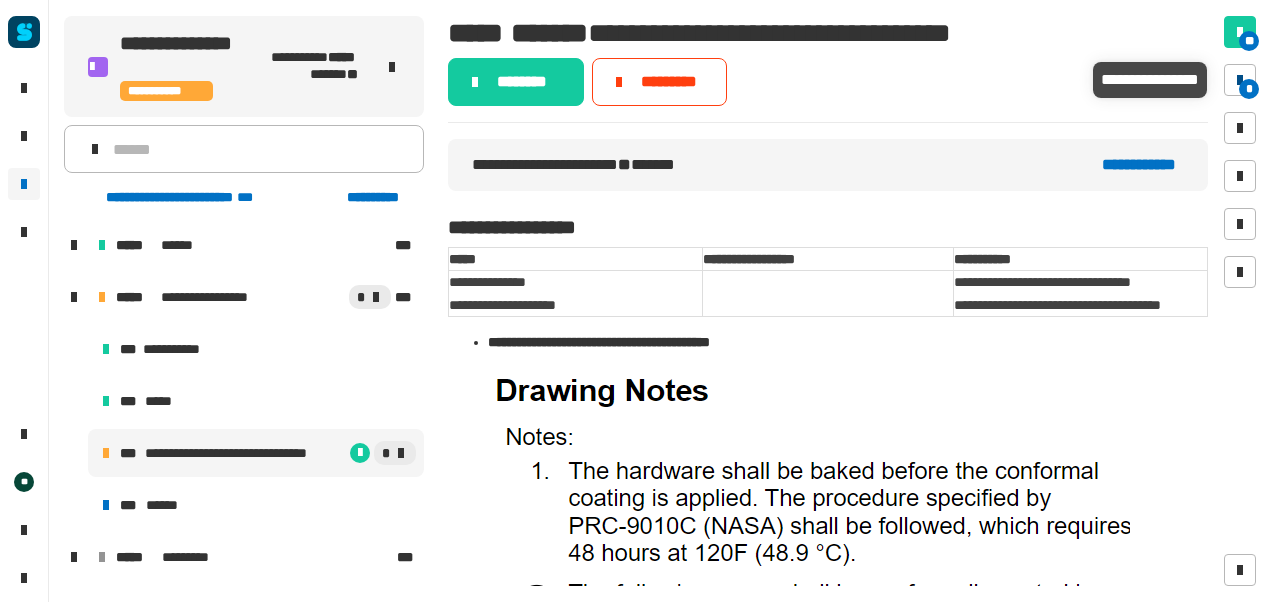 click on "*" at bounding box center (1249, 89) 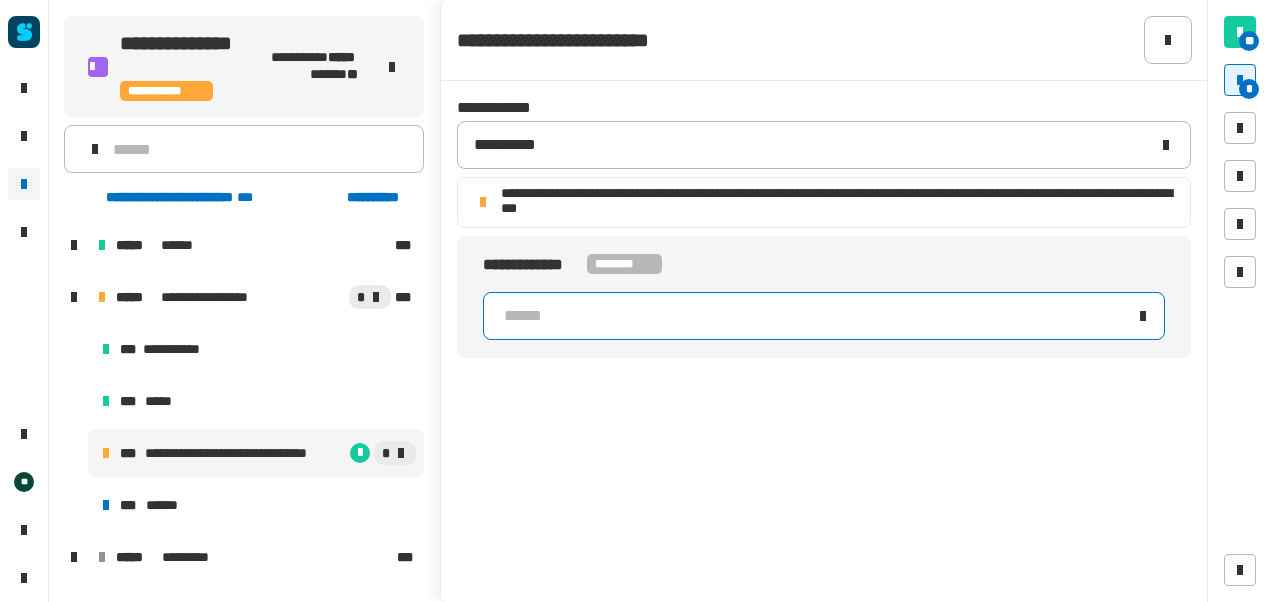 click on "******" 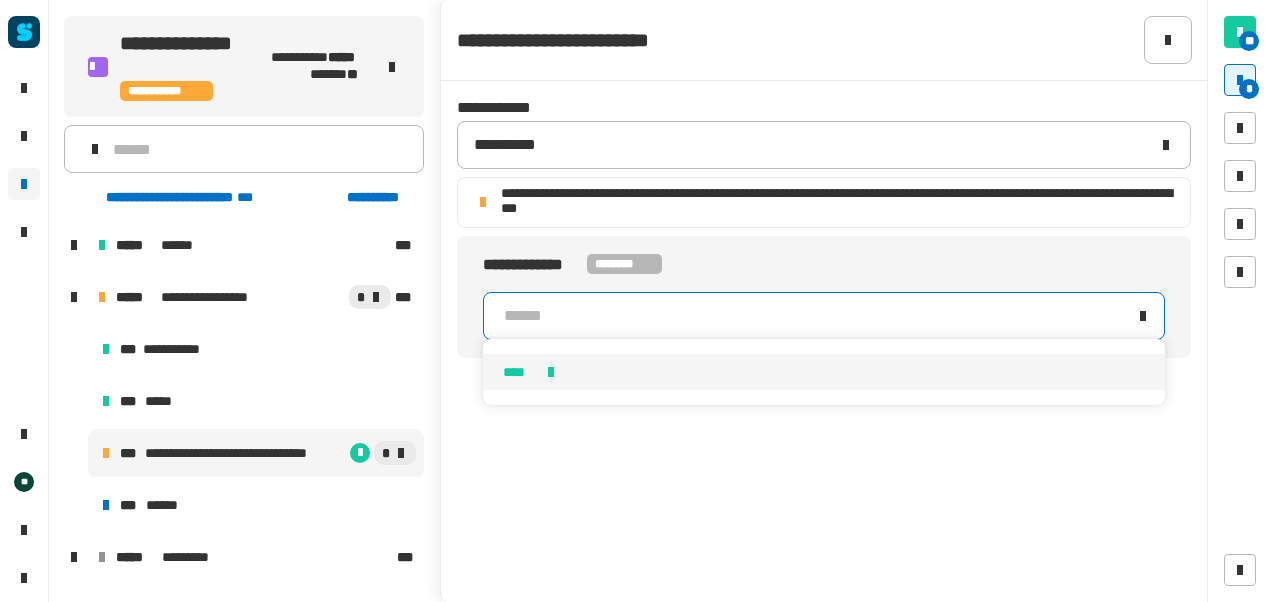 click on "****" at bounding box center (824, 372) 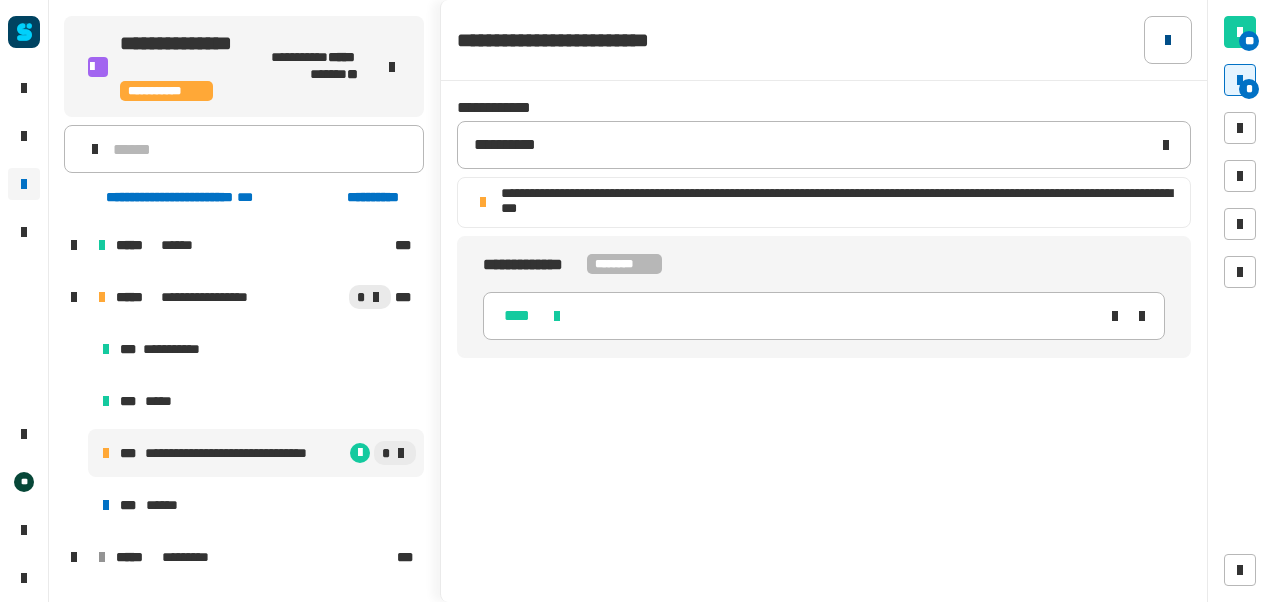 click 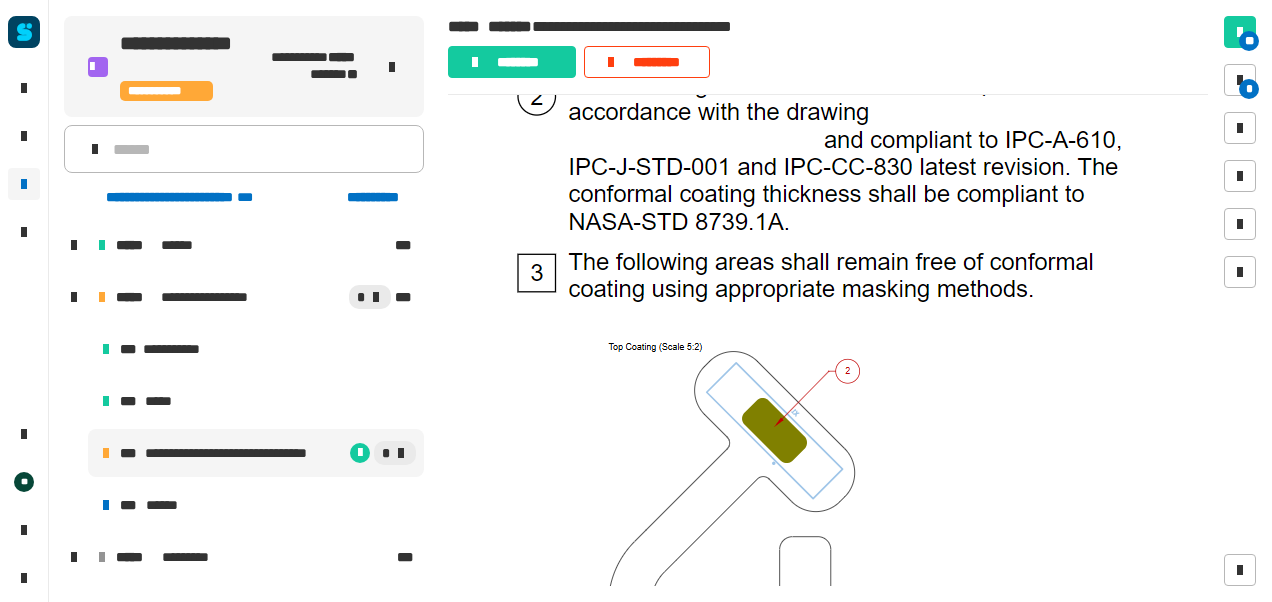 scroll, scrollTop: 447, scrollLeft: 0, axis: vertical 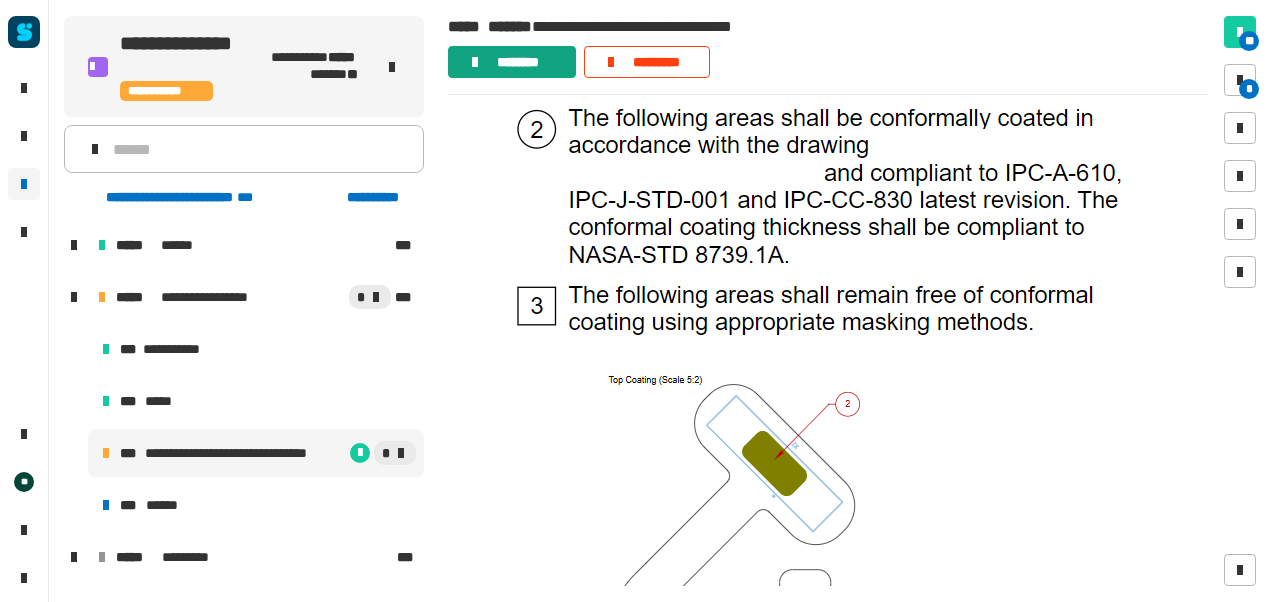 click on "********" 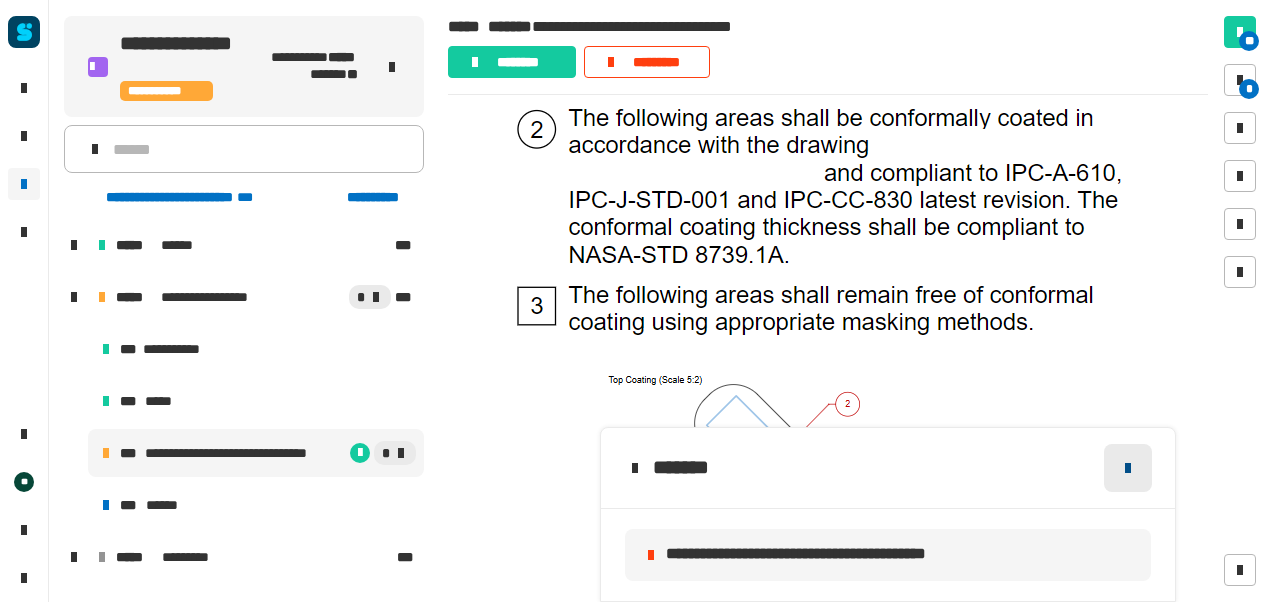 click 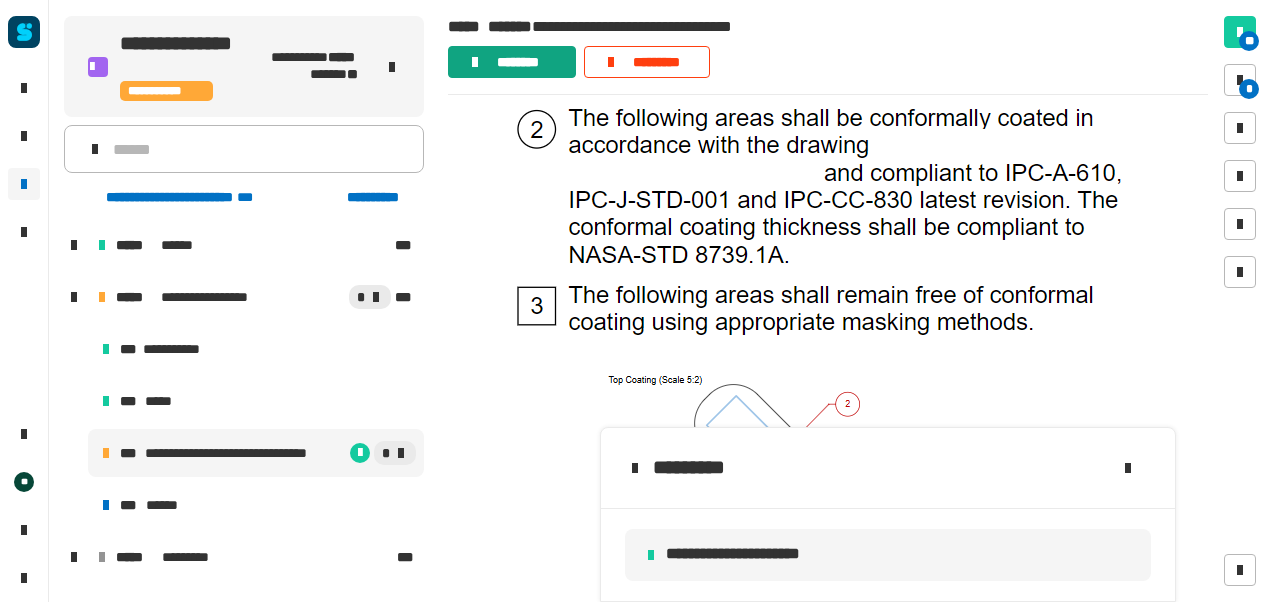 click on "********" 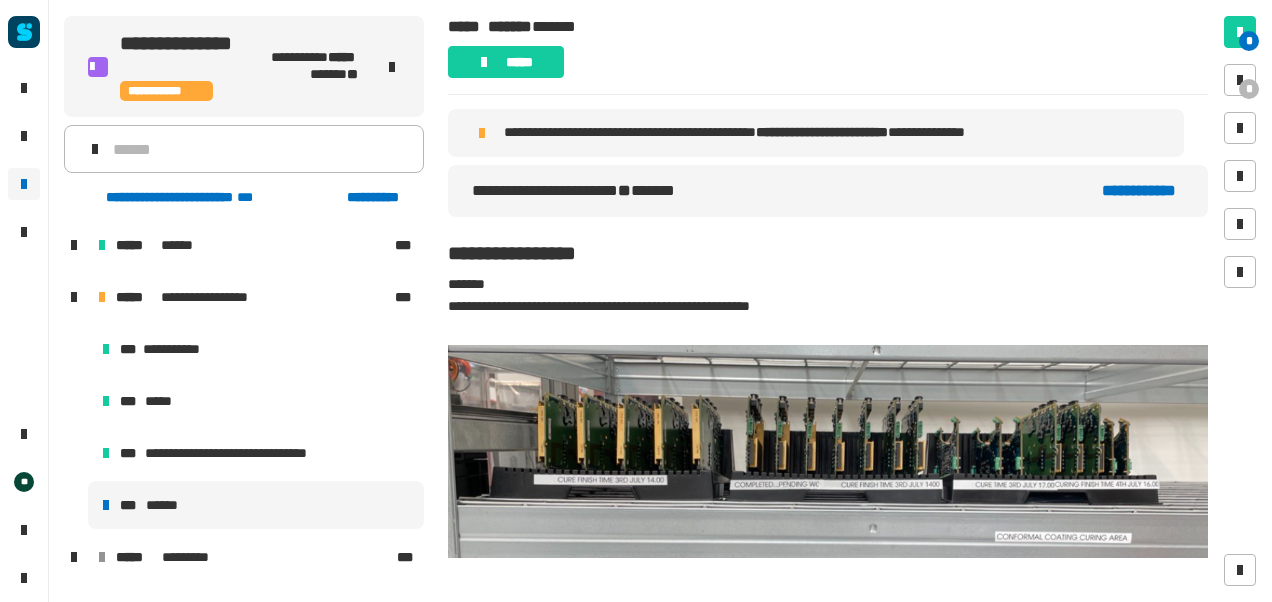 scroll, scrollTop: 0, scrollLeft: 0, axis: both 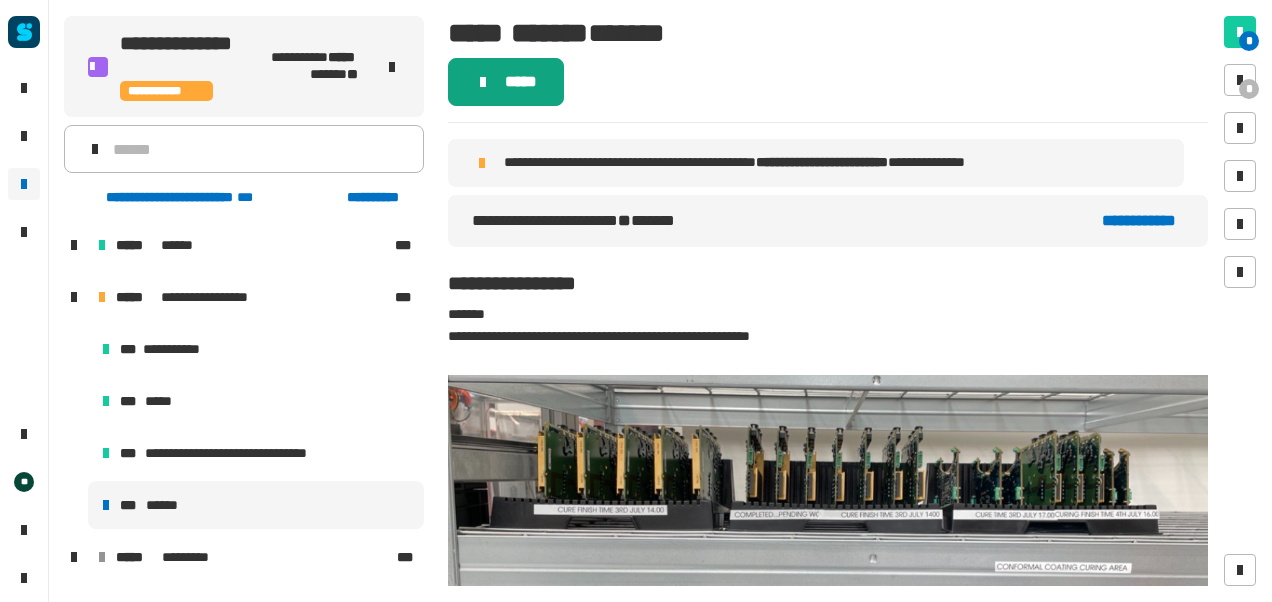 click on "*****" 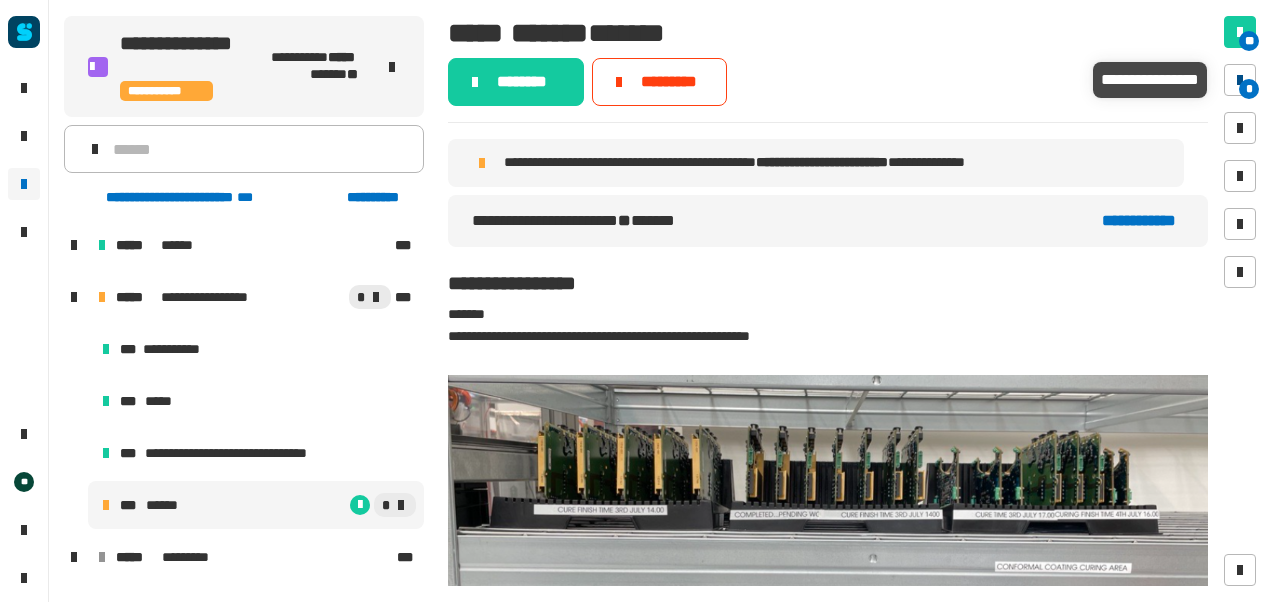 click on "*" at bounding box center (1249, 89) 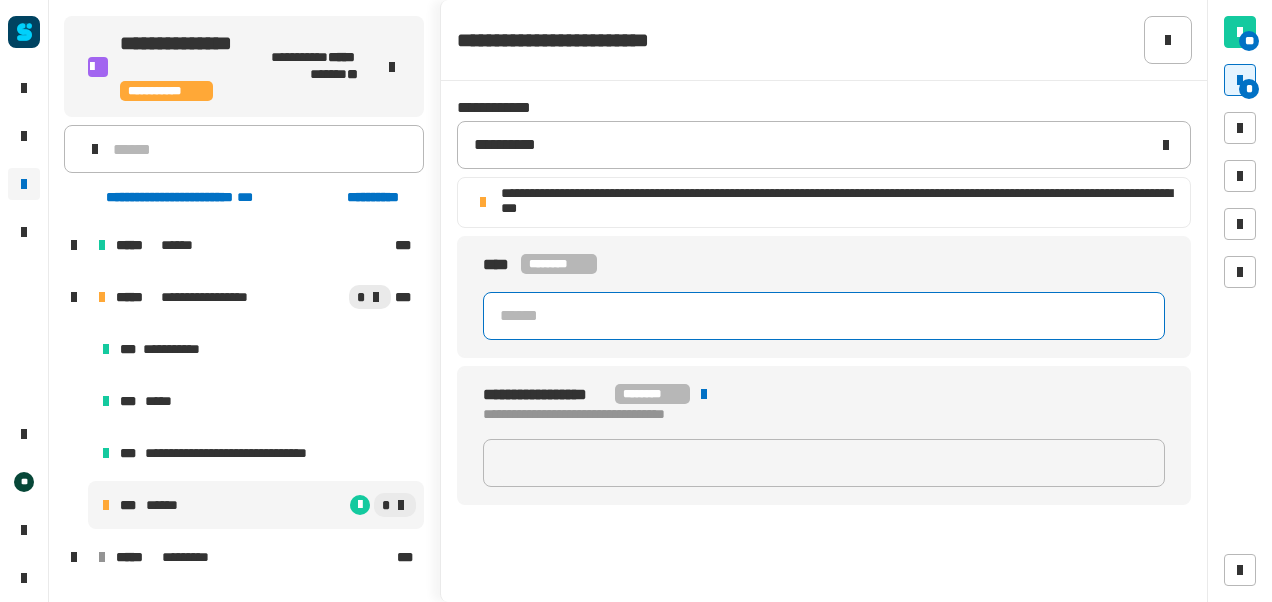 click 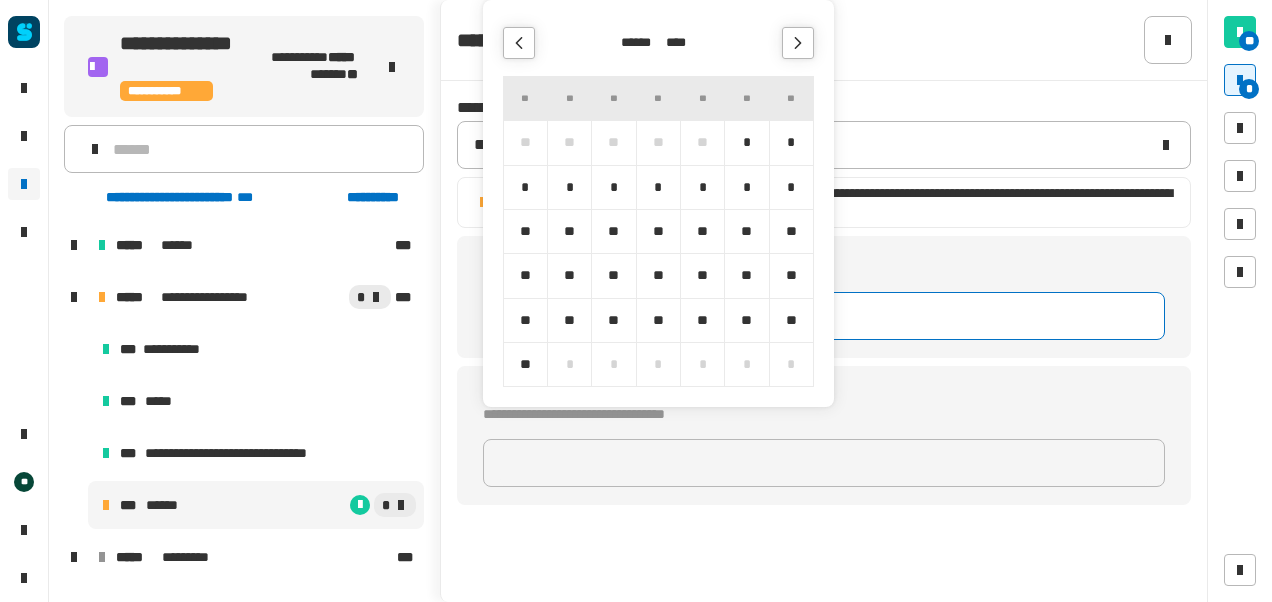 click on "*" at bounding box center (569, 187) 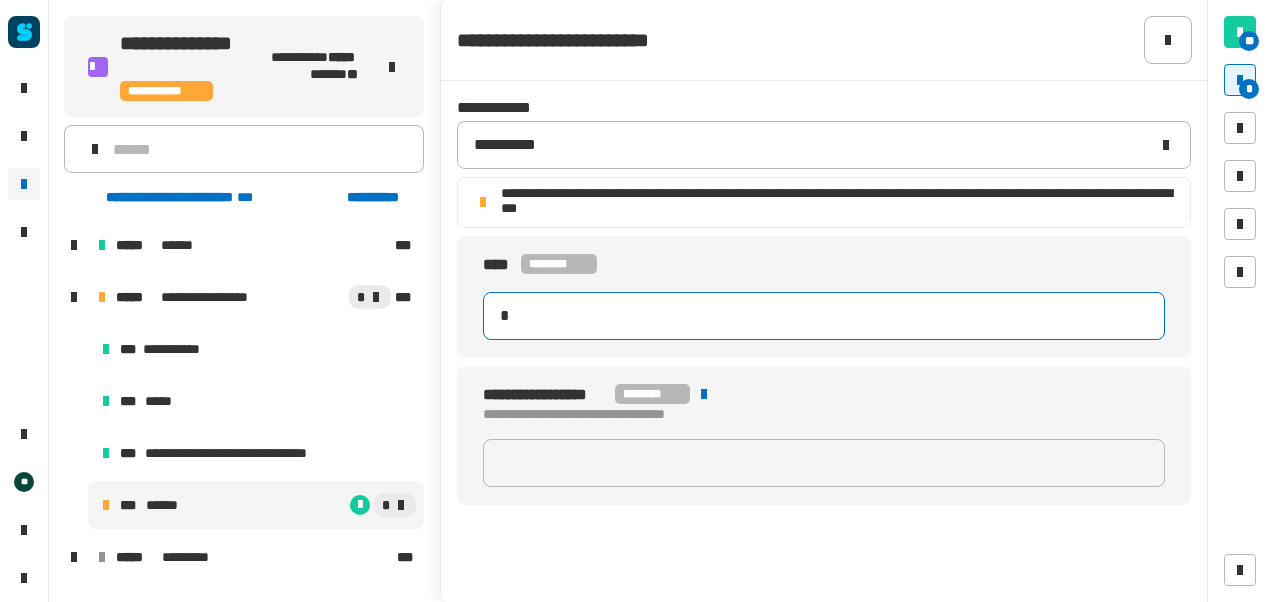 type on "**********" 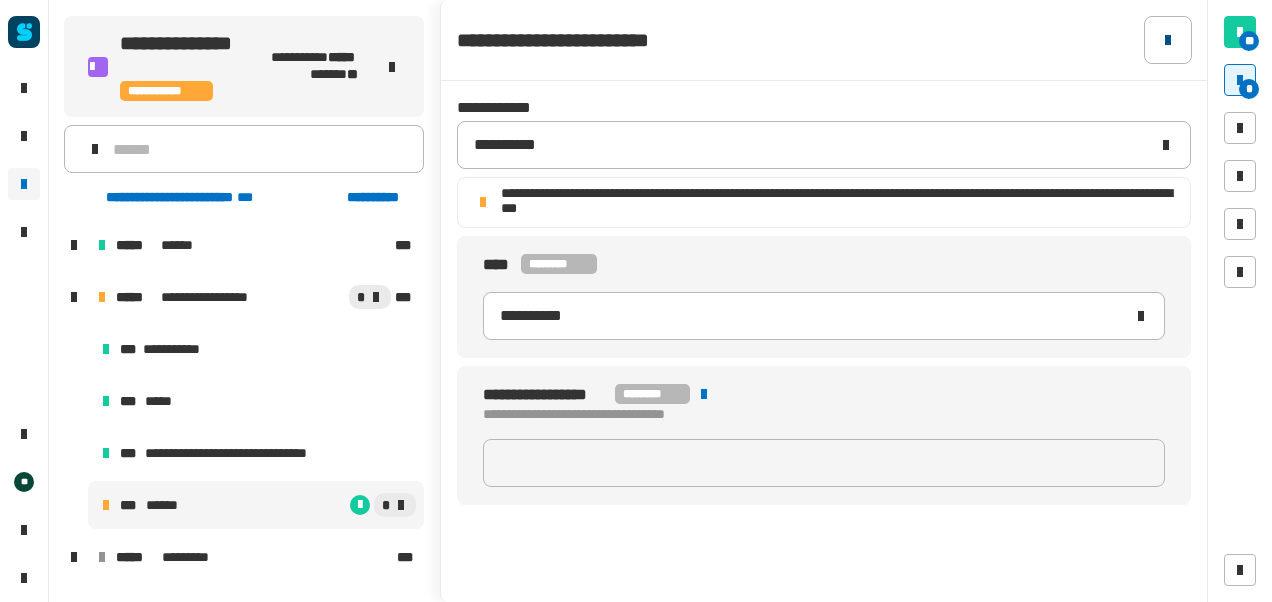 click 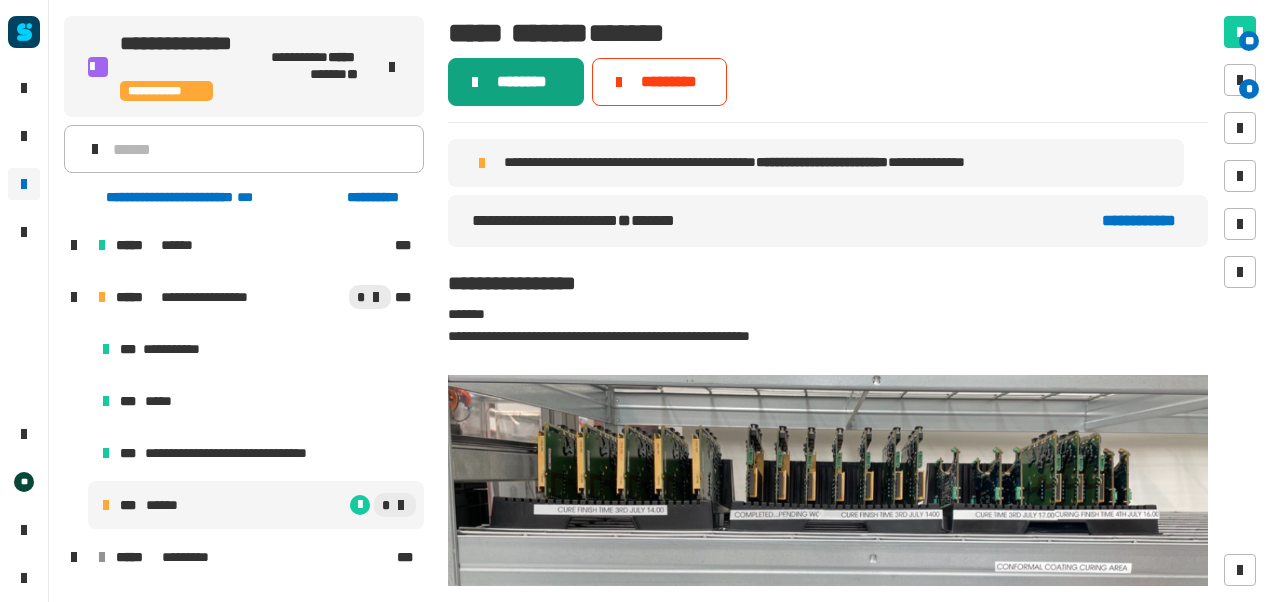 click on "********" 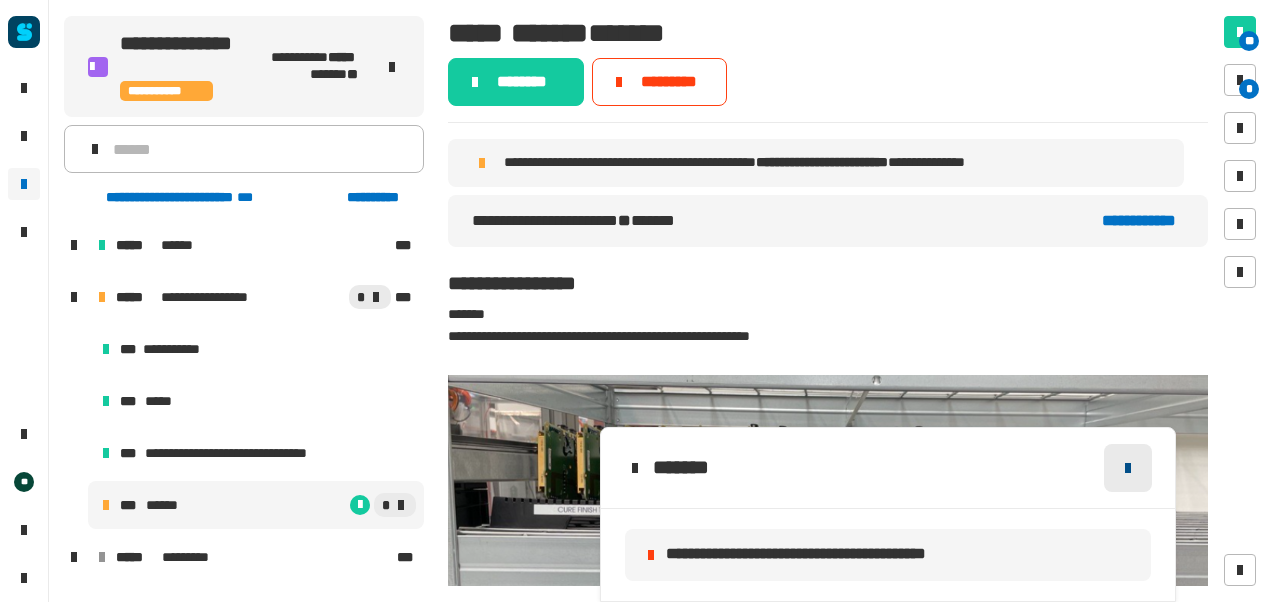 click 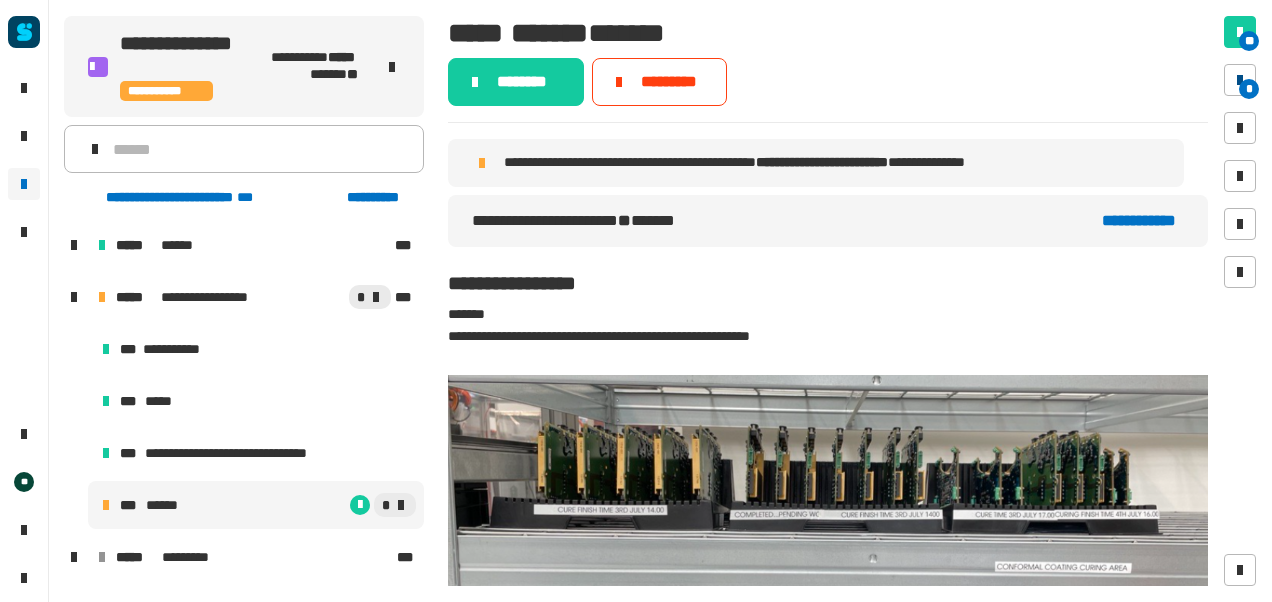 click at bounding box center (1240, 80) 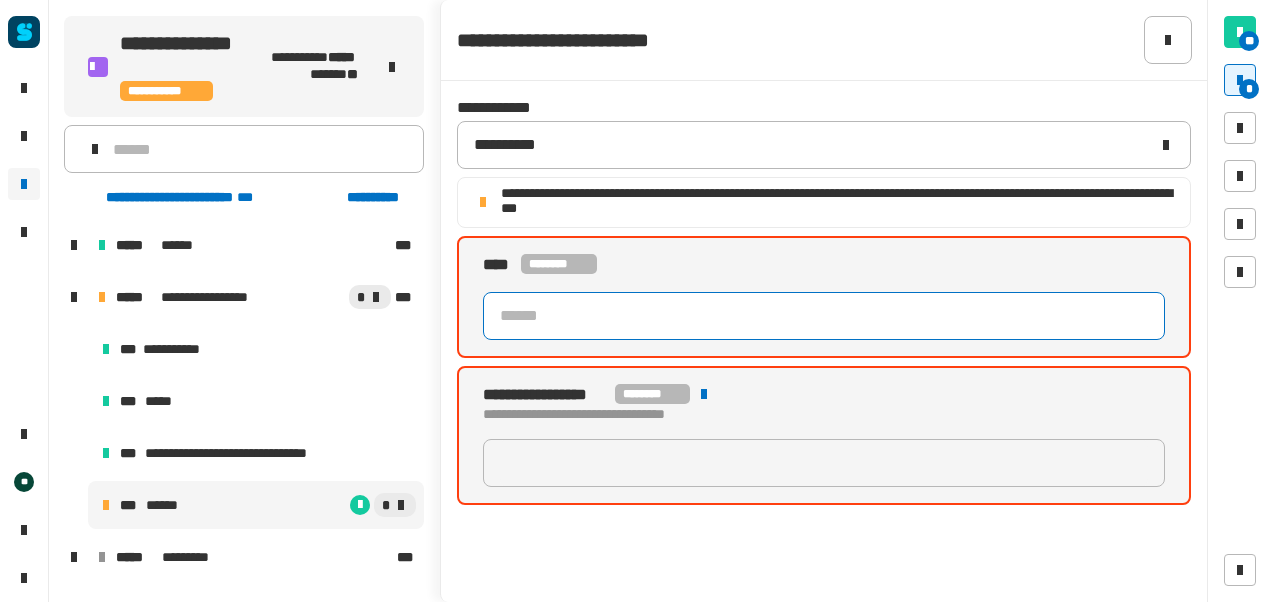 click 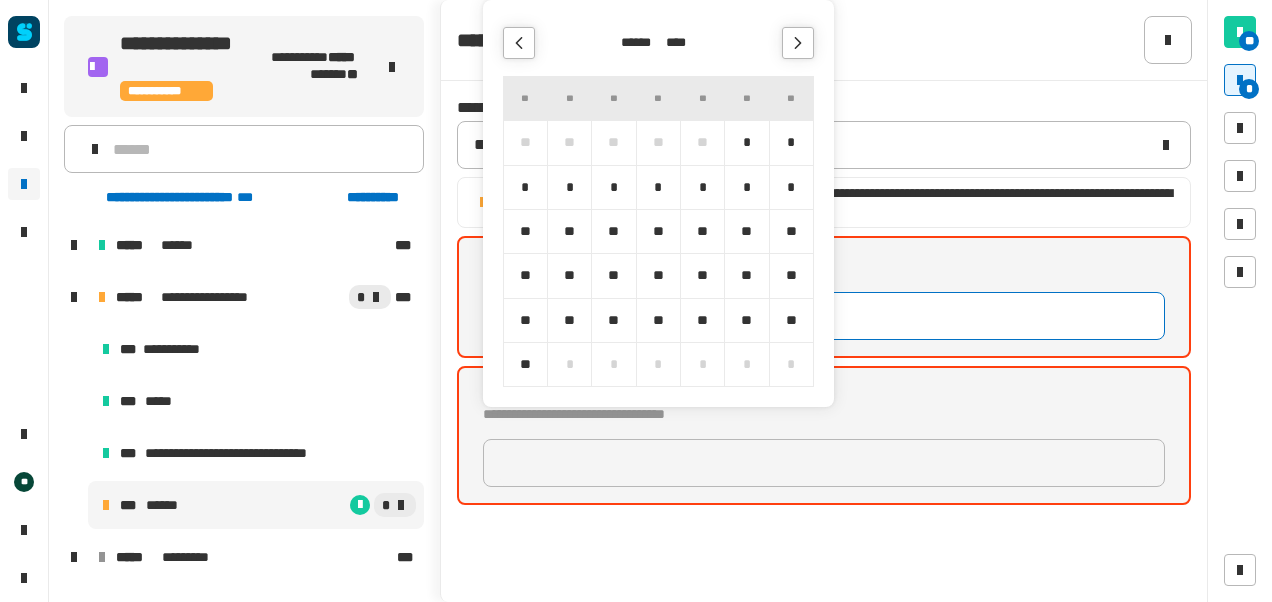 click on "*" at bounding box center [569, 187] 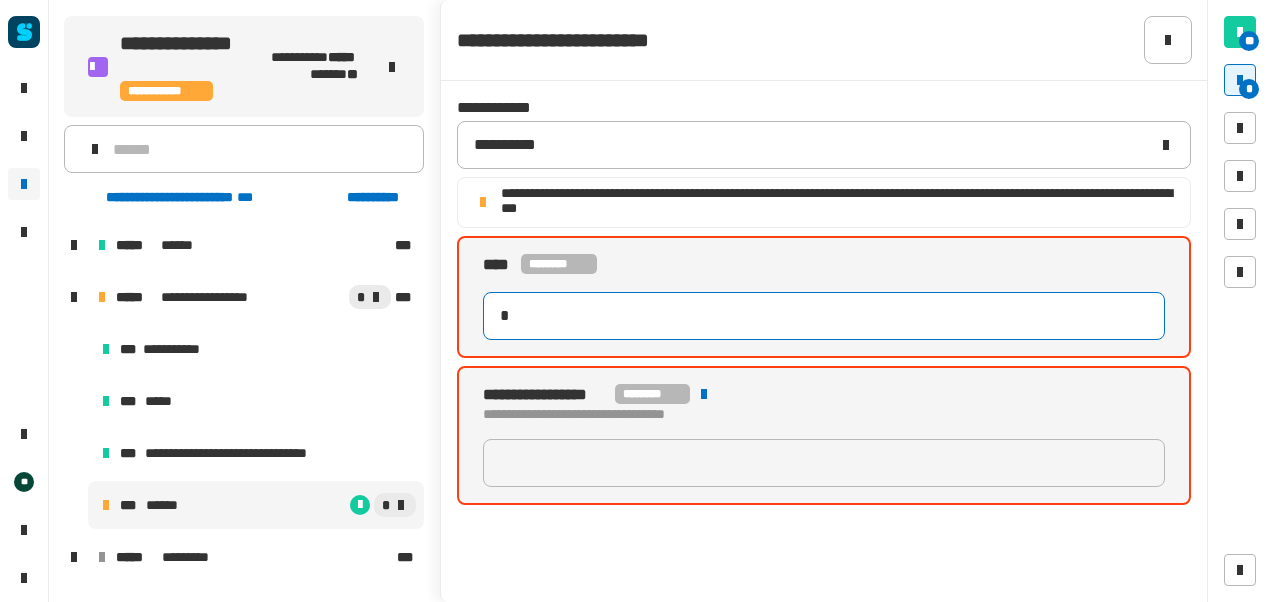 type on "**********" 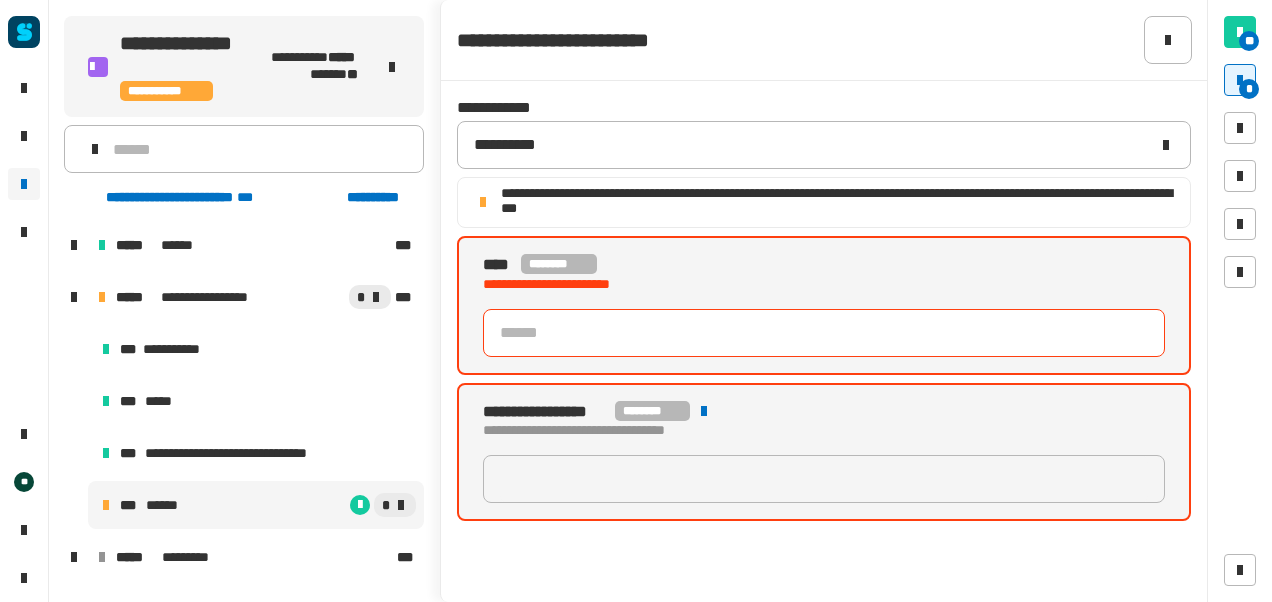 click 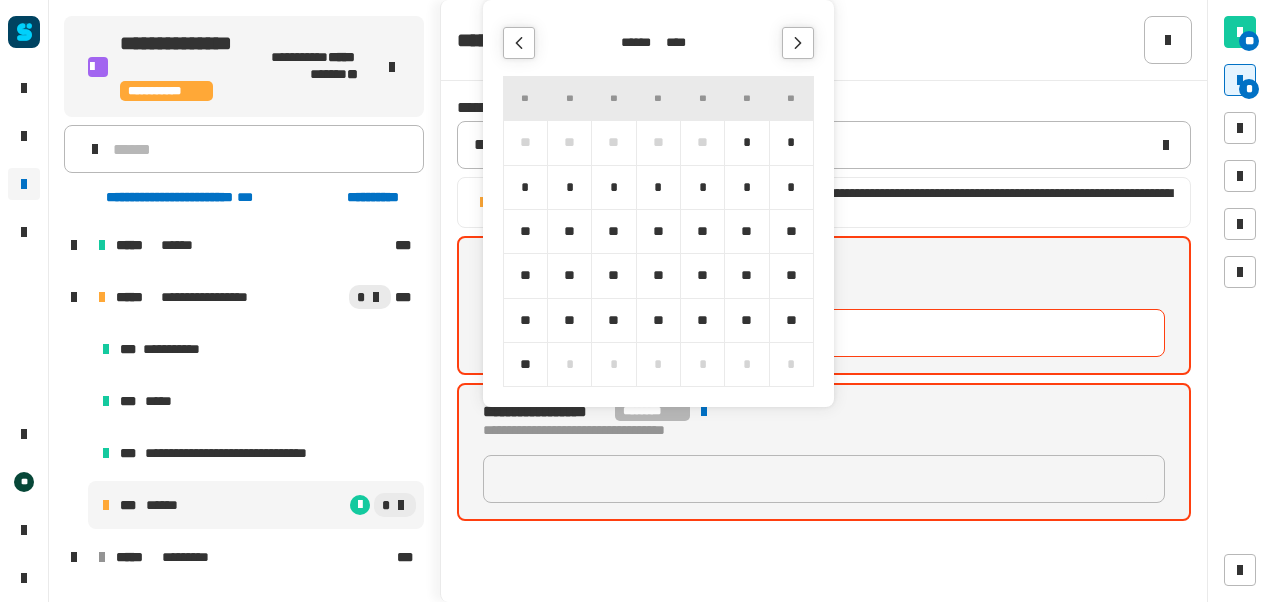 click on "*" at bounding box center [569, 187] 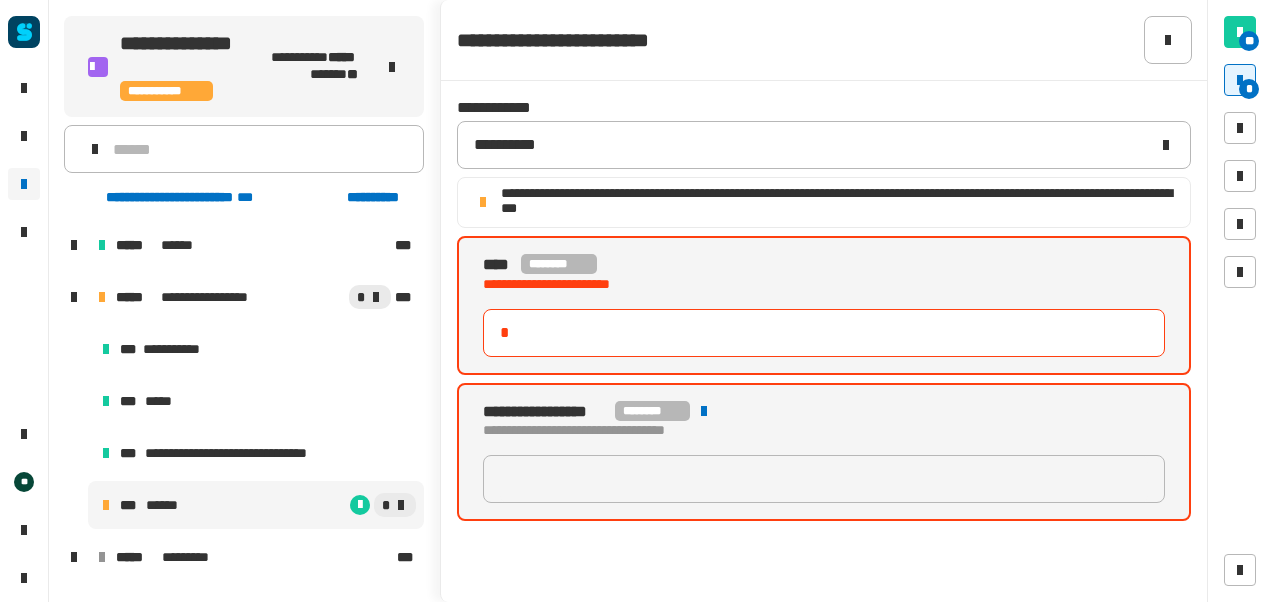 type on "**********" 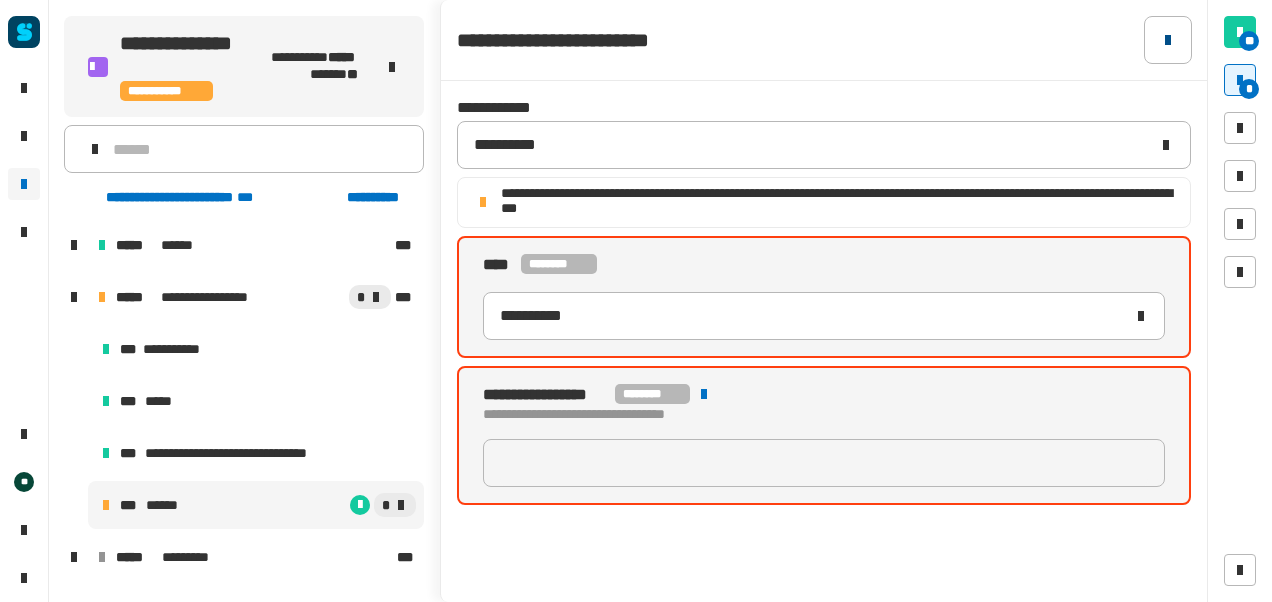 click 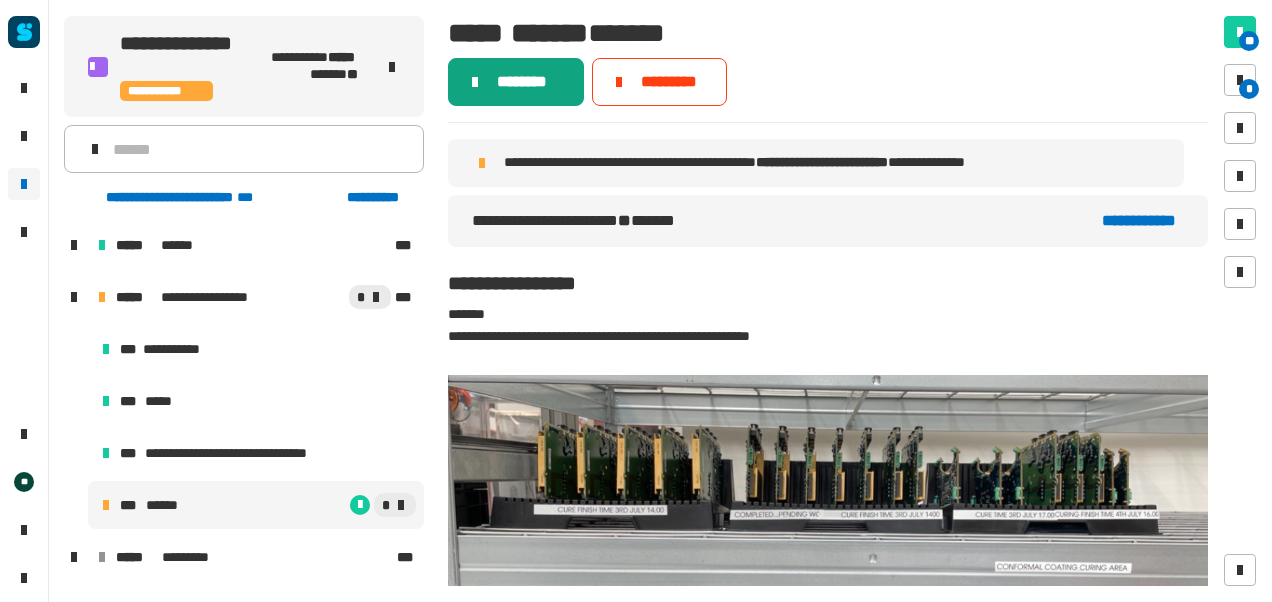 click on "********" 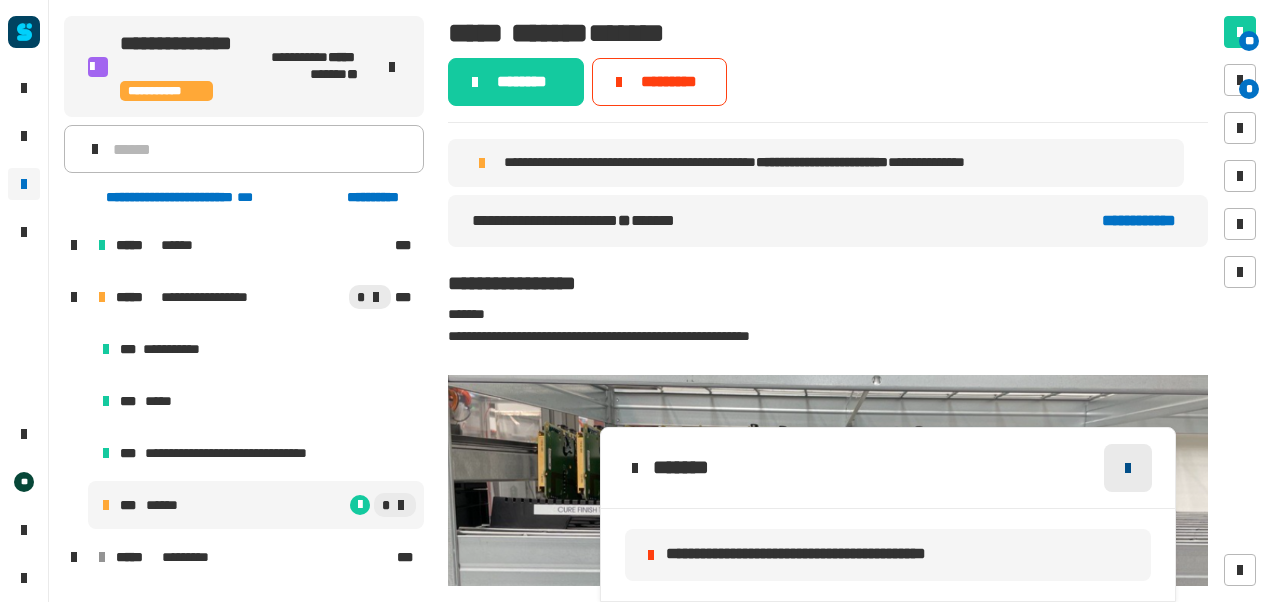 click 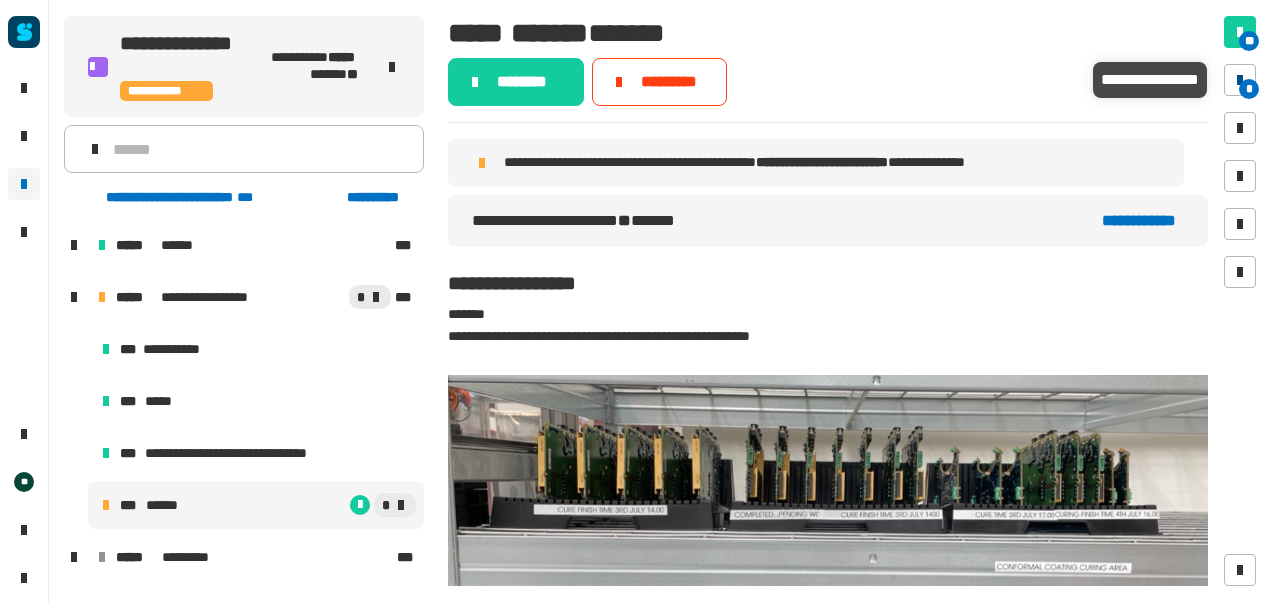 click on "*" at bounding box center [1240, 80] 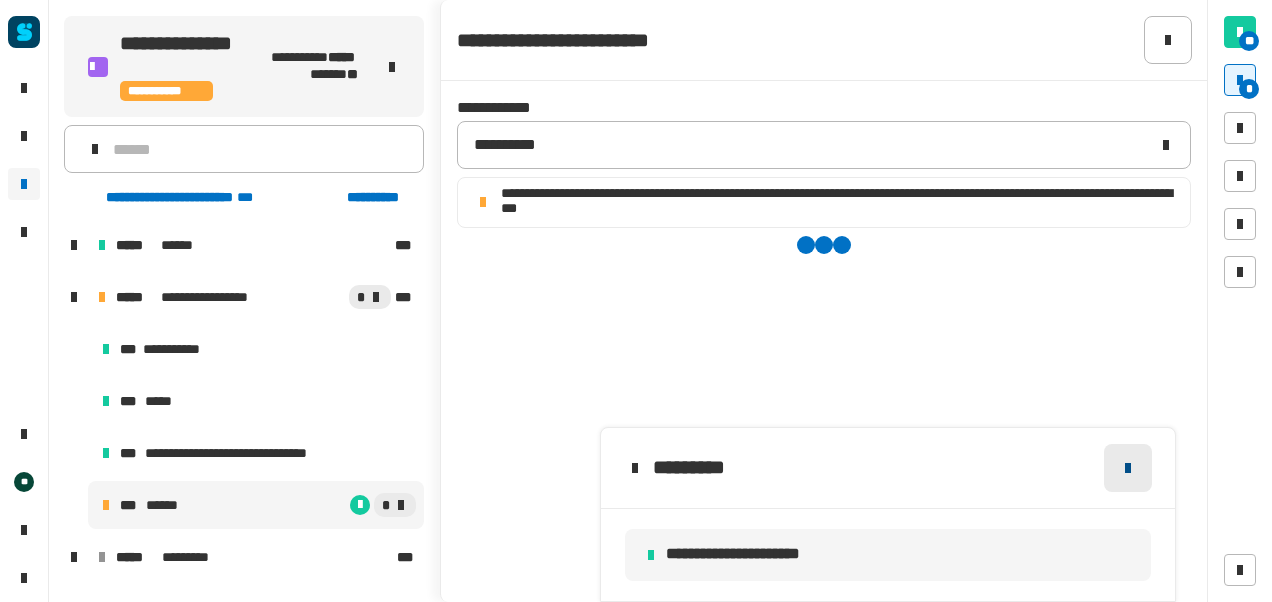 click 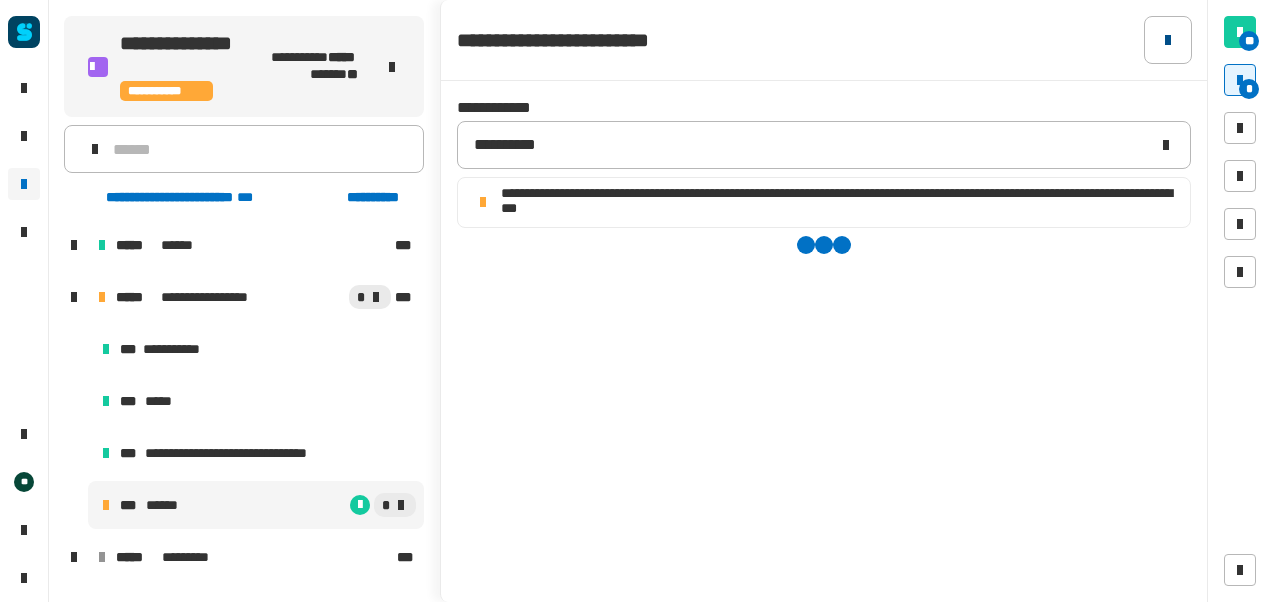 click 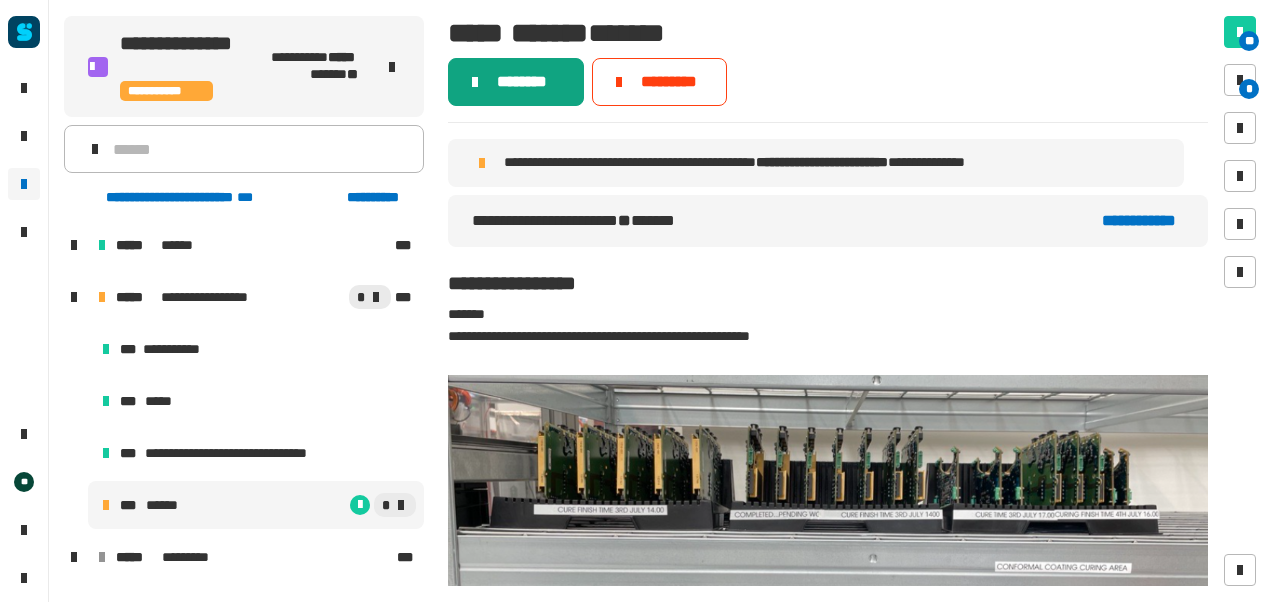 click on "********" 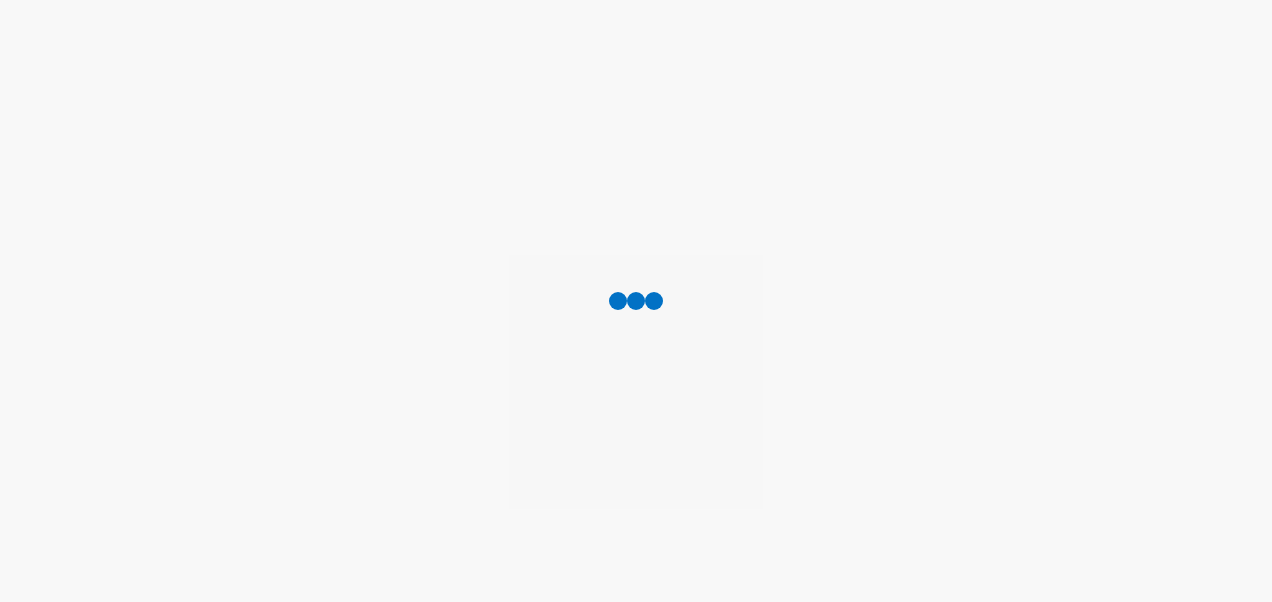 scroll, scrollTop: 0, scrollLeft: 0, axis: both 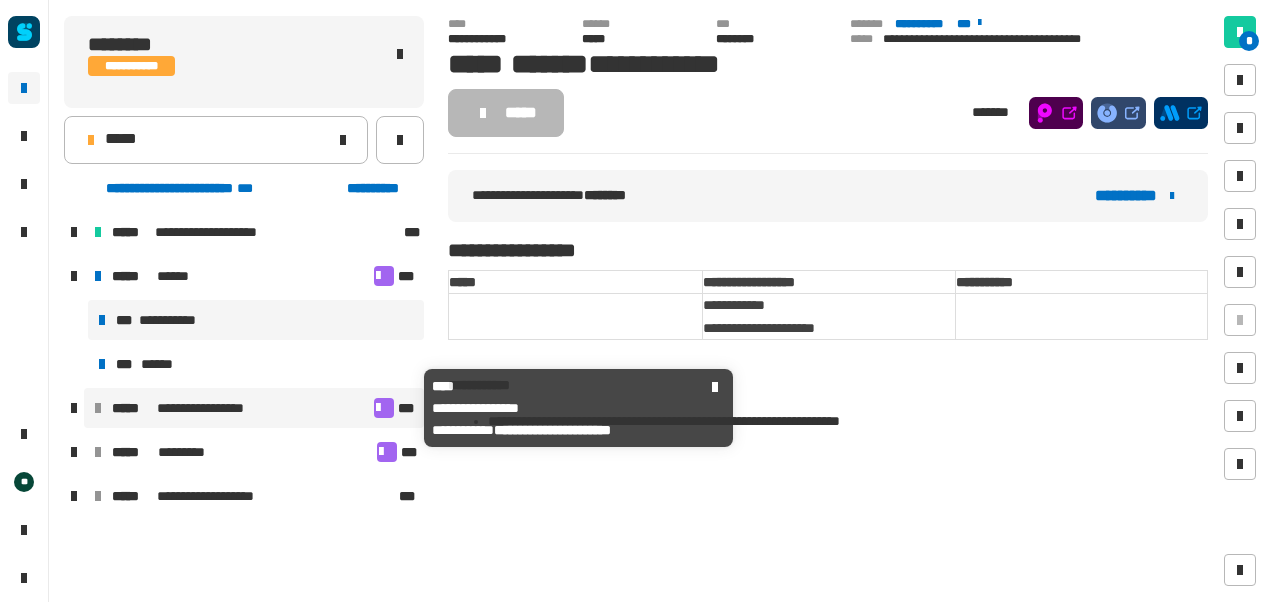 click on "**********" at bounding box center (214, 408) 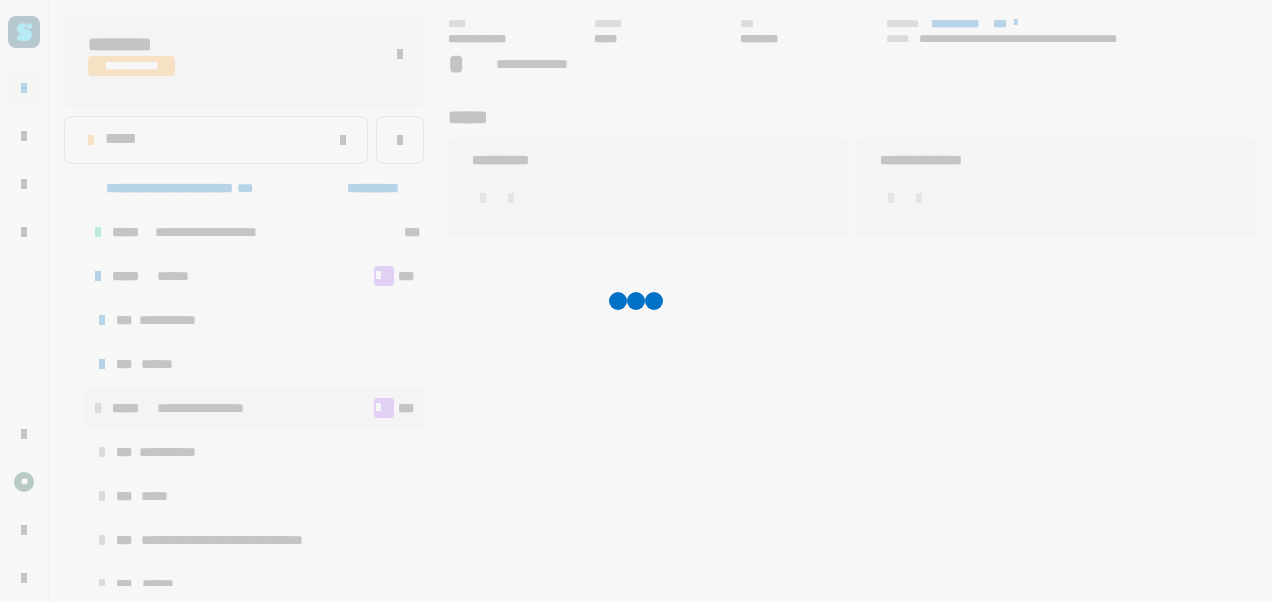 click 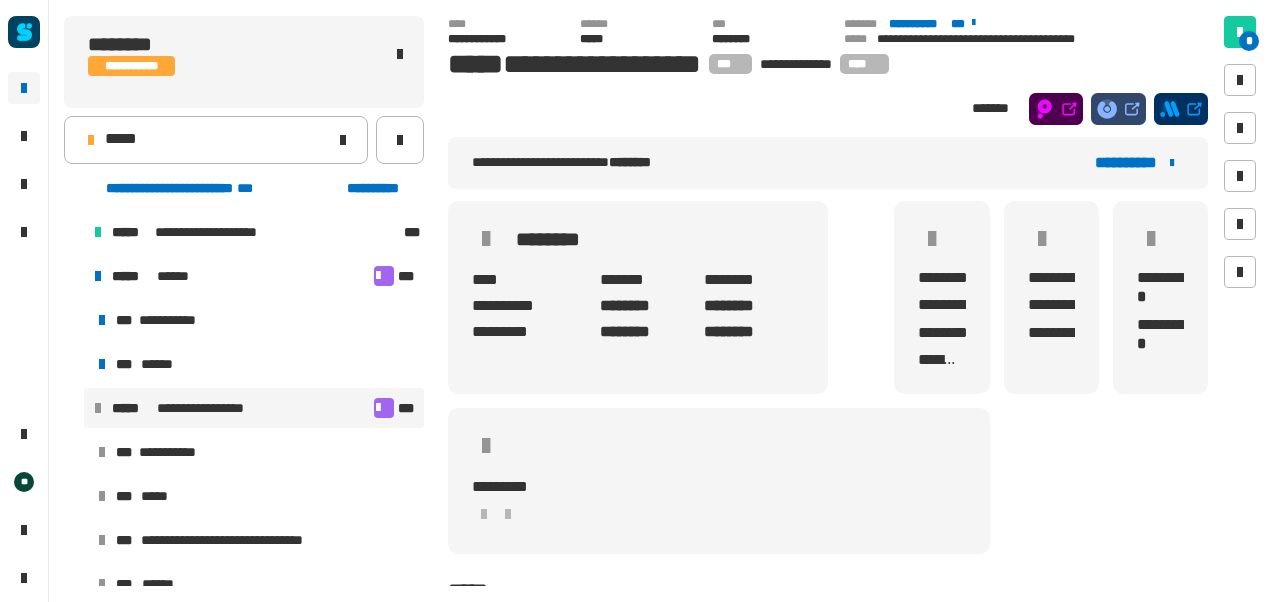 click on "**********" at bounding box center [243, 540] 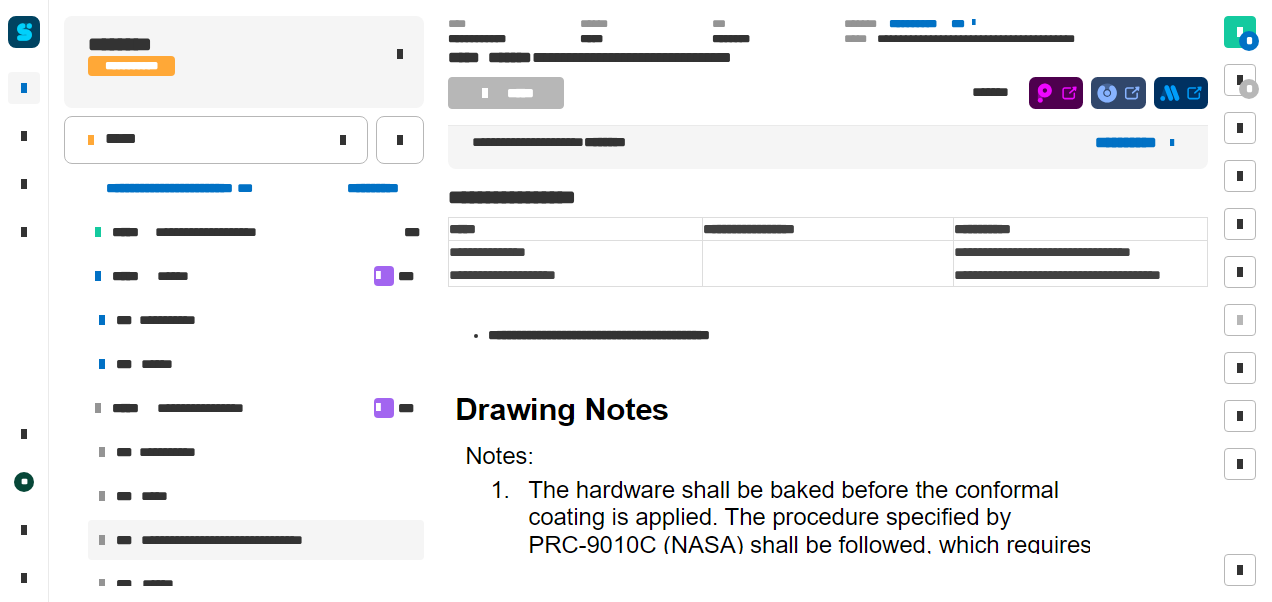 scroll, scrollTop: 0, scrollLeft: 0, axis: both 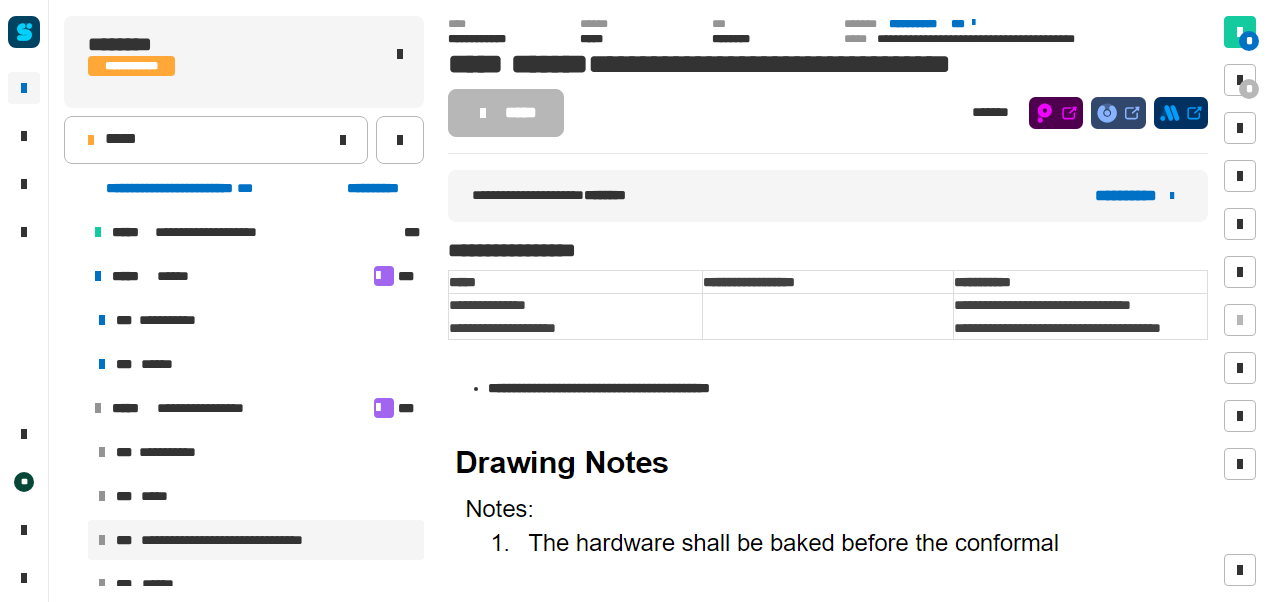 click 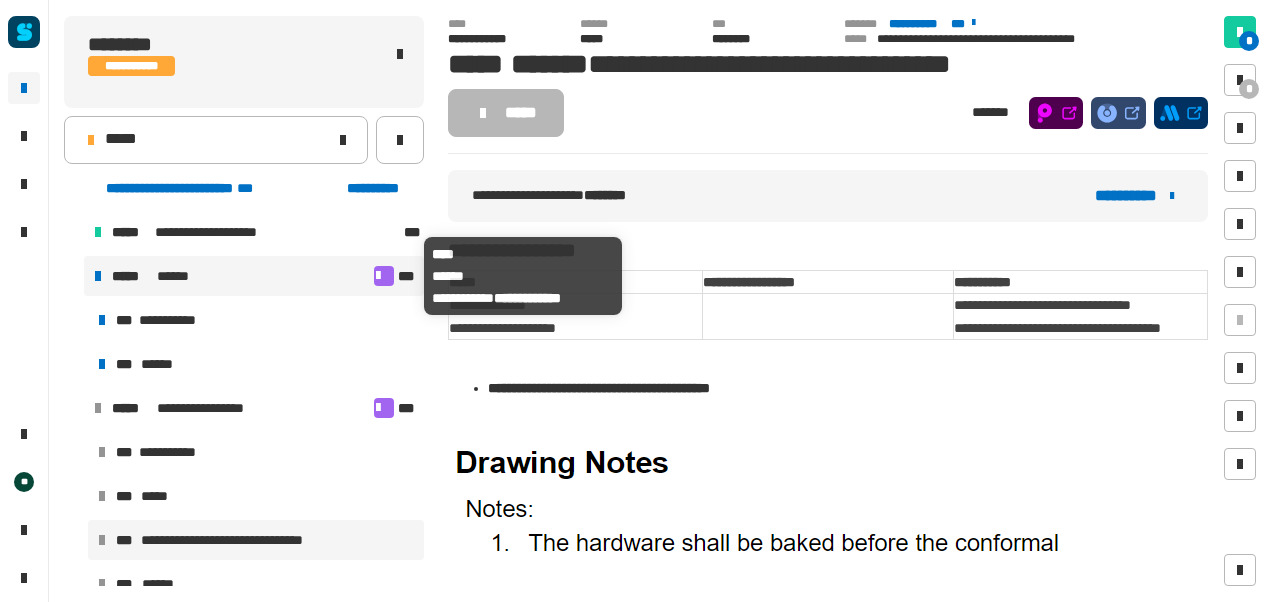 click on "***** ******" at bounding box center (241, 276) 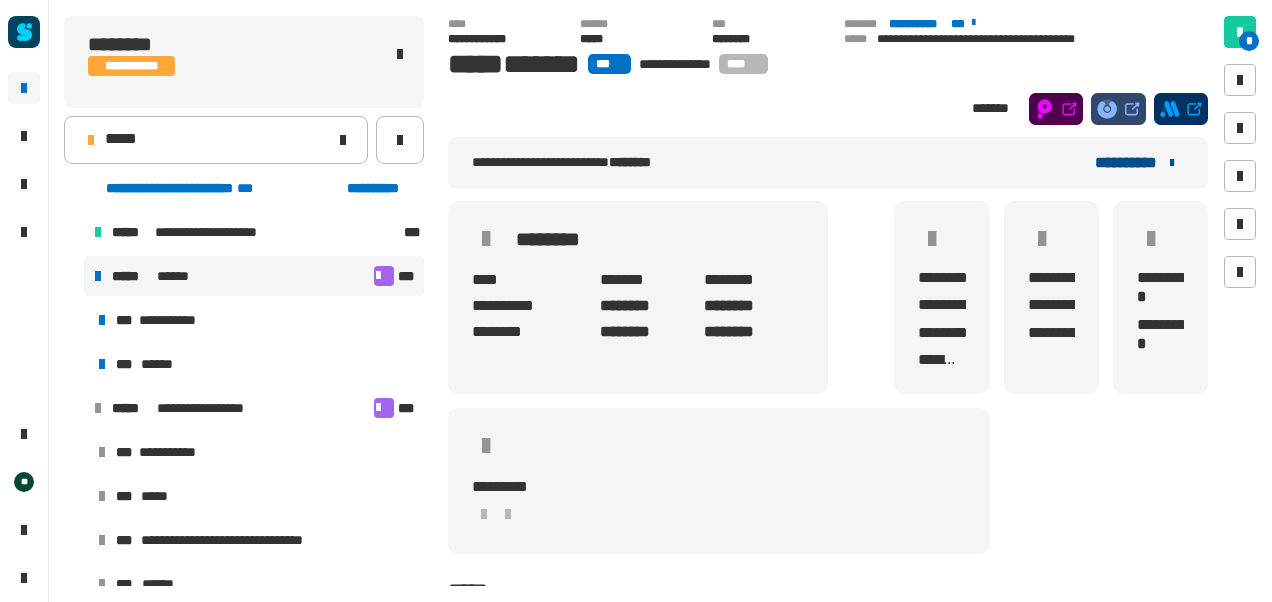 click on "**********" 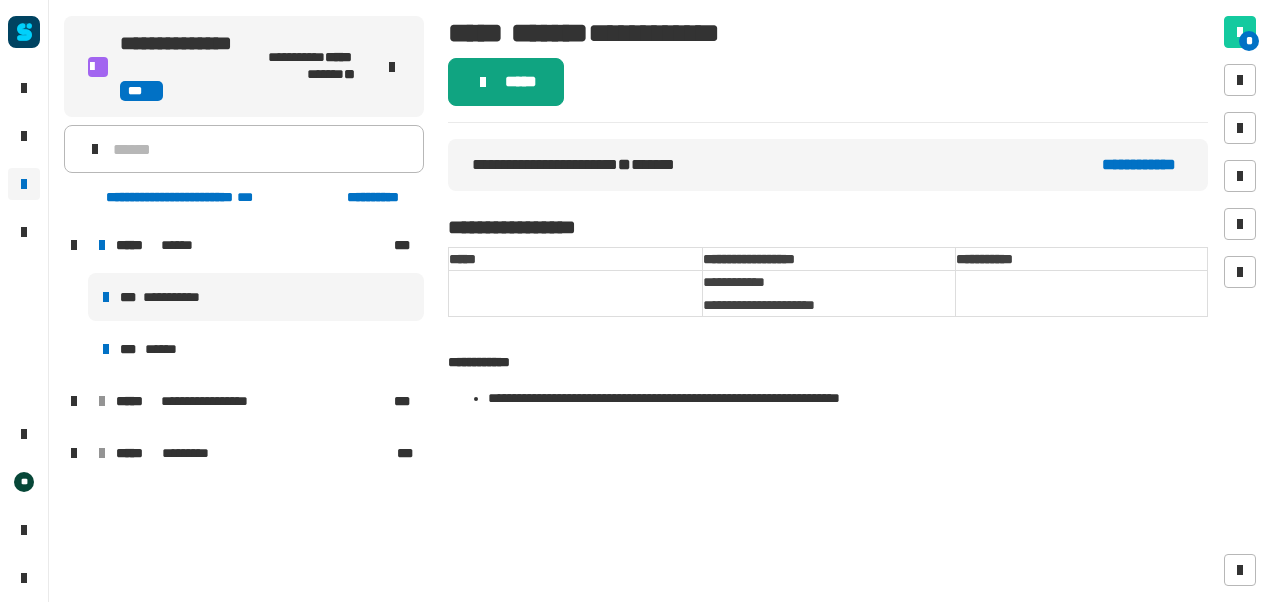 click on "*****" 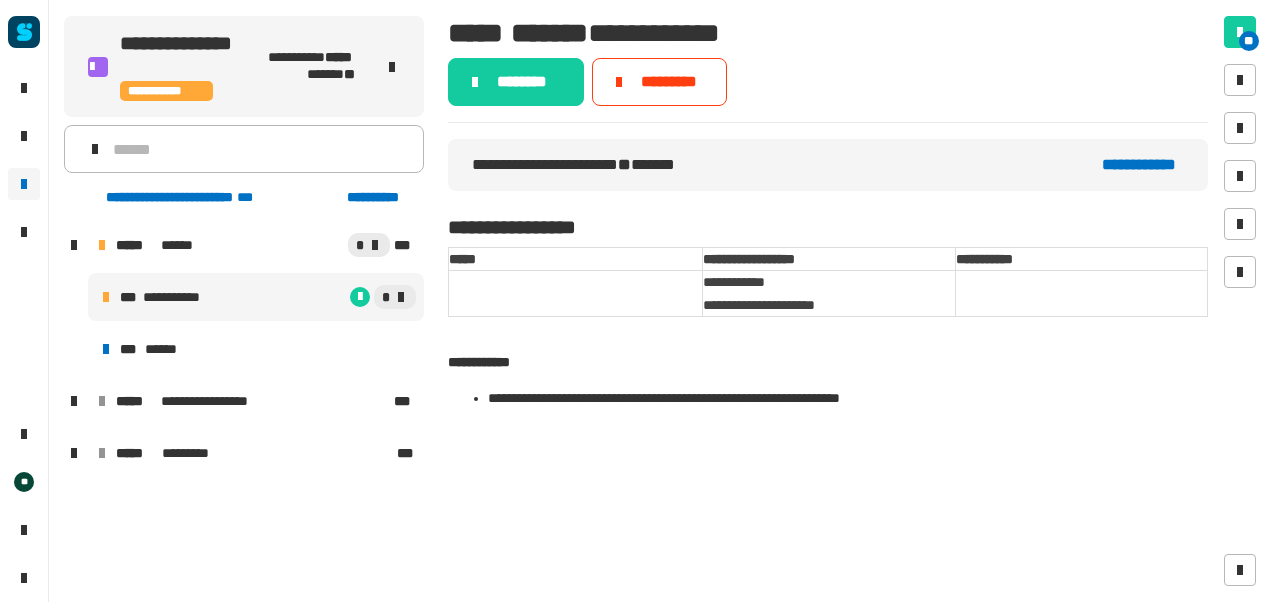 click on "********" 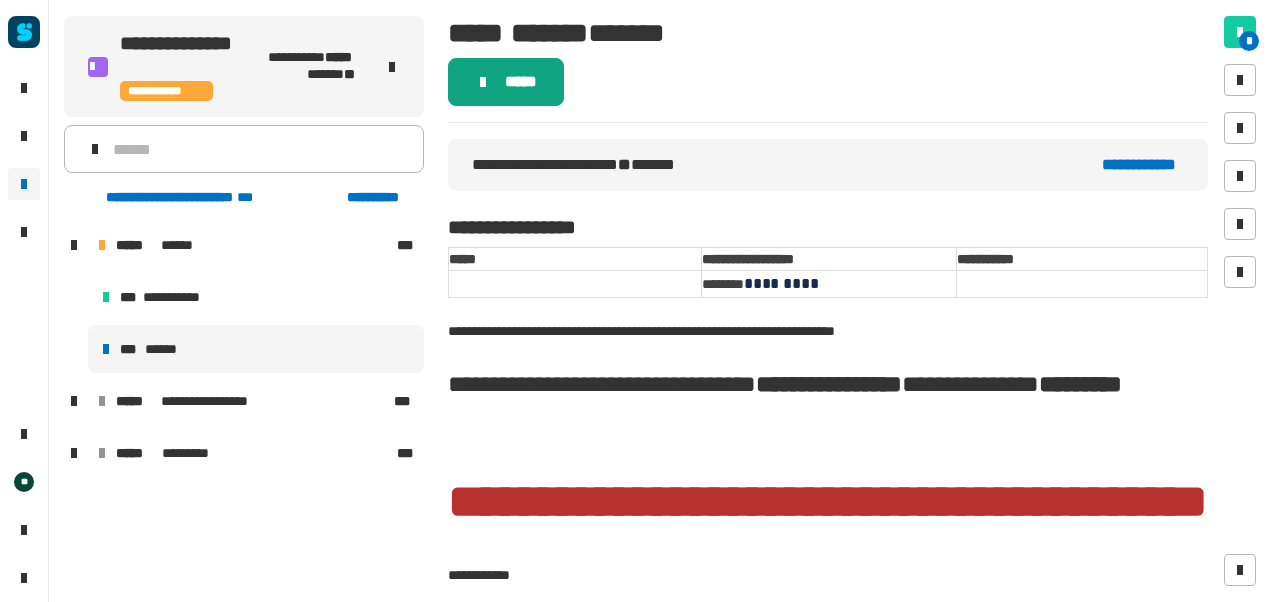 click on "*****" 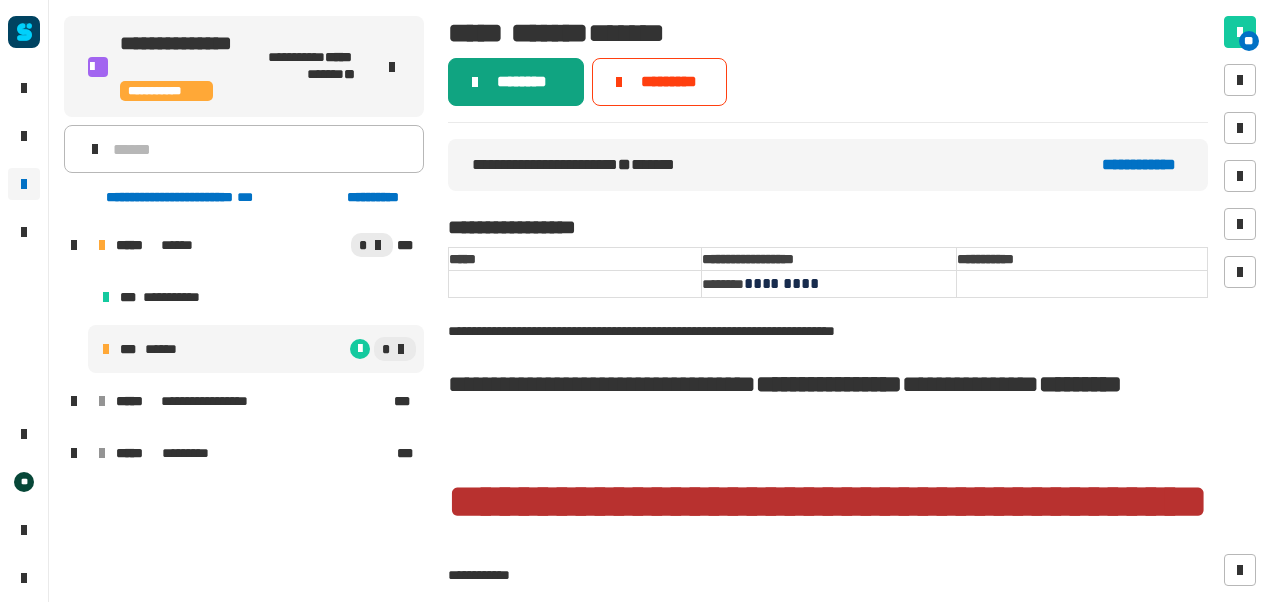 click on "********" 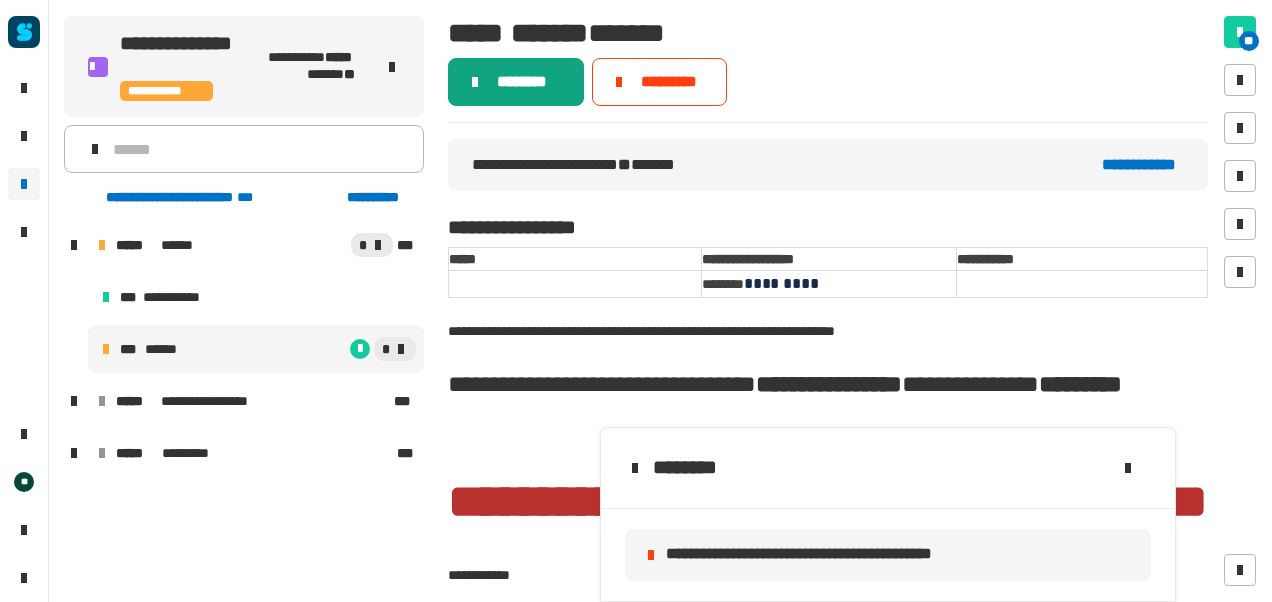 click on "********" 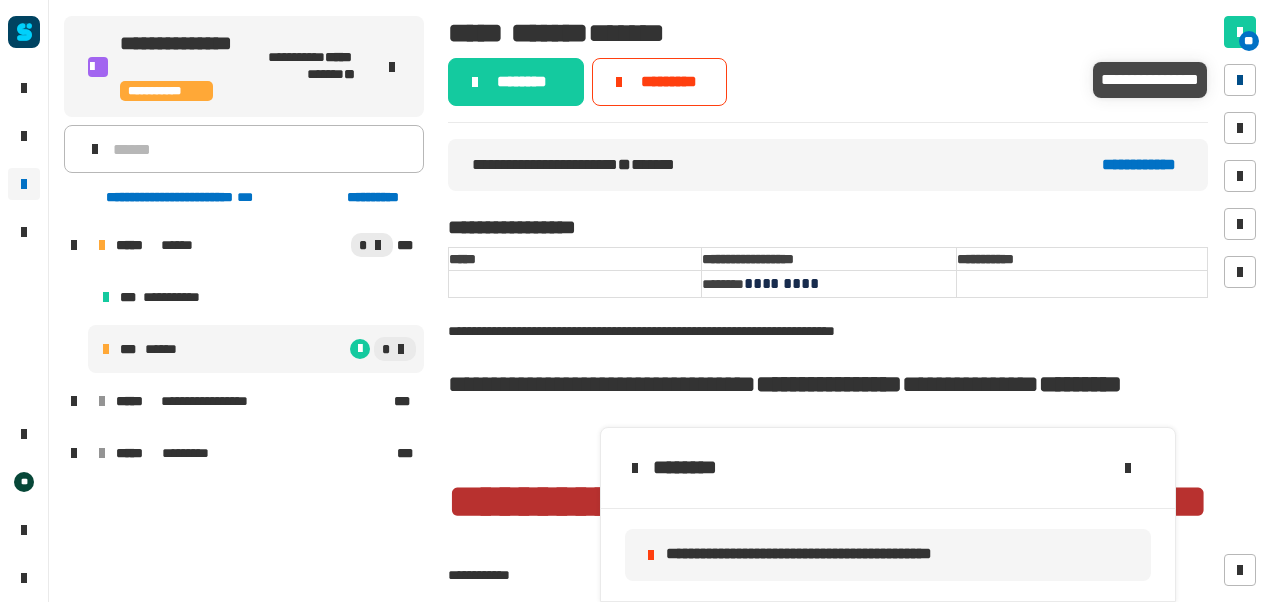 click at bounding box center [1240, 80] 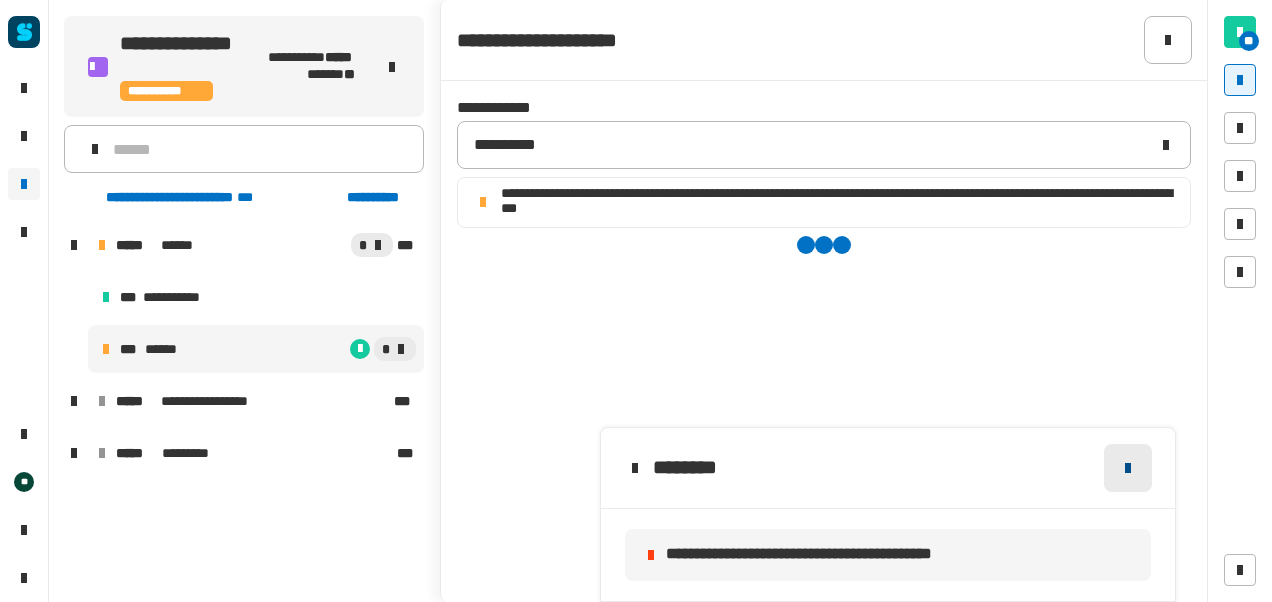 click 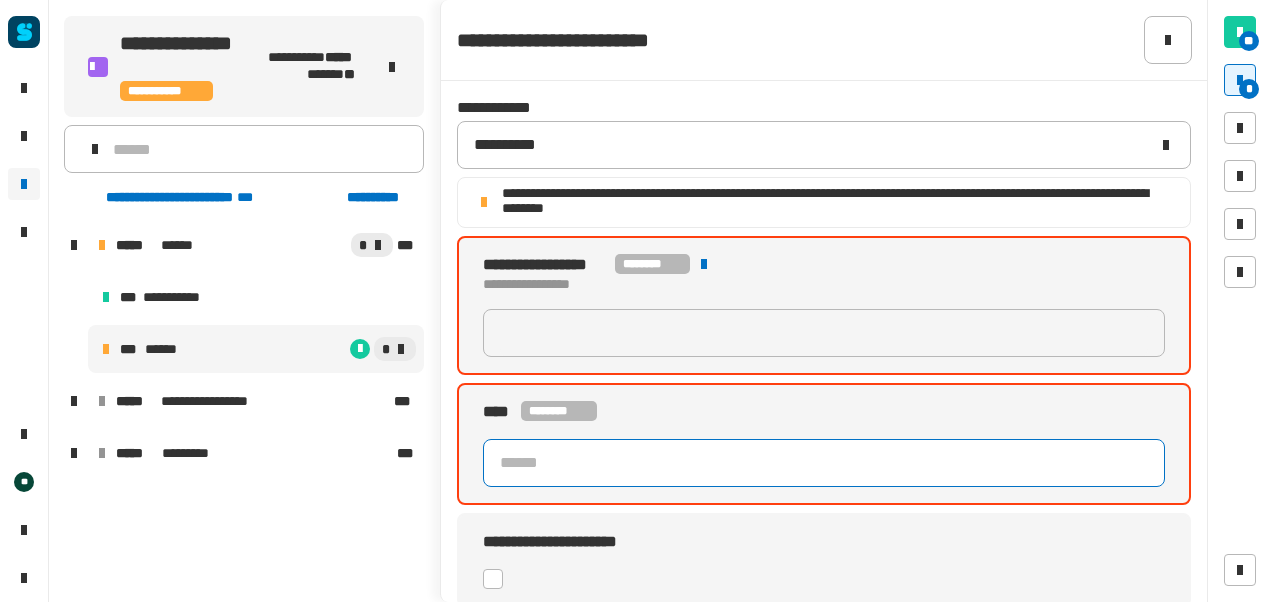 click 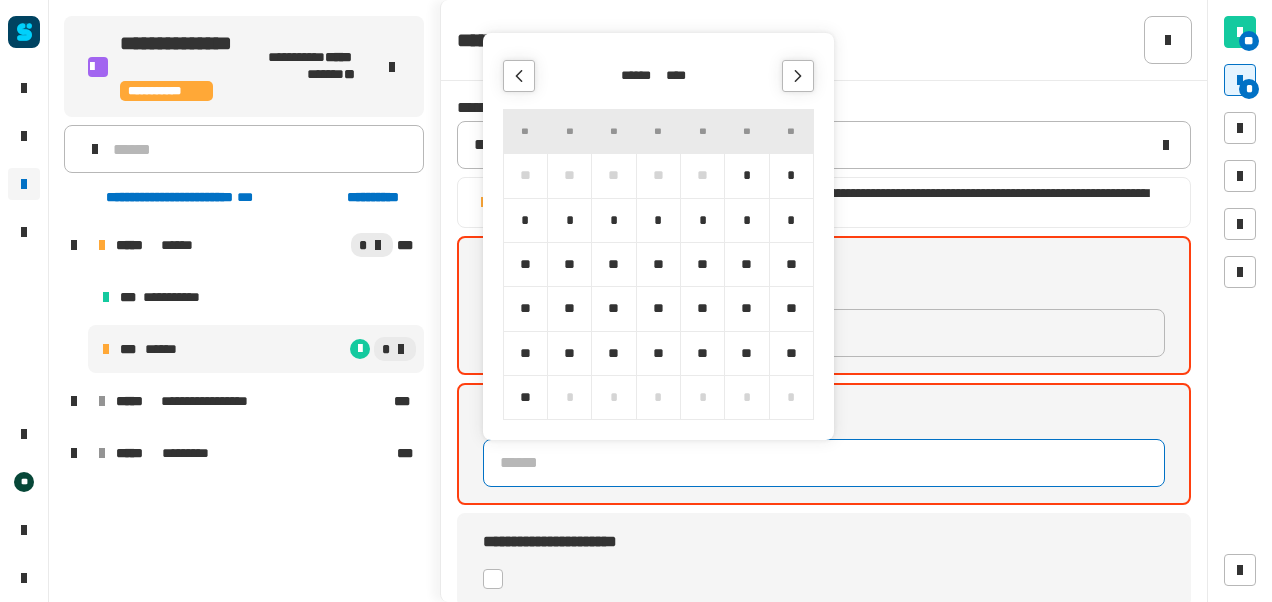 click on "*" at bounding box center [791, 175] 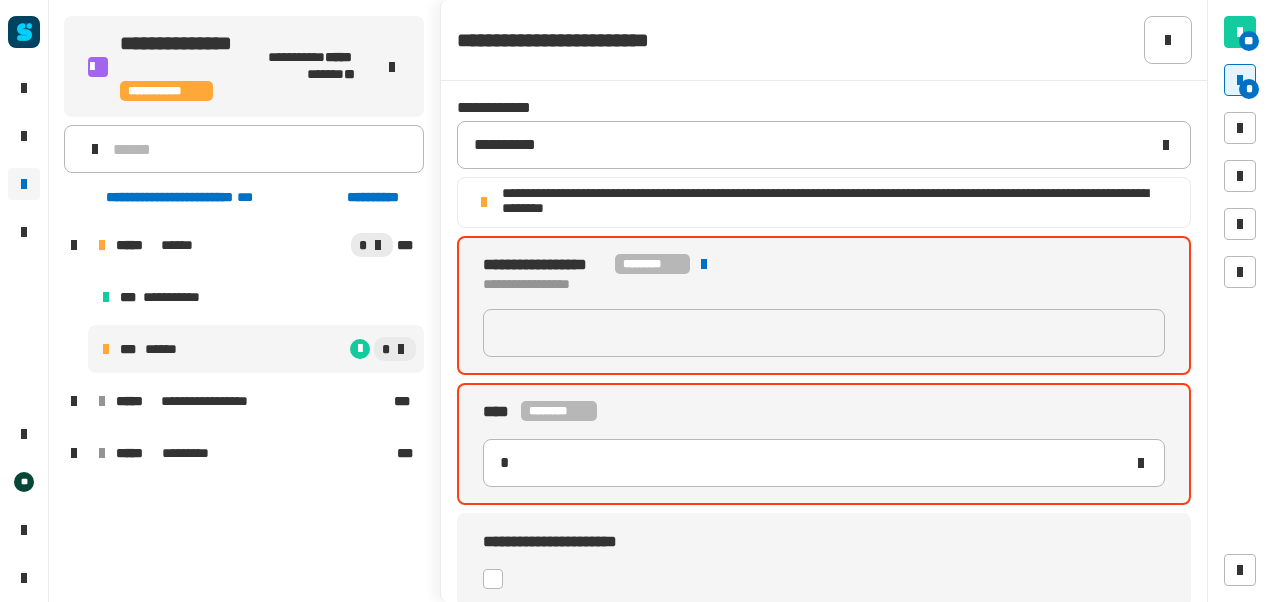 type on "**********" 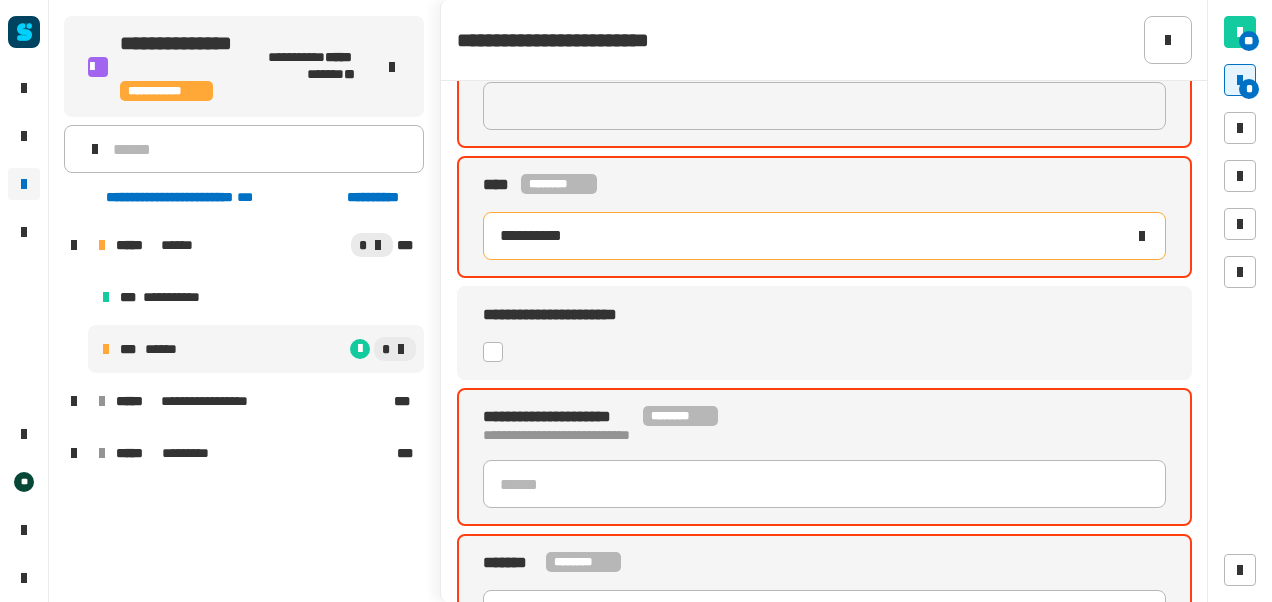 scroll, scrollTop: 296, scrollLeft: 0, axis: vertical 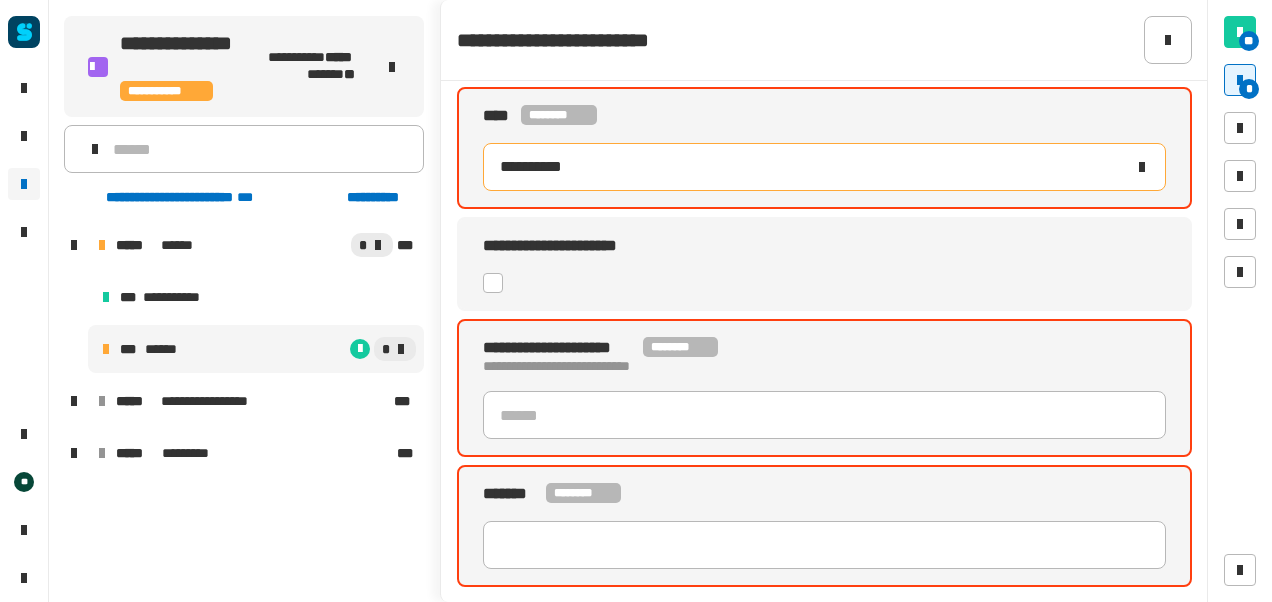 click 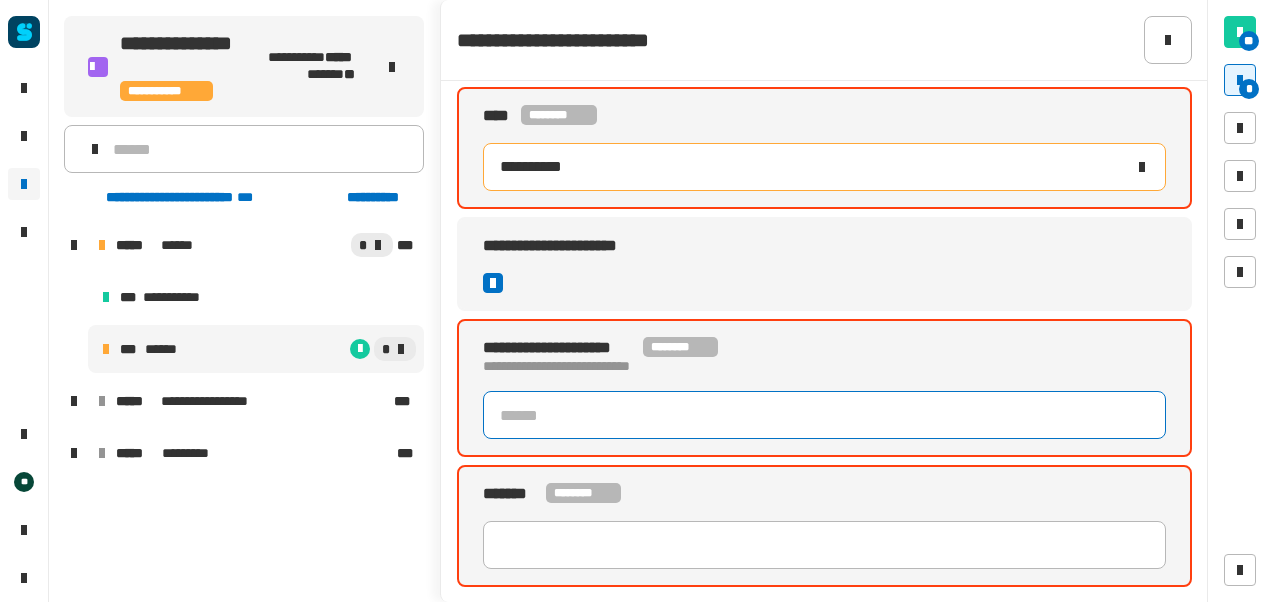 click 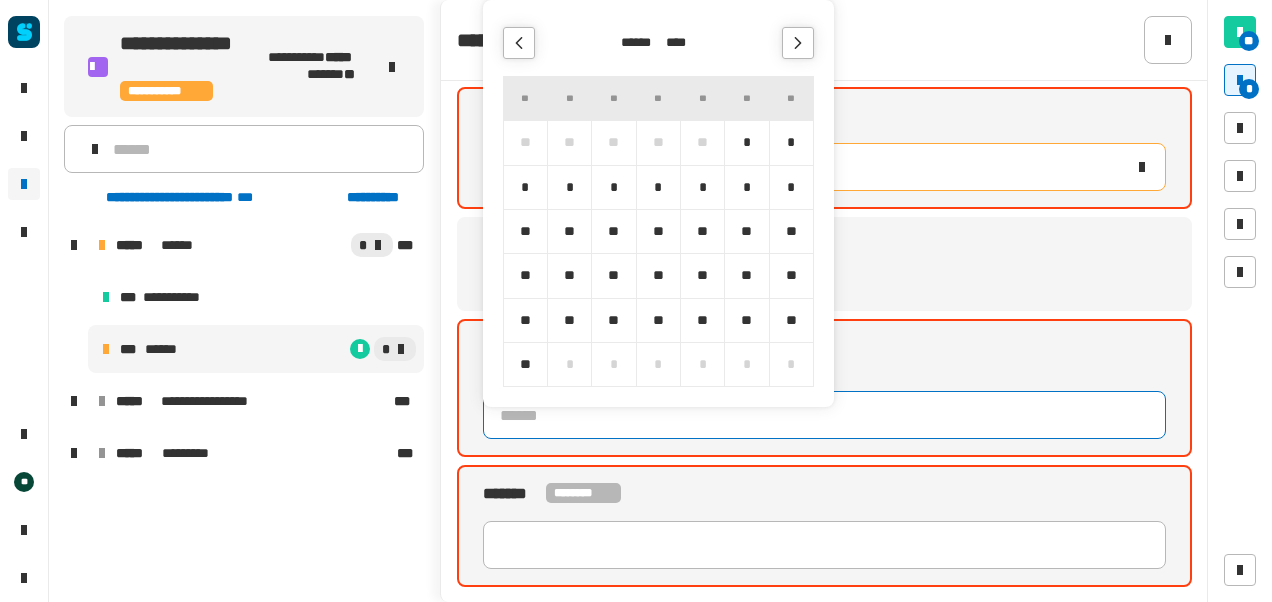 click 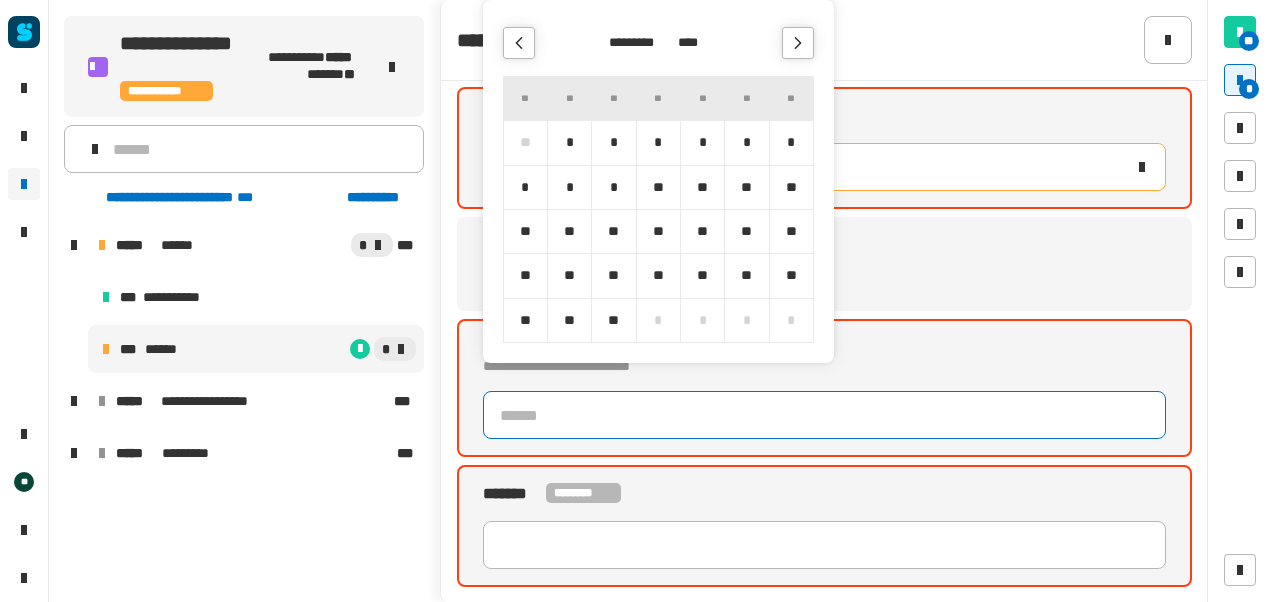 click 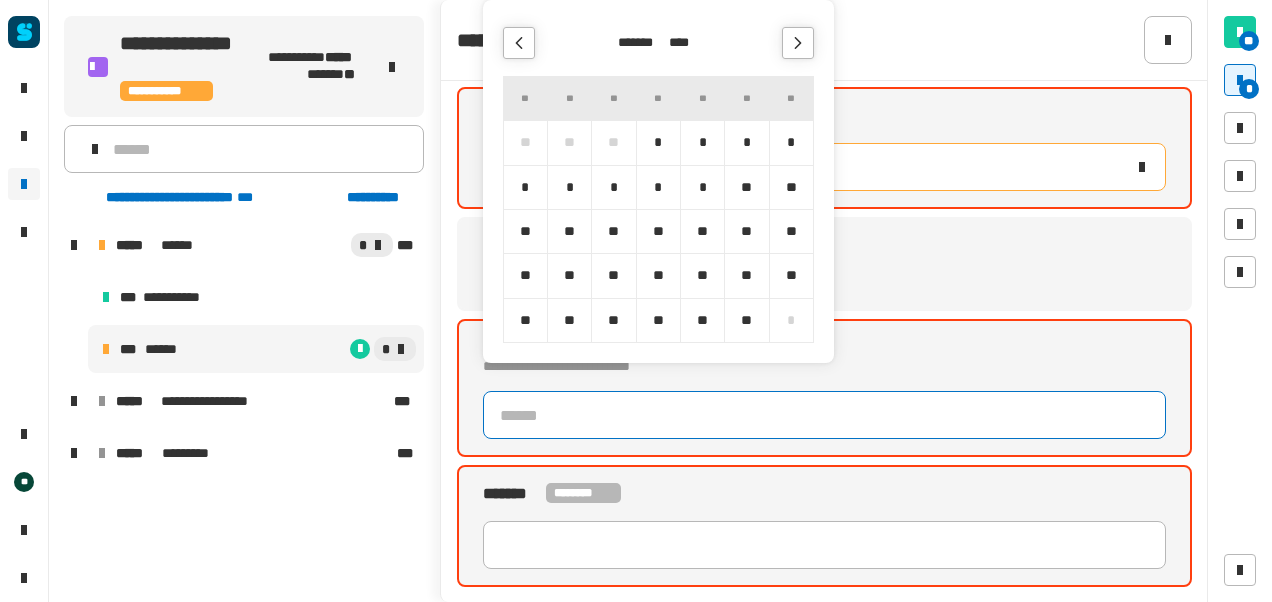 click 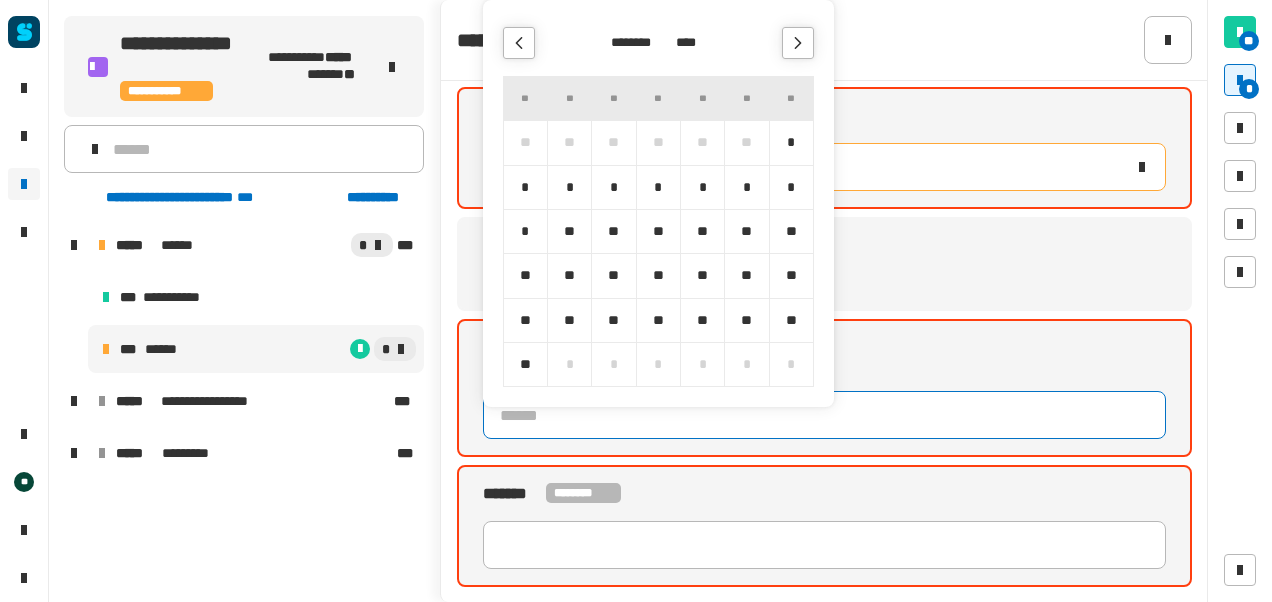 click on "*" at bounding box center [702, 187] 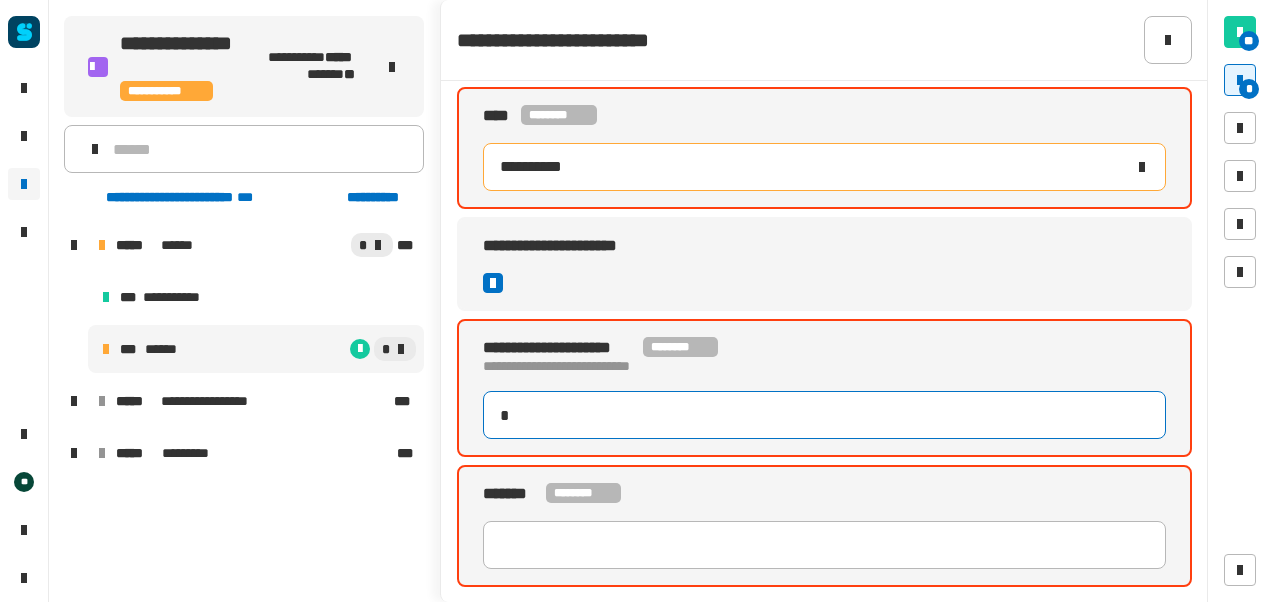 type on "**********" 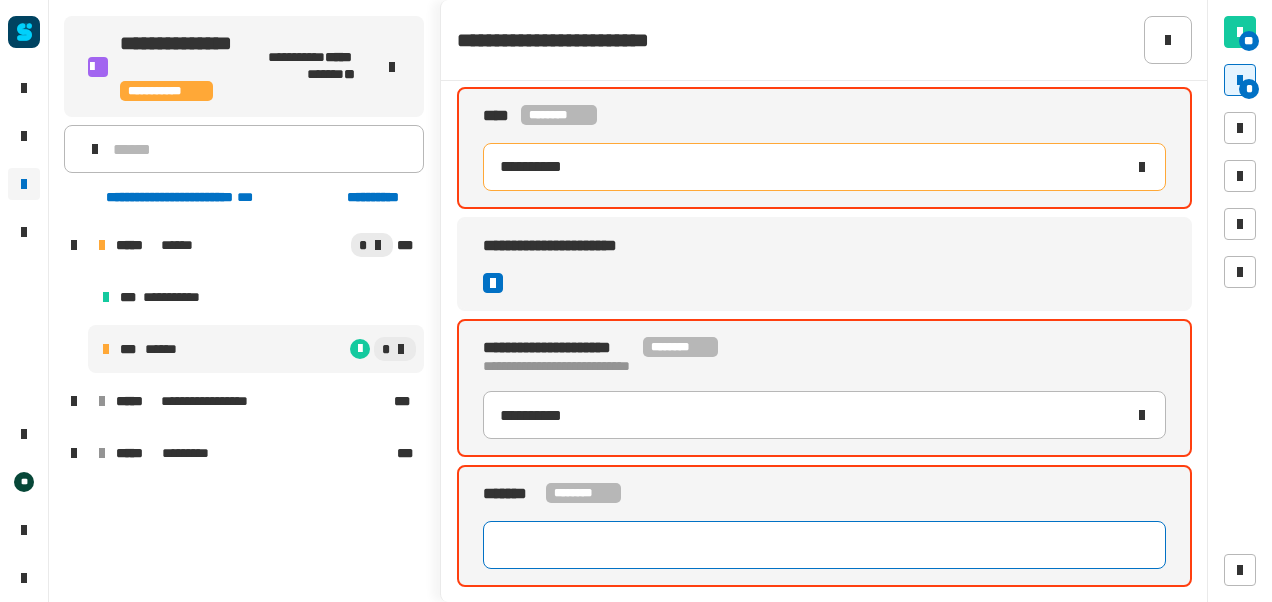 click 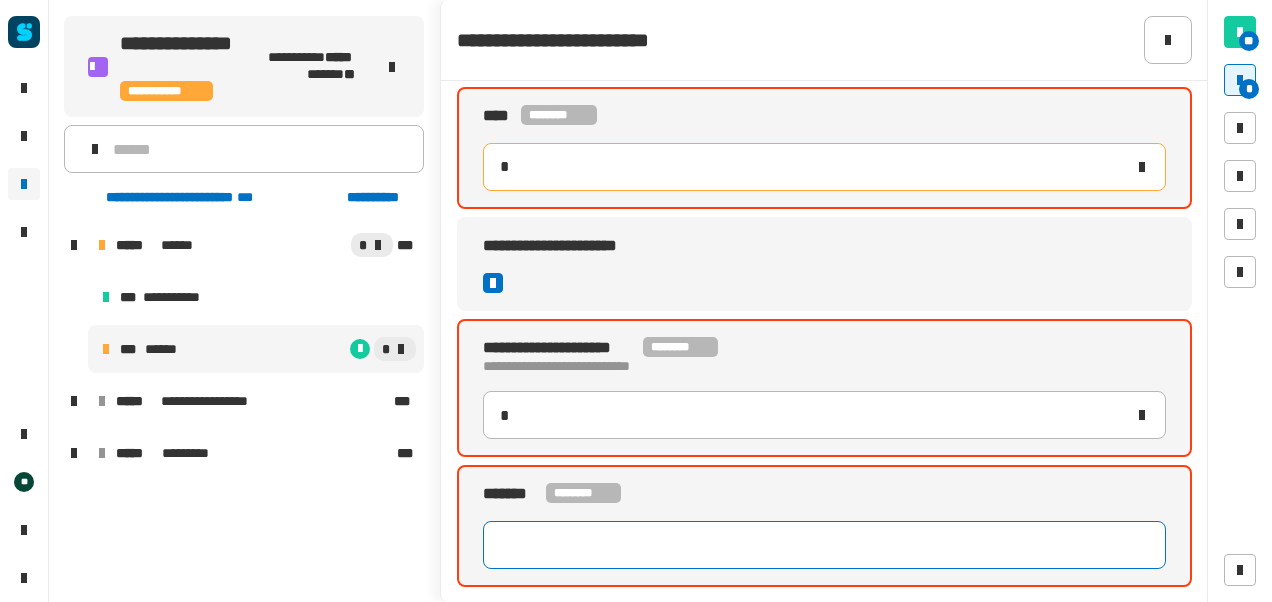 type 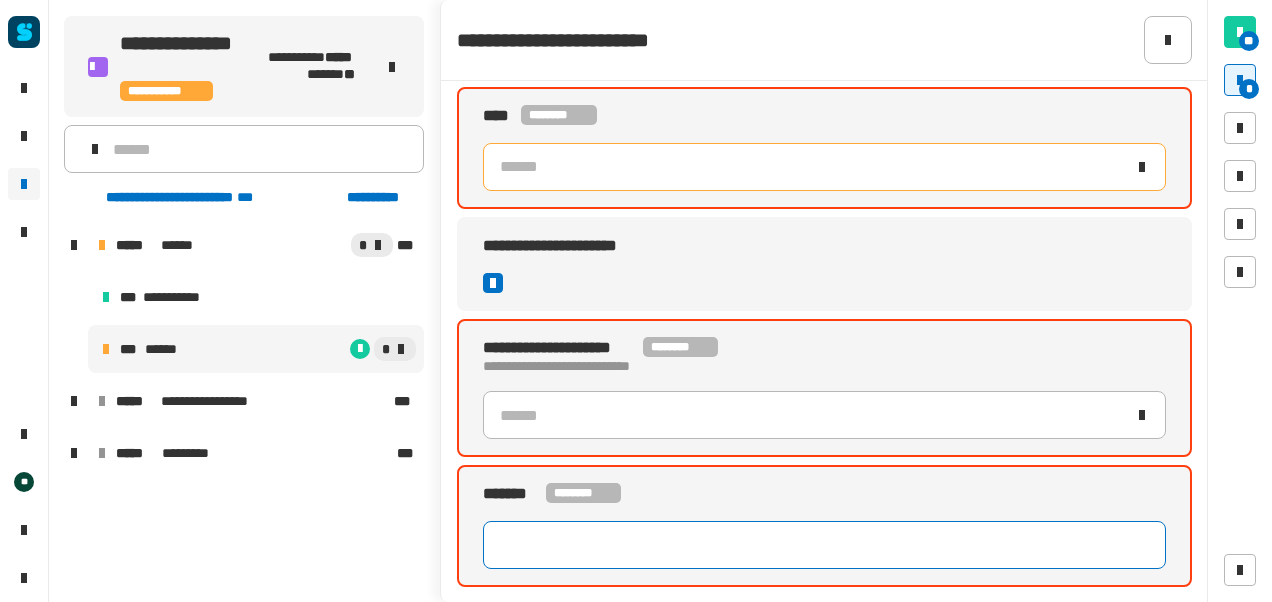 type 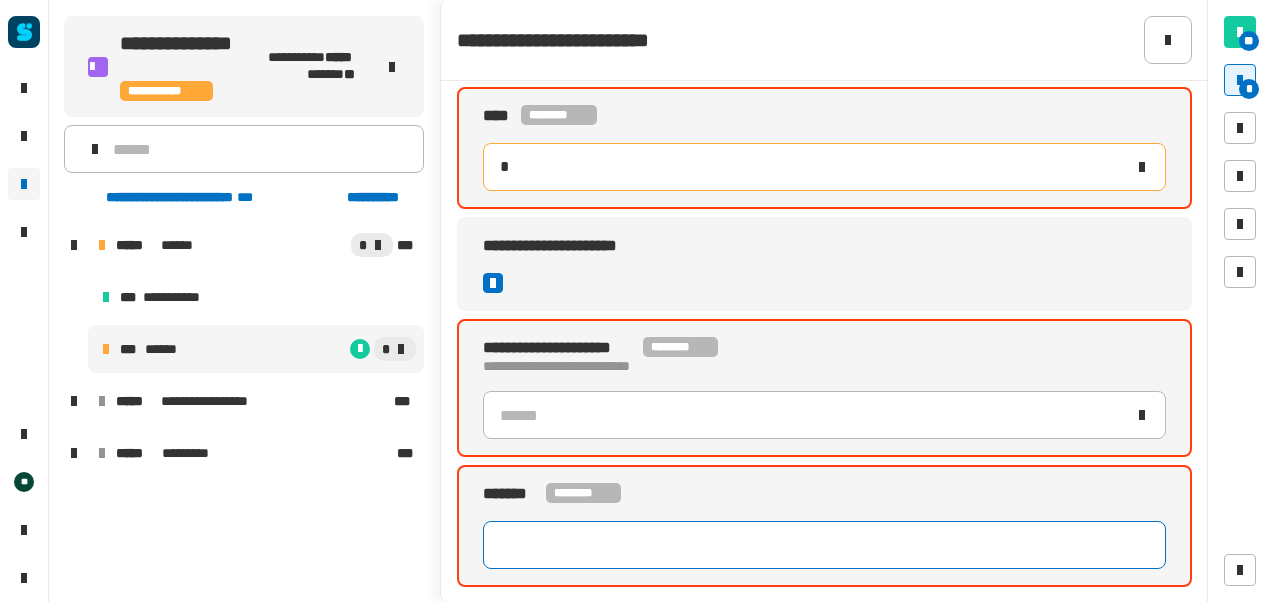 type on "*" 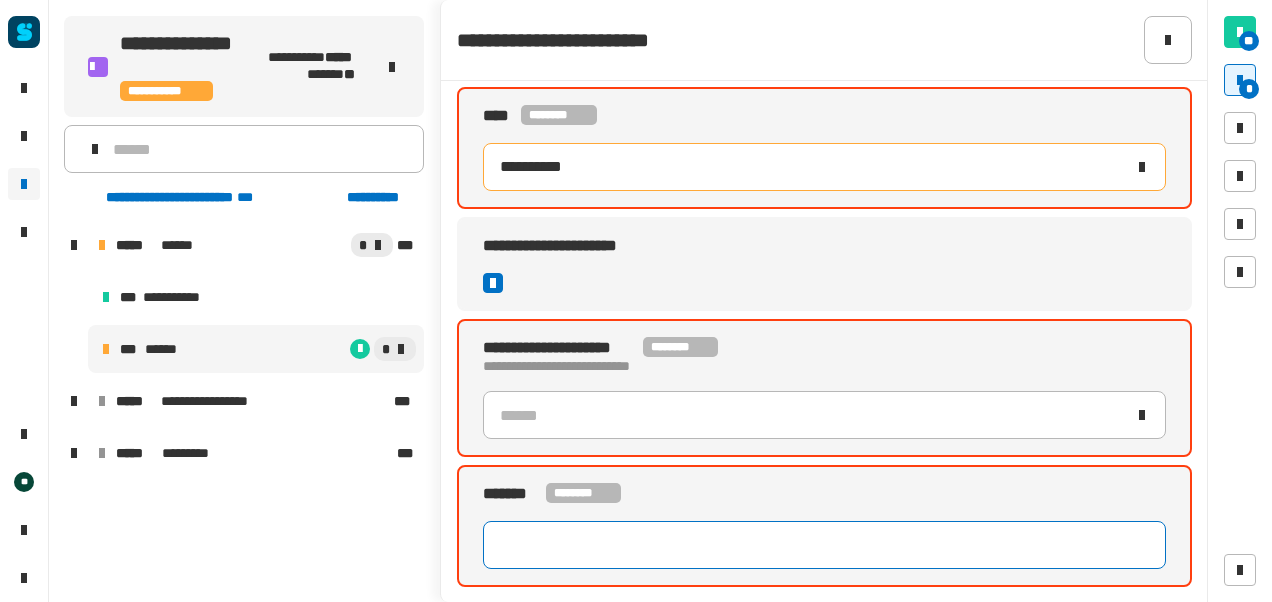 scroll, scrollTop: 332, scrollLeft: 0, axis: vertical 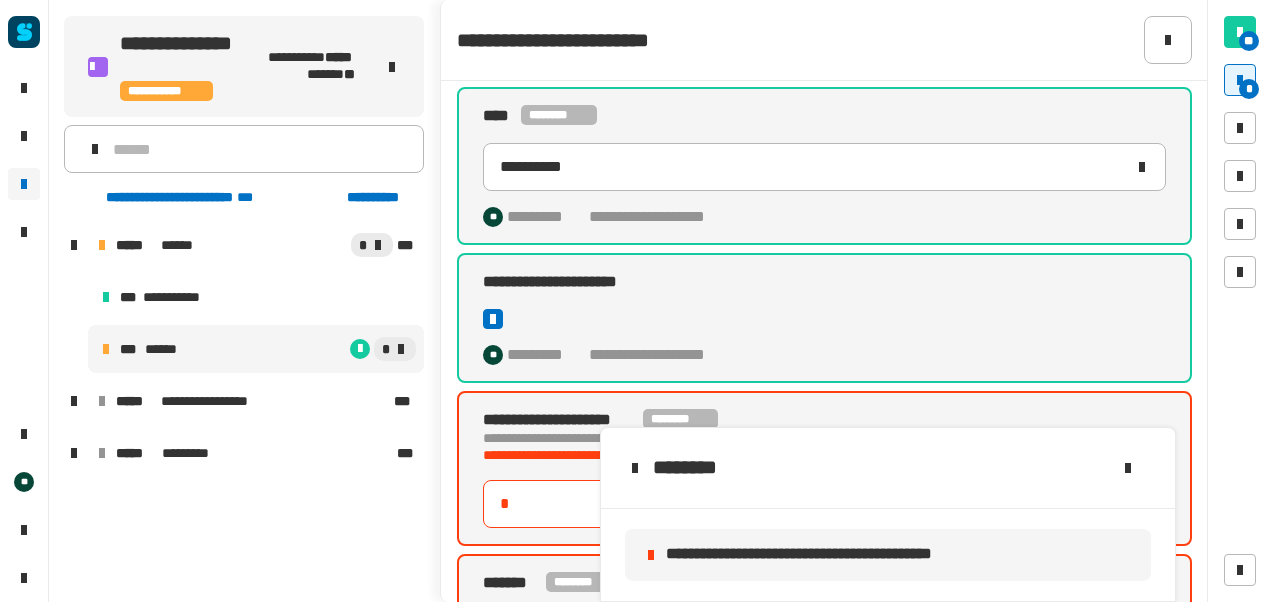 type on "**********" 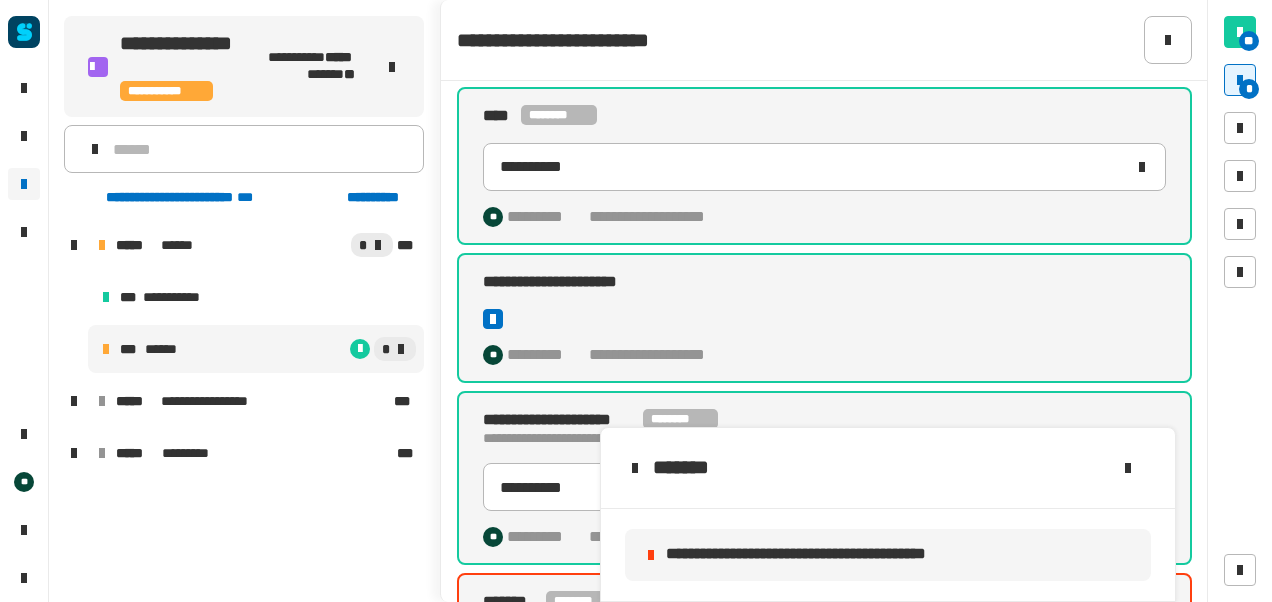 scroll, scrollTop: 440, scrollLeft: 0, axis: vertical 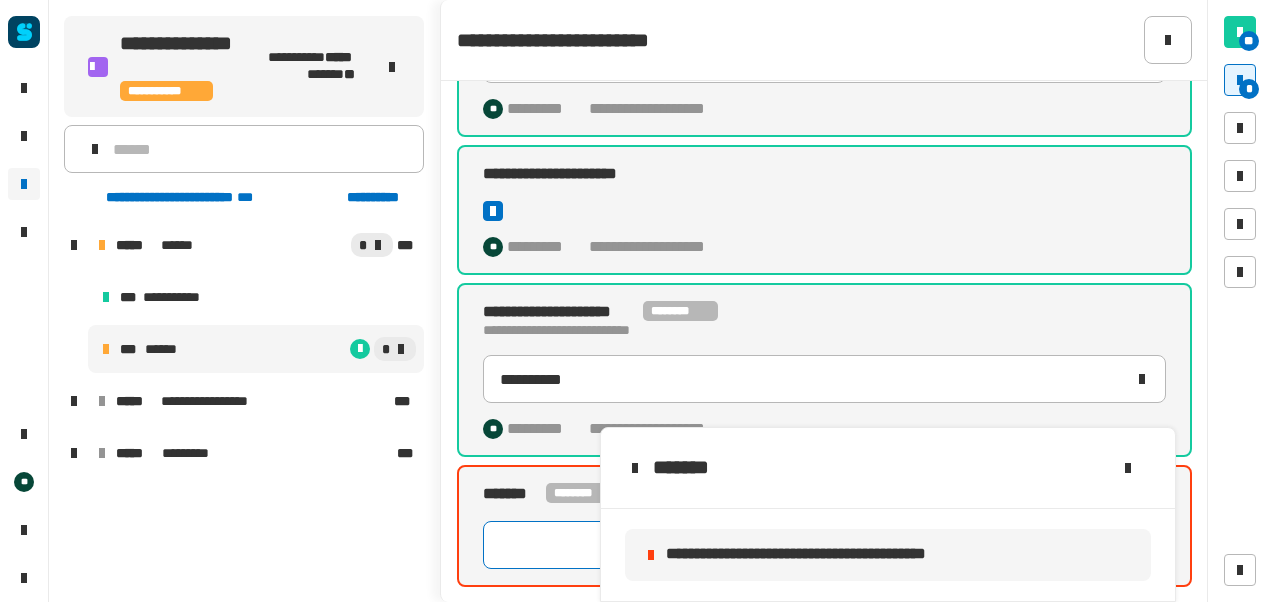 click 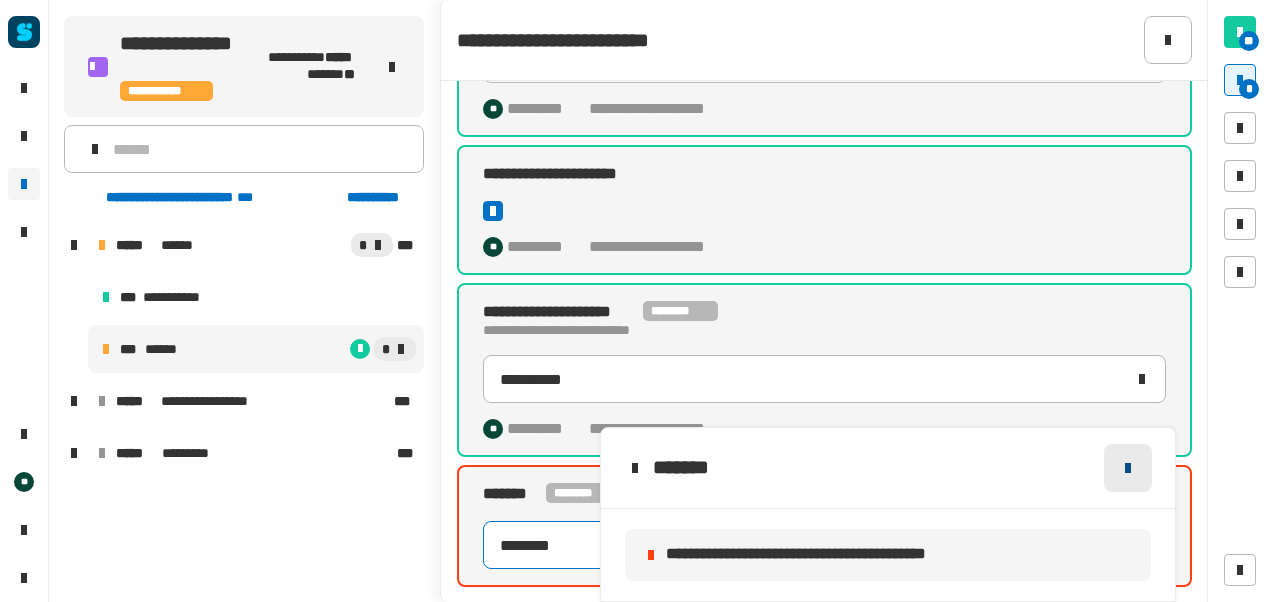 type on "********" 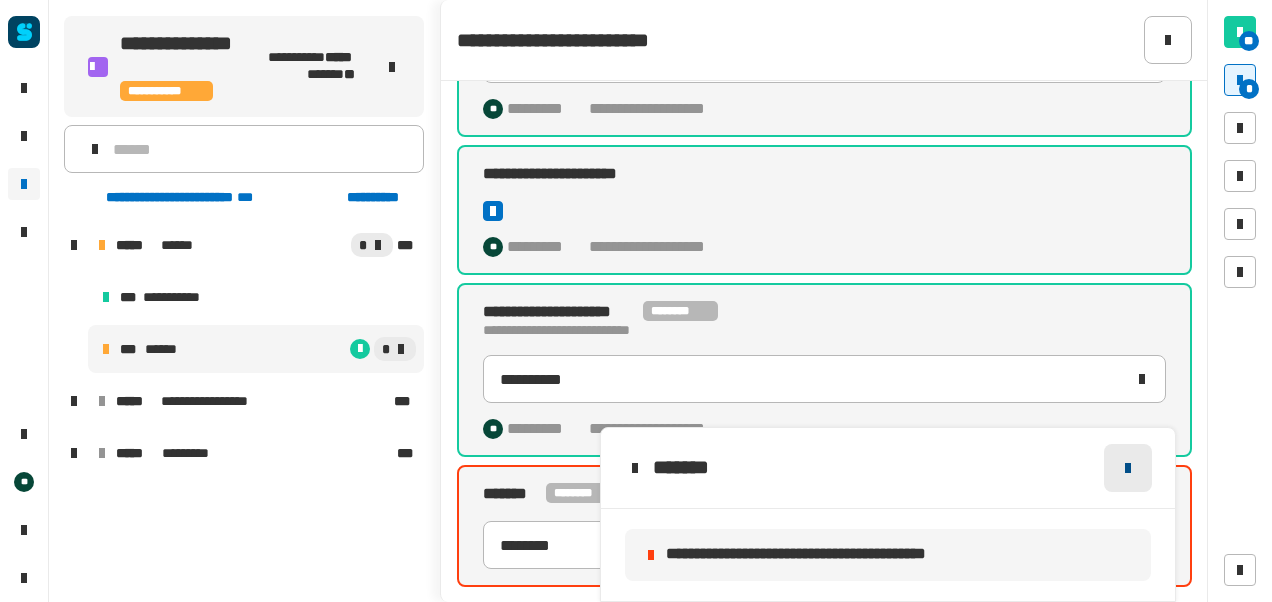 click 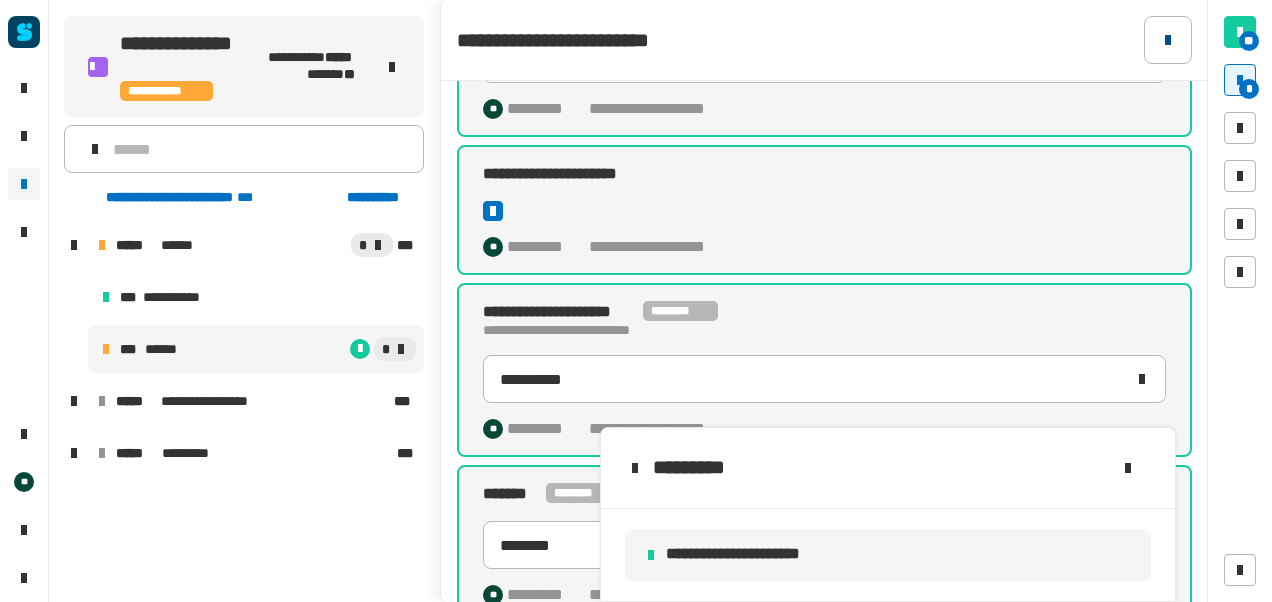 click 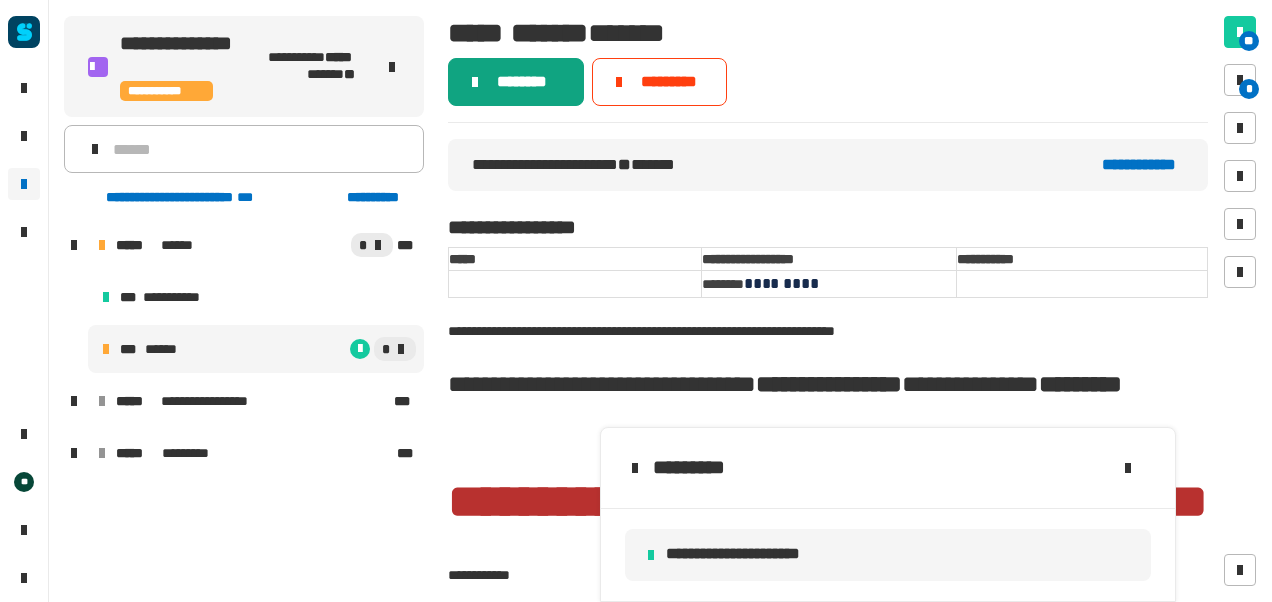 click on "********" 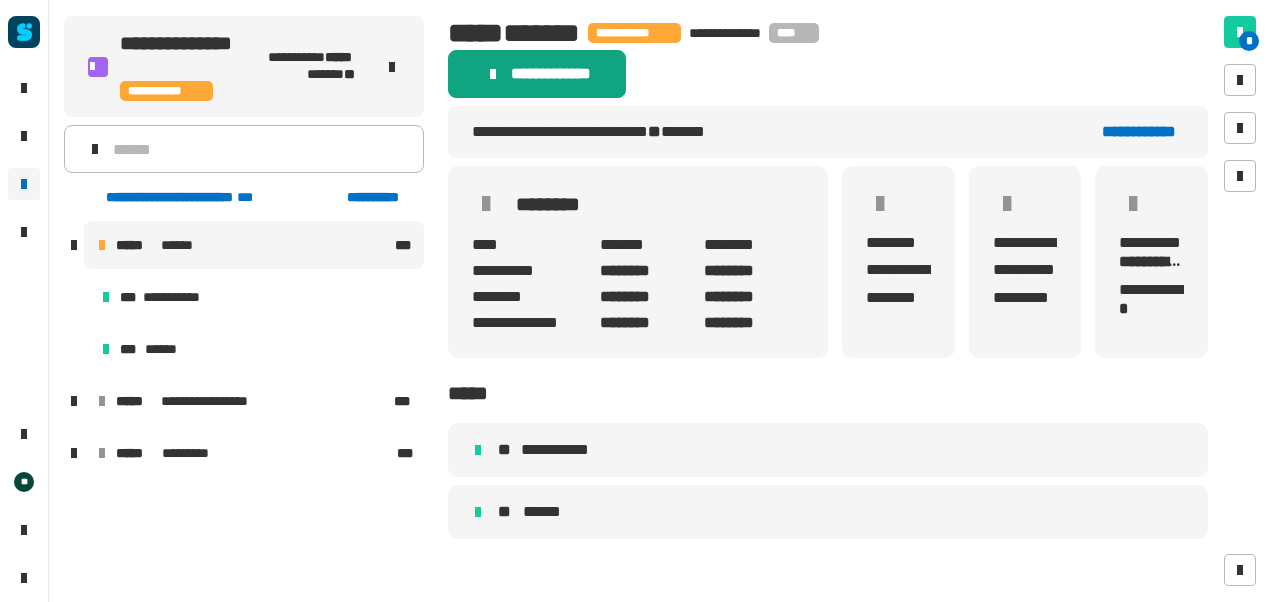 click on "******** ****" 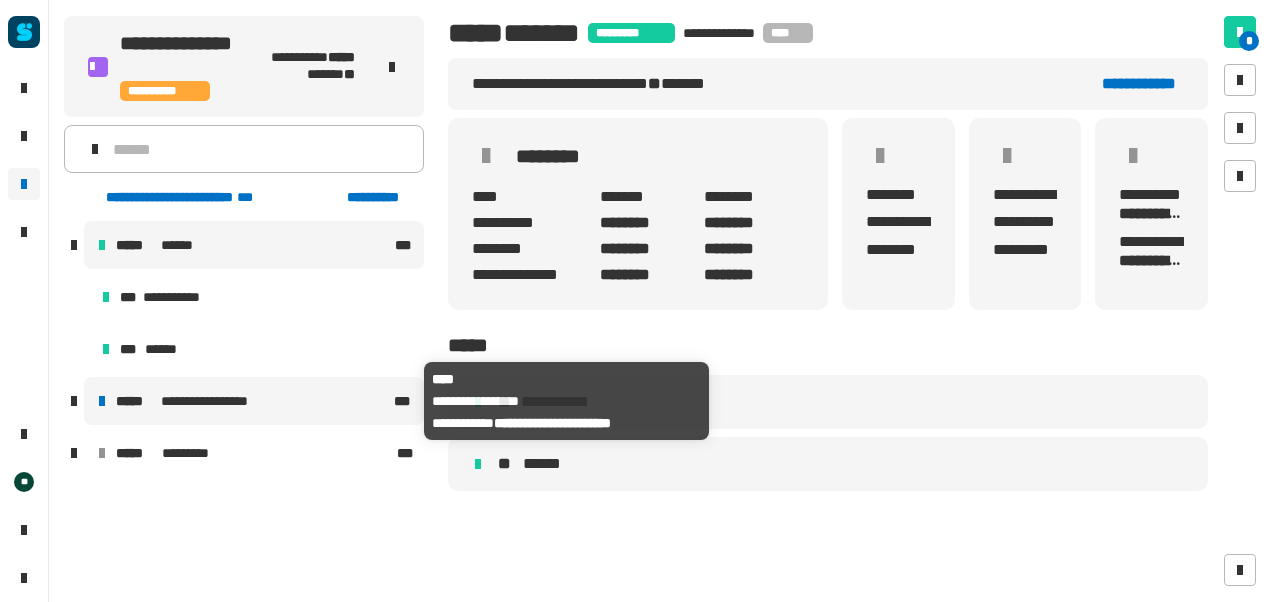 click on "**********" at bounding box center [253, 401] 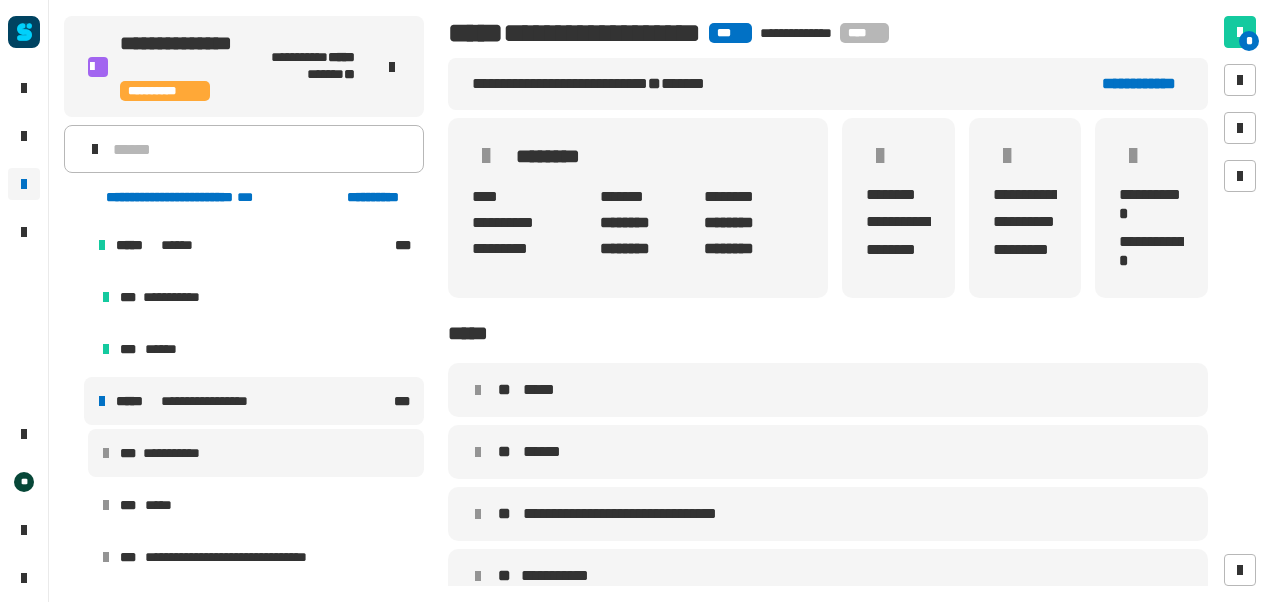 click on "**********" at bounding box center [256, 453] 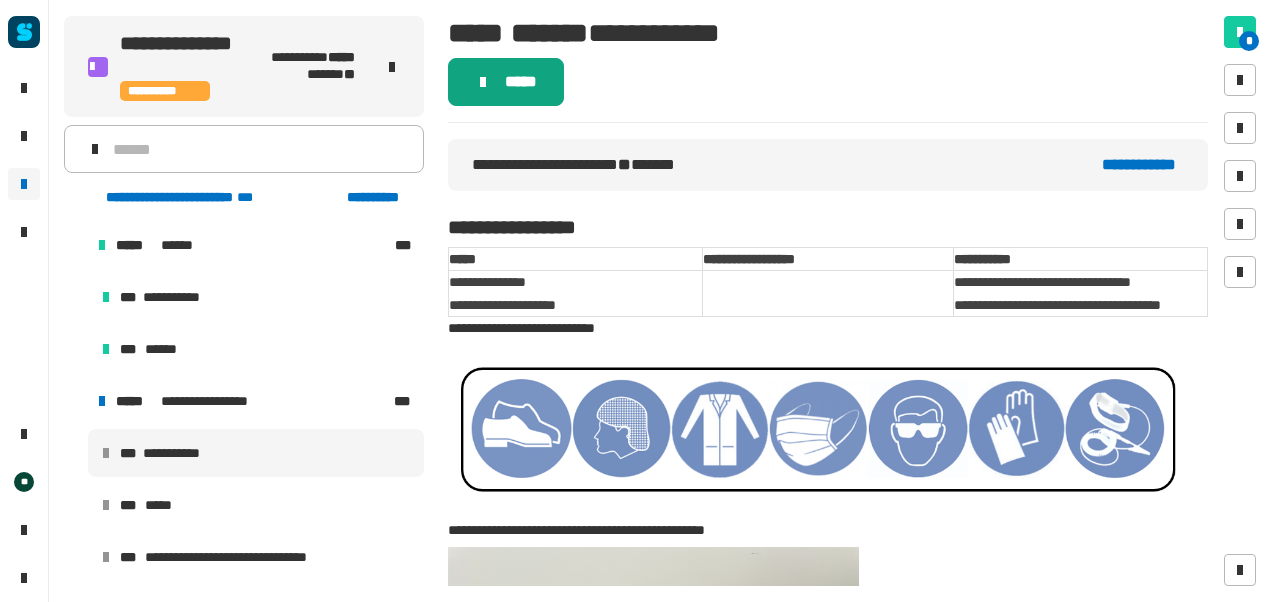 click on "*****" 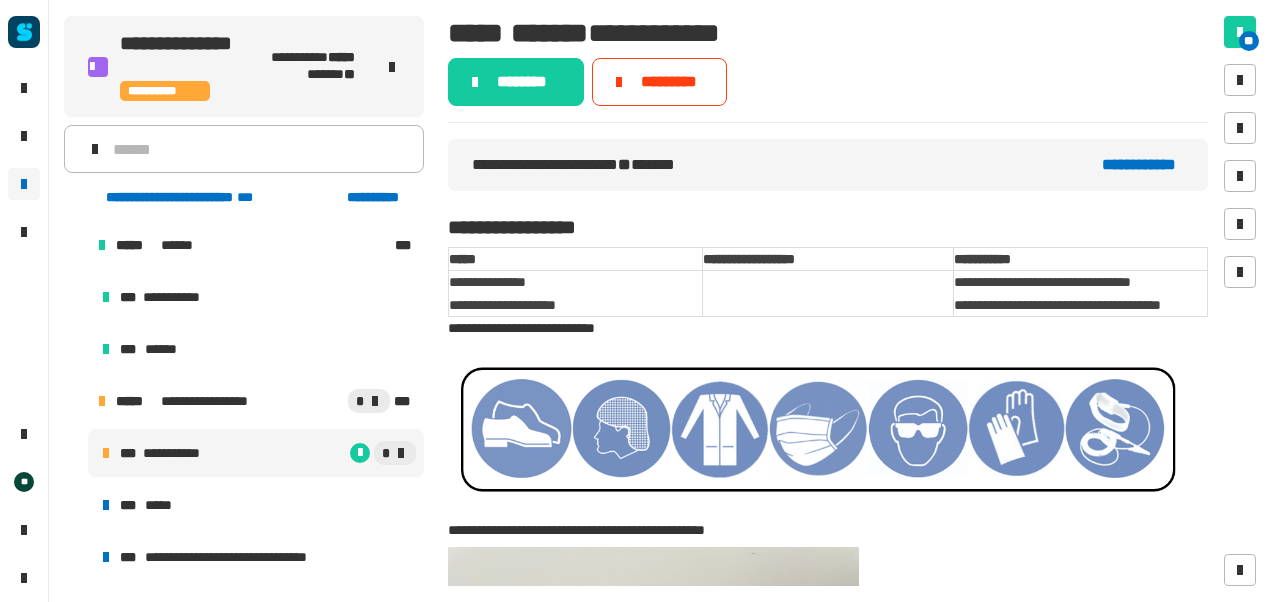 click on "********" 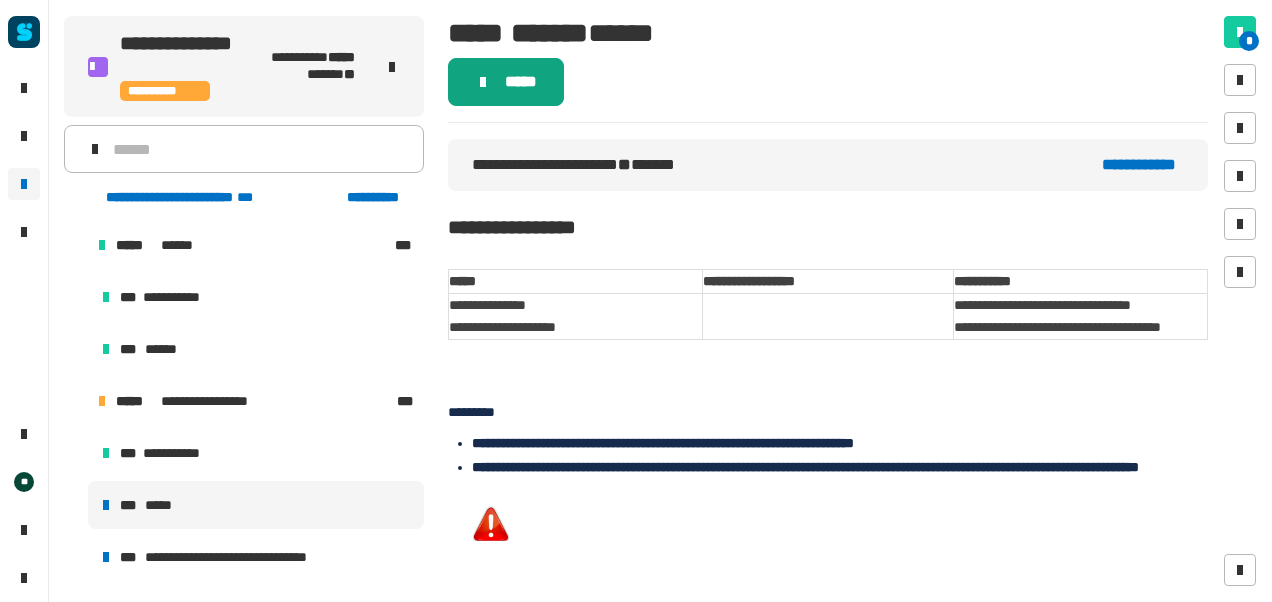 click on "*****" 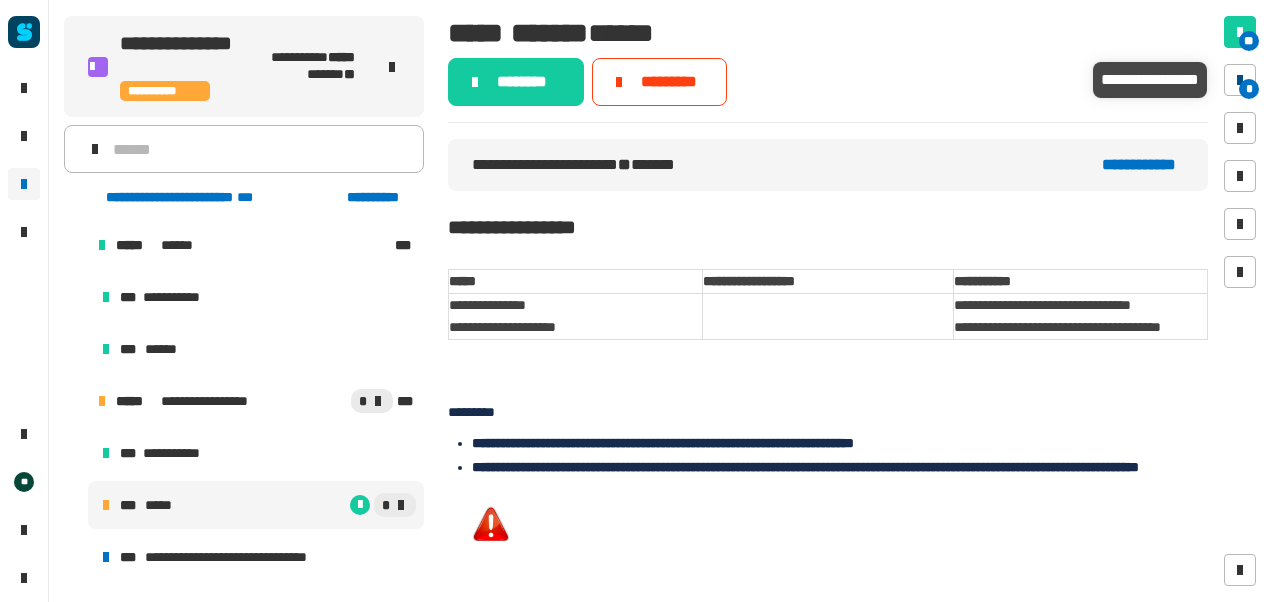 click at bounding box center [1240, 80] 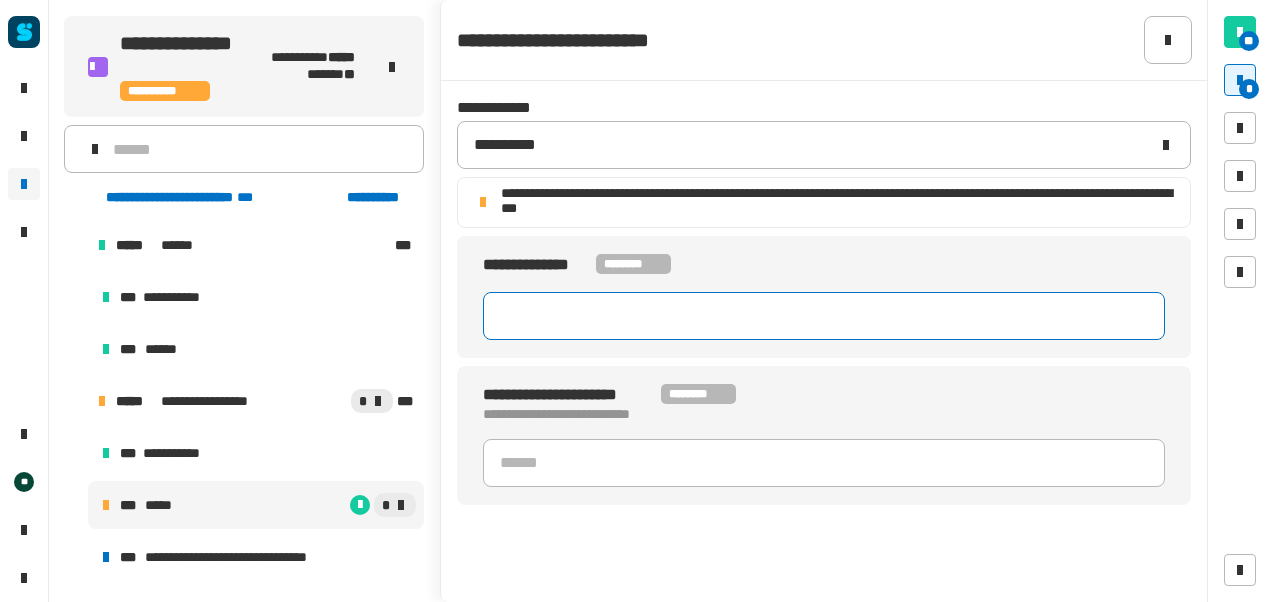click 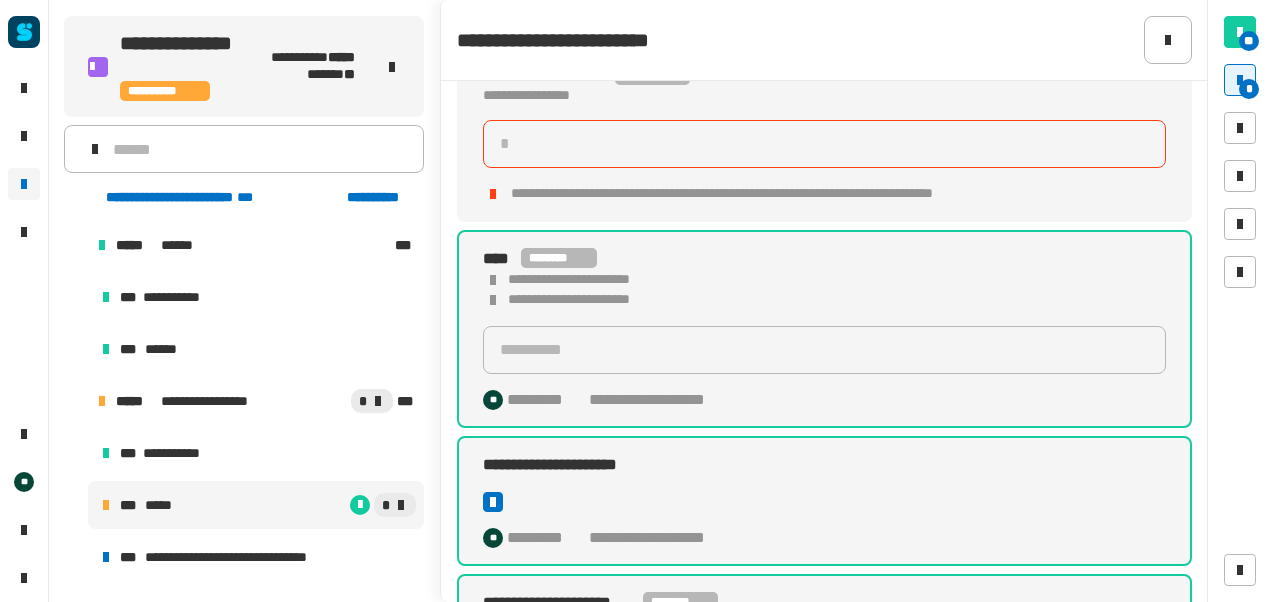 scroll, scrollTop: 190, scrollLeft: 0, axis: vertical 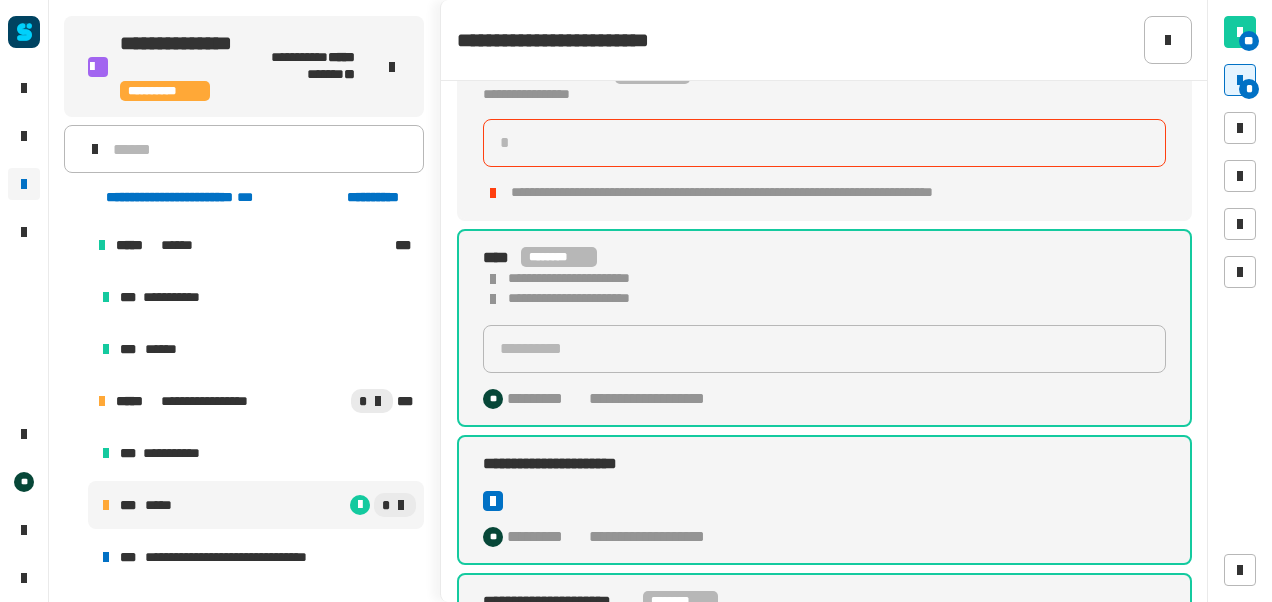 click on "*" at bounding box center [300, 505] 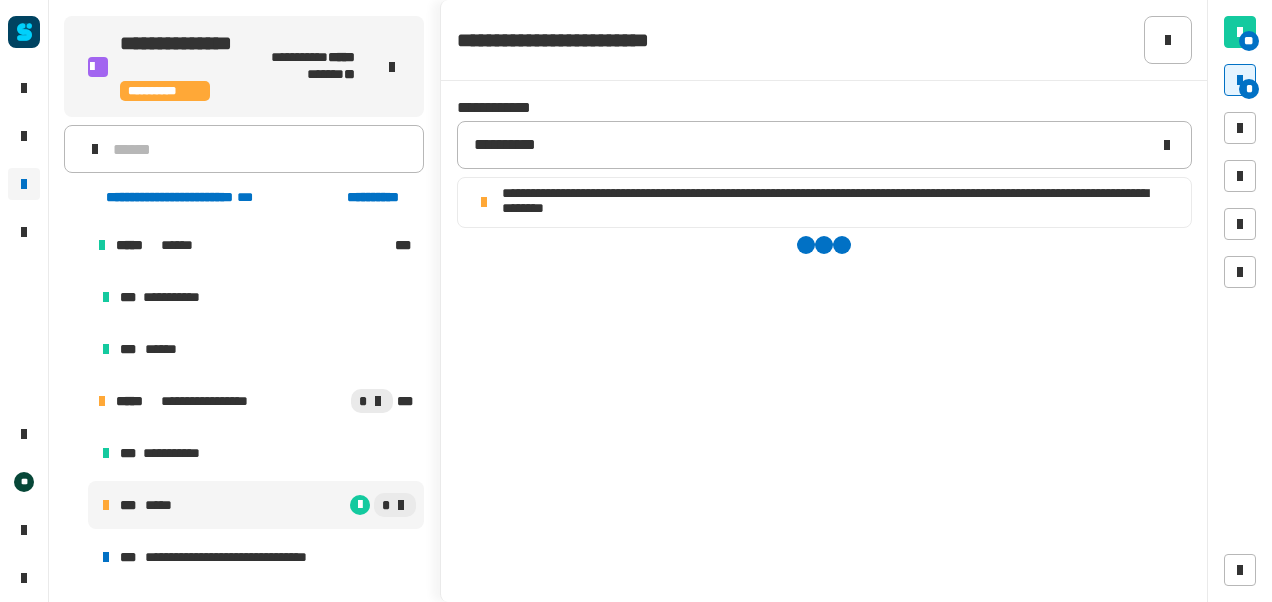 scroll, scrollTop: 0, scrollLeft: 0, axis: both 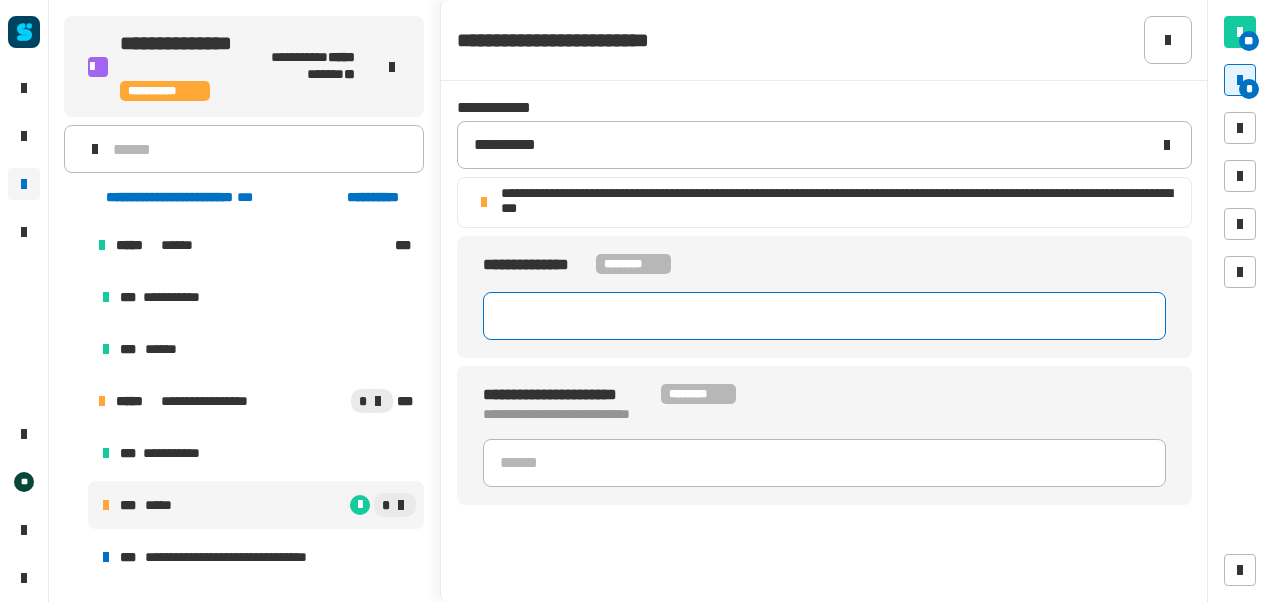 click 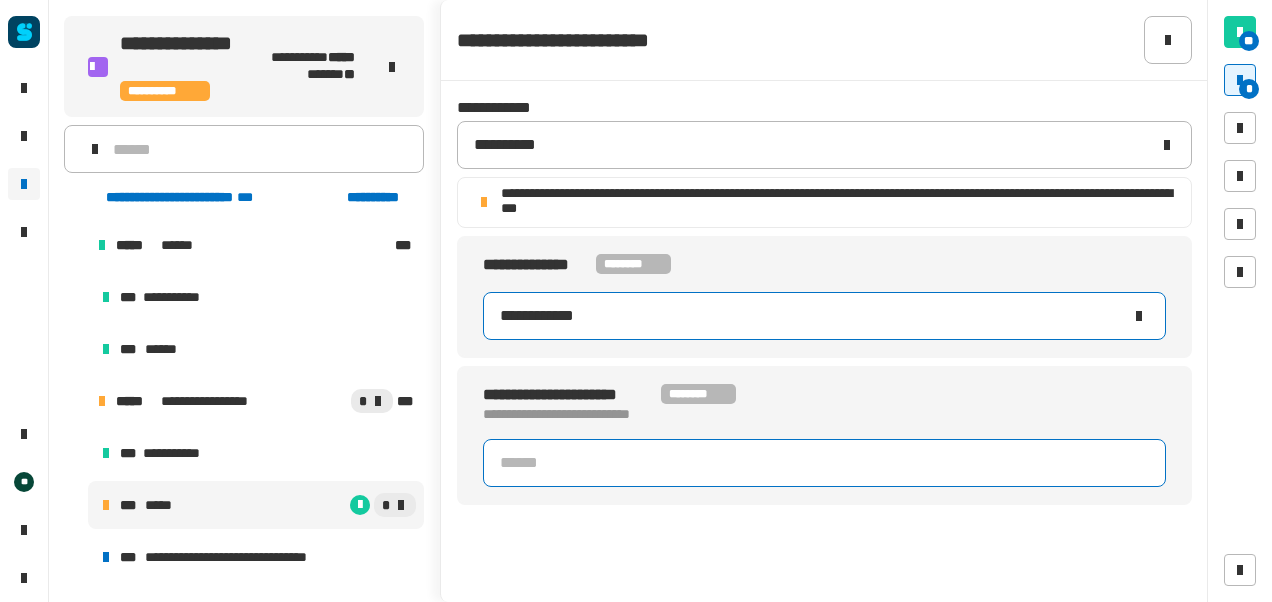 type on "**********" 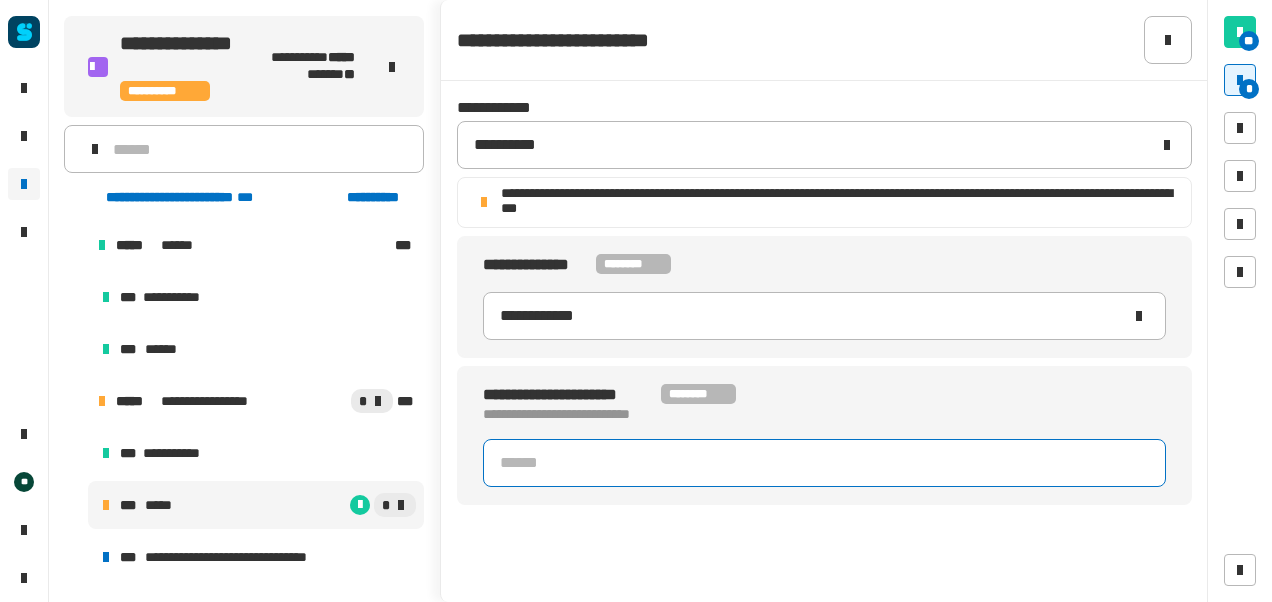 click 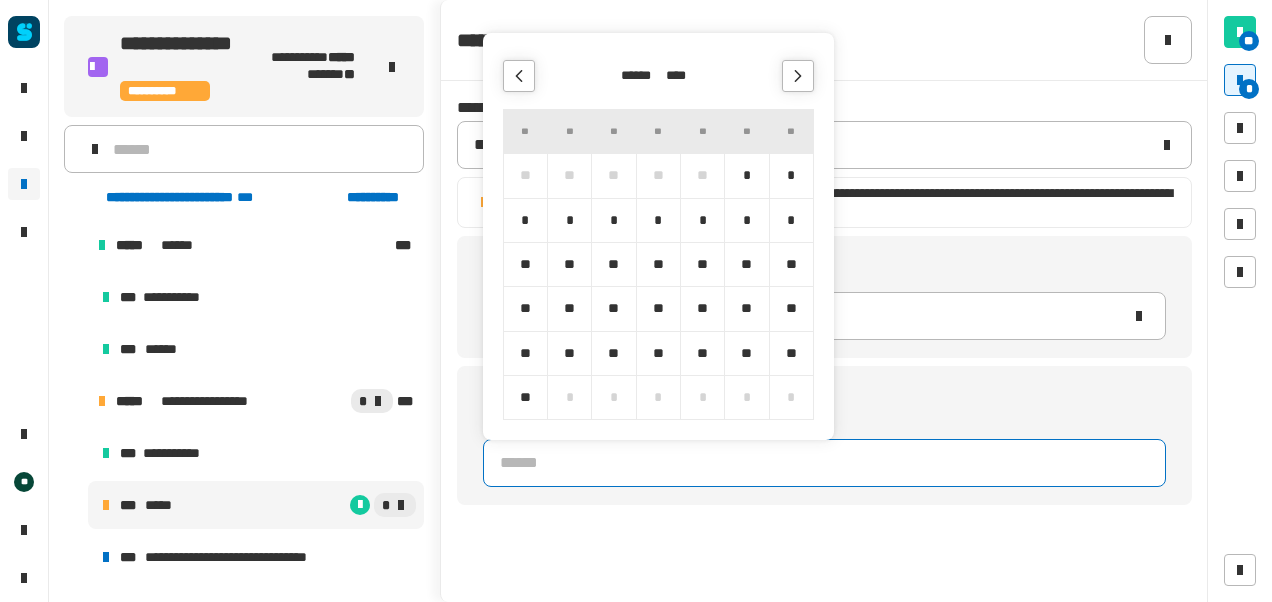 click 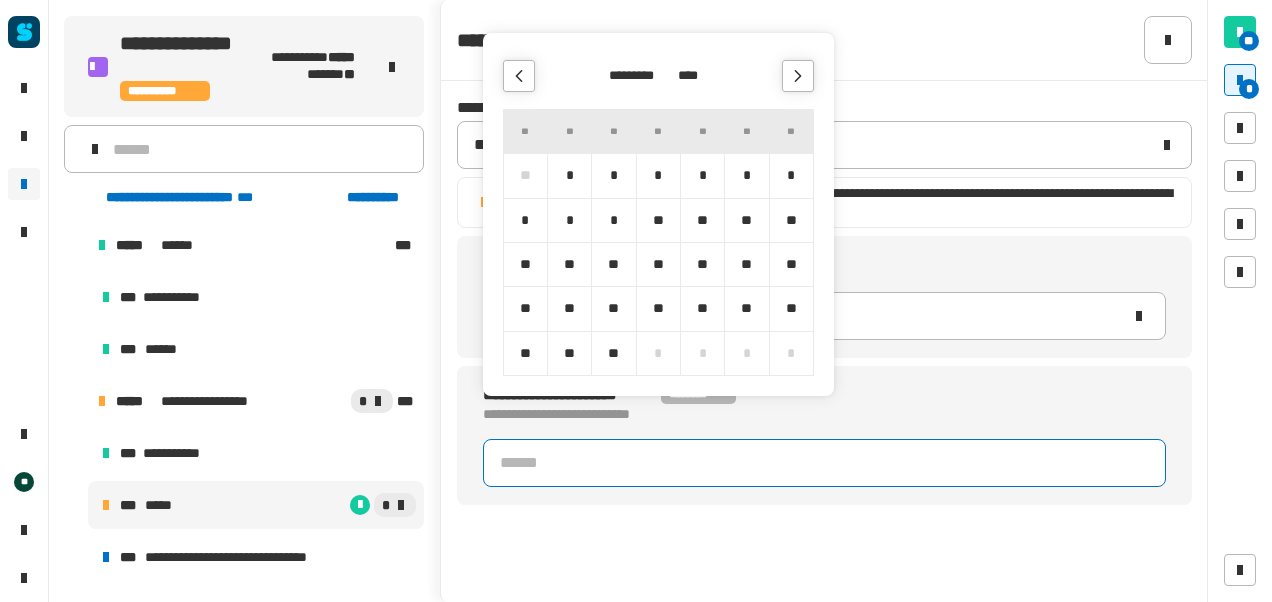 click 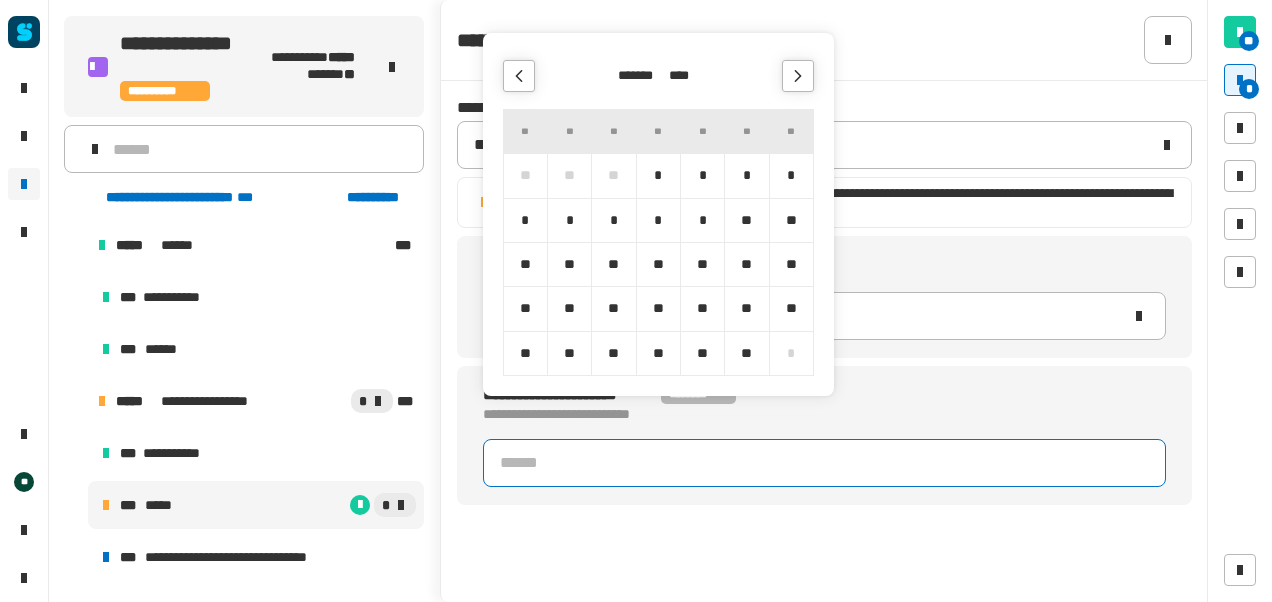 click on "**" at bounding box center [613, 264] 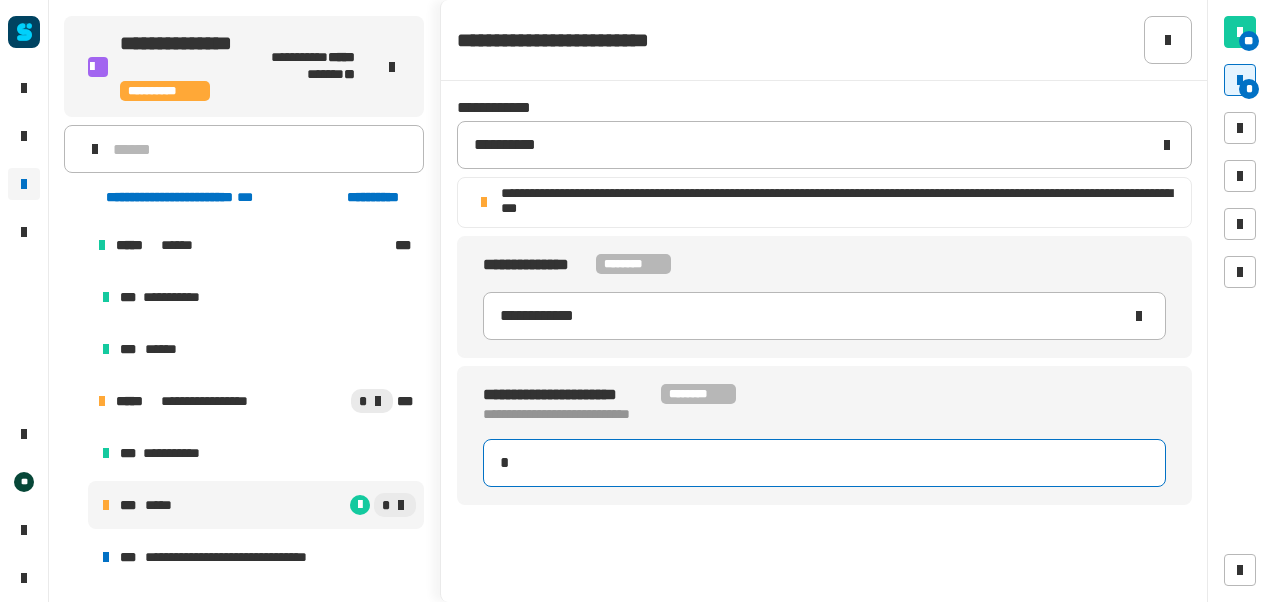 type on "**********" 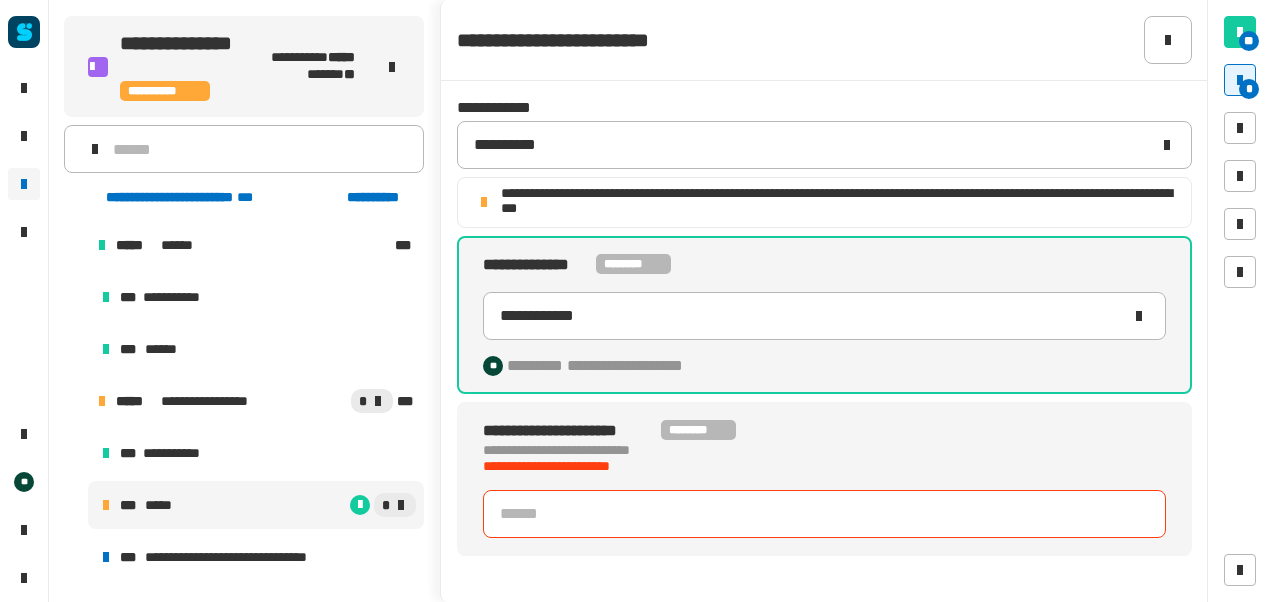 scroll, scrollTop: 99, scrollLeft: 0, axis: vertical 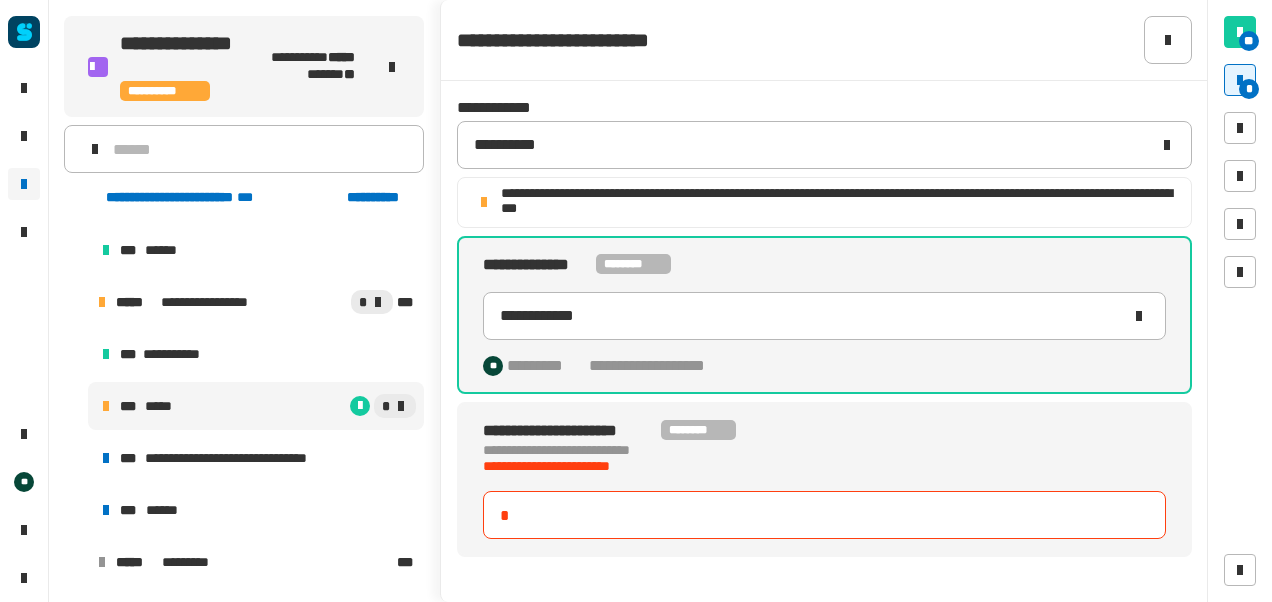 type on "**********" 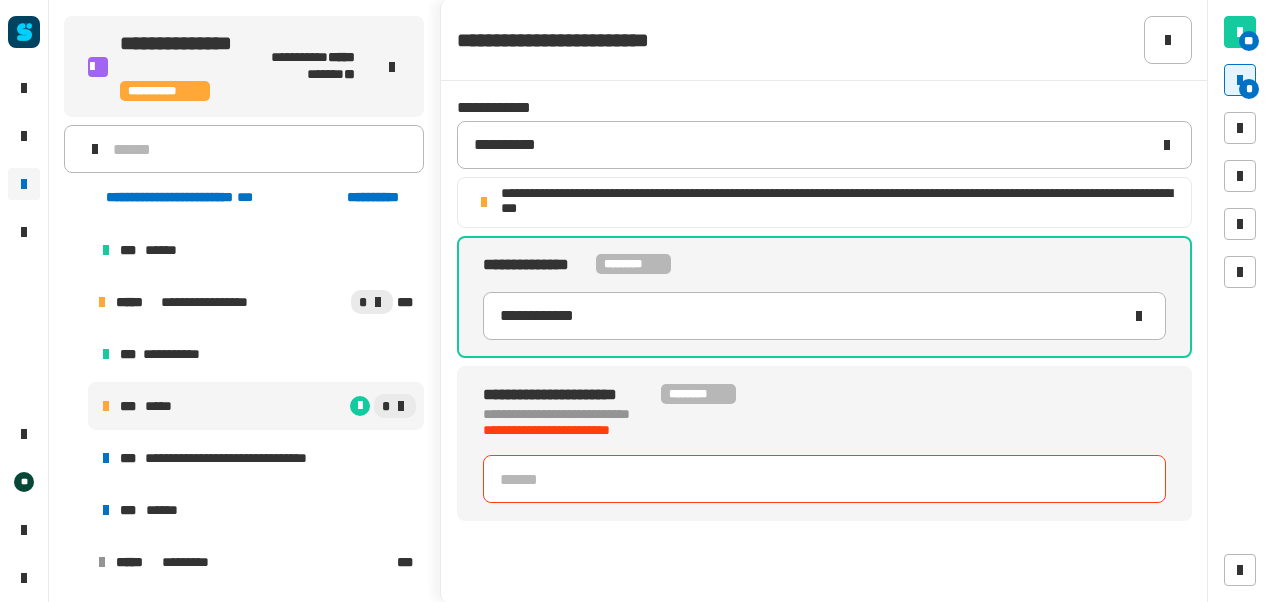 click on "**********" 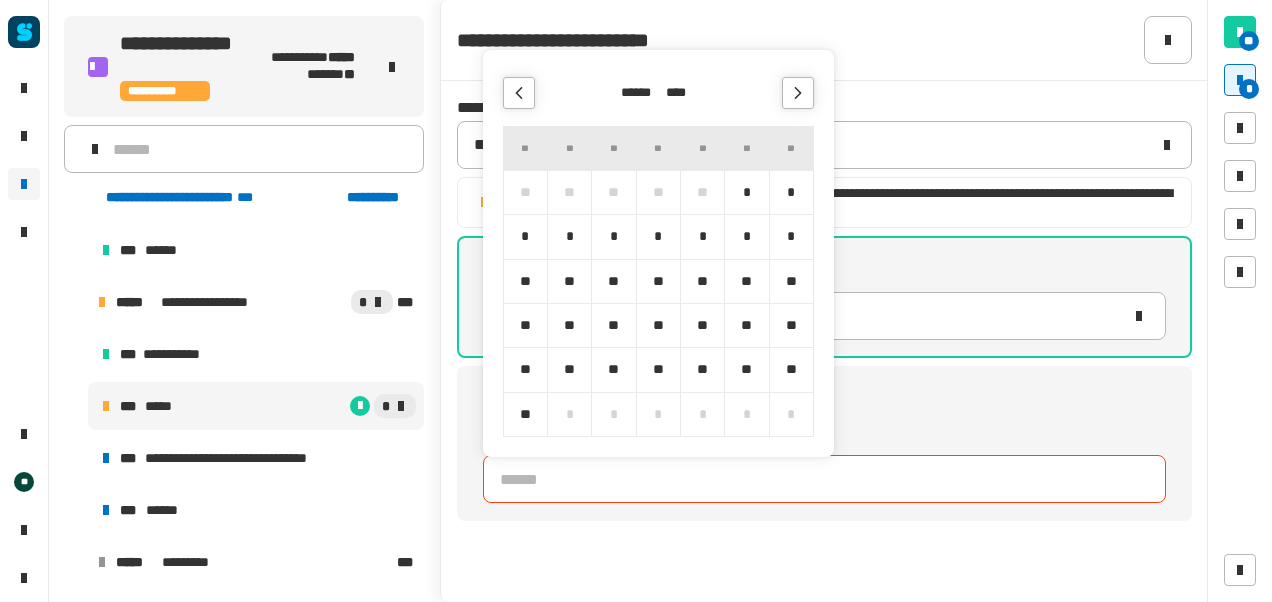 click on "**" at bounding box center [702, 281] 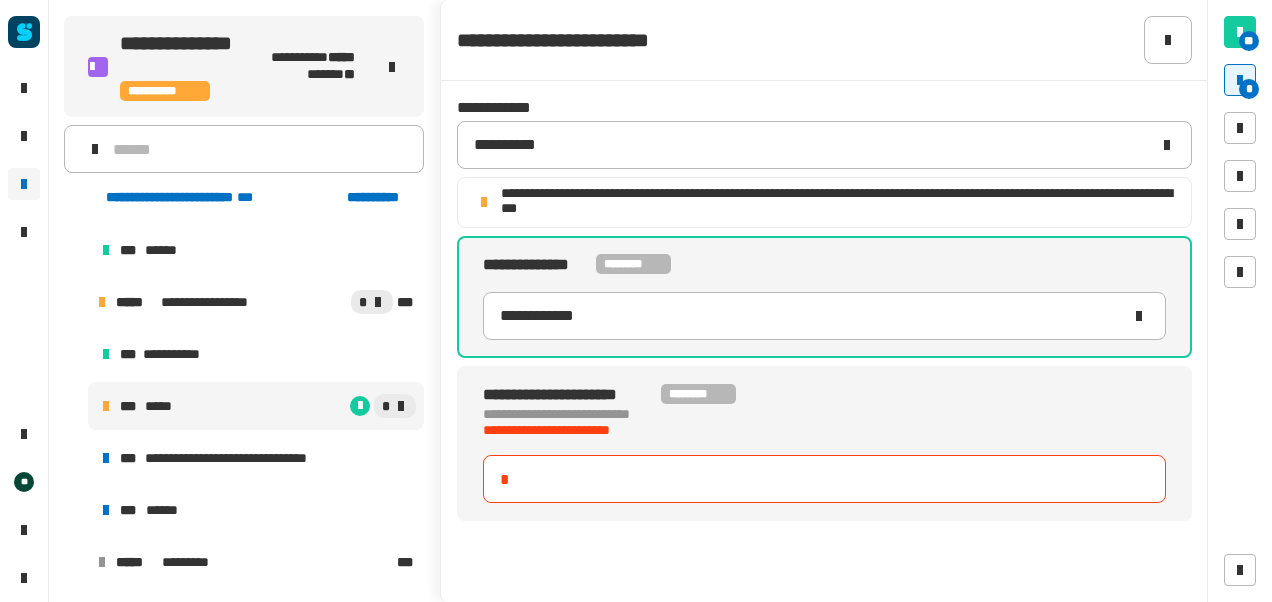 type on "**********" 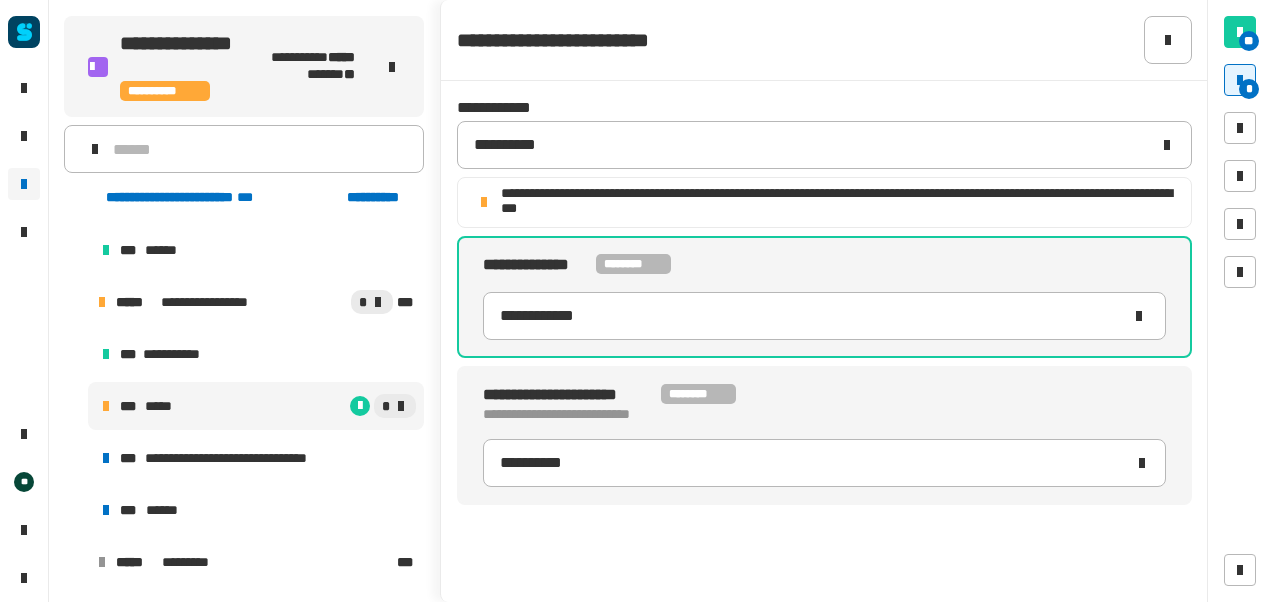 click 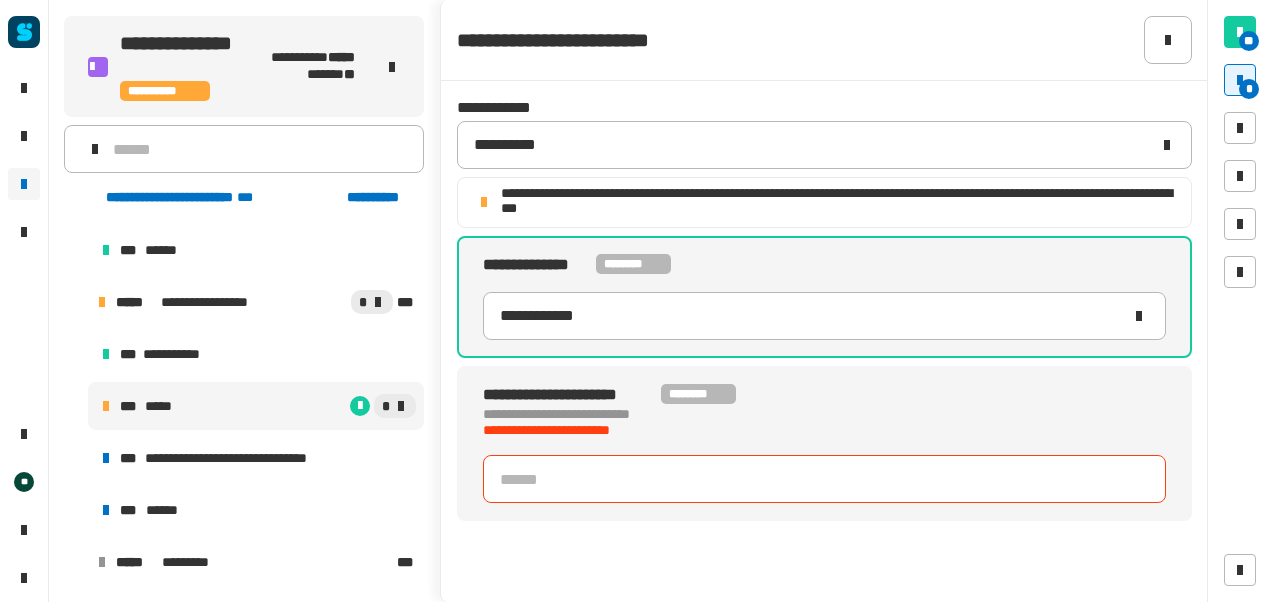 click 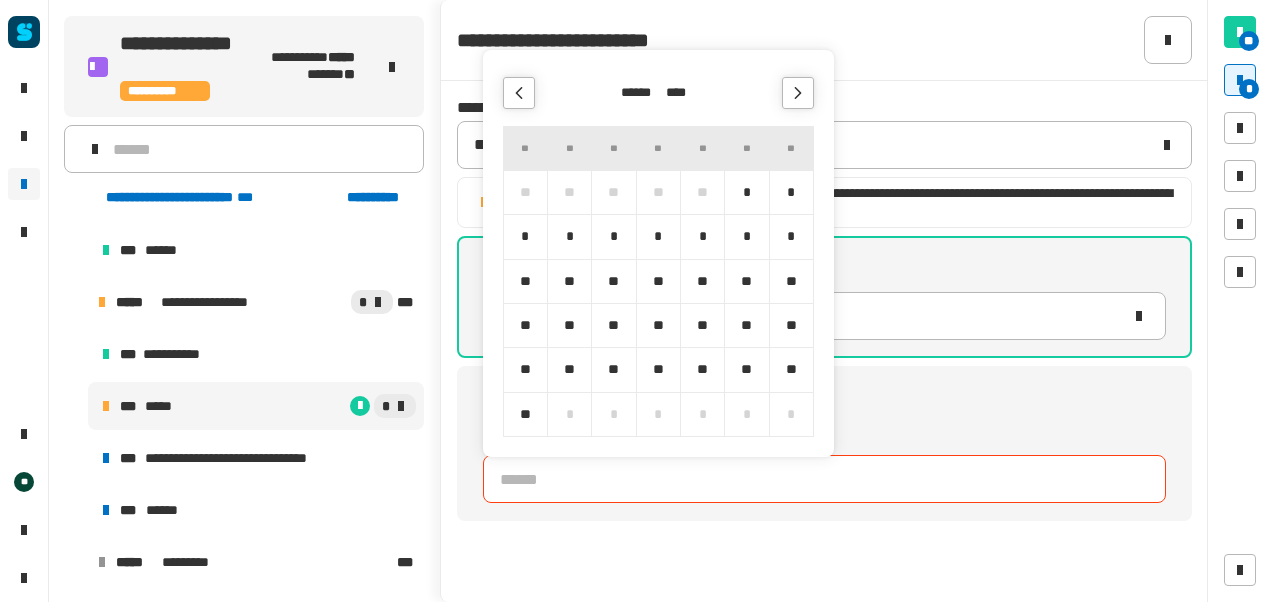 click 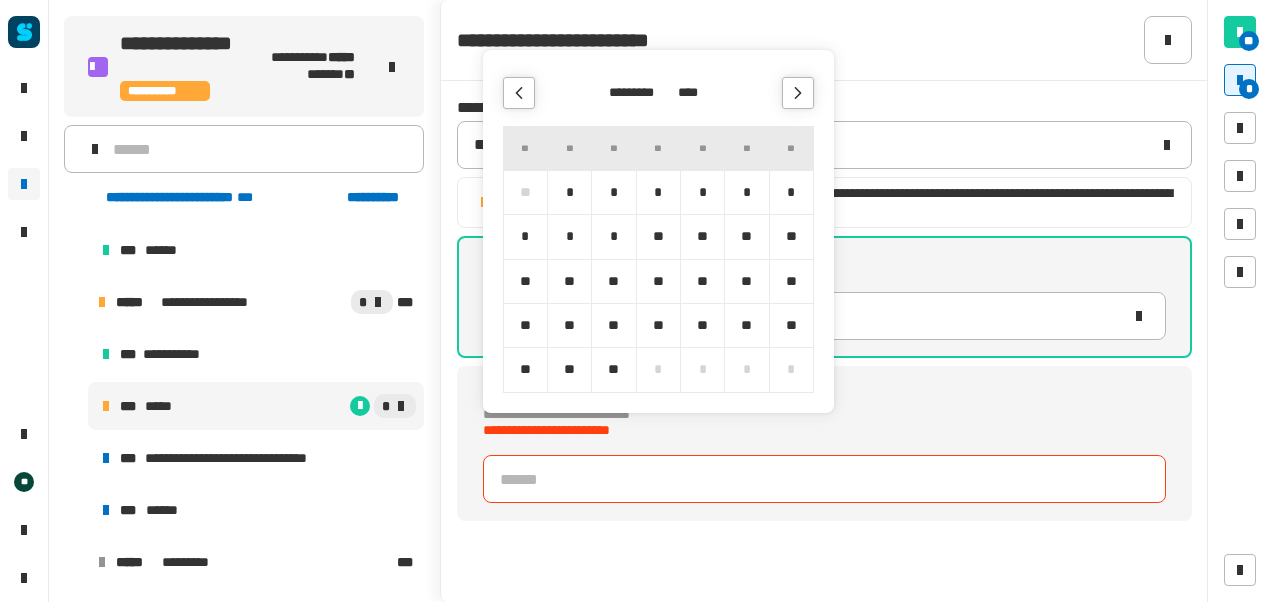click 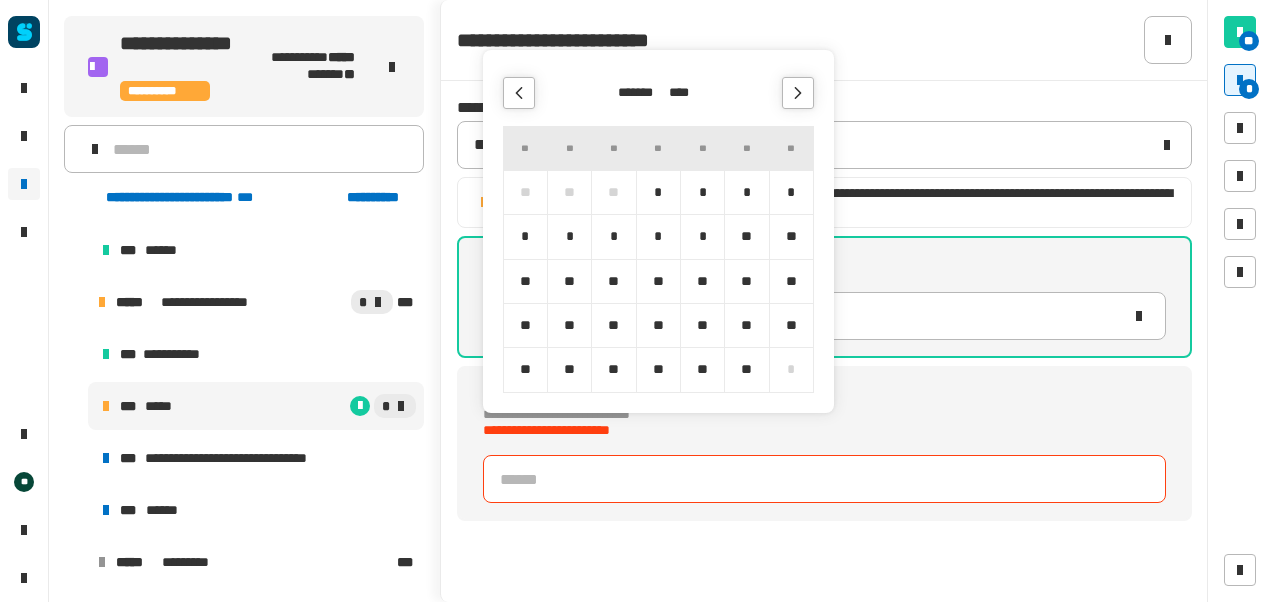 click on "**" at bounding box center (613, 281) 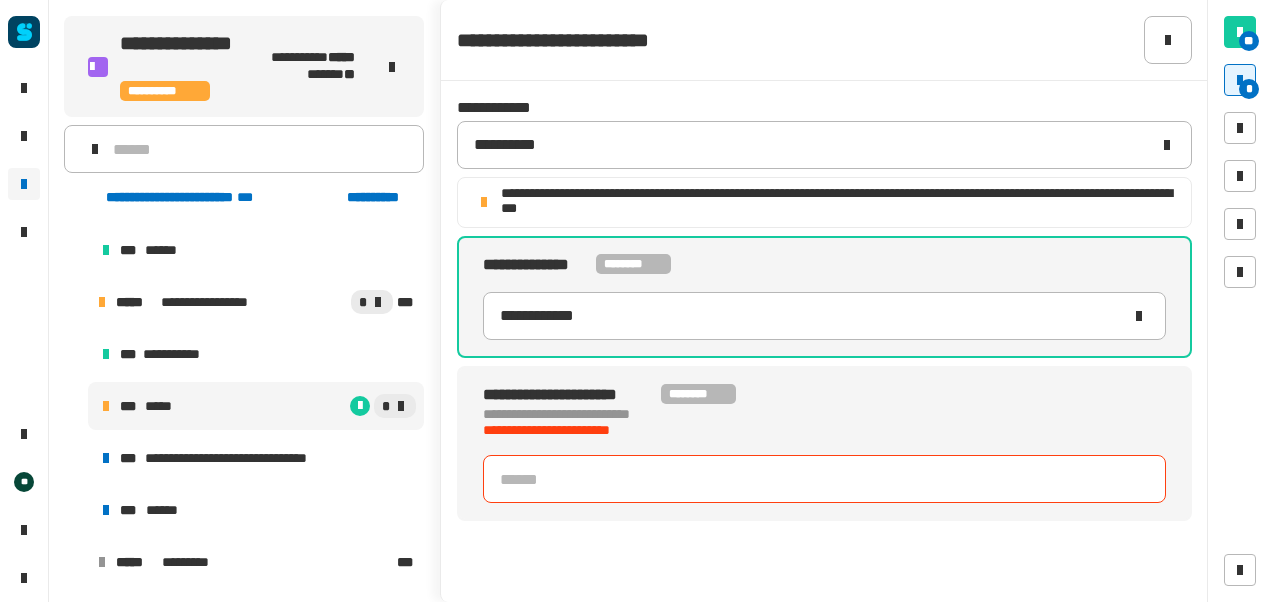 type on "**********" 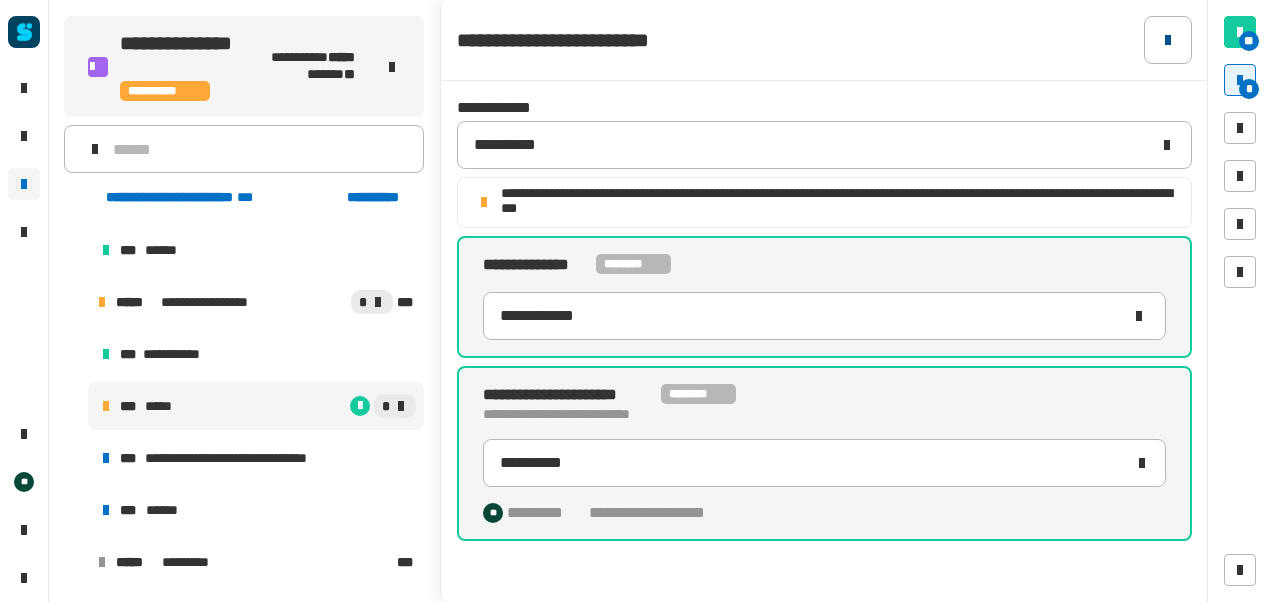 click 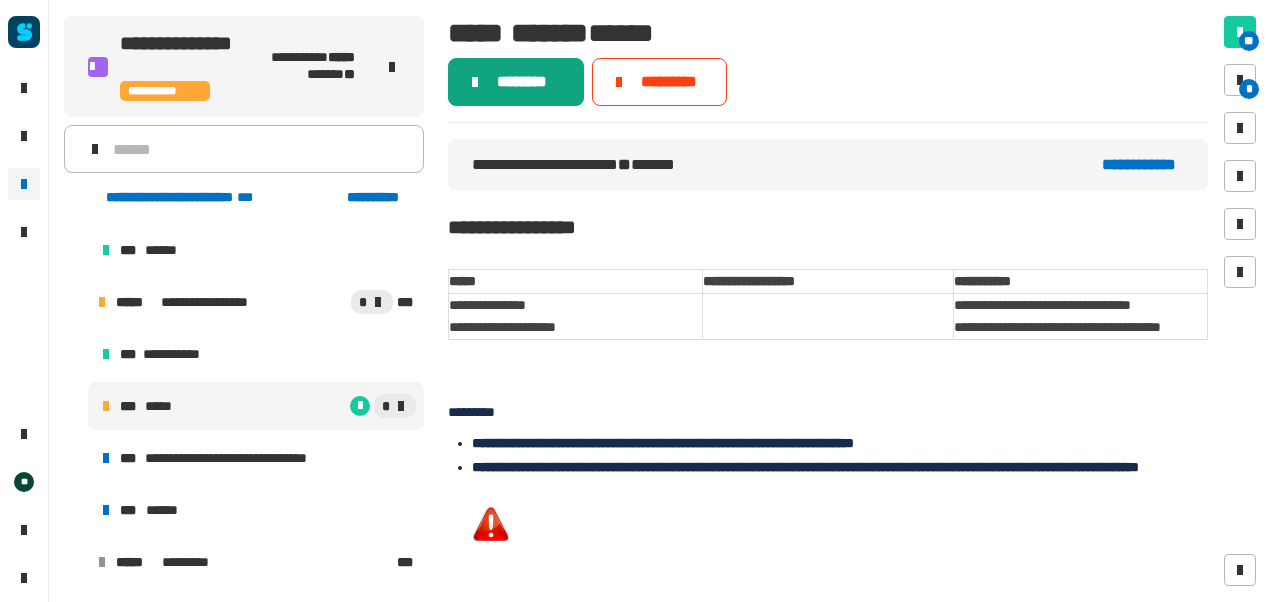 click on "********" 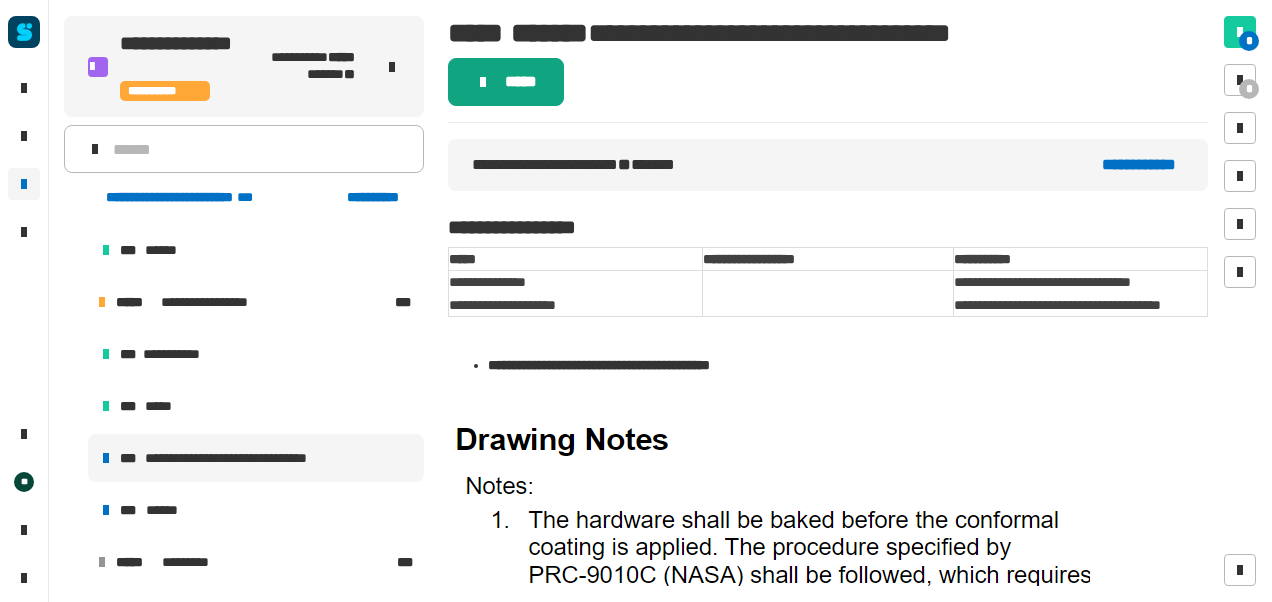 click on "*****" 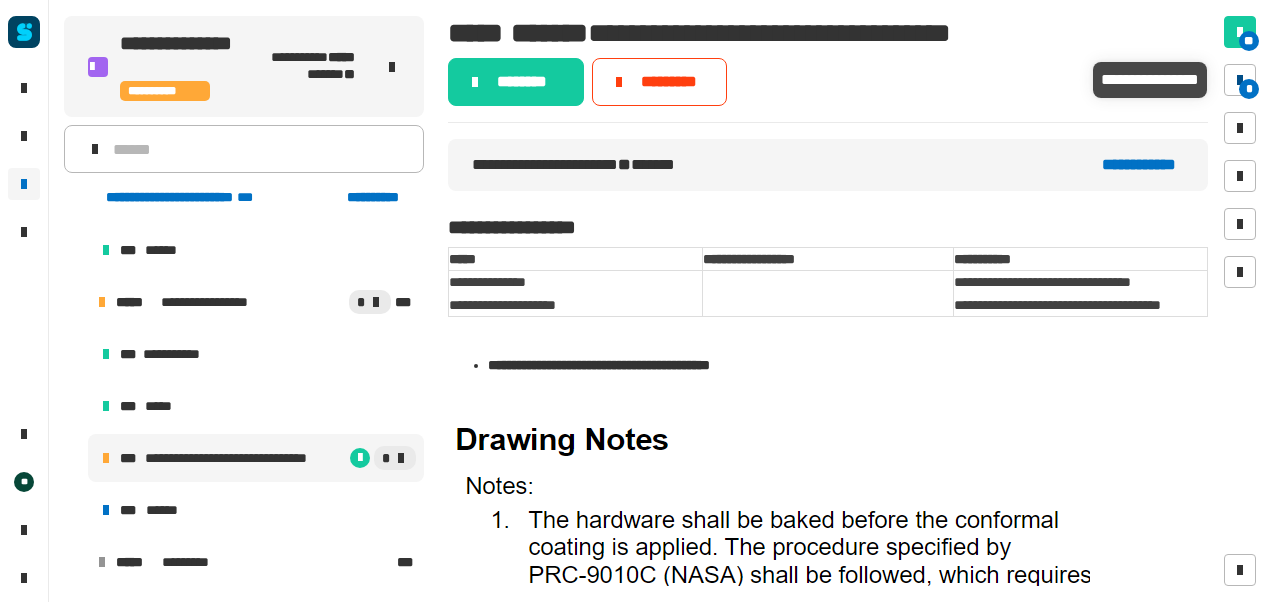 click on "*" at bounding box center (1249, 89) 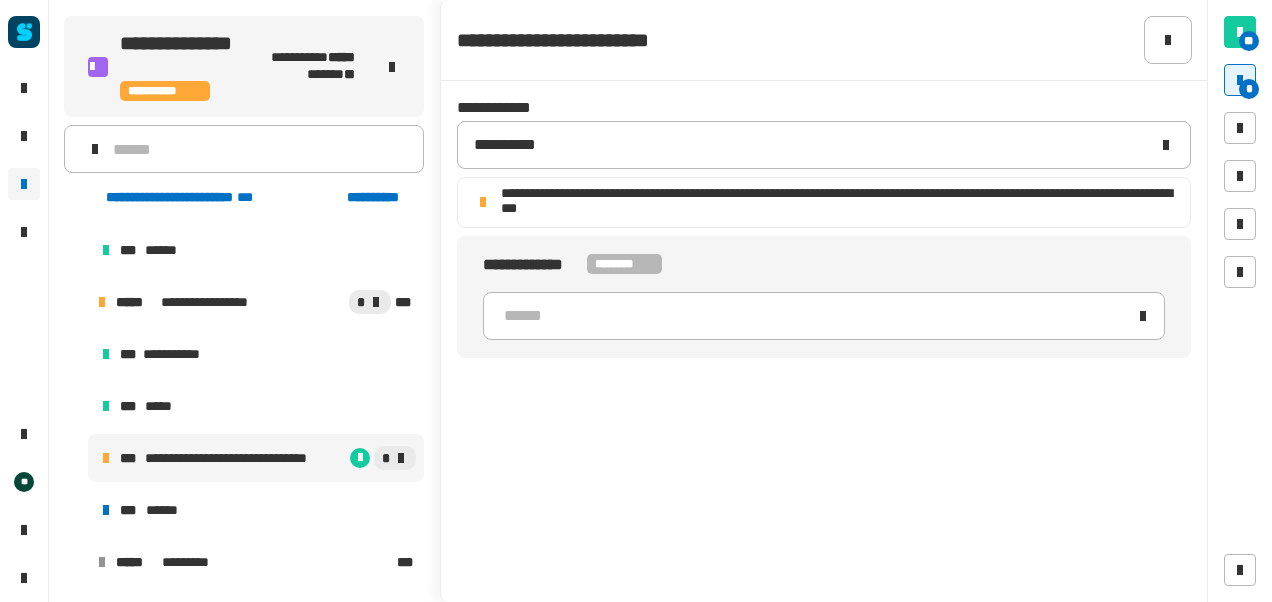 click on "******" 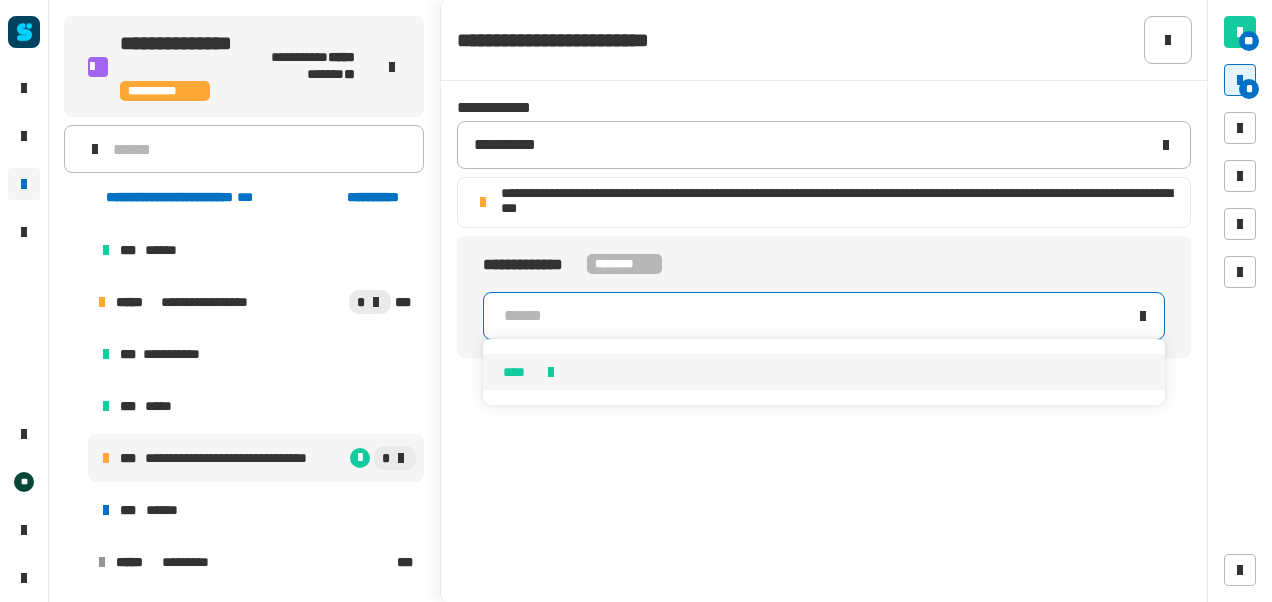 click on "****" at bounding box center [824, 372] 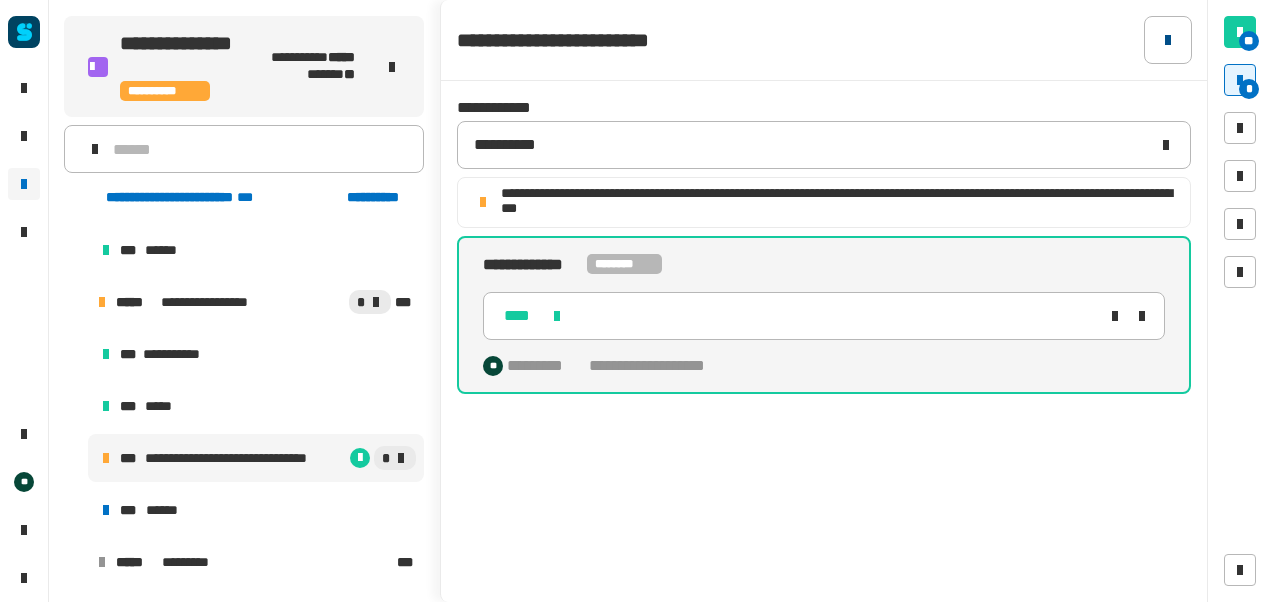 click 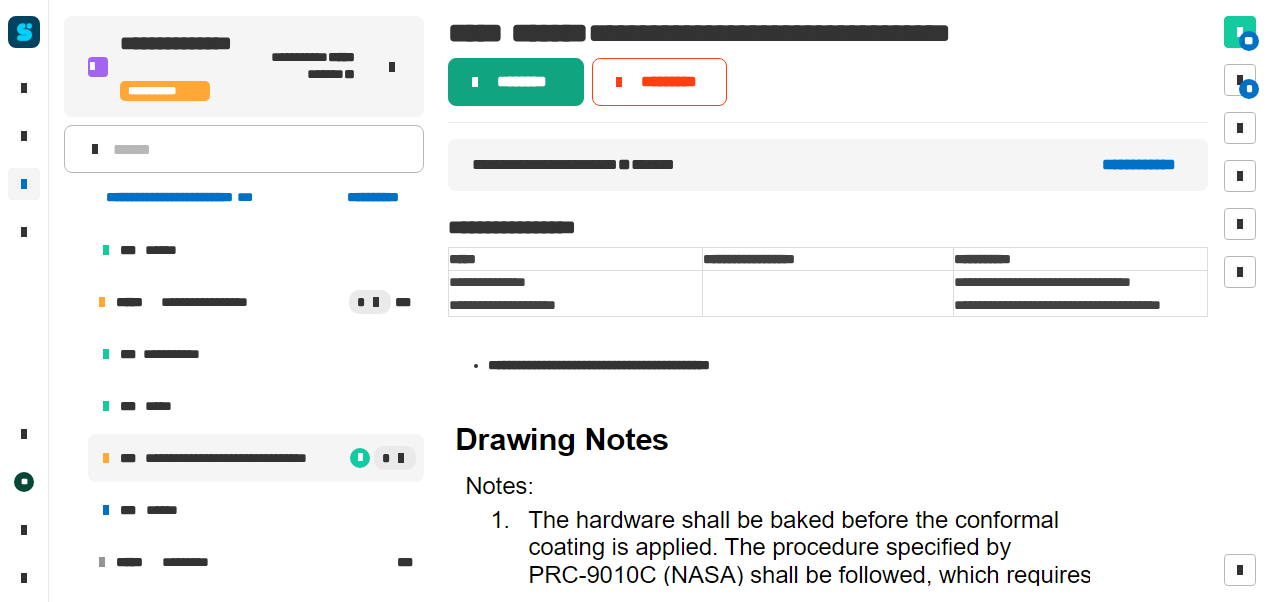 click on "********" 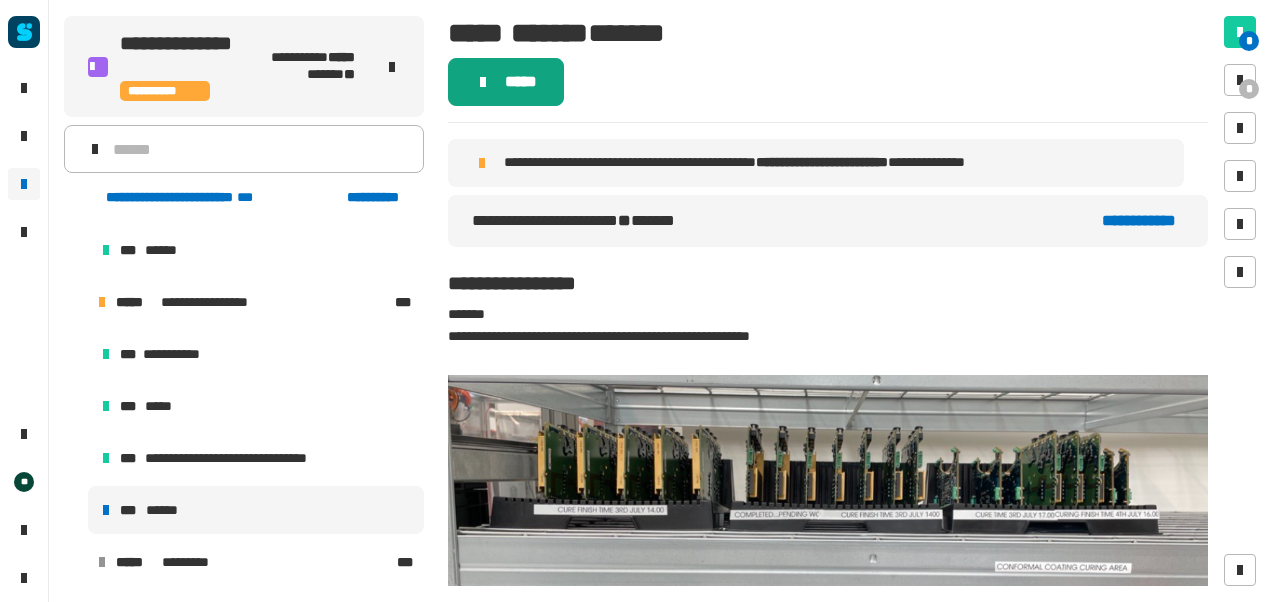 click on "*****" 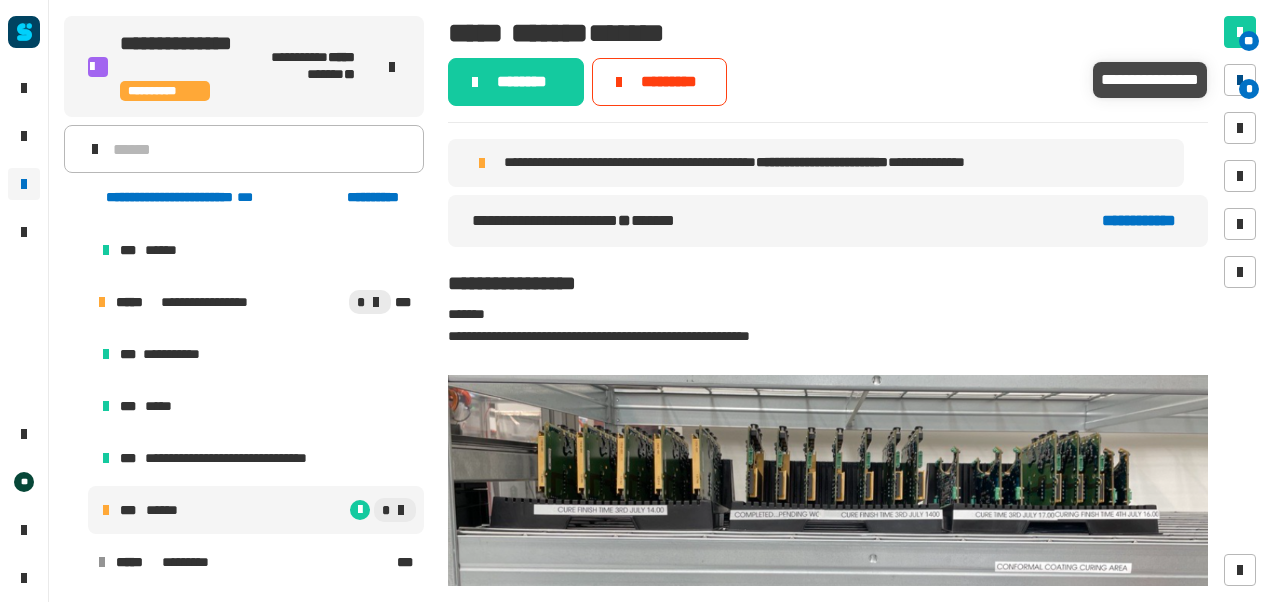 click at bounding box center (1240, 80) 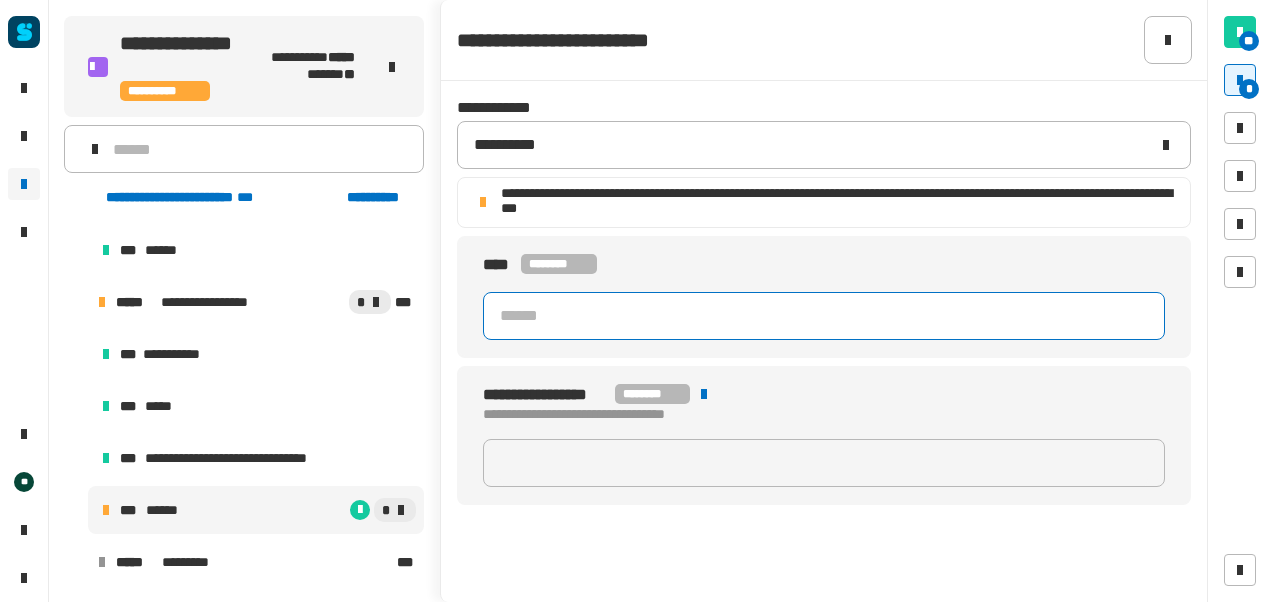 click 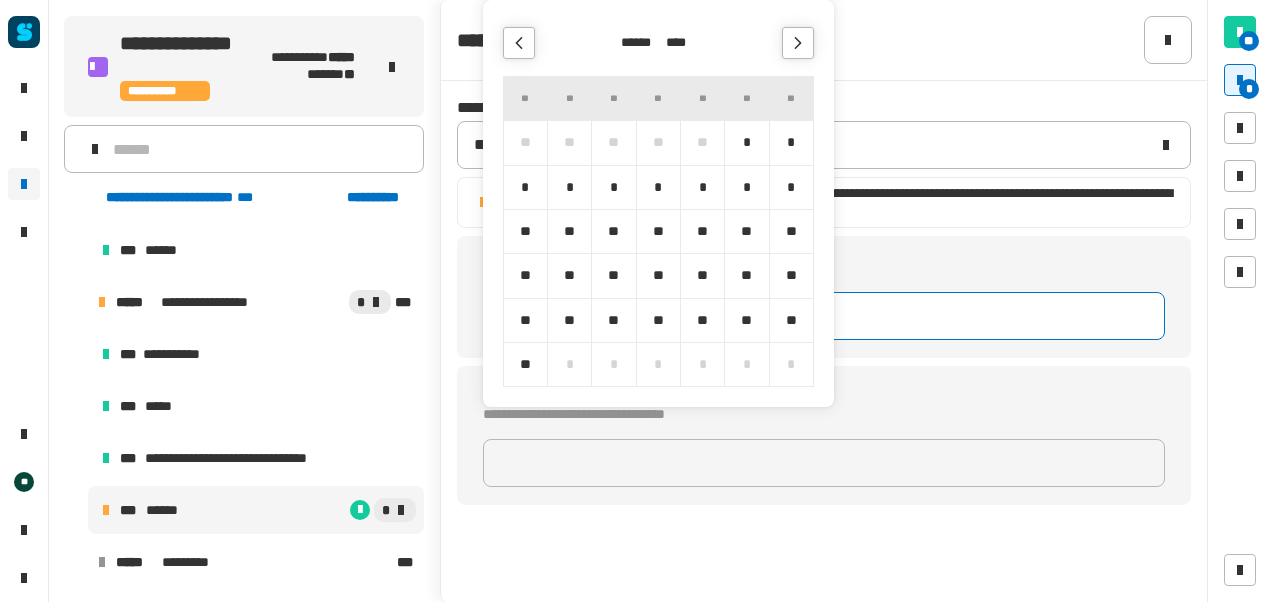 click on "*" at bounding box center [569, 187] 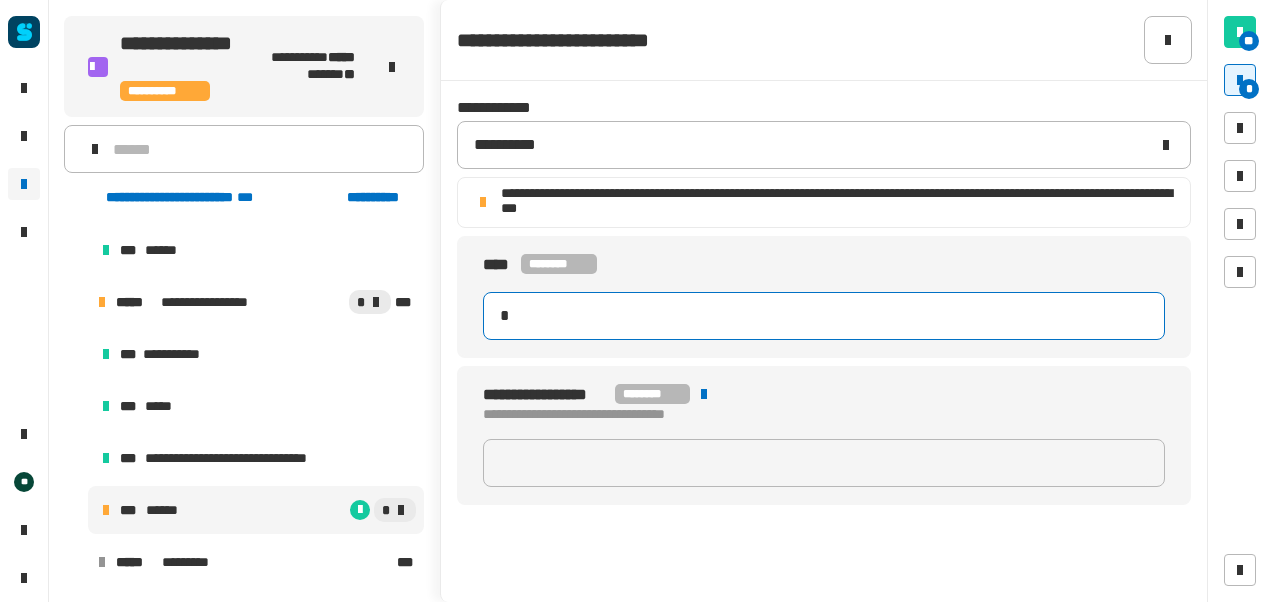 type on "**********" 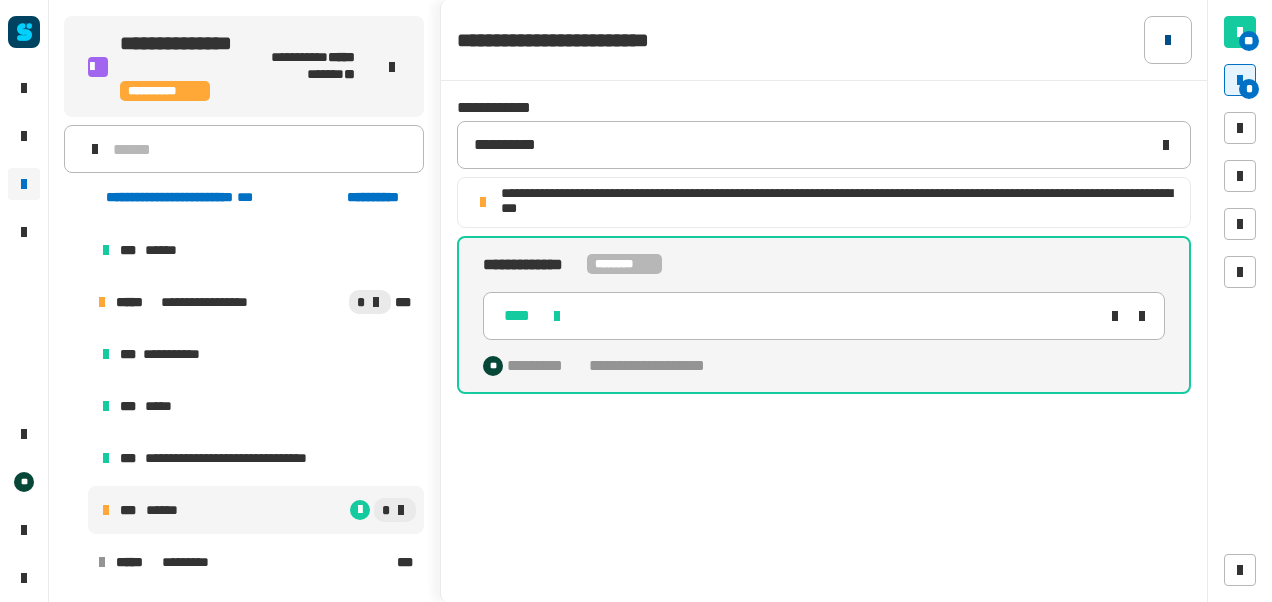 click 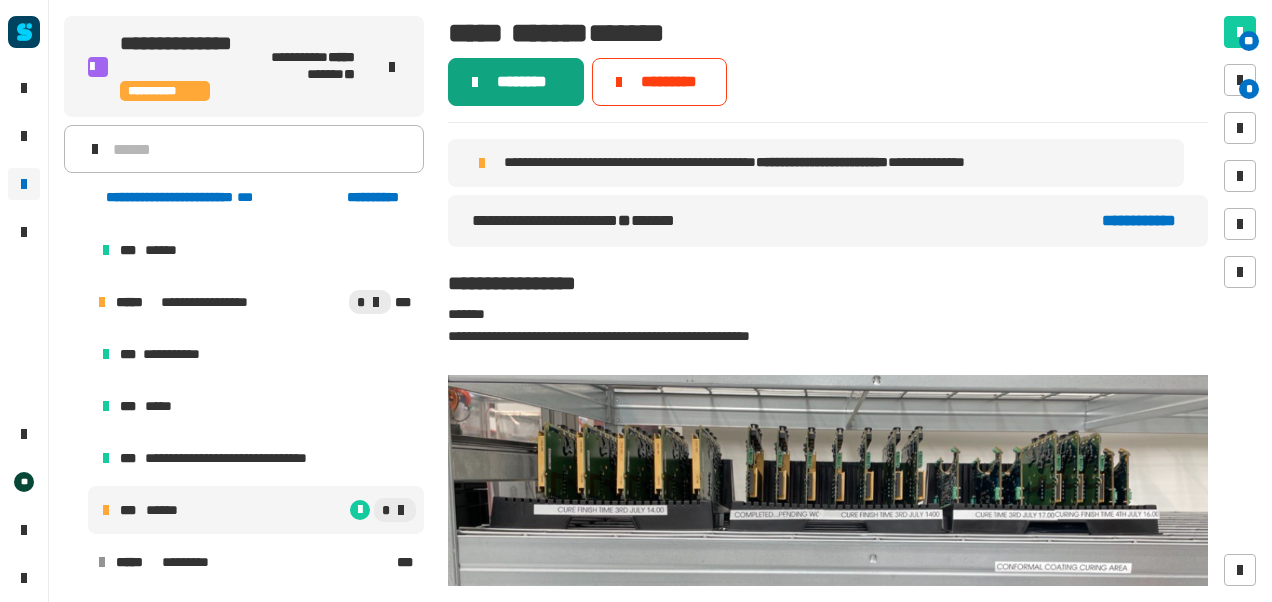click on "********" 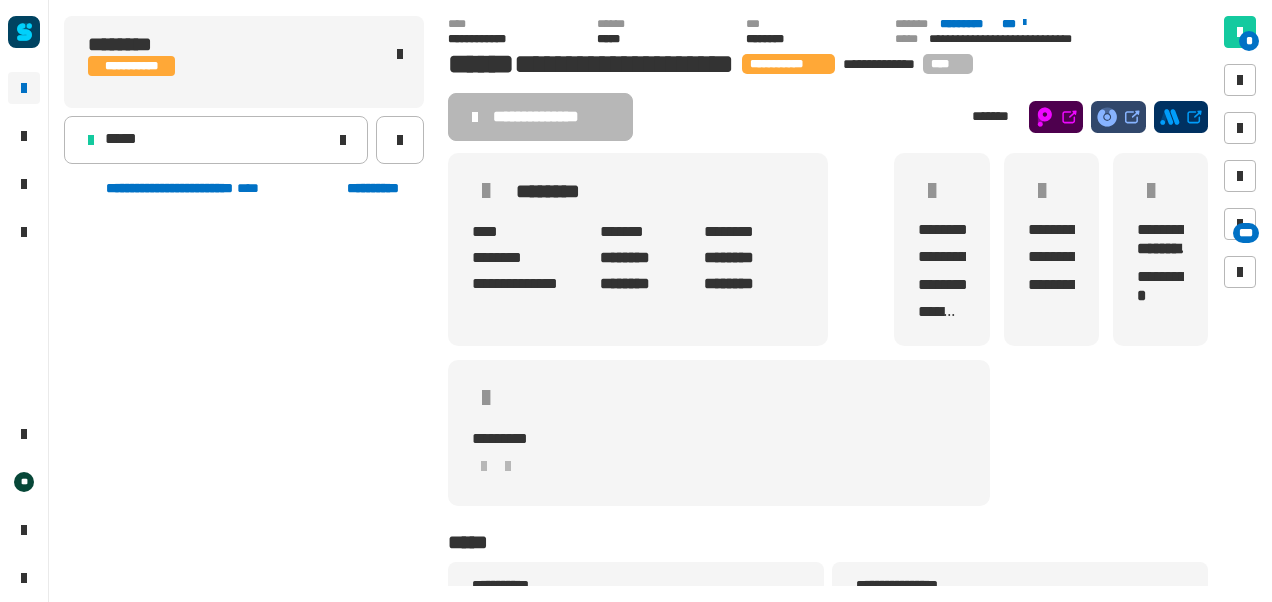 scroll, scrollTop: 0, scrollLeft: 0, axis: both 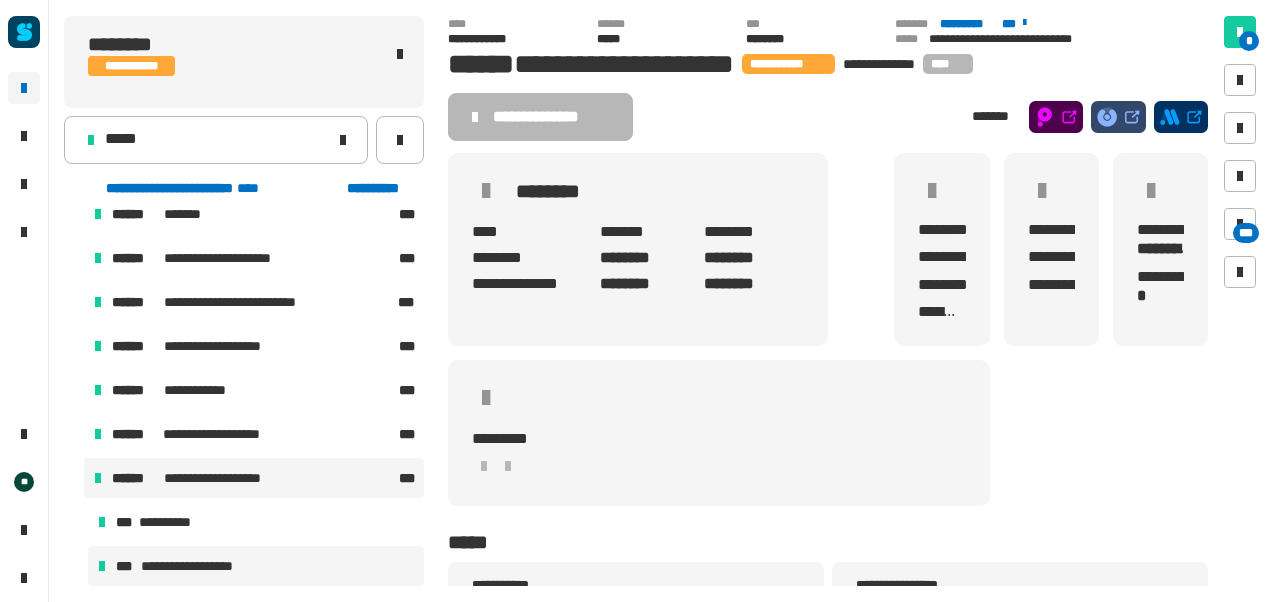 click on "**********" at bounding box center (256, 566) 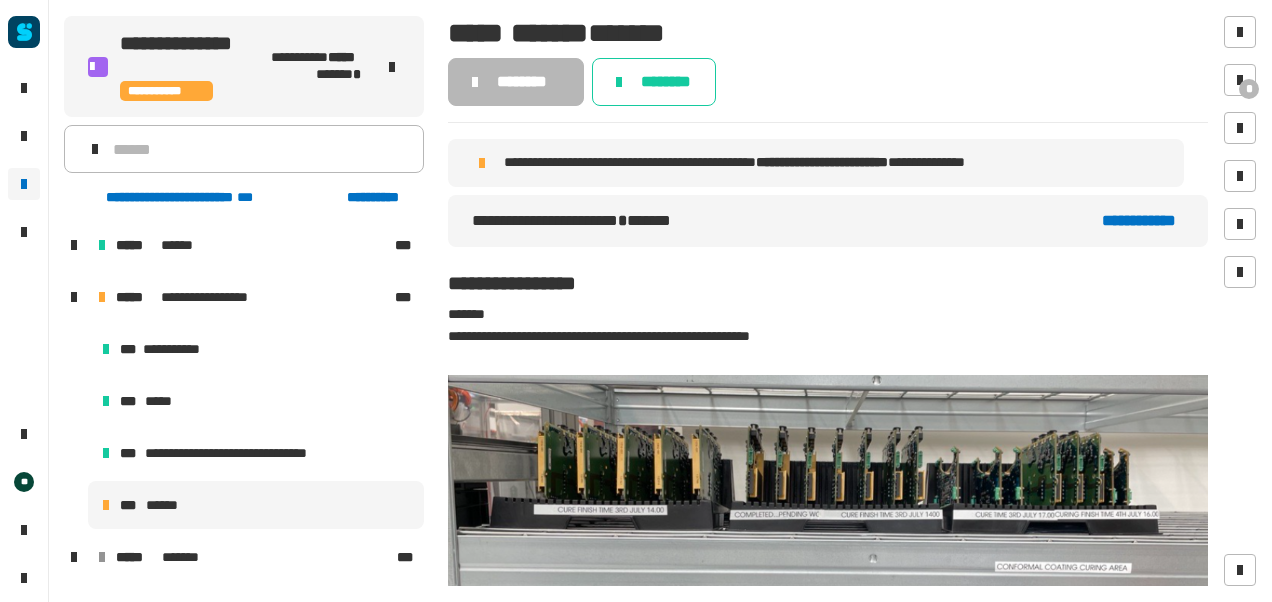 scroll, scrollTop: 0, scrollLeft: 0, axis: both 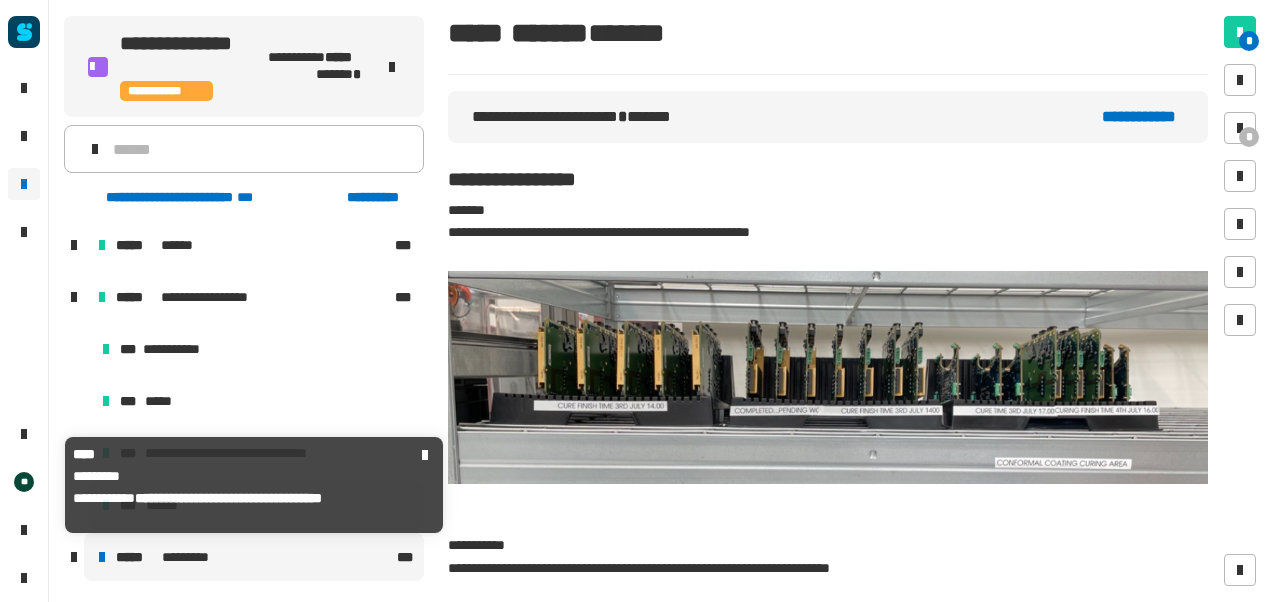 click on "*********" at bounding box center [189, 557] 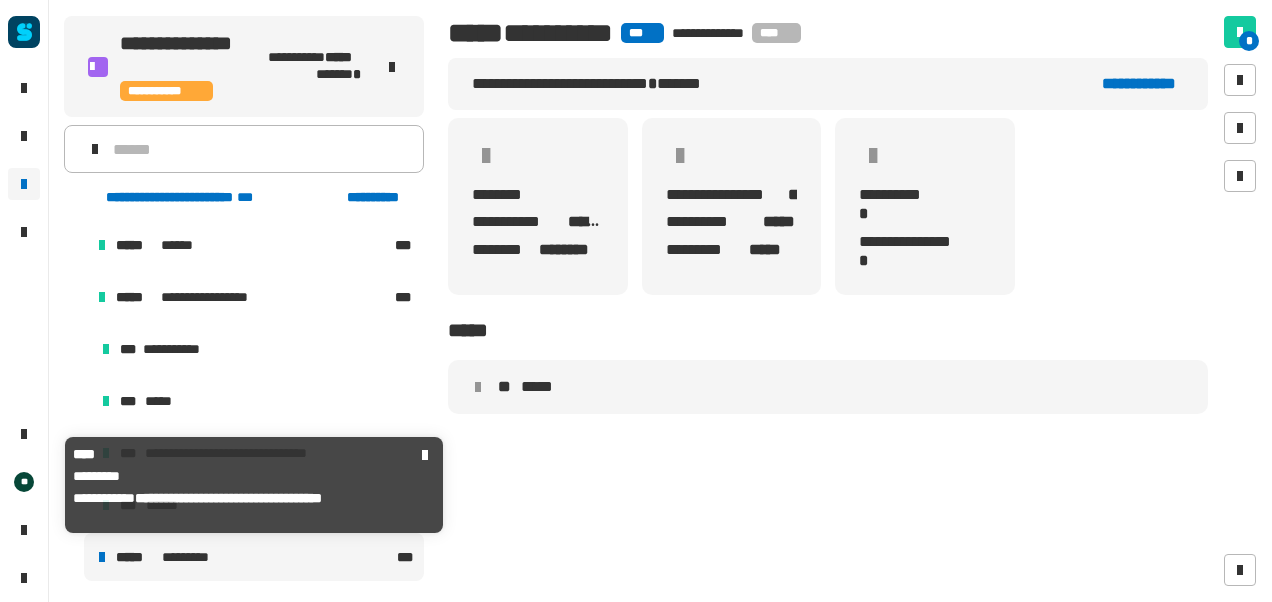 scroll, scrollTop: 47, scrollLeft: 0, axis: vertical 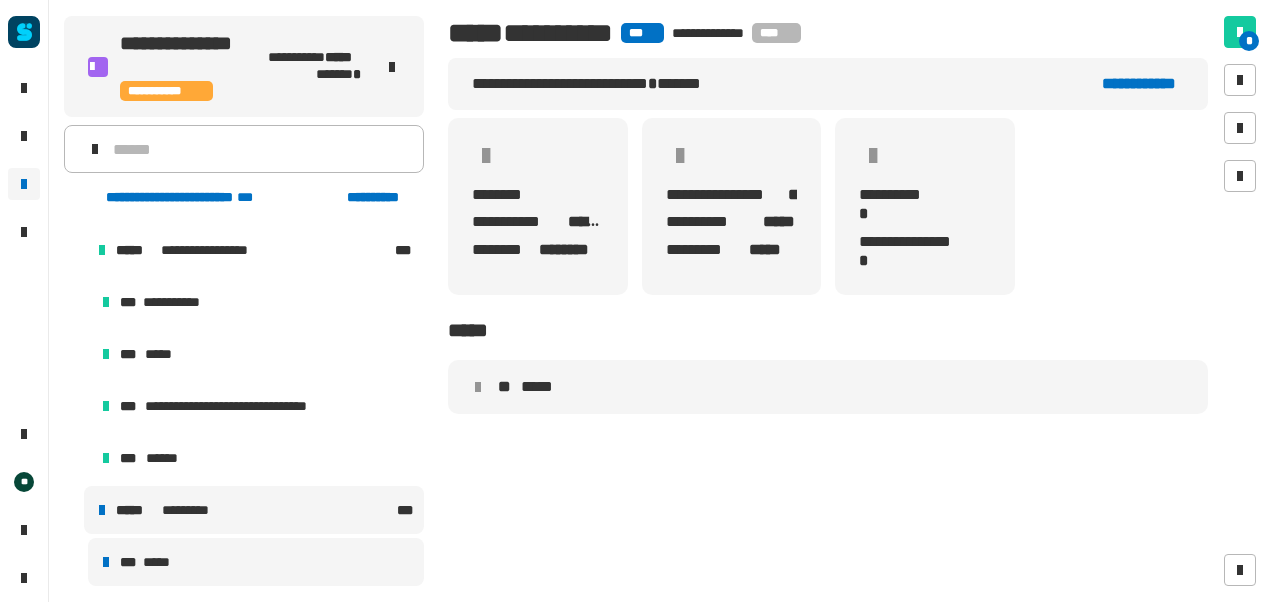 click on "*****" at bounding box center [159, 562] 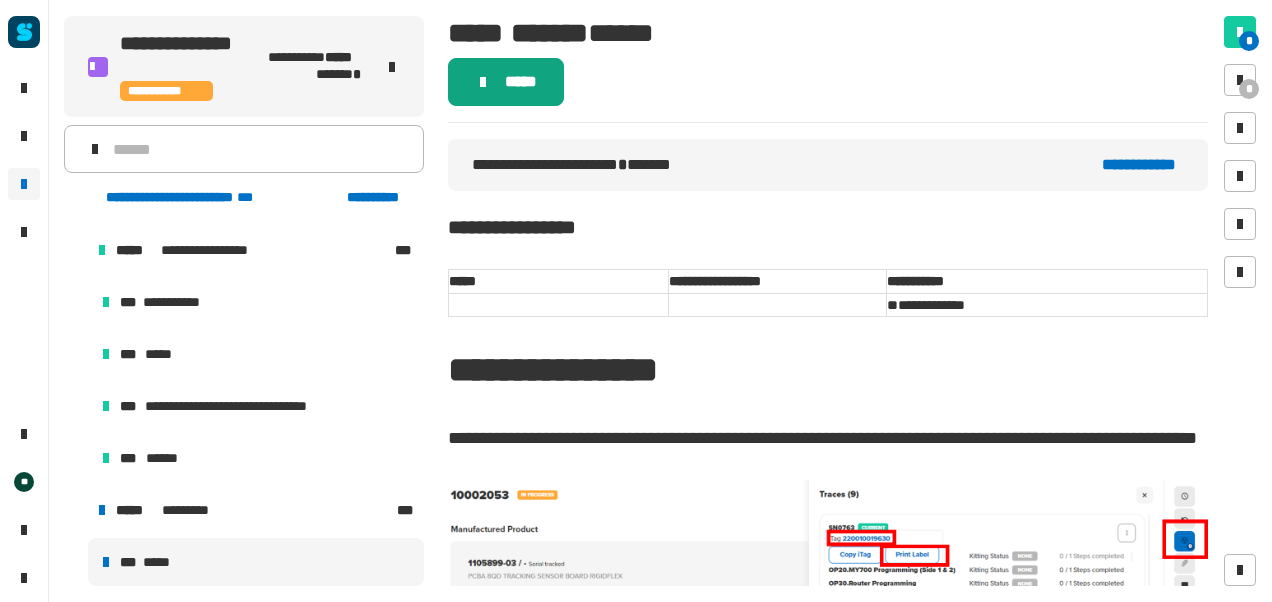 click on "*****" 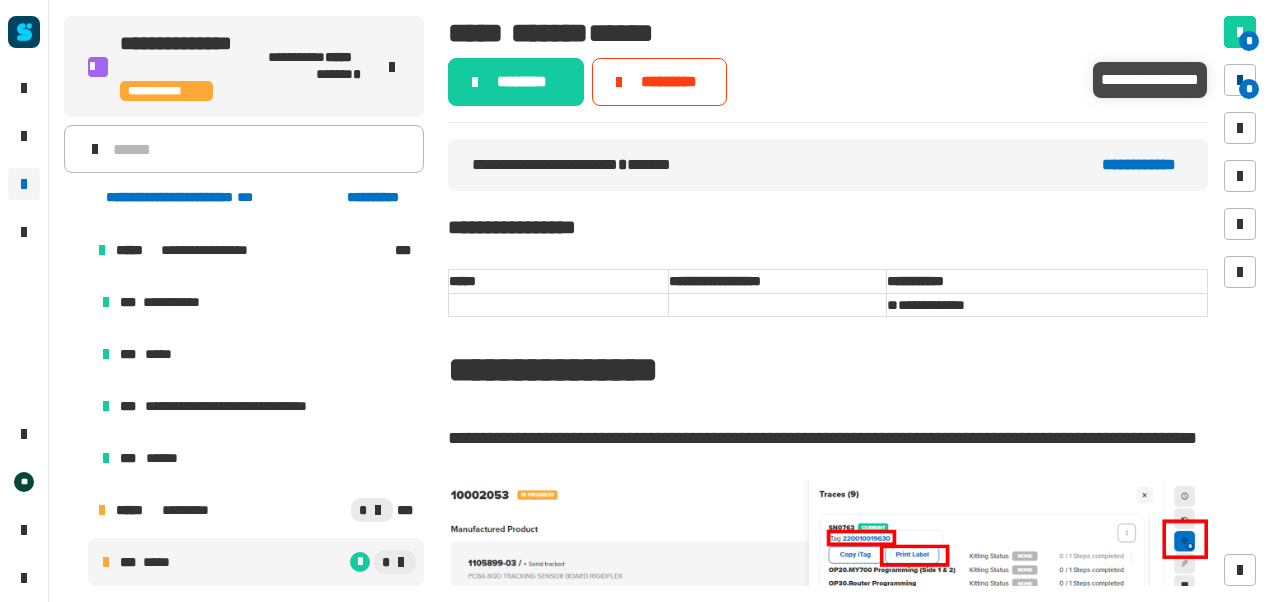 click on "*" at bounding box center [1249, 89] 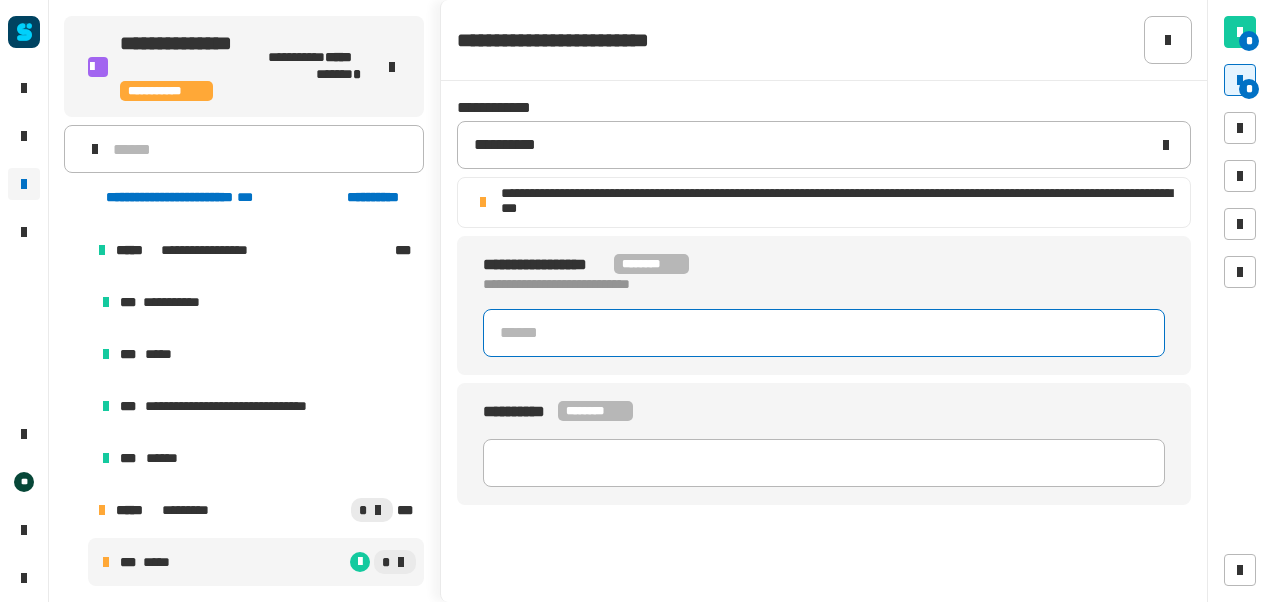click 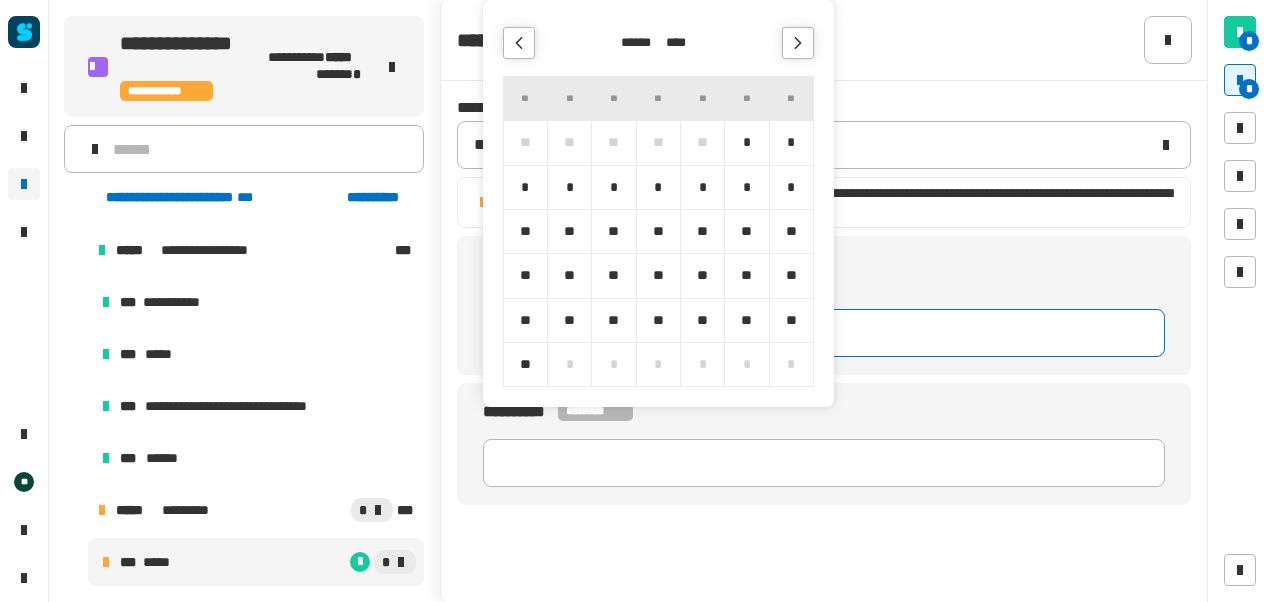 click 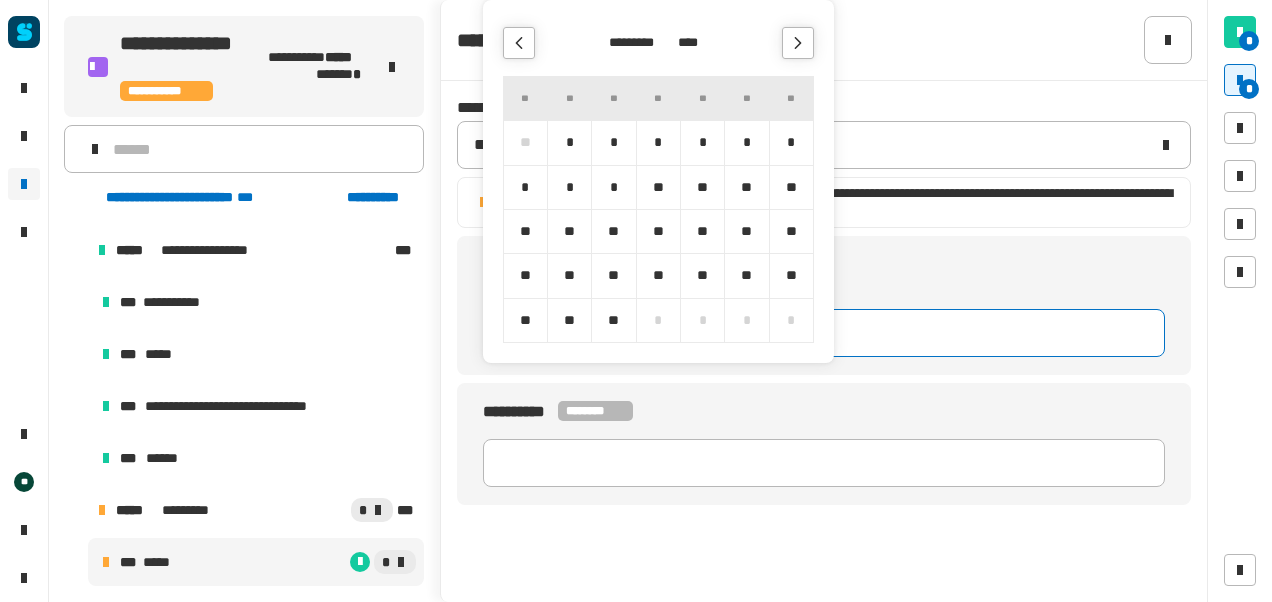 click 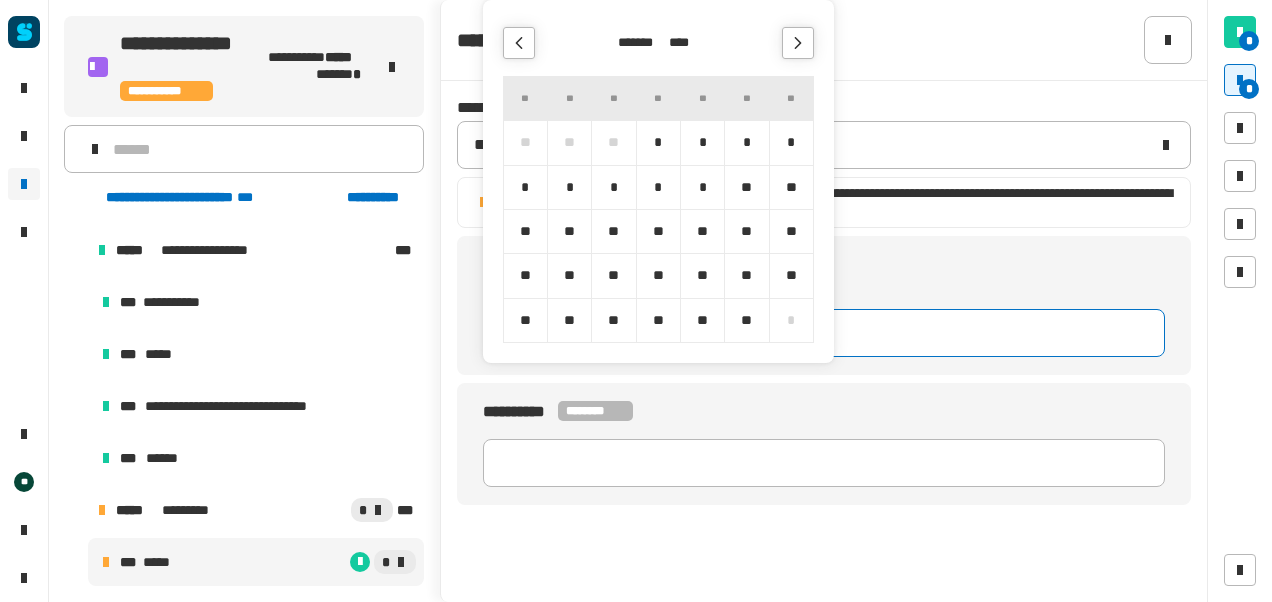 click 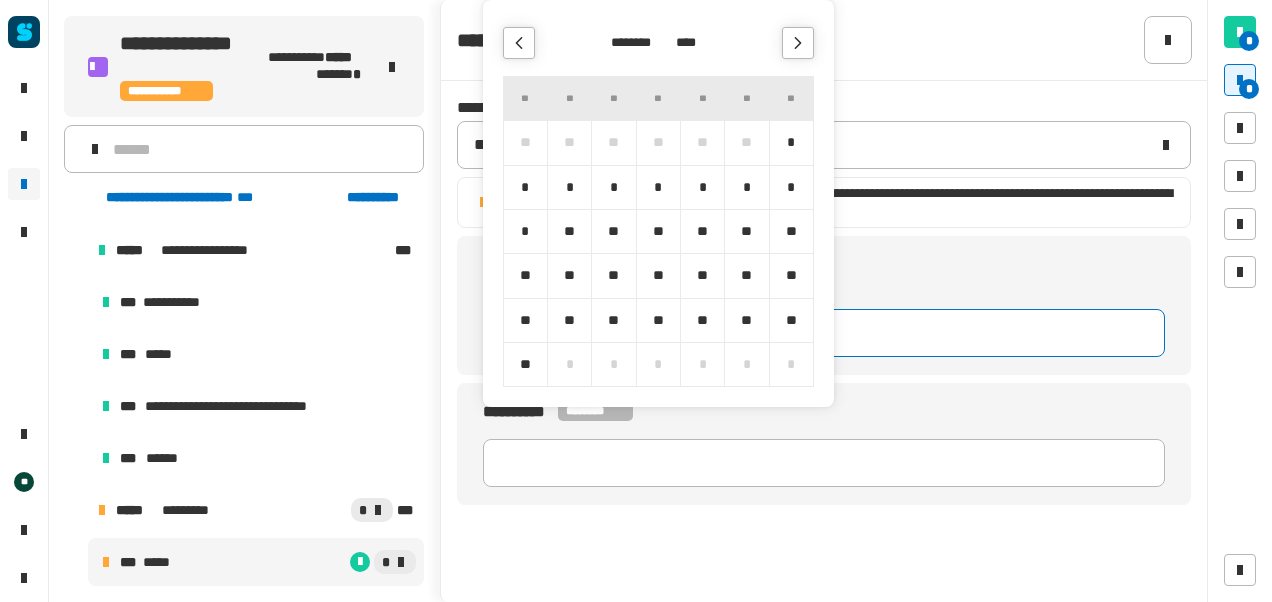 click 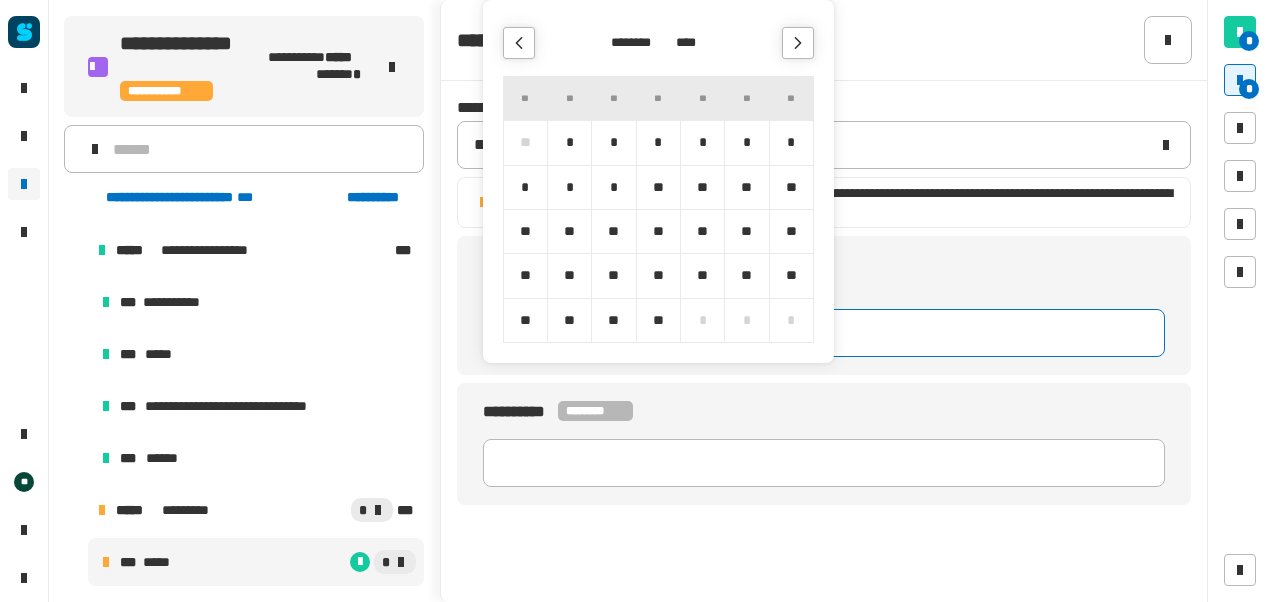 click 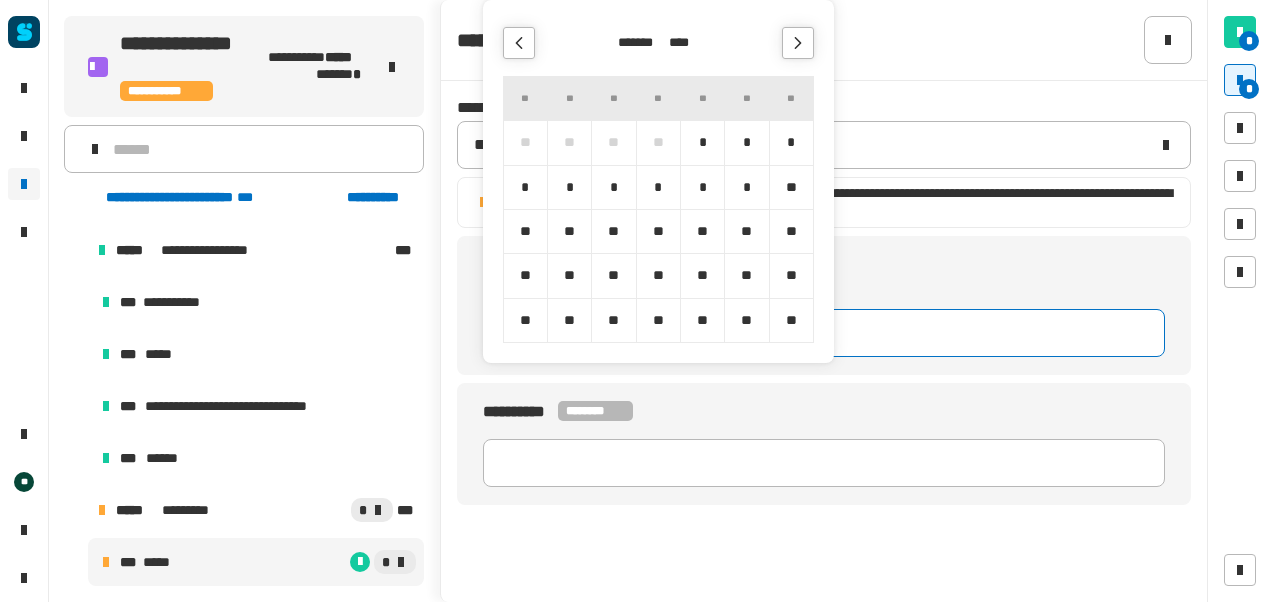 click 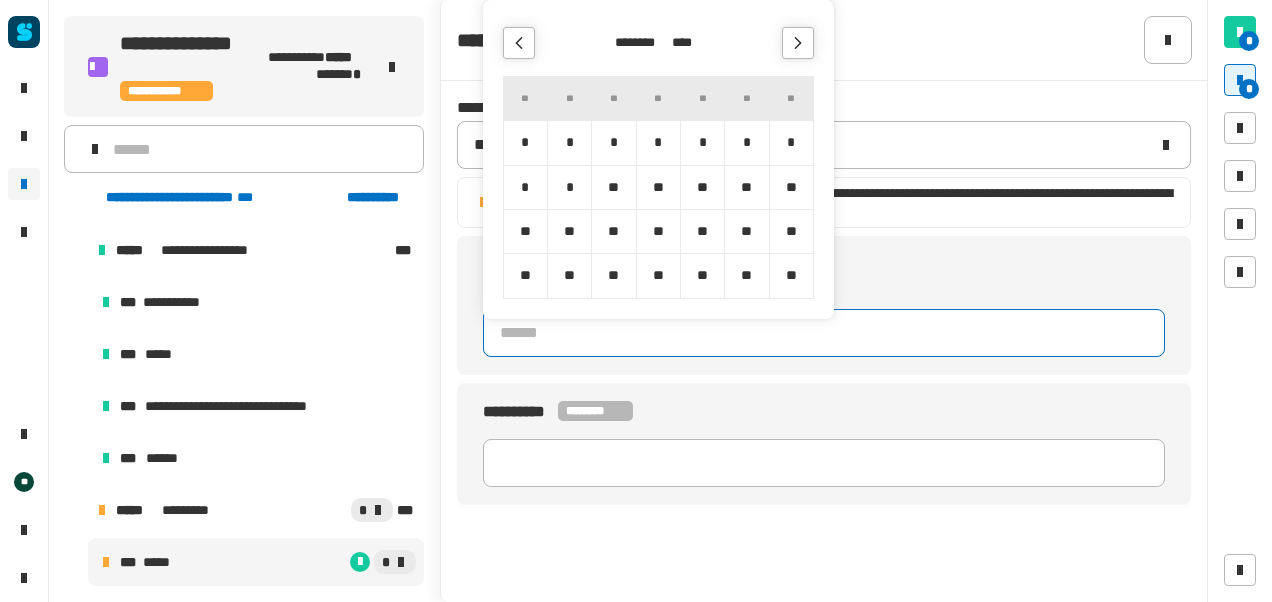 click on "*" at bounding box center (791, 142) 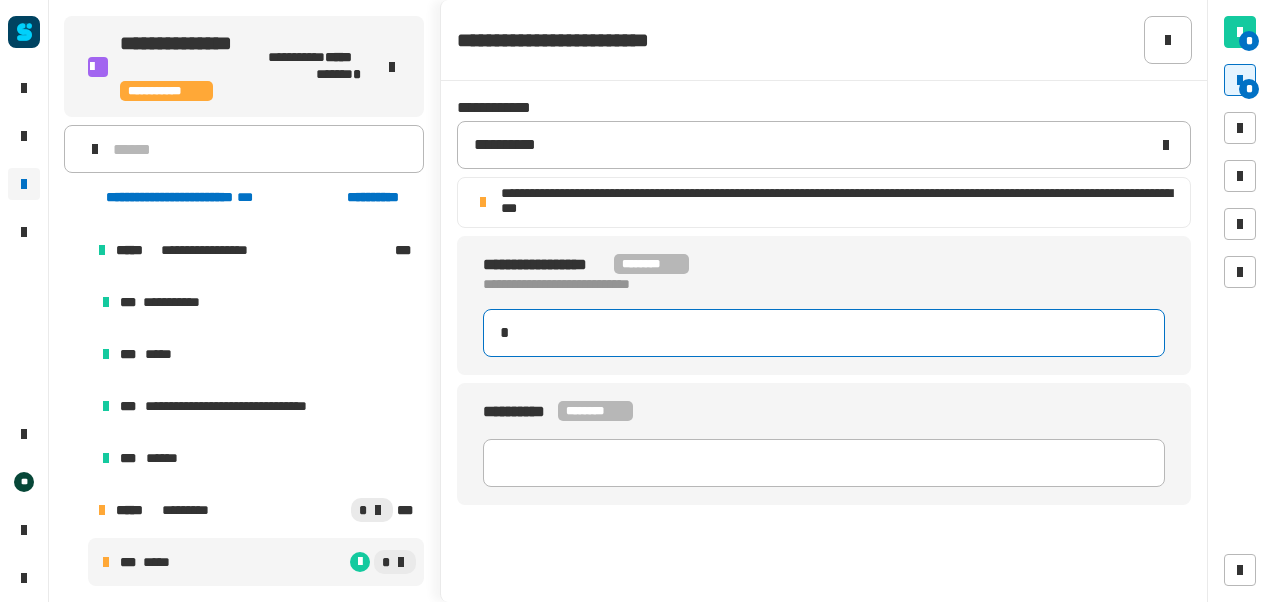type on "**********" 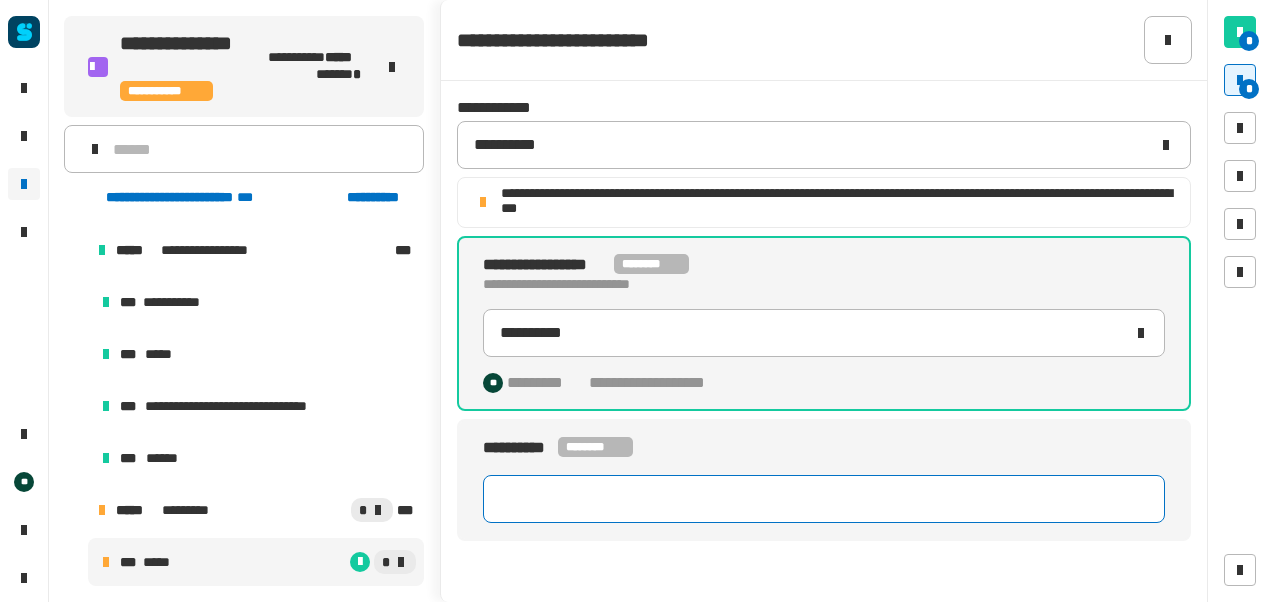 click 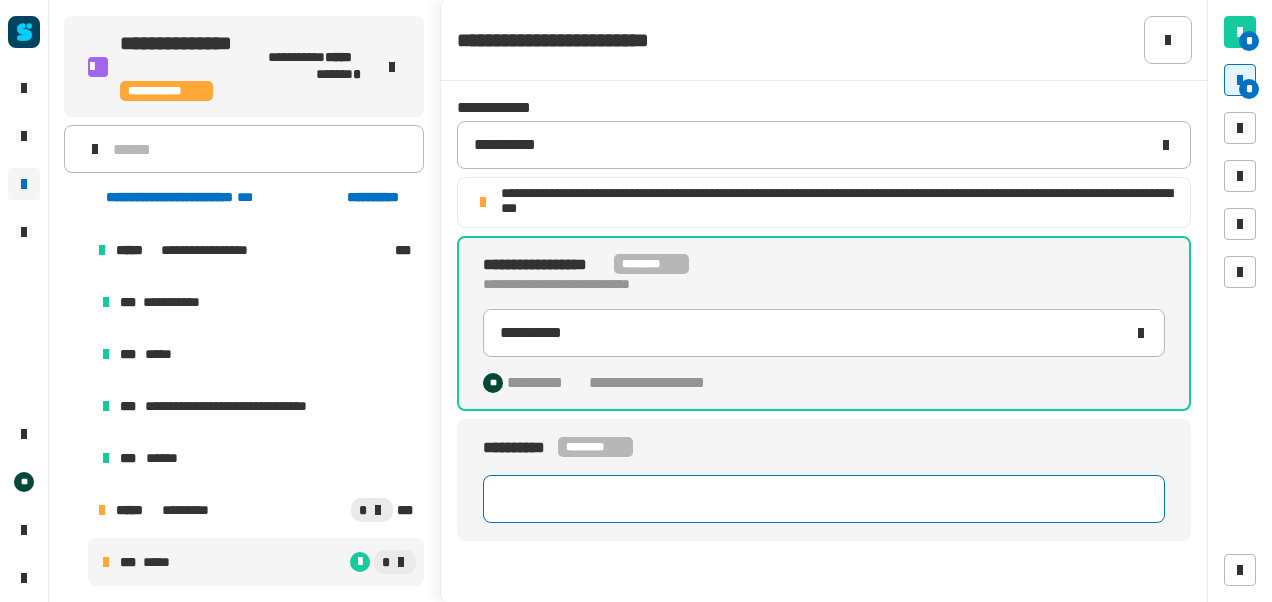 paste on "**********" 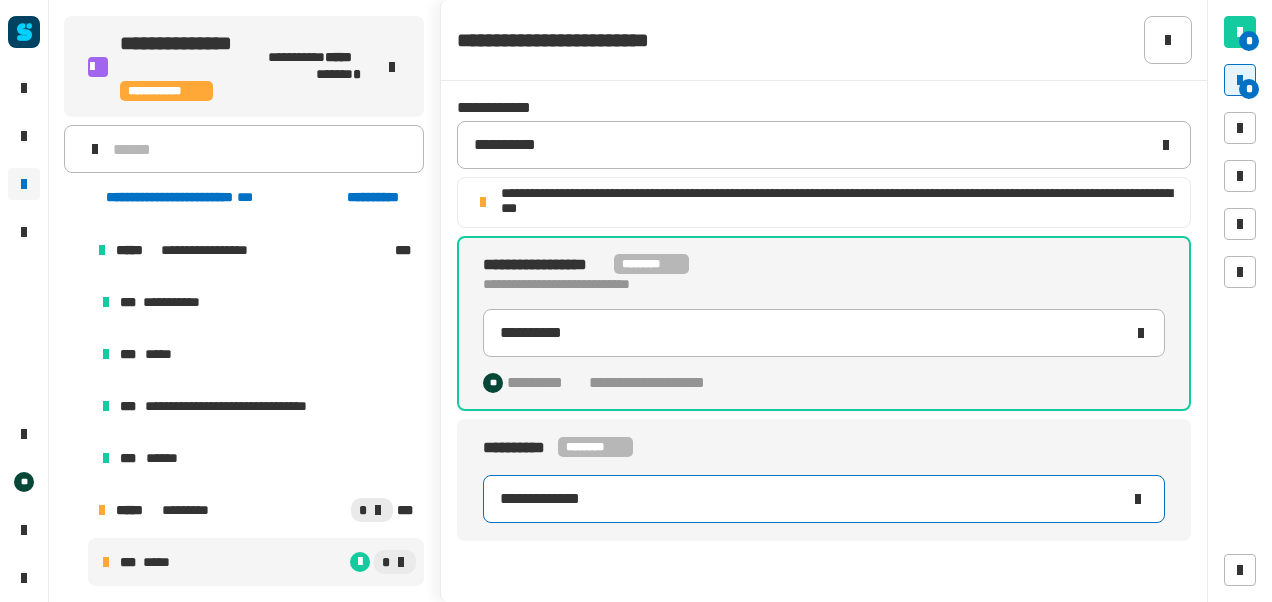 type on "**********" 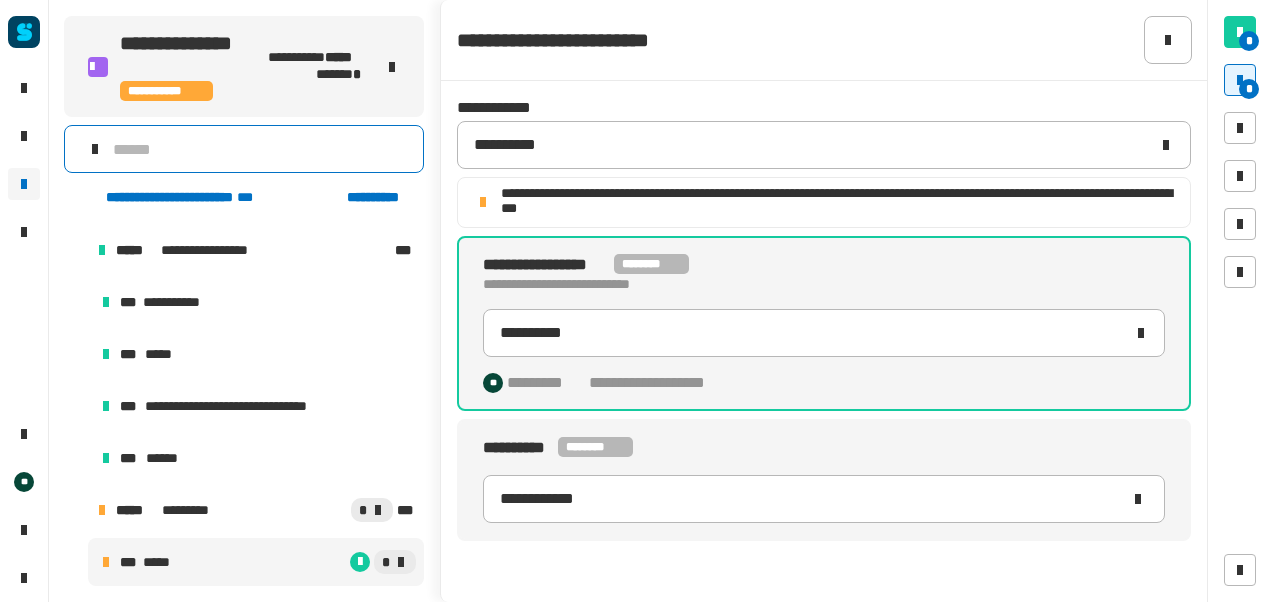 type on "**********" 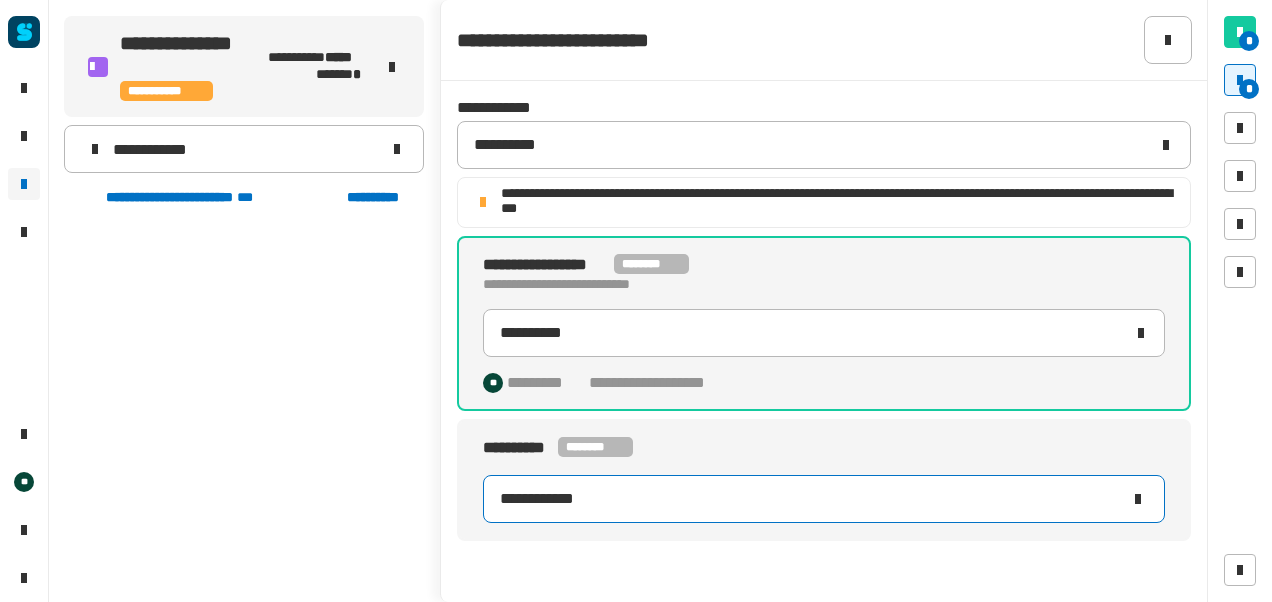 scroll, scrollTop: 0, scrollLeft: 0, axis: both 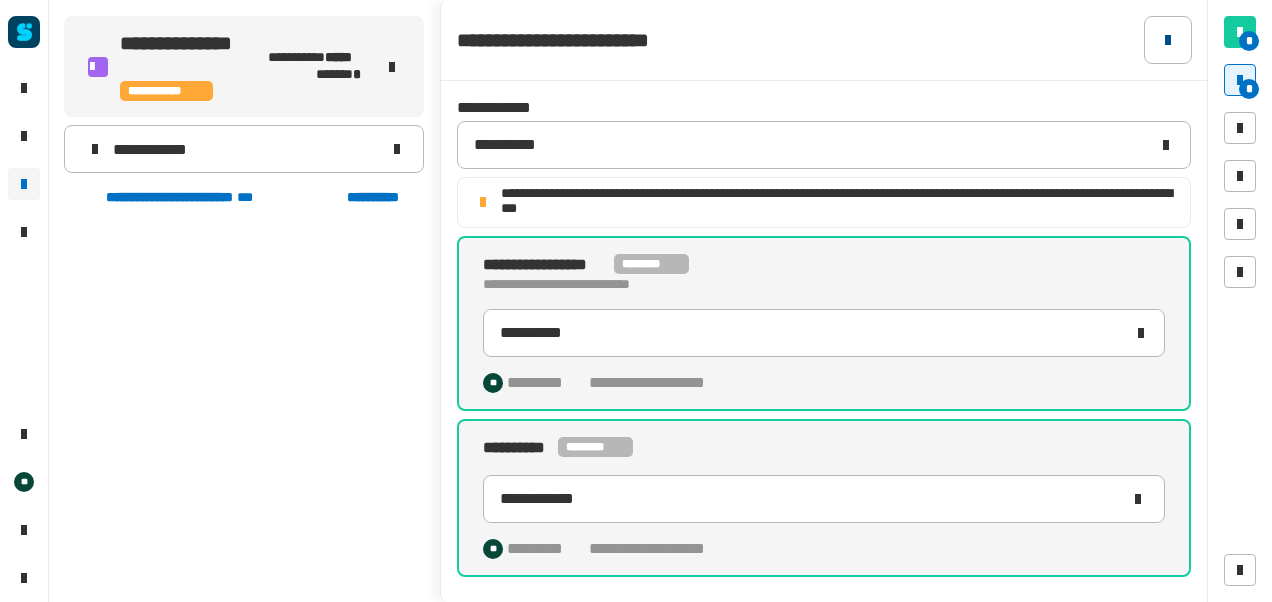 click 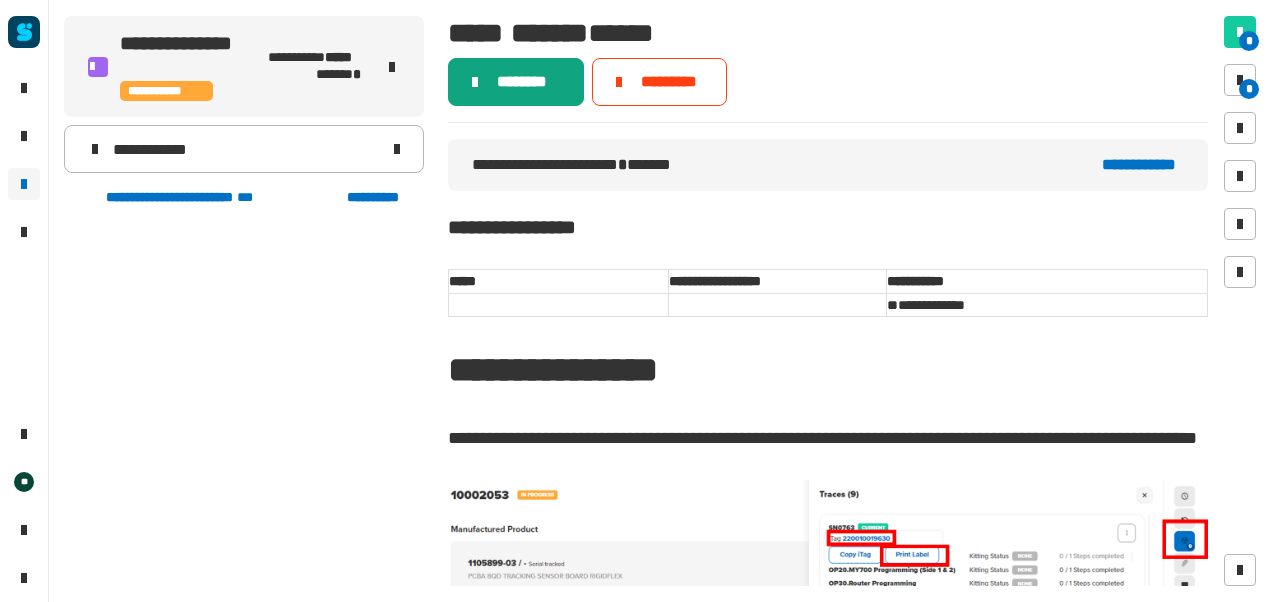 click on "********" 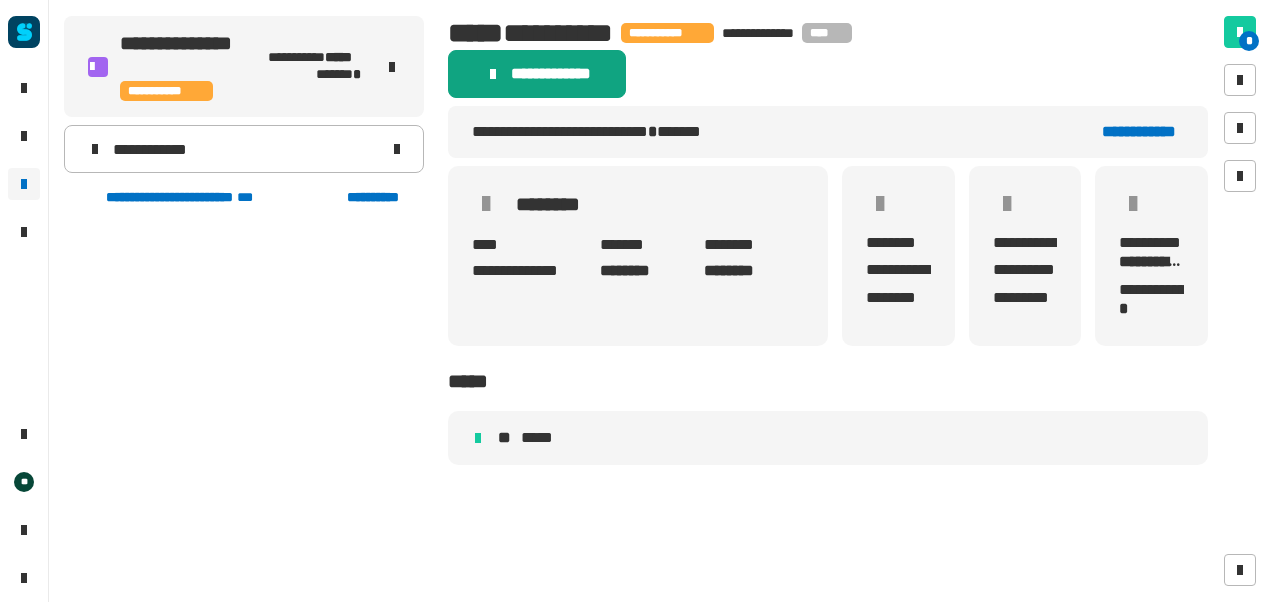 click on "******** ****" 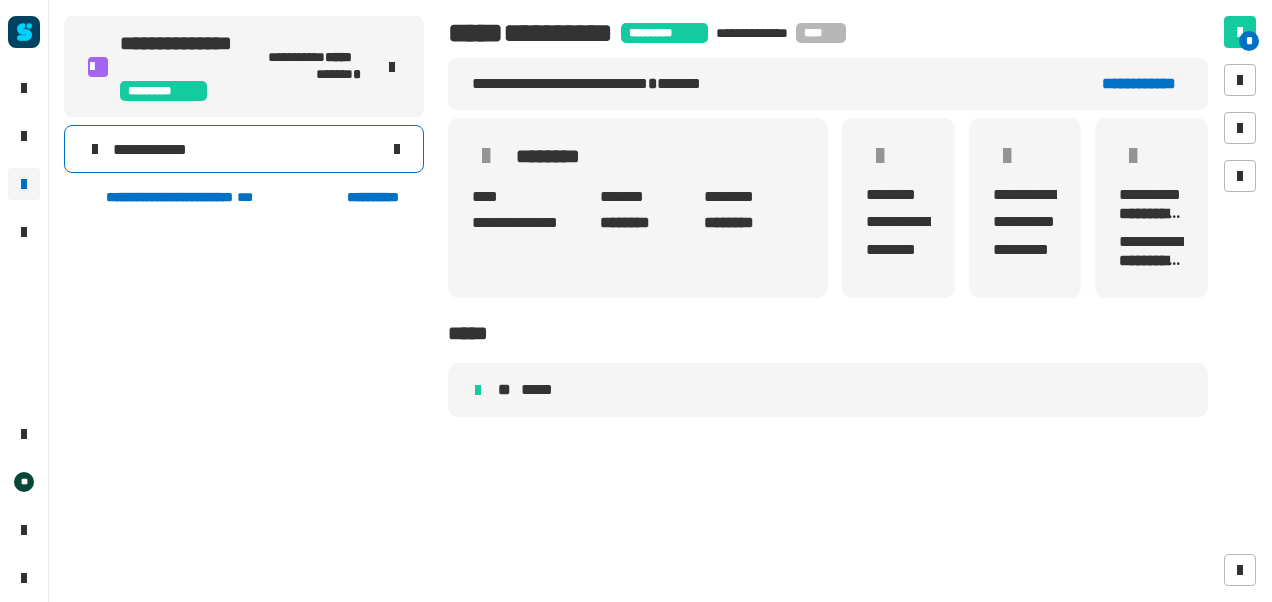 click 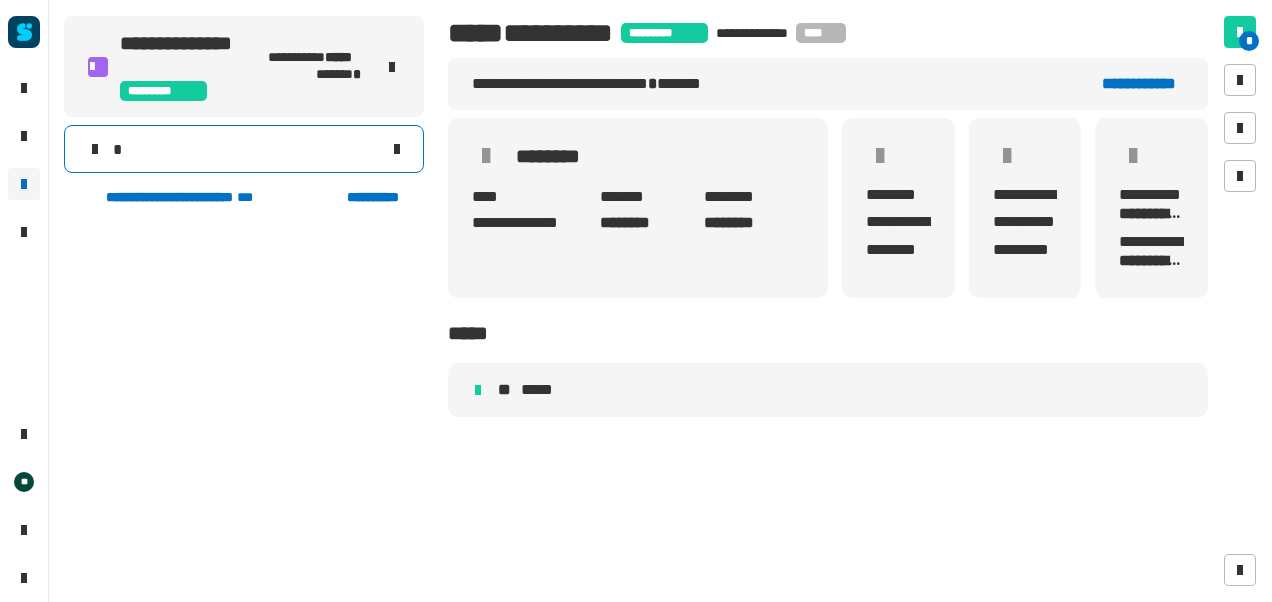 type 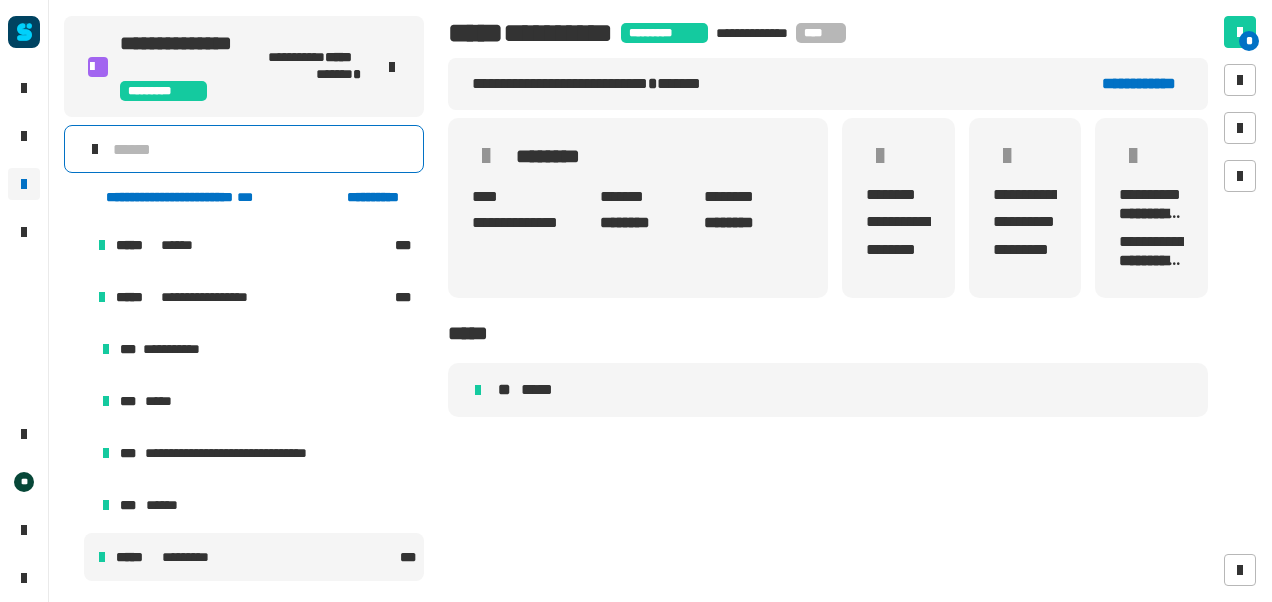 scroll, scrollTop: 47, scrollLeft: 0, axis: vertical 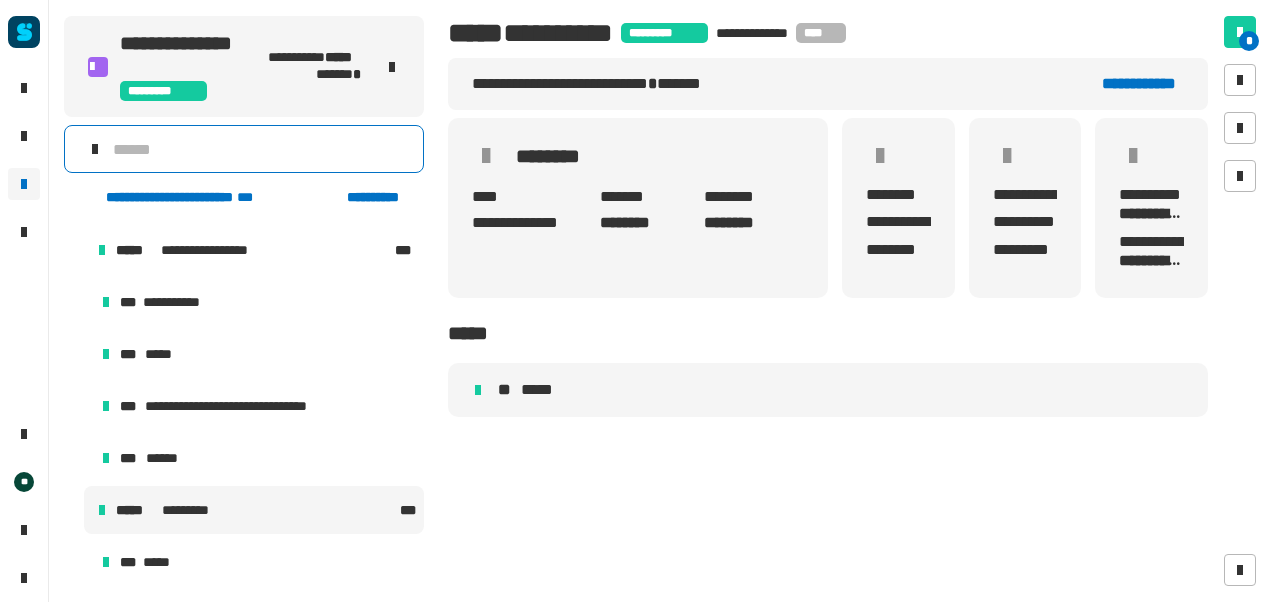 click at bounding box center [74, 510] 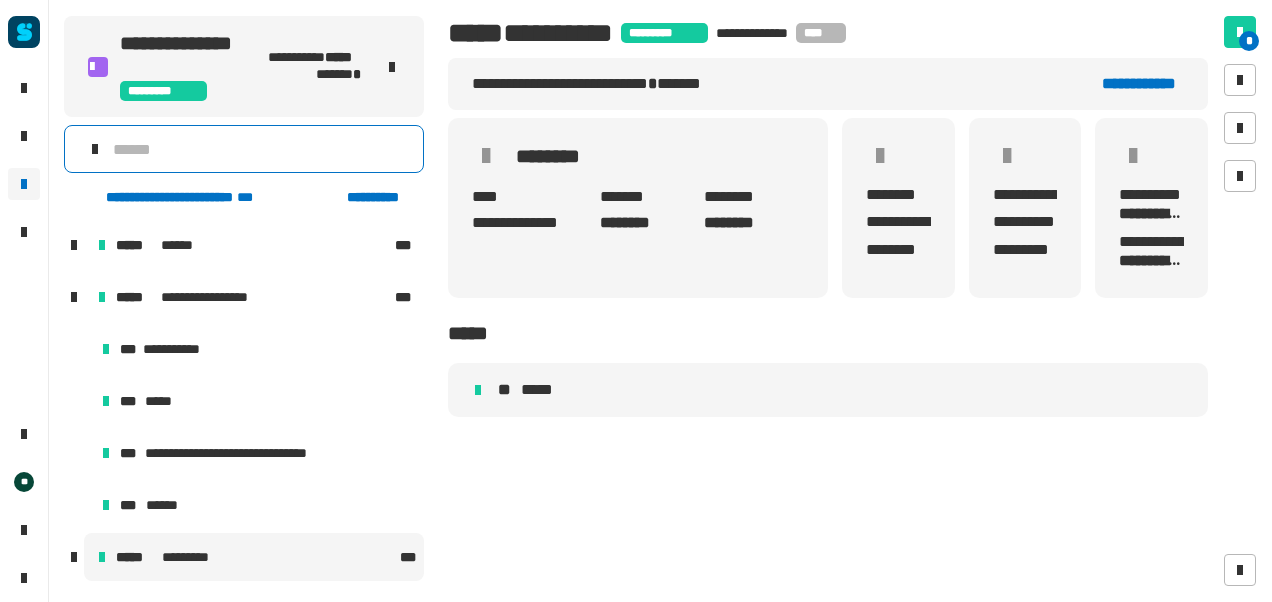 scroll, scrollTop: 0, scrollLeft: 0, axis: both 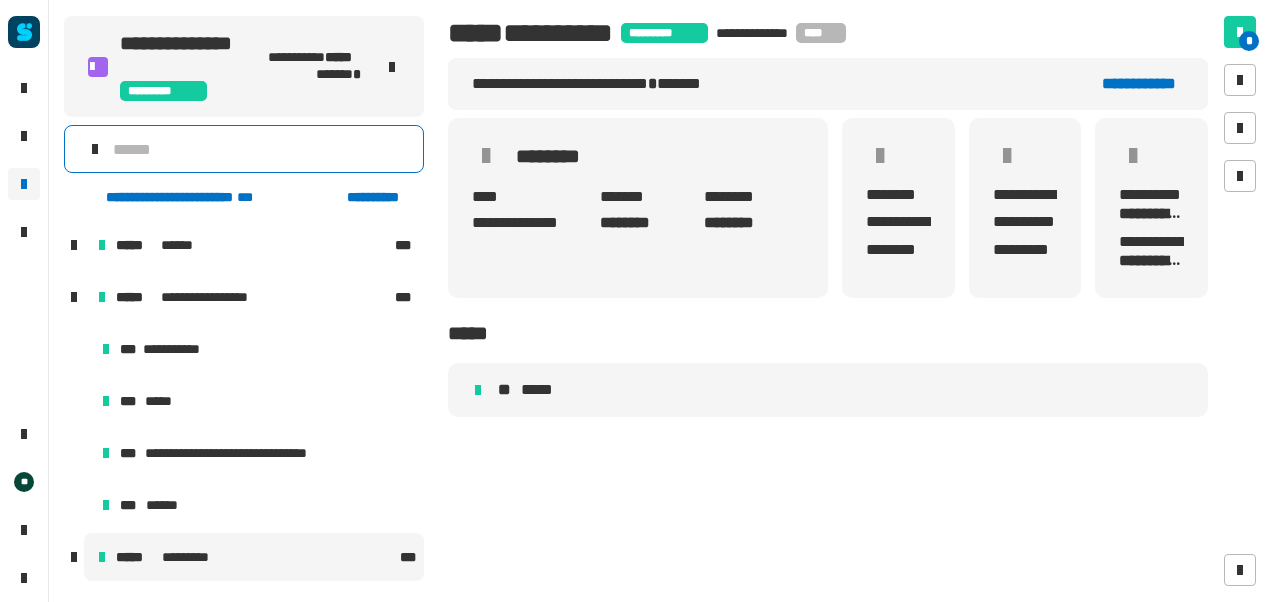 click at bounding box center [74, 297] 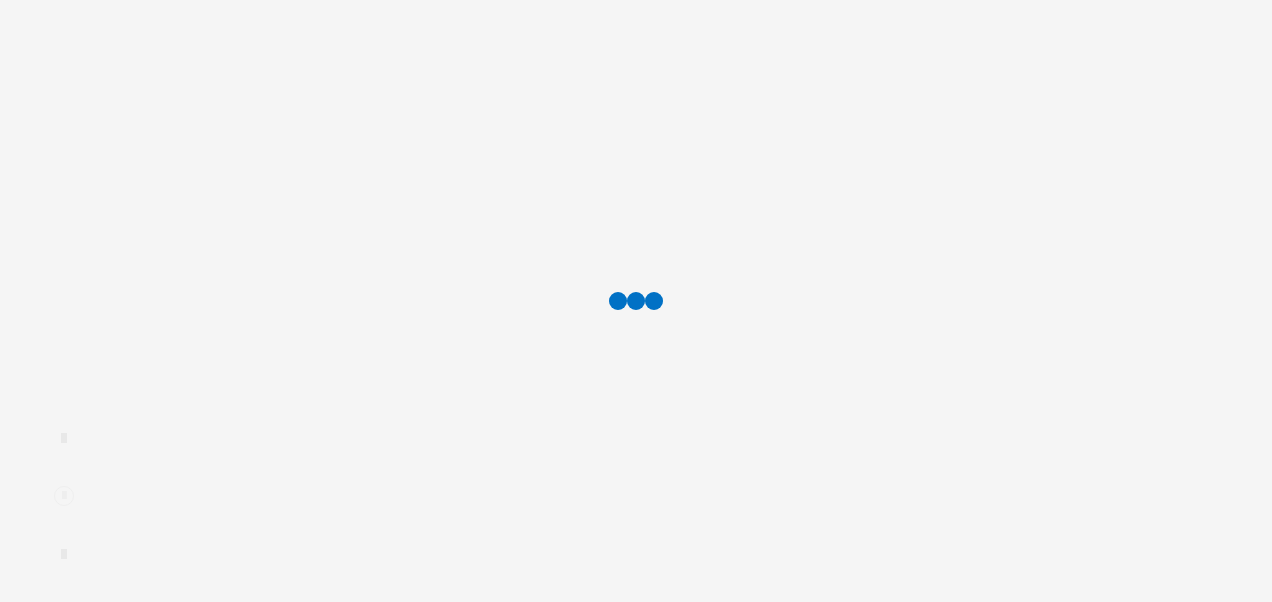 scroll, scrollTop: 0, scrollLeft: 0, axis: both 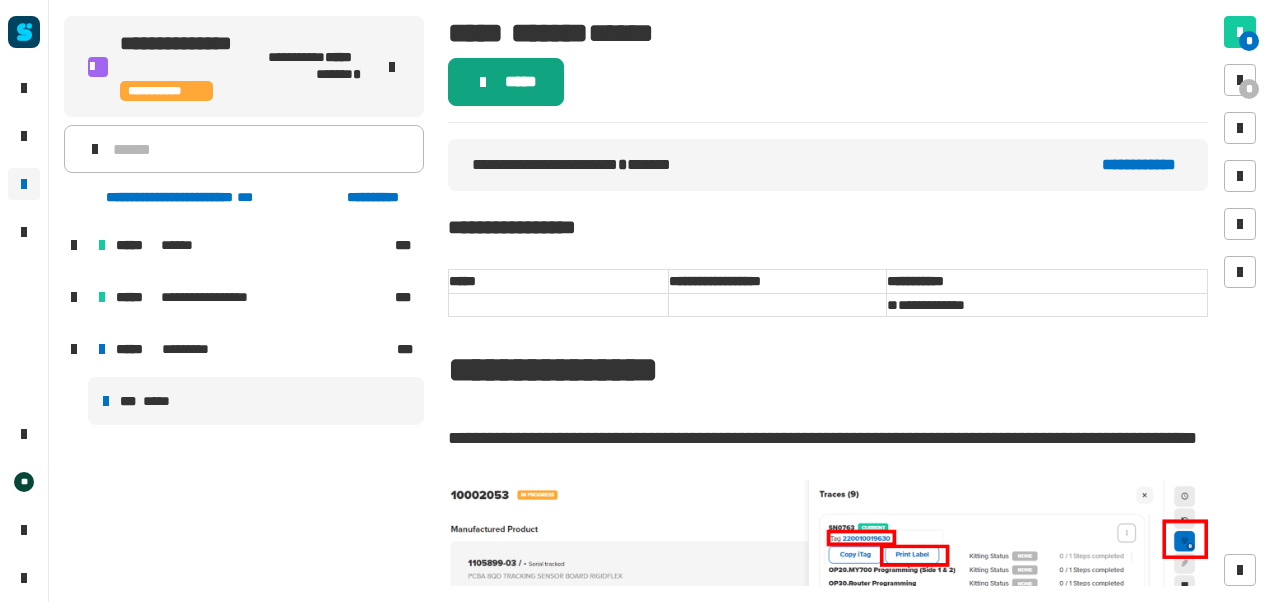 click on "*****" 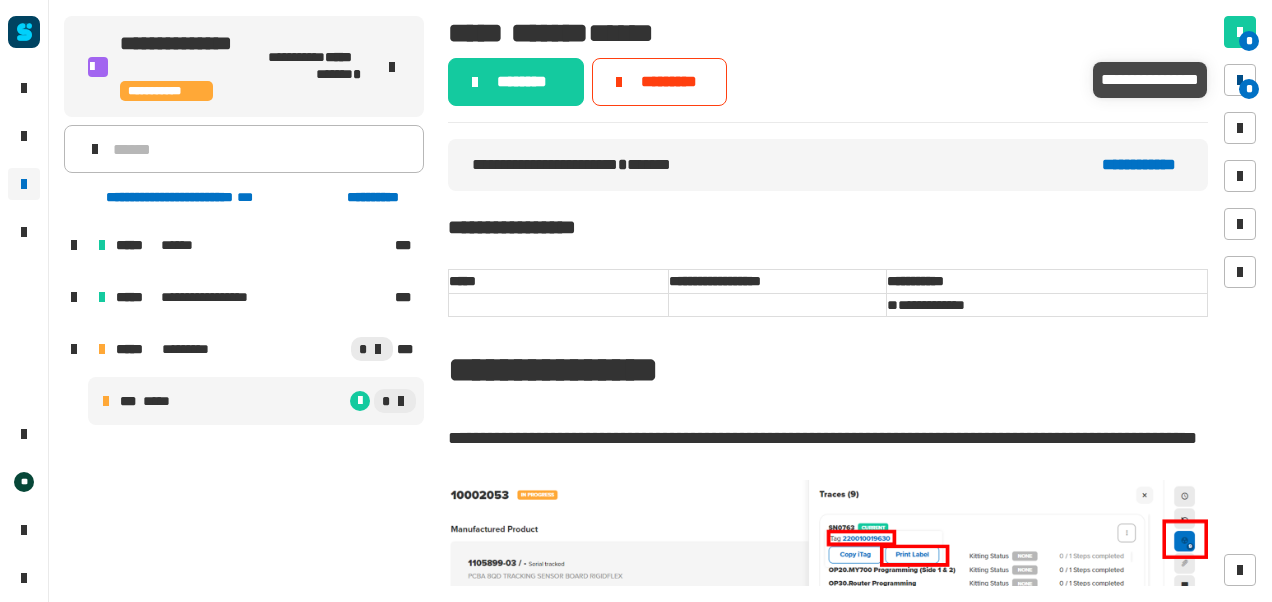 click at bounding box center (1240, 80) 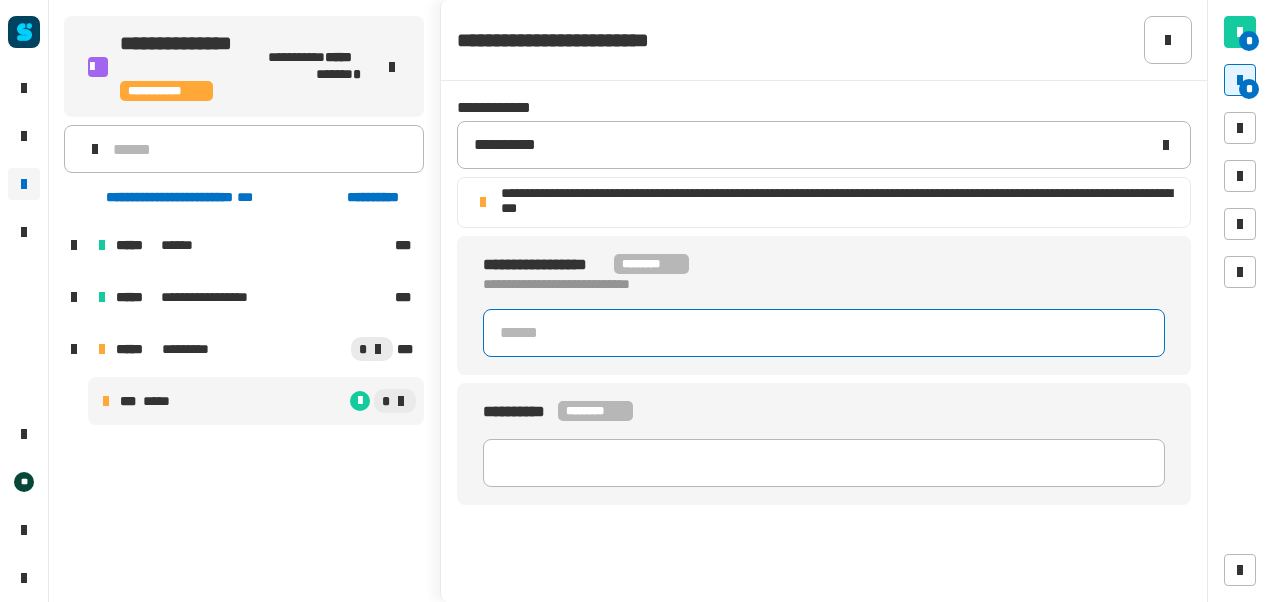 click 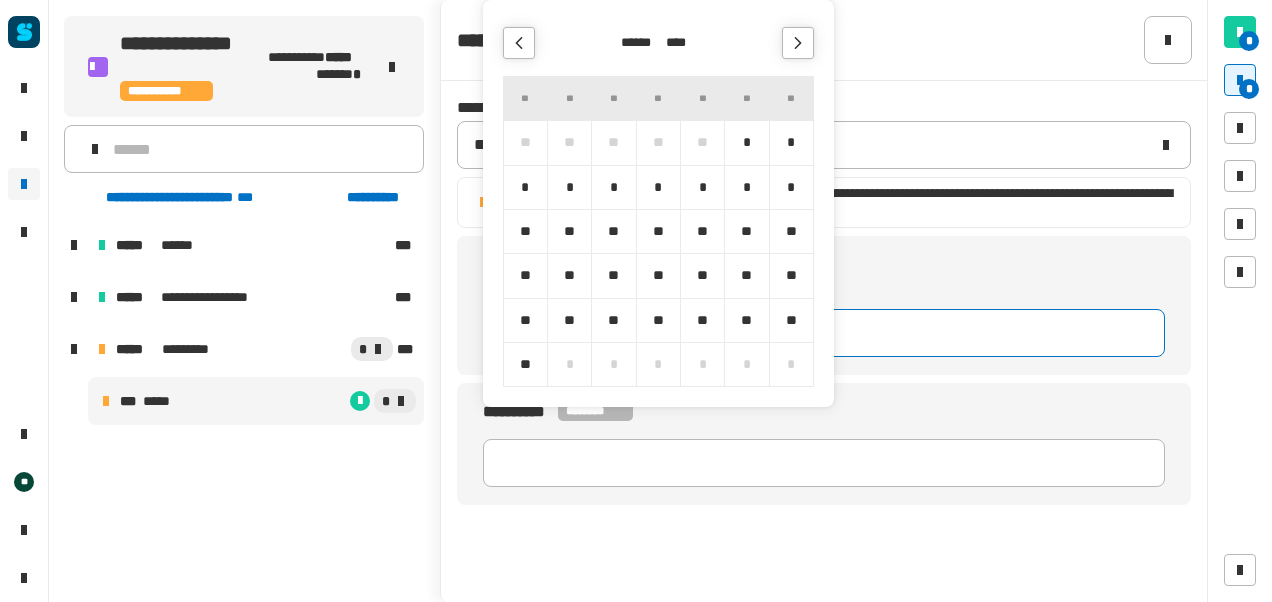 click at bounding box center (798, 43) 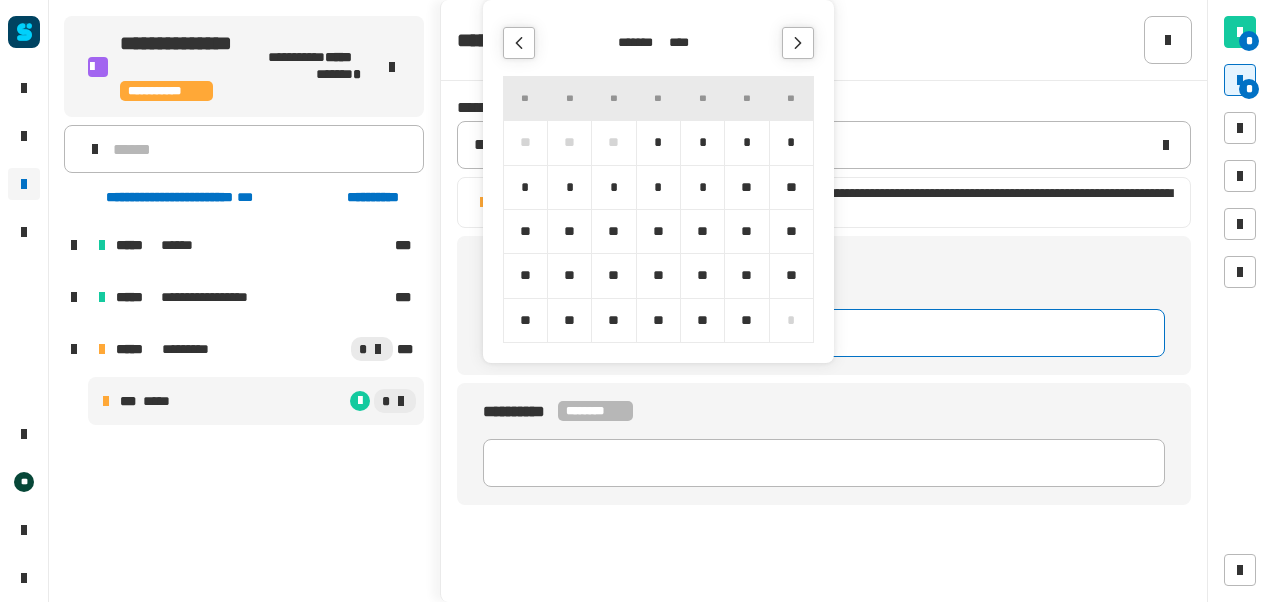 click at bounding box center [798, 43] 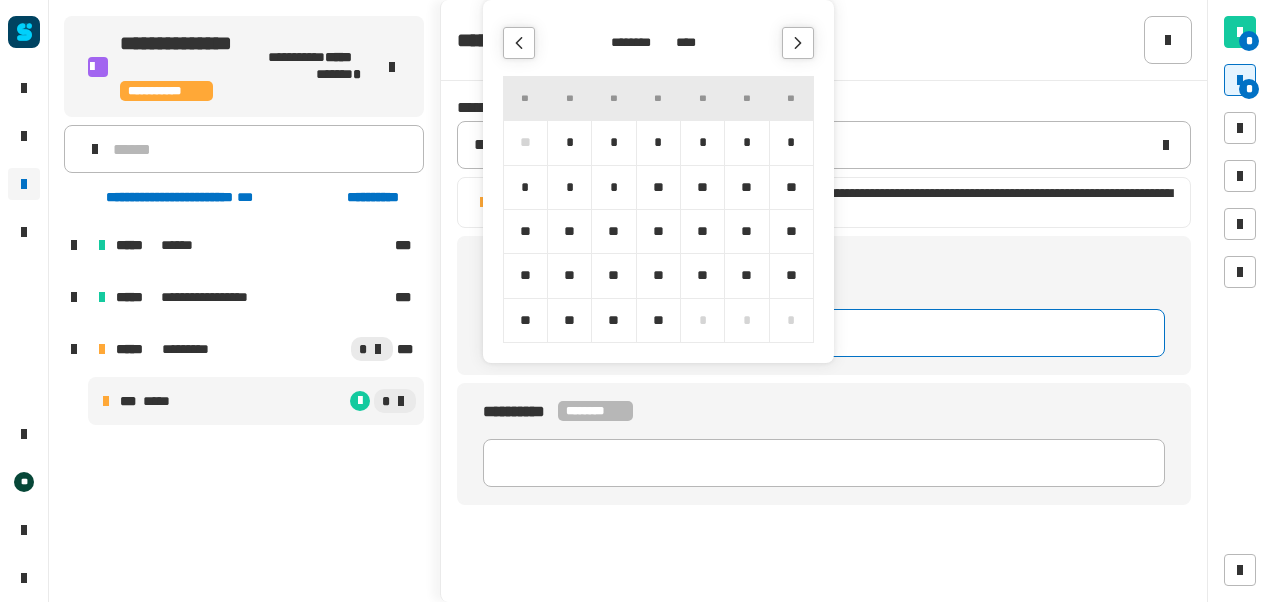 click at bounding box center [798, 43] 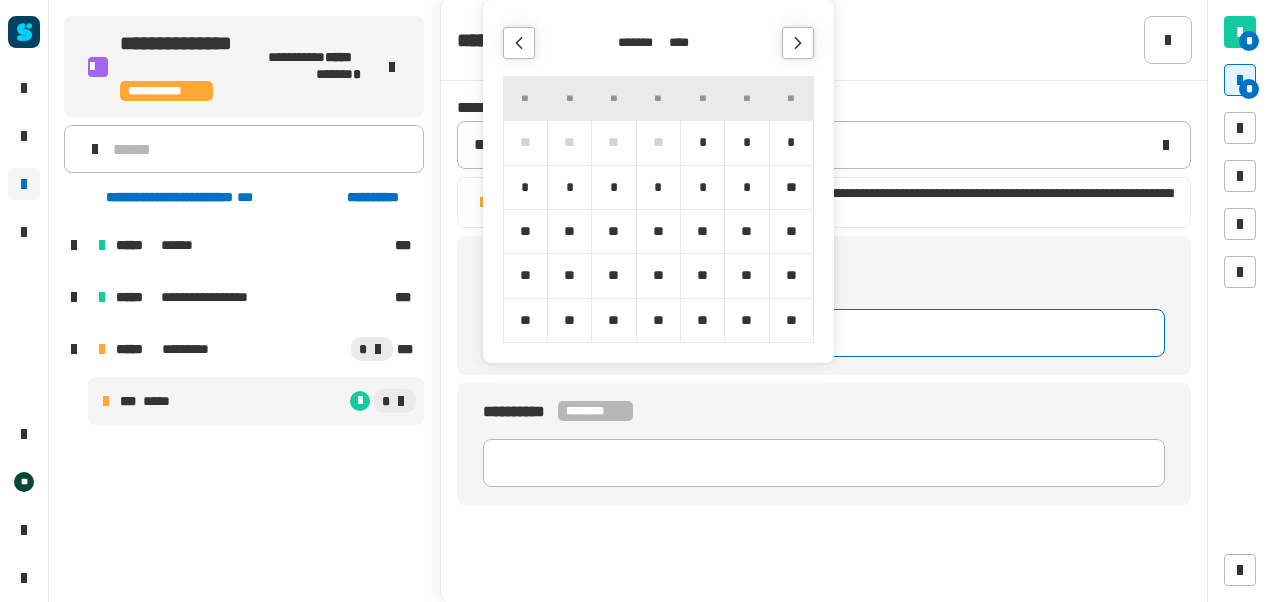 click at bounding box center [798, 43] 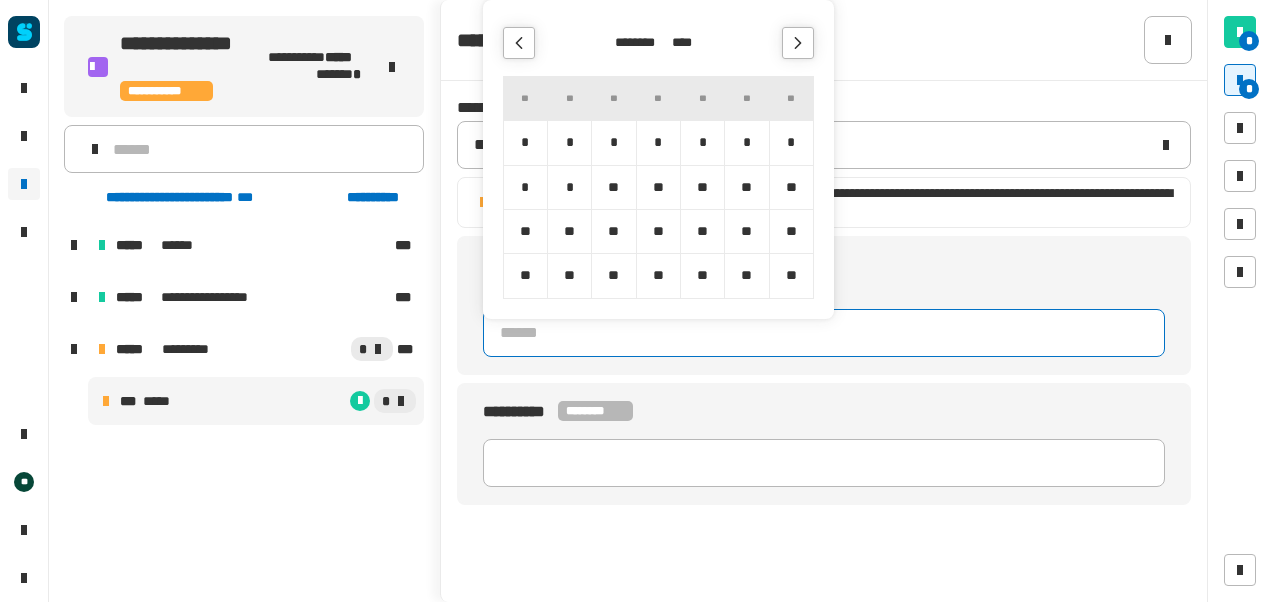 click on "*" at bounding box center [791, 142] 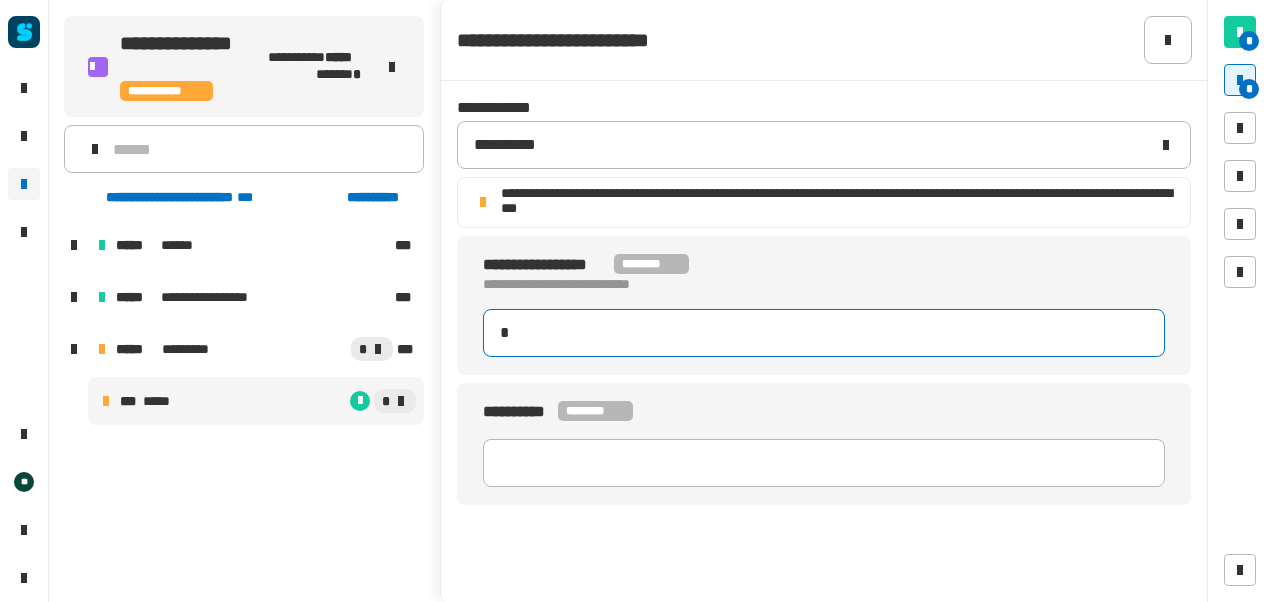 type on "**********" 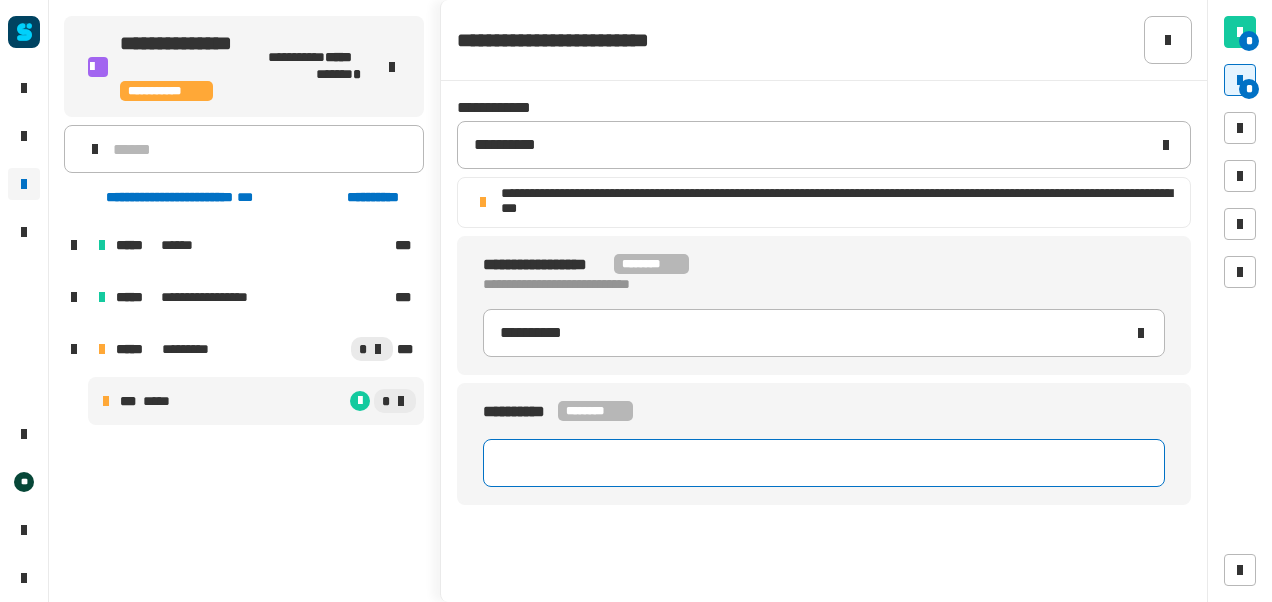 click 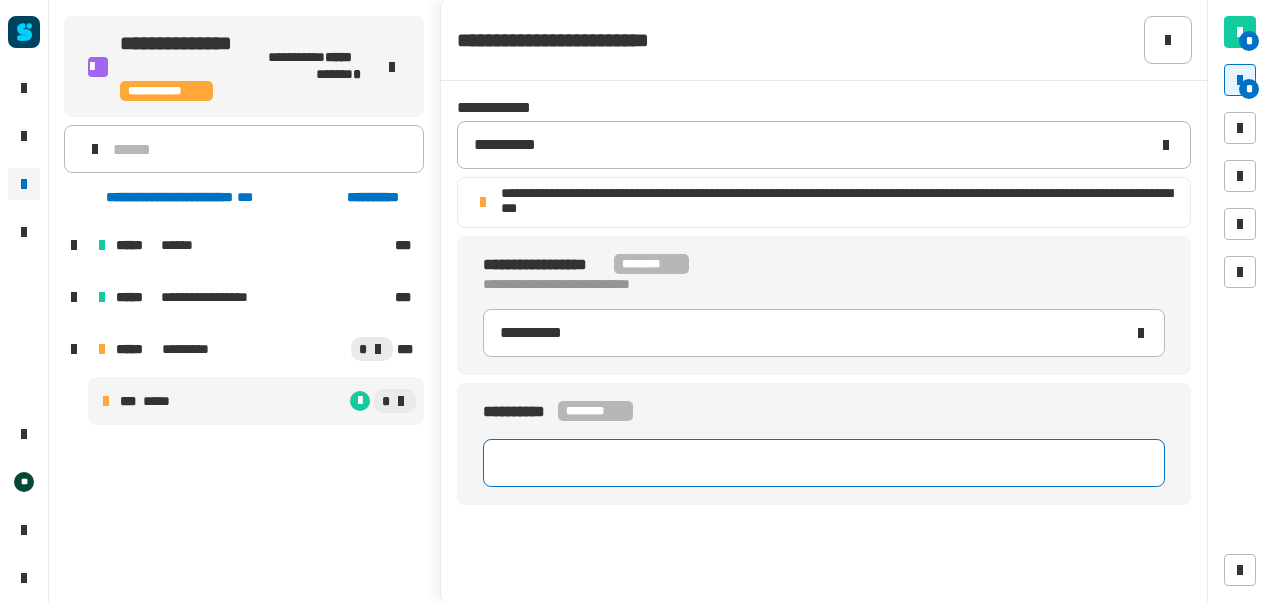 type on "**********" 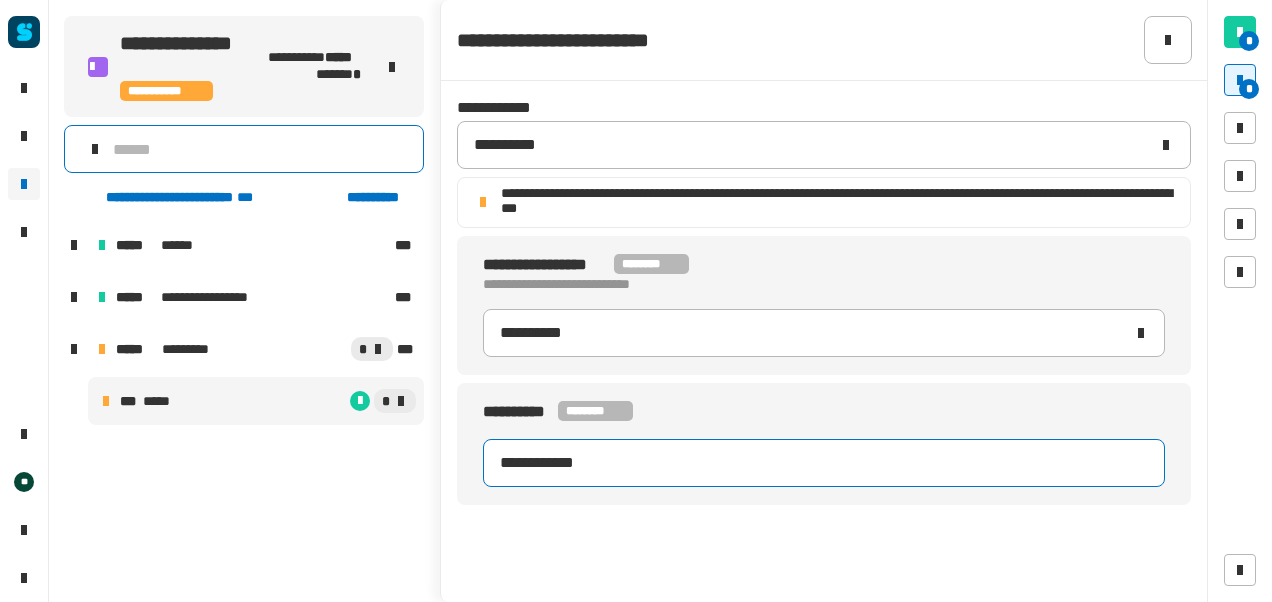 type on "**********" 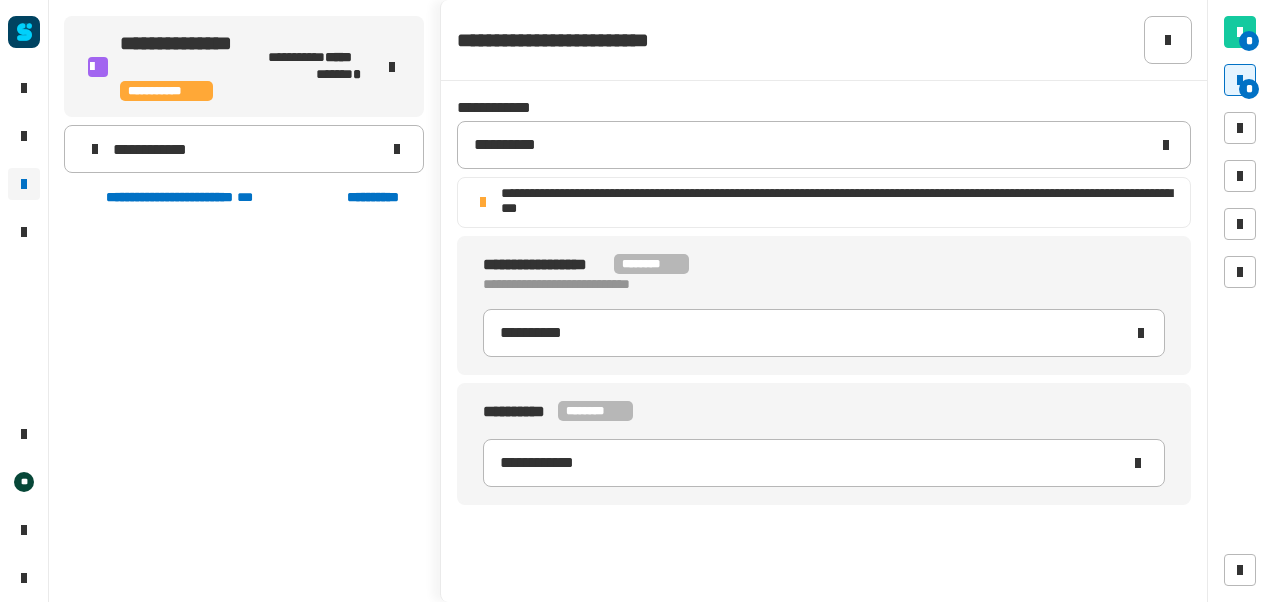 click on "**********" 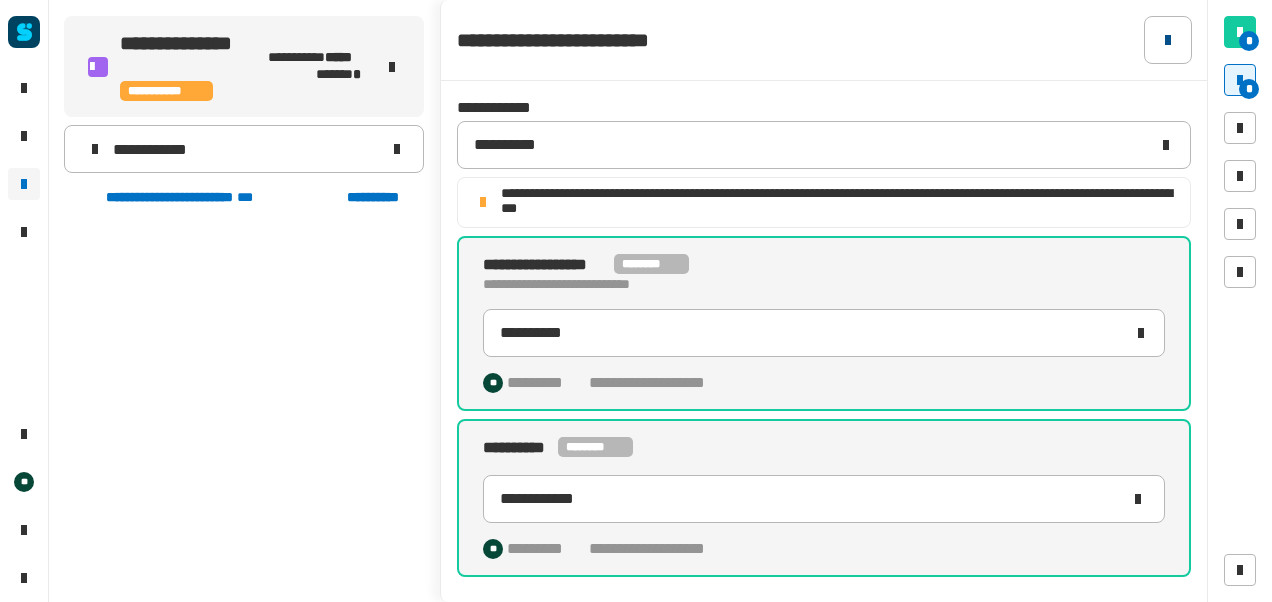 click 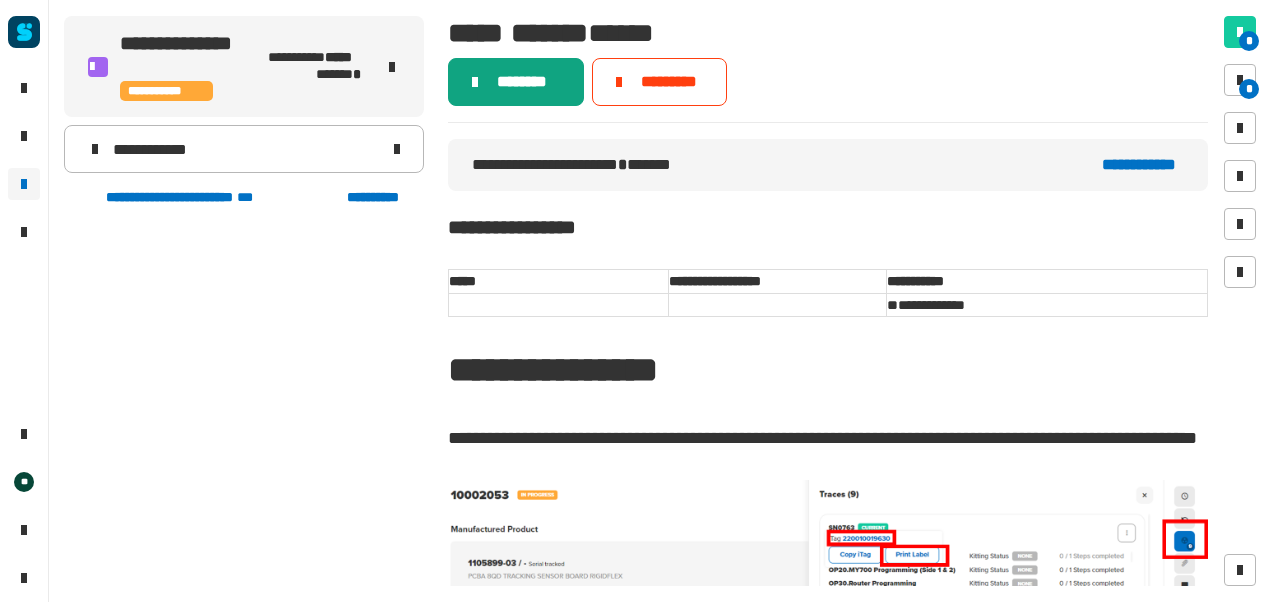 click on "********" 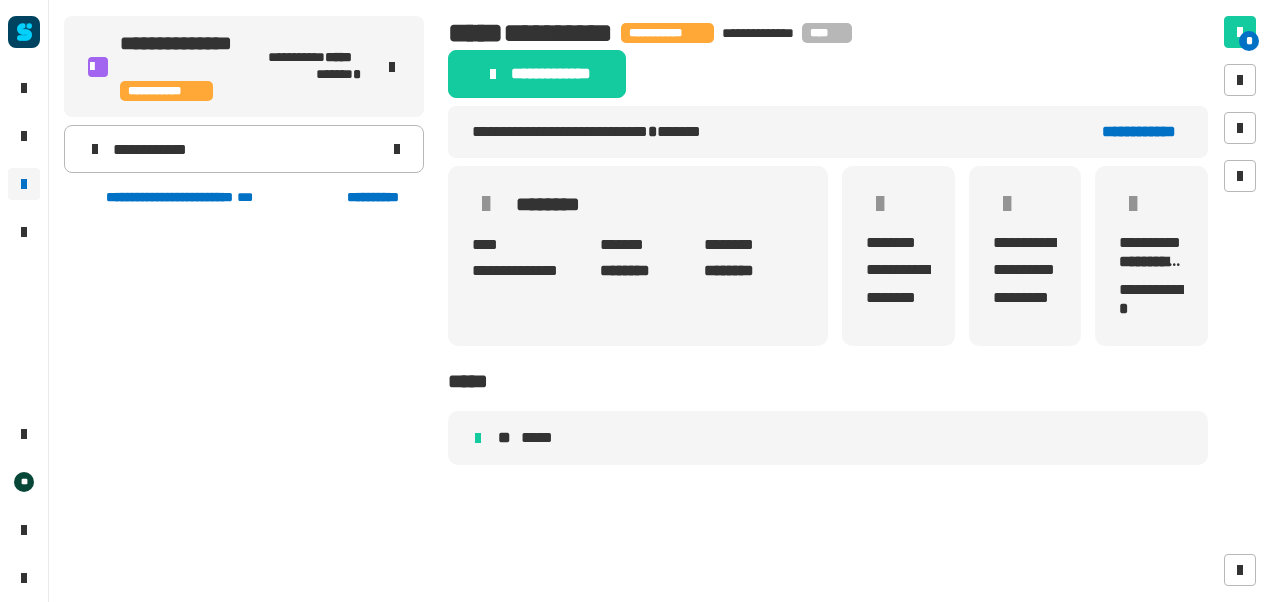 click on "******** ****" 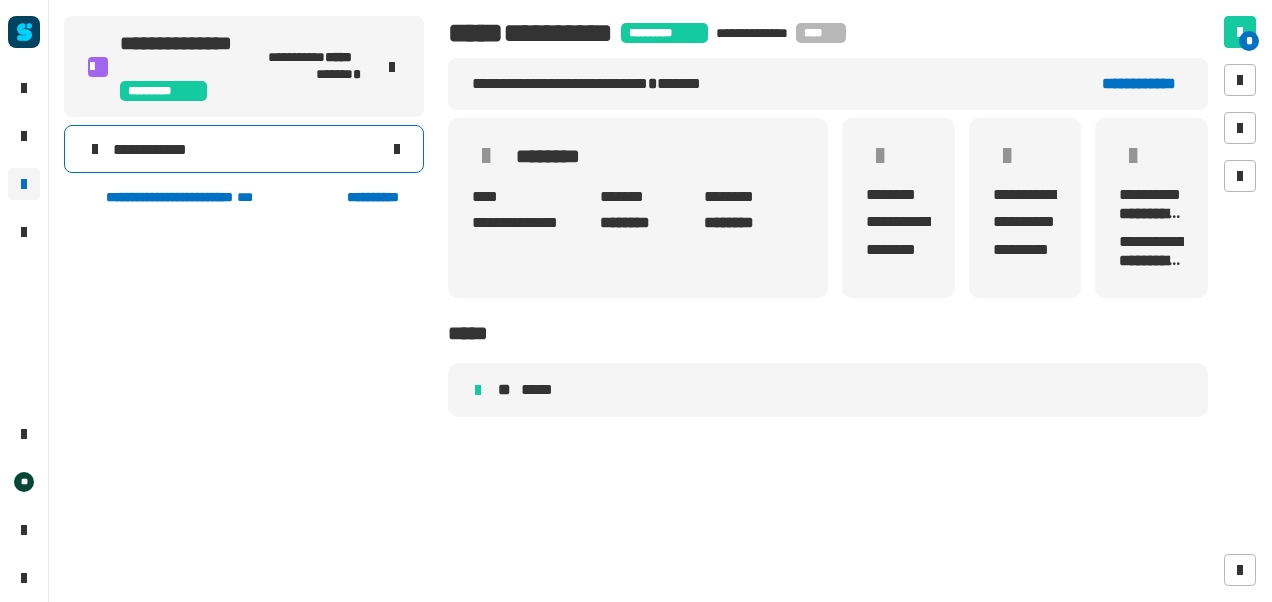 click 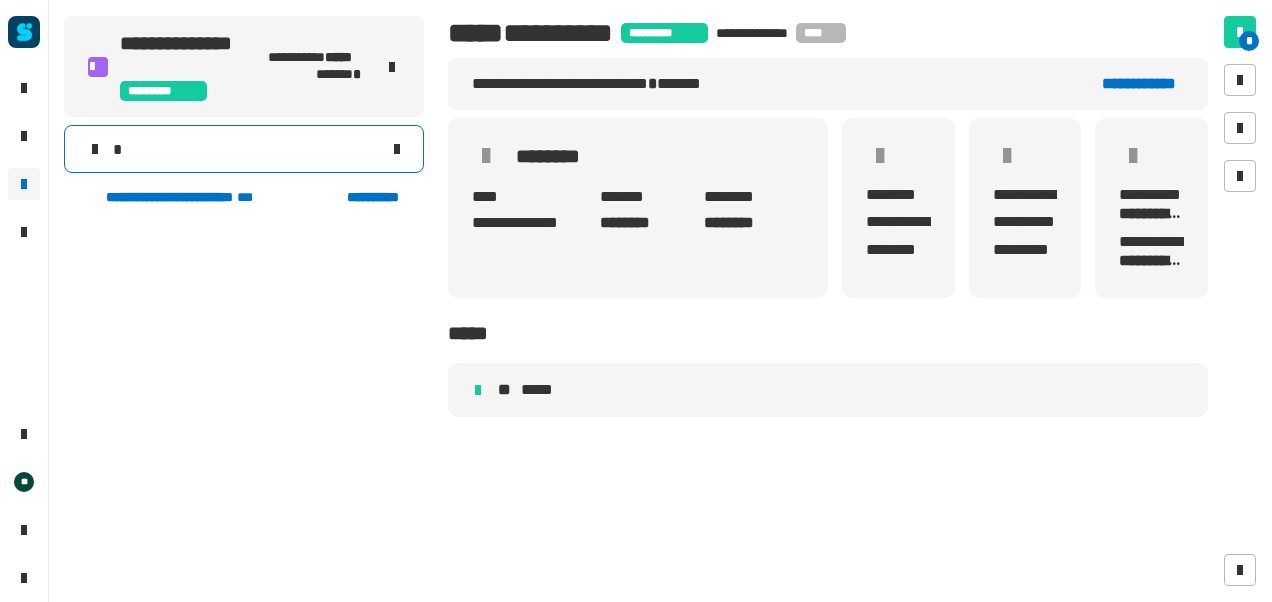 type 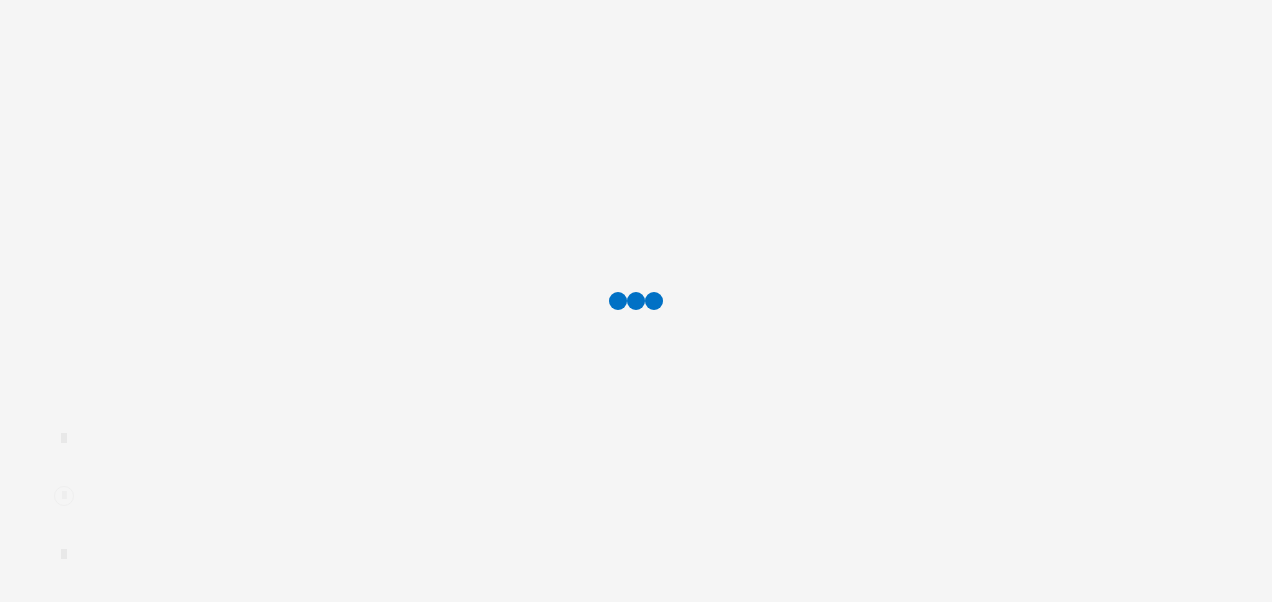 scroll, scrollTop: 0, scrollLeft: 0, axis: both 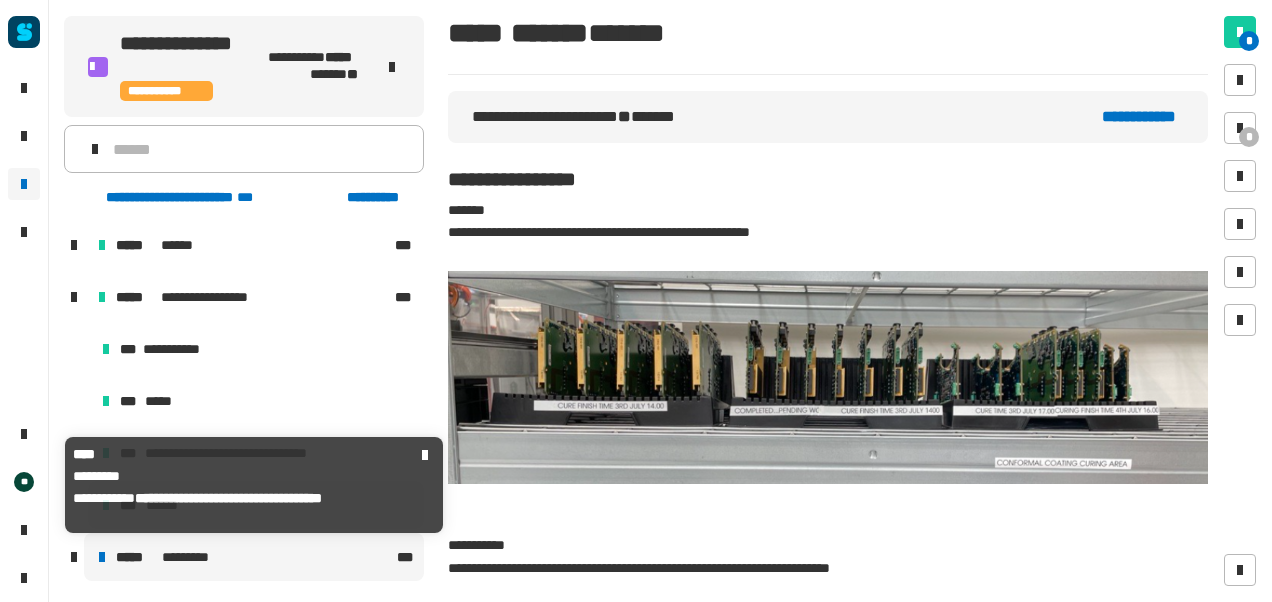 click on "***** *********" at bounding box center [254, 557] 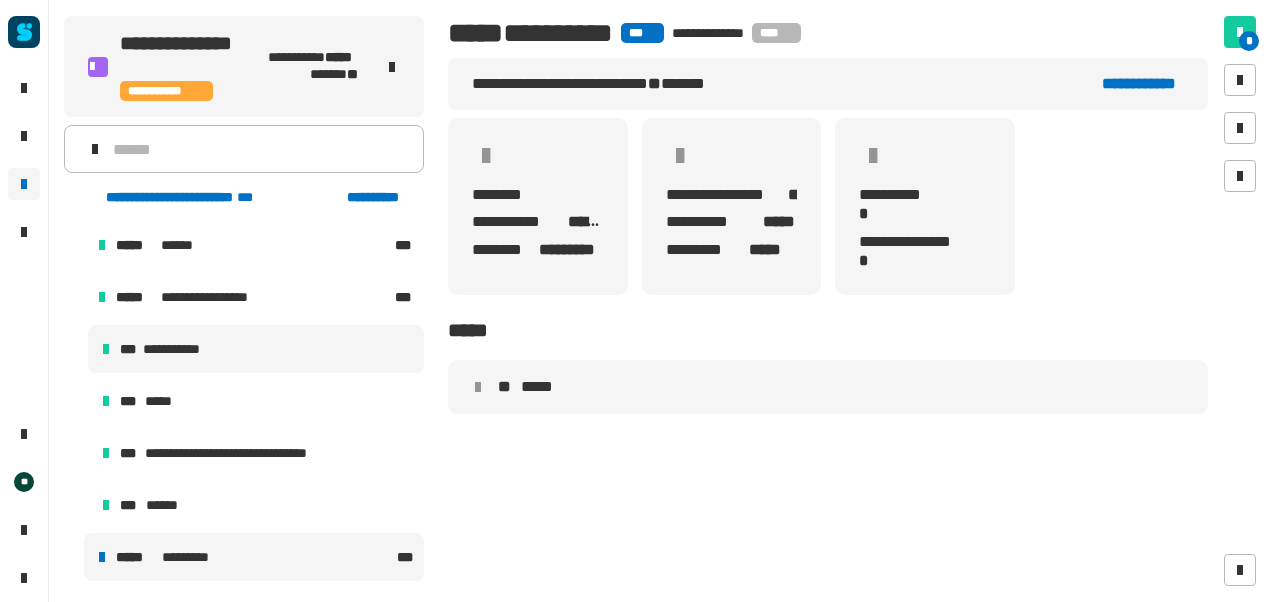 scroll, scrollTop: 47, scrollLeft: 0, axis: vertical 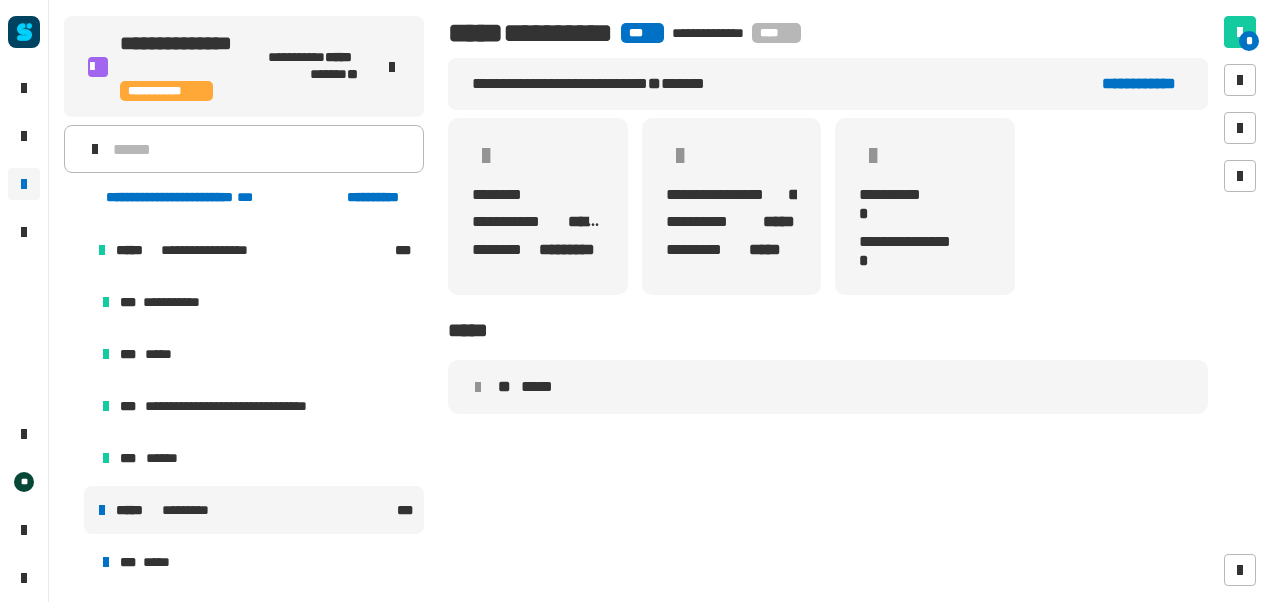 click at bounding box center [74, 250] 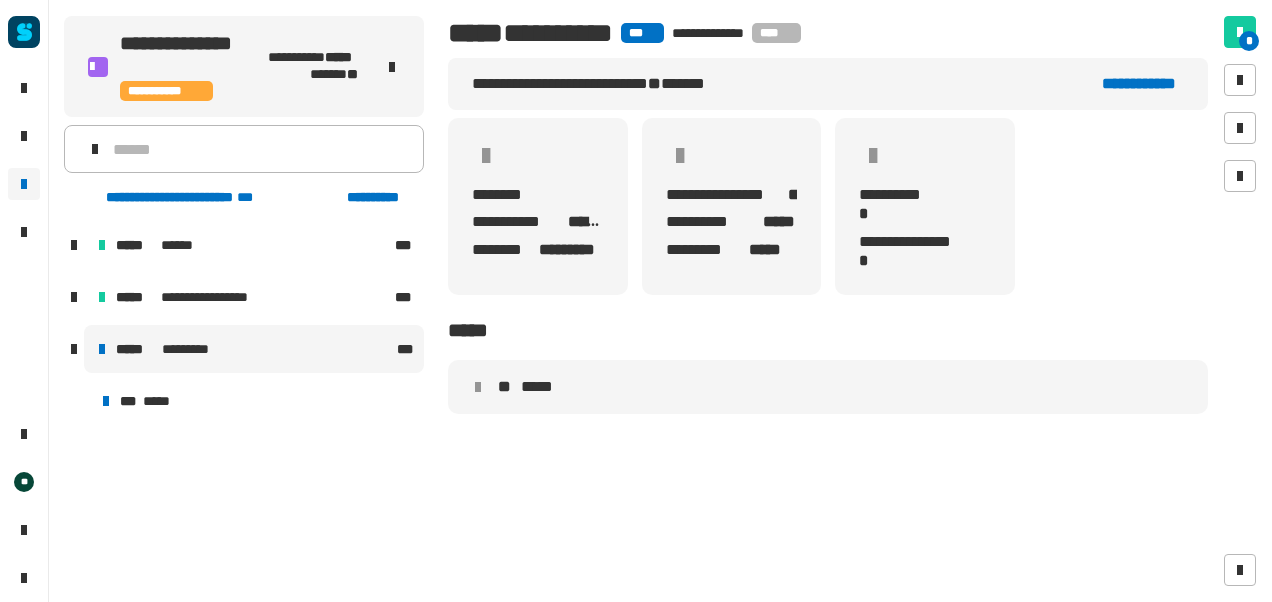 scroll, scrollTop: 0, scrollLeft: 0, axis: both 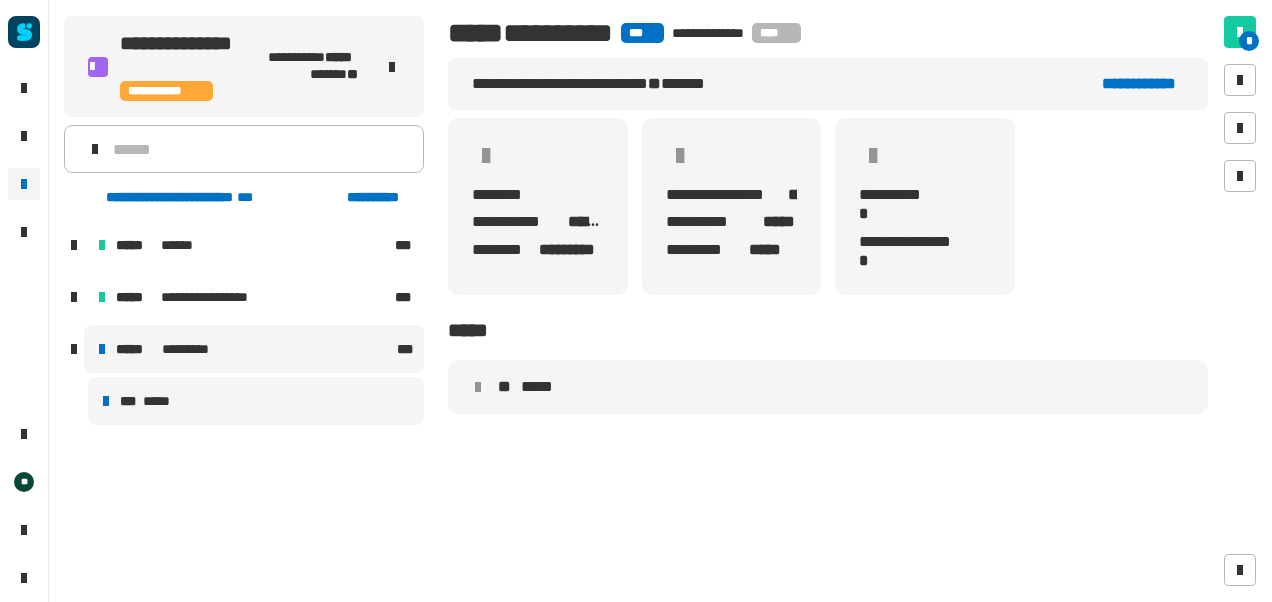 click on "*** *****" at bounding box center (256, 401) 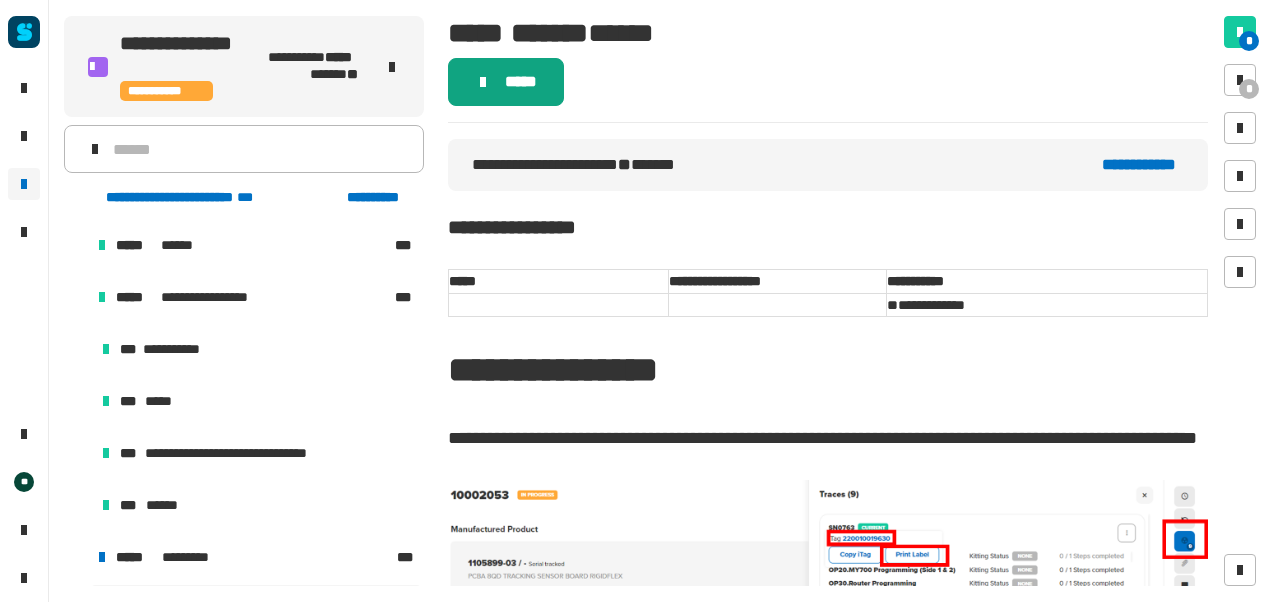 click on "*****" 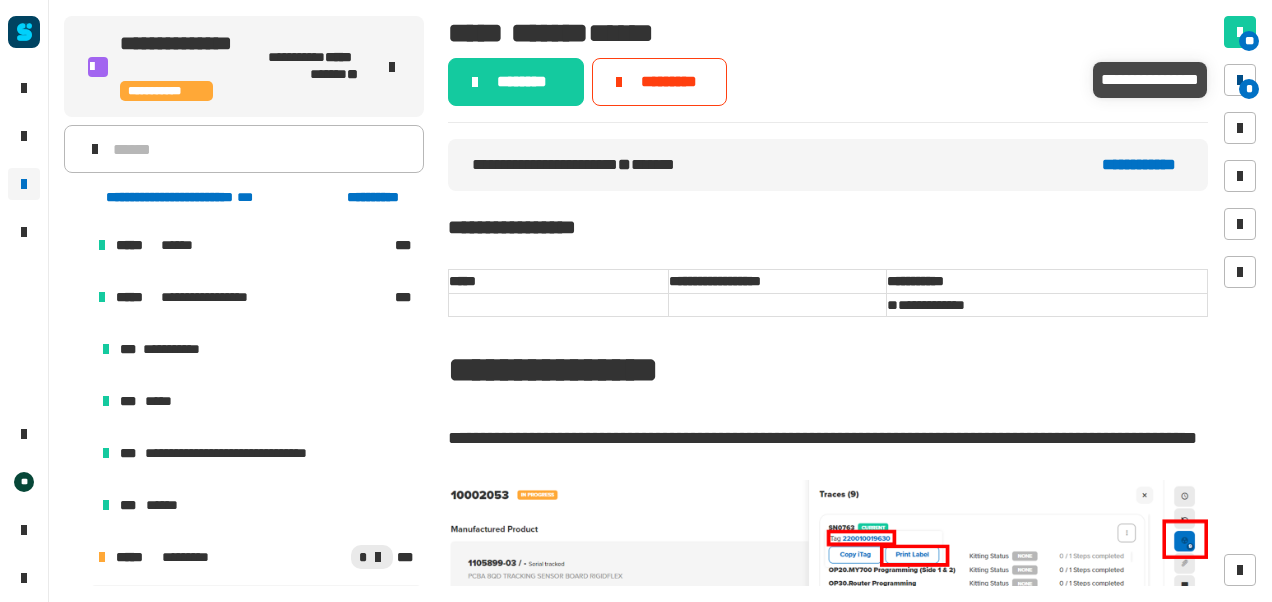 click at bounding box center (1240, 80) 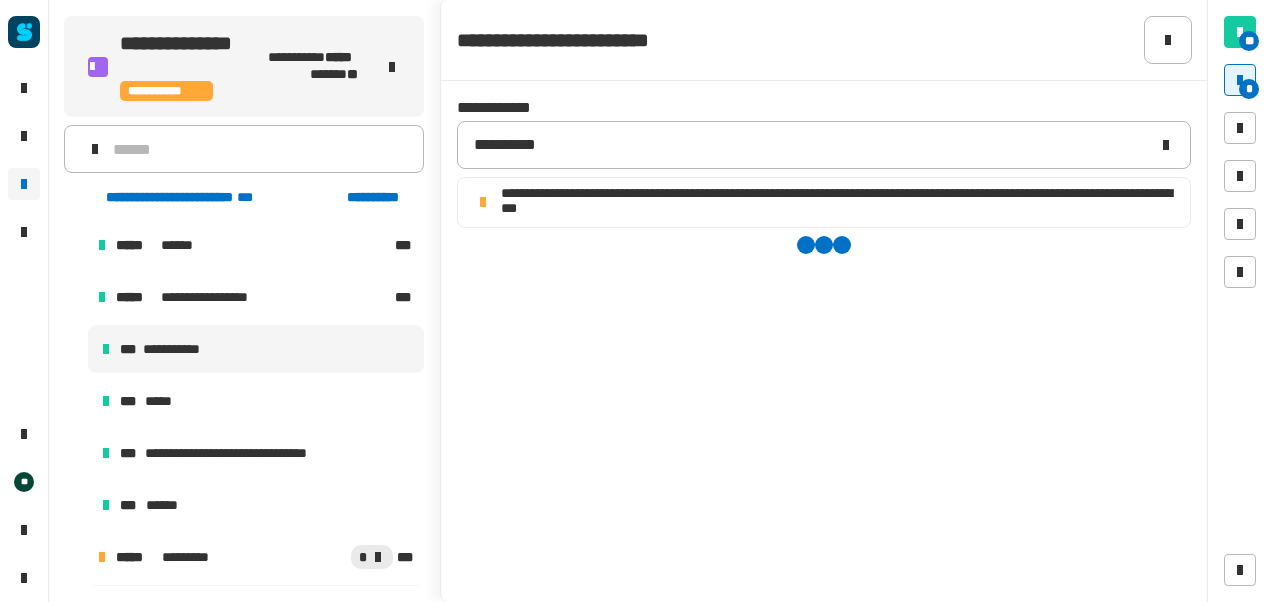 scroll, scrollTop: 47, scrollLeft: 0, axis: vertical 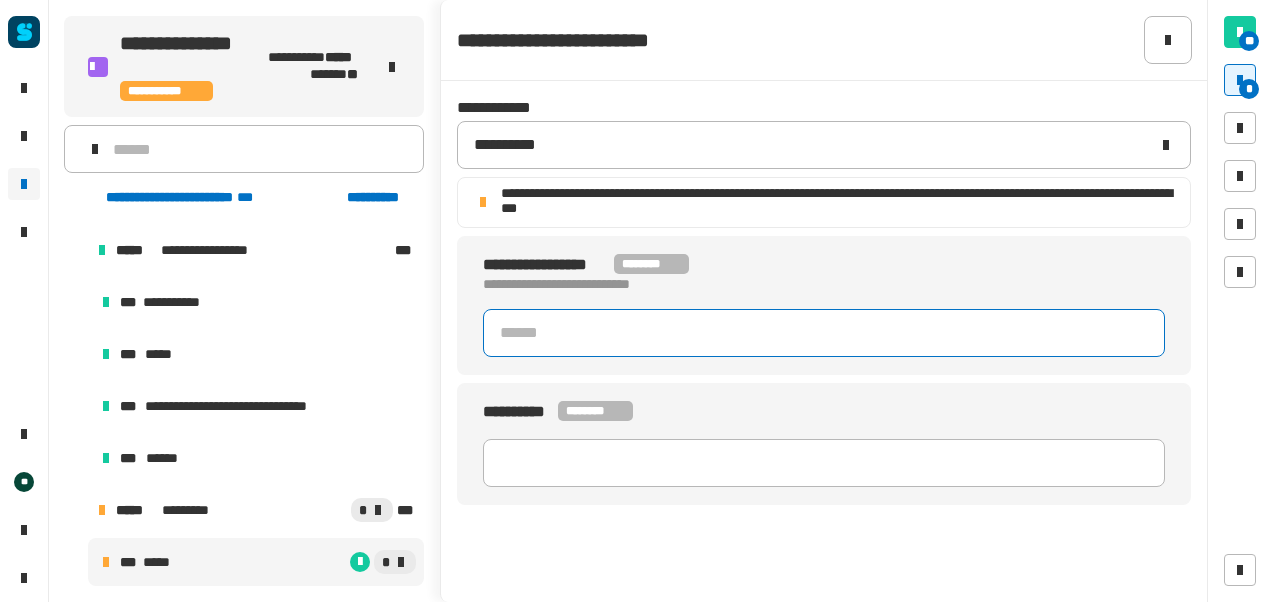 click 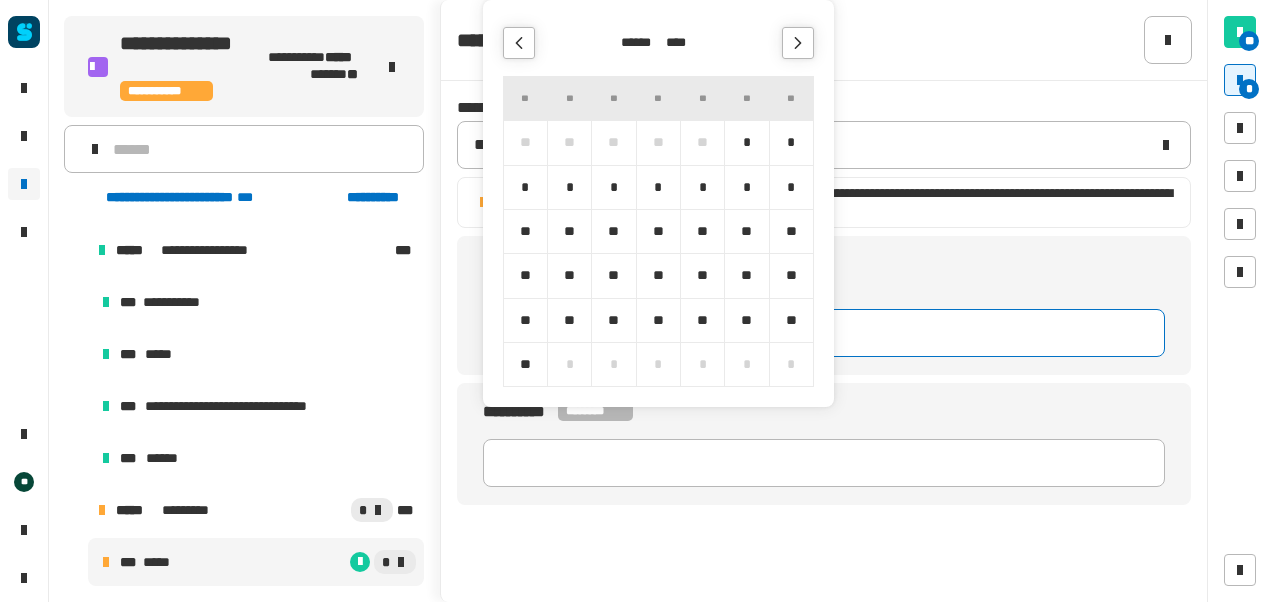 click at bounding box center (798, 43) 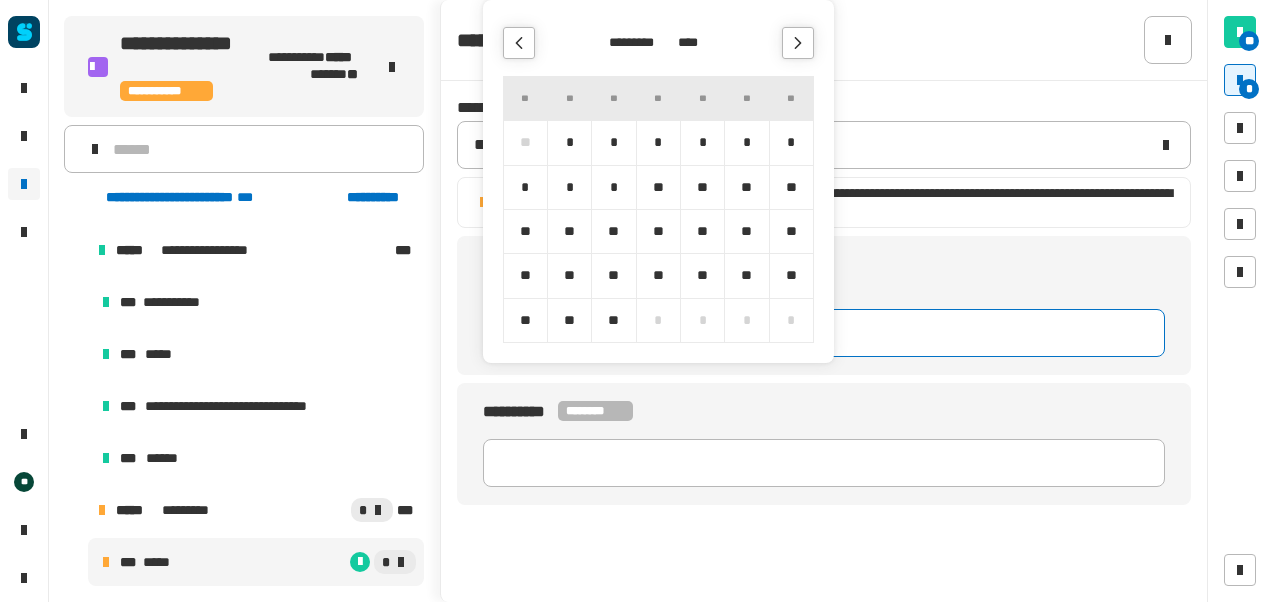 click at bounding box center [798, 43] 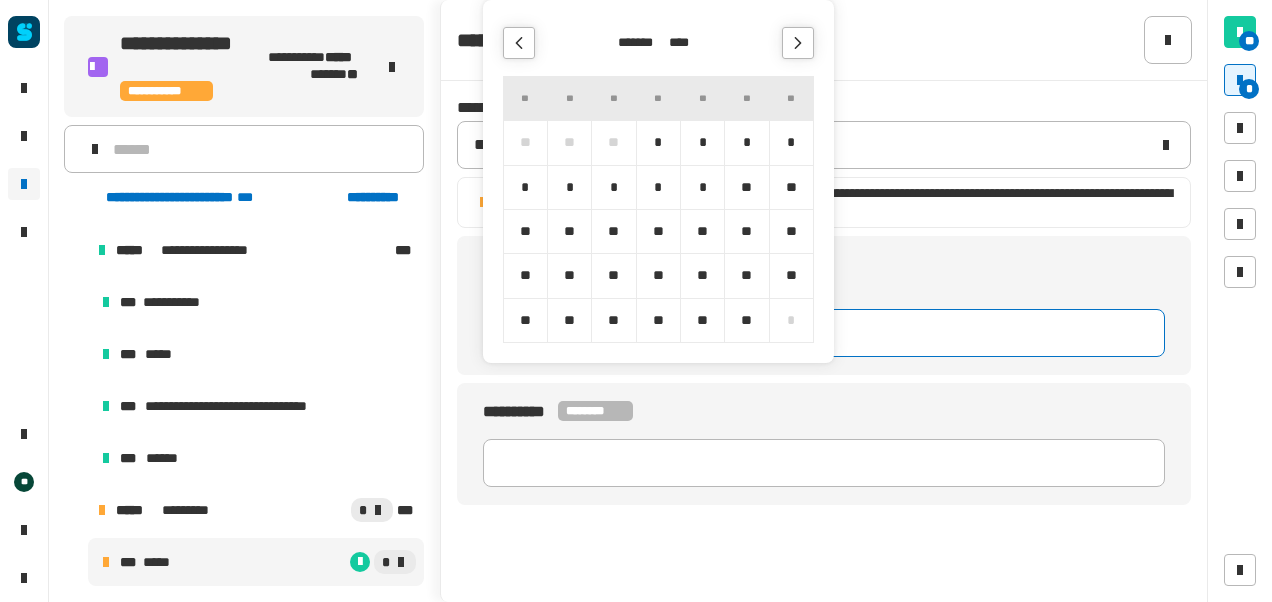 click at bounding box center (798, 43) 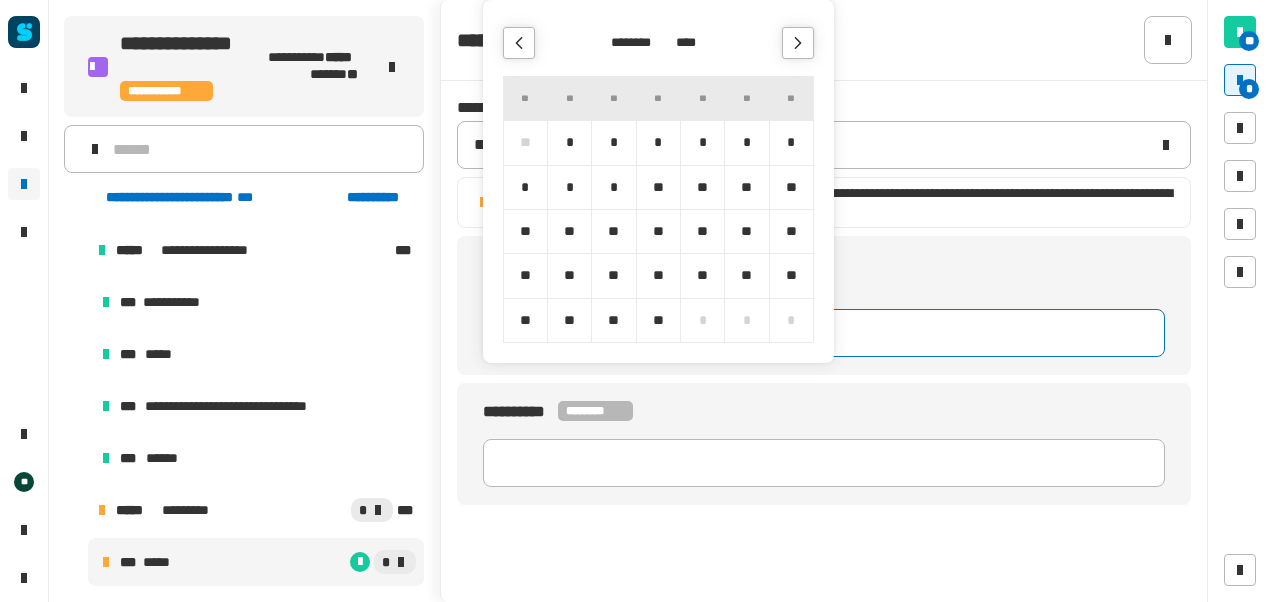 click at bounding box center [798, 43] 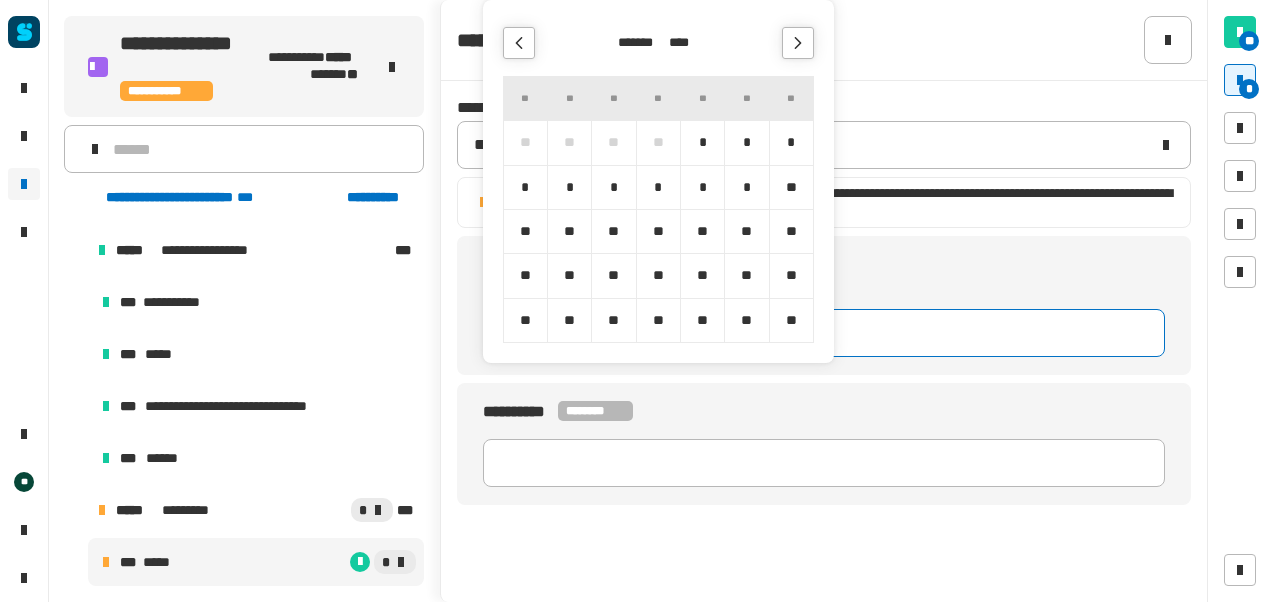 click at bounding box center [798, 43] 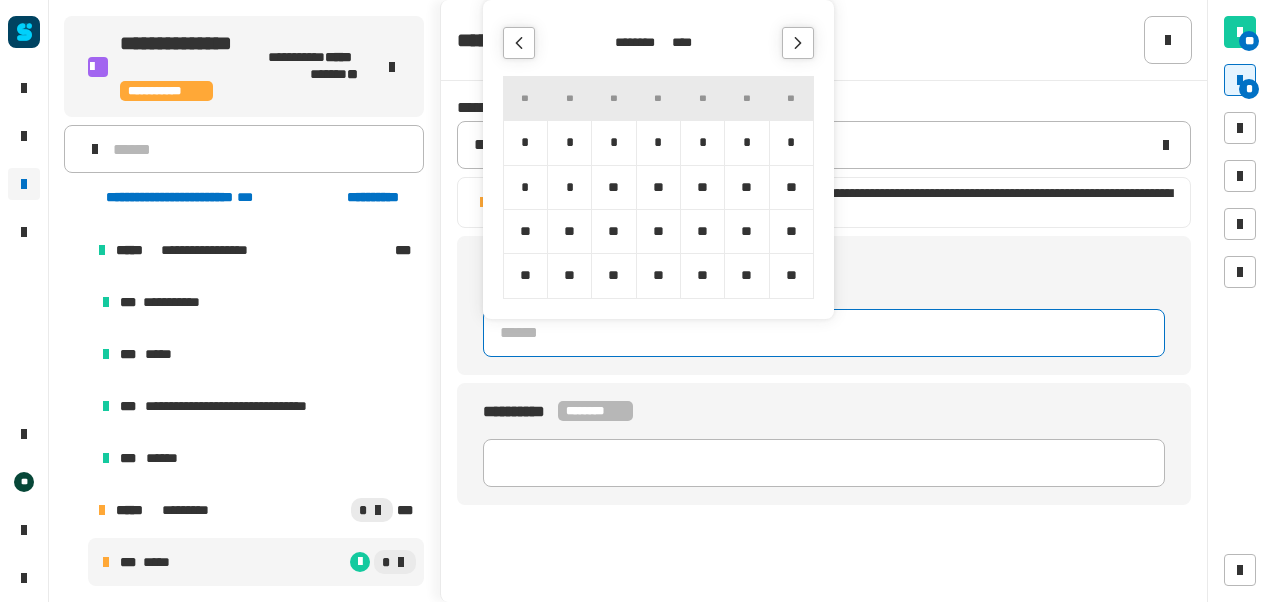 click on "*" at bounding box center (791, 142) 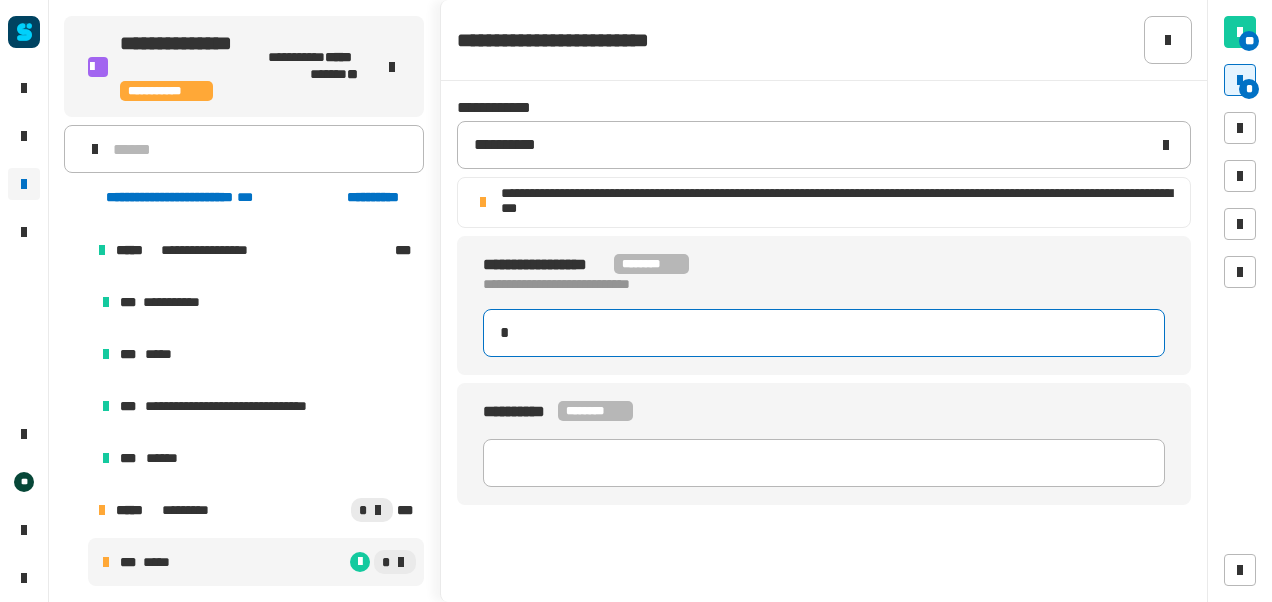 type on "**********" 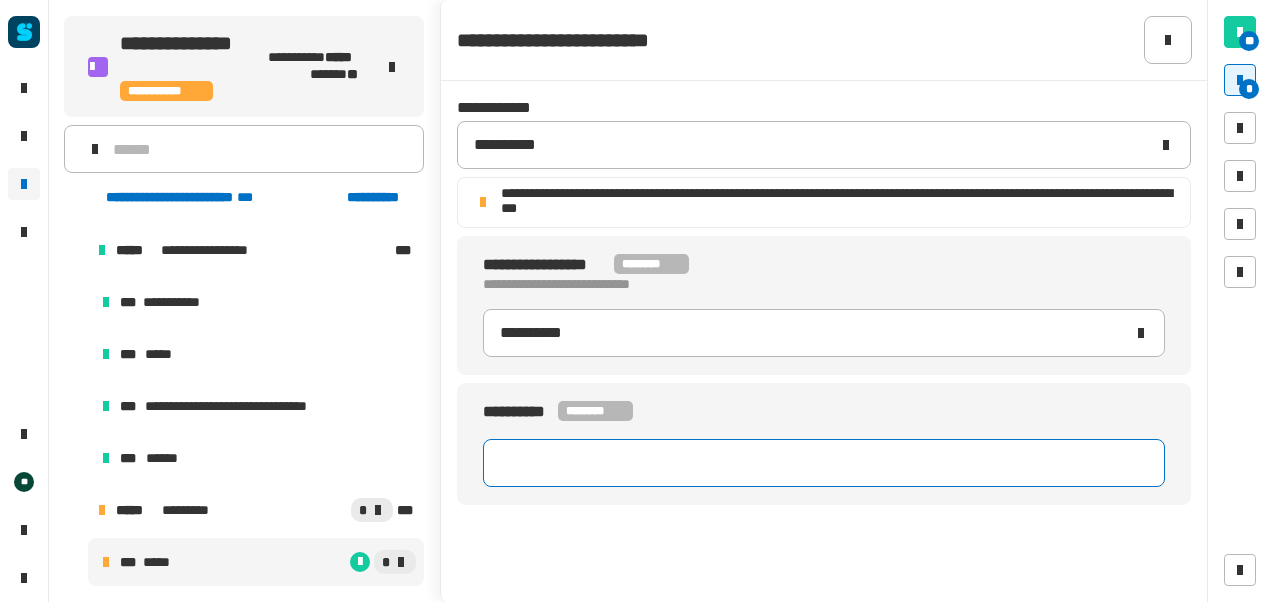 click 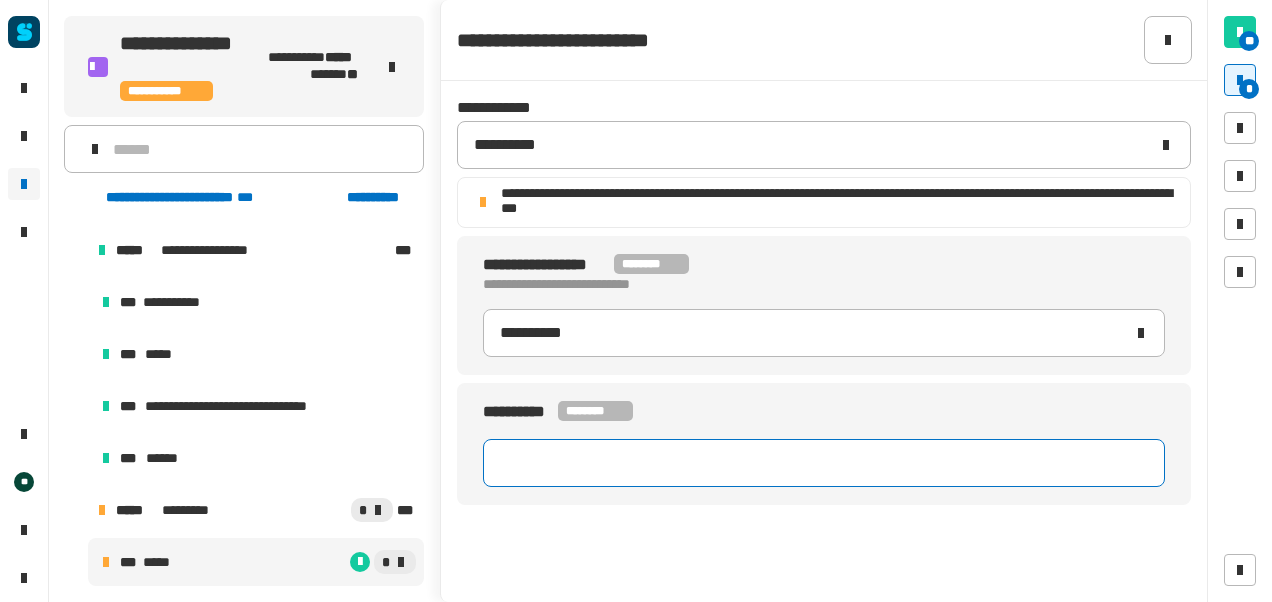 type on "**********" 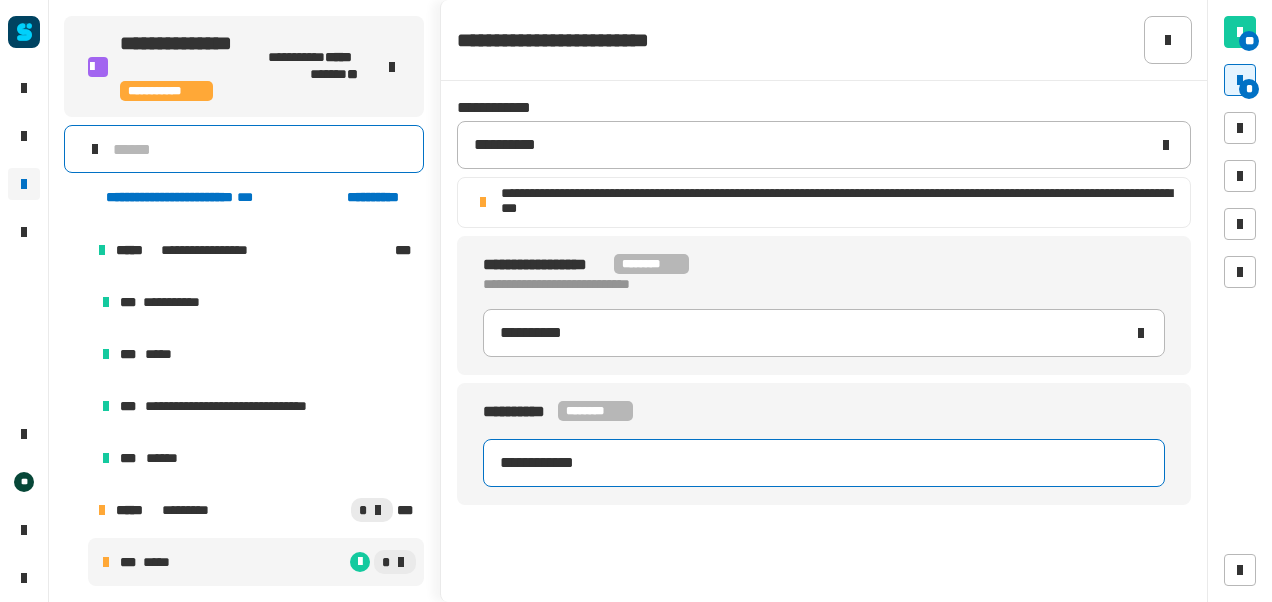 type on "**********" 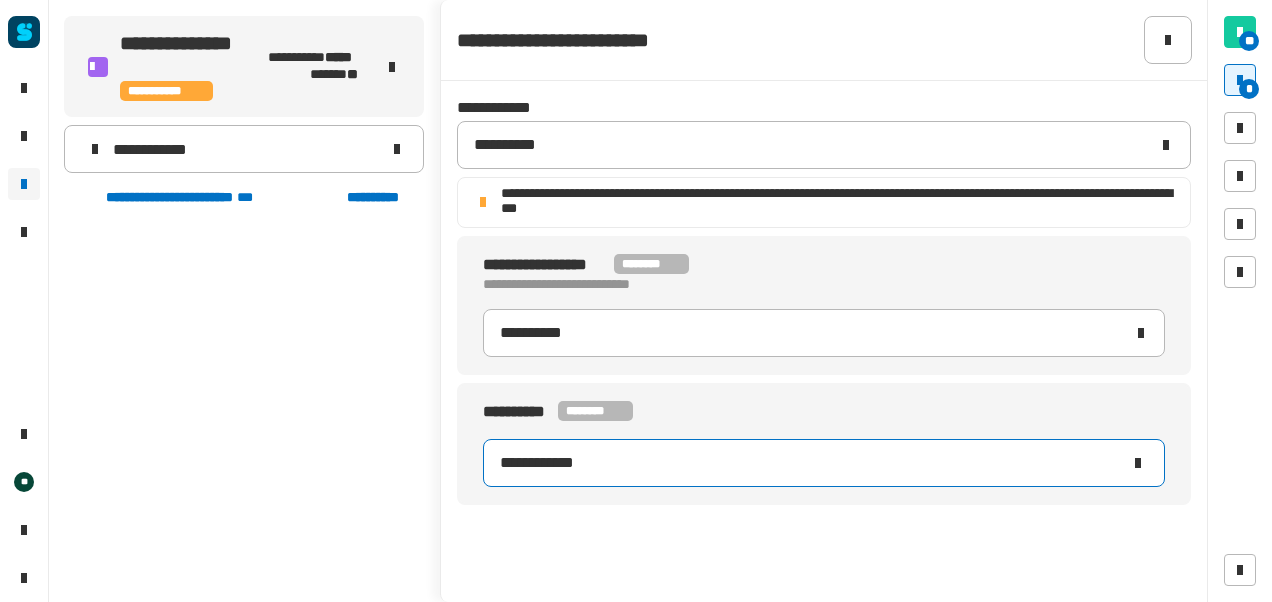 scroll, scrollTop: 0, scrollLeft: 0, axis: both 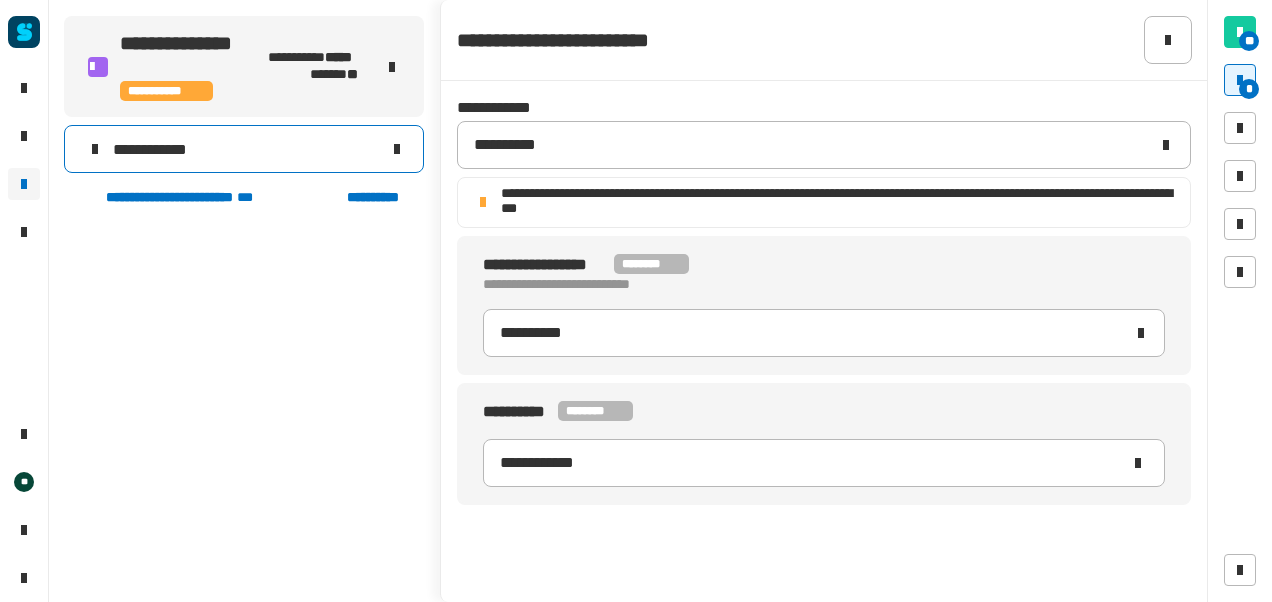 click 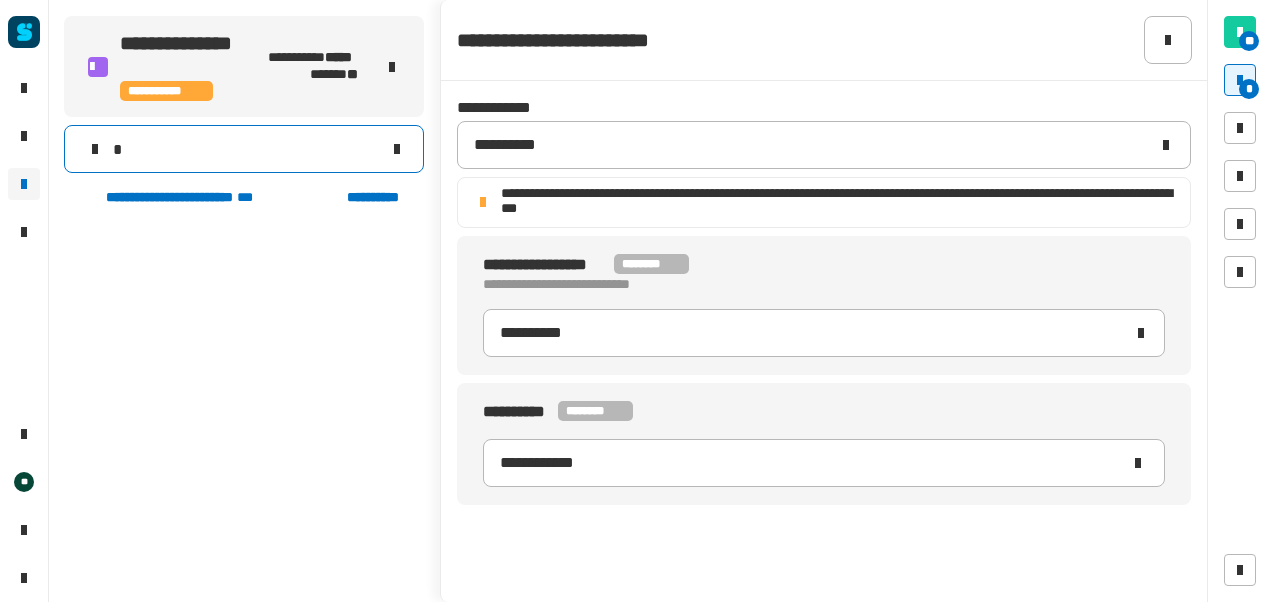 type 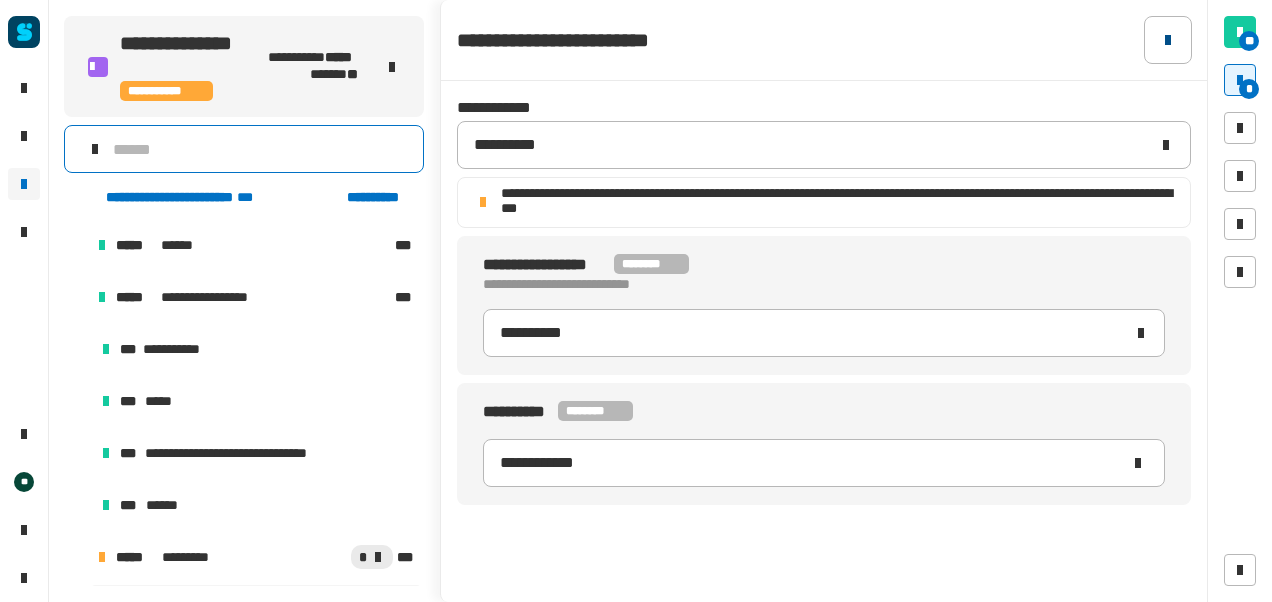 scroll, scrollTop: 47, scrollLeft: 0, axis: vertical 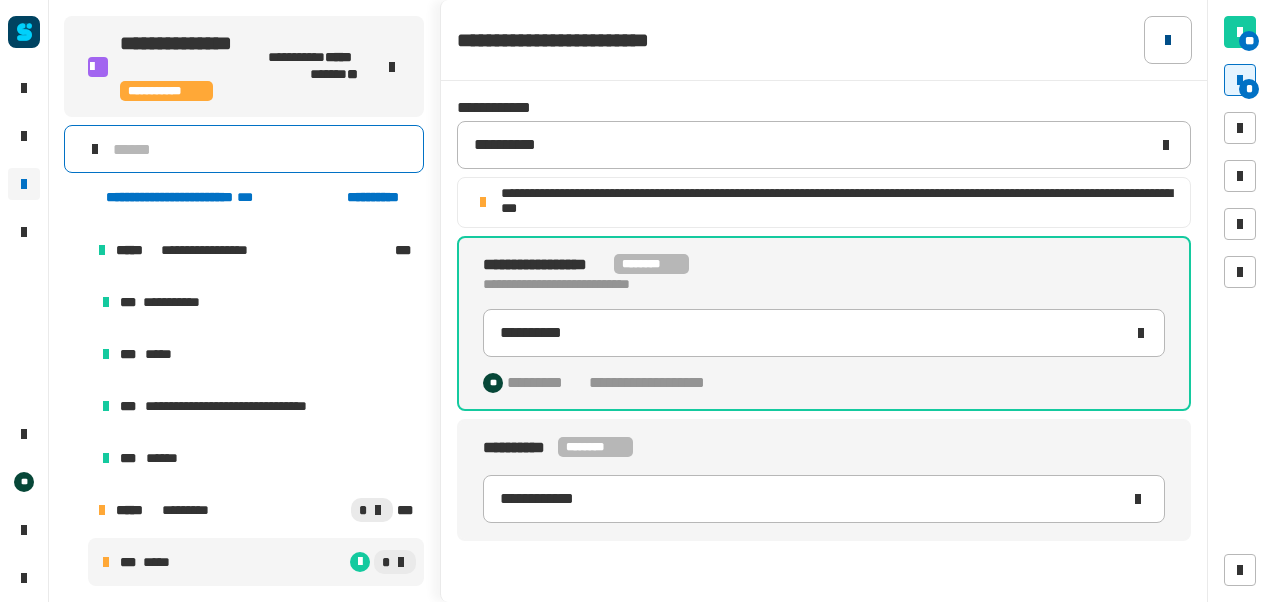 click 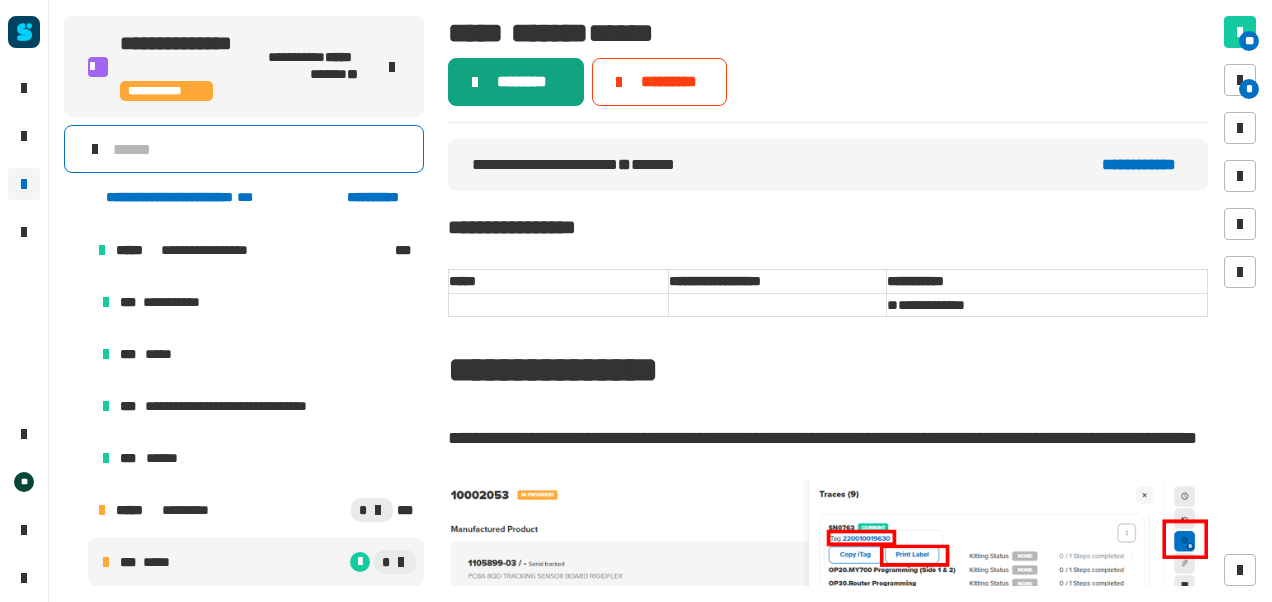 click on "********" 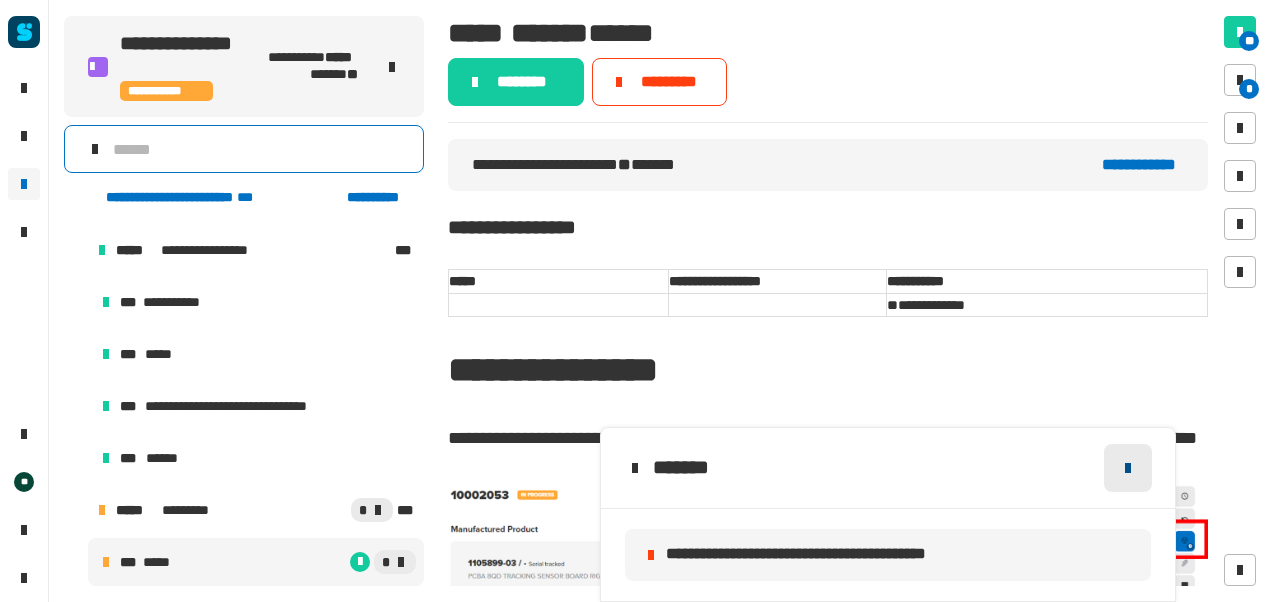 click 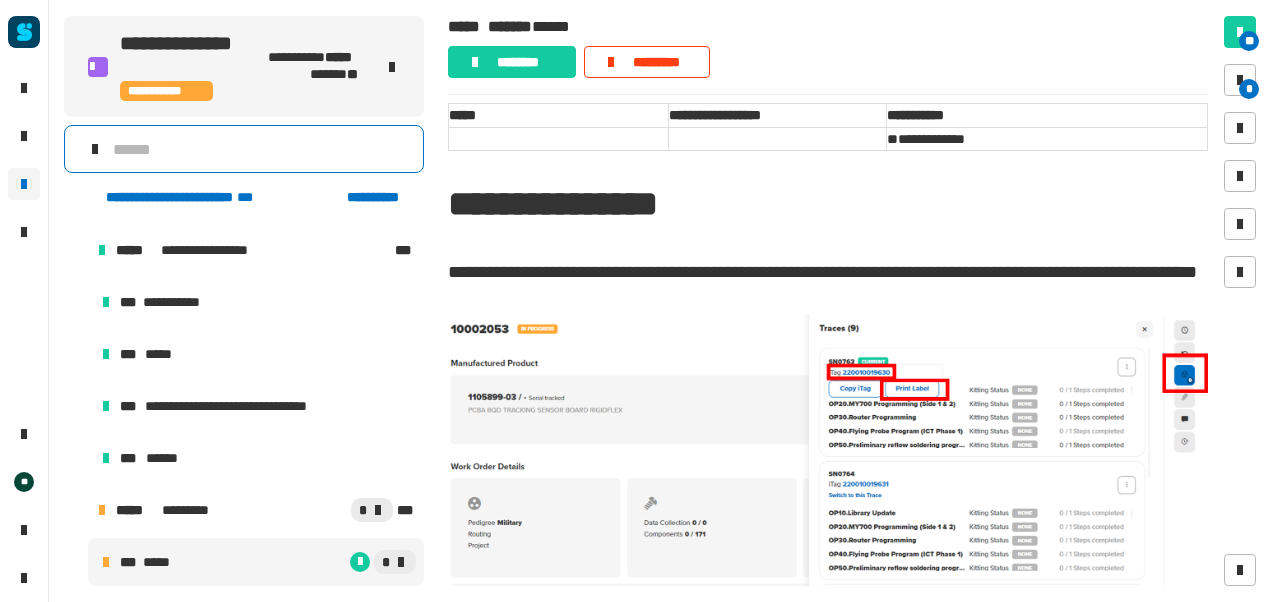 scroll, scrollTop: 135, scrollLeft: 0, axis: vertical 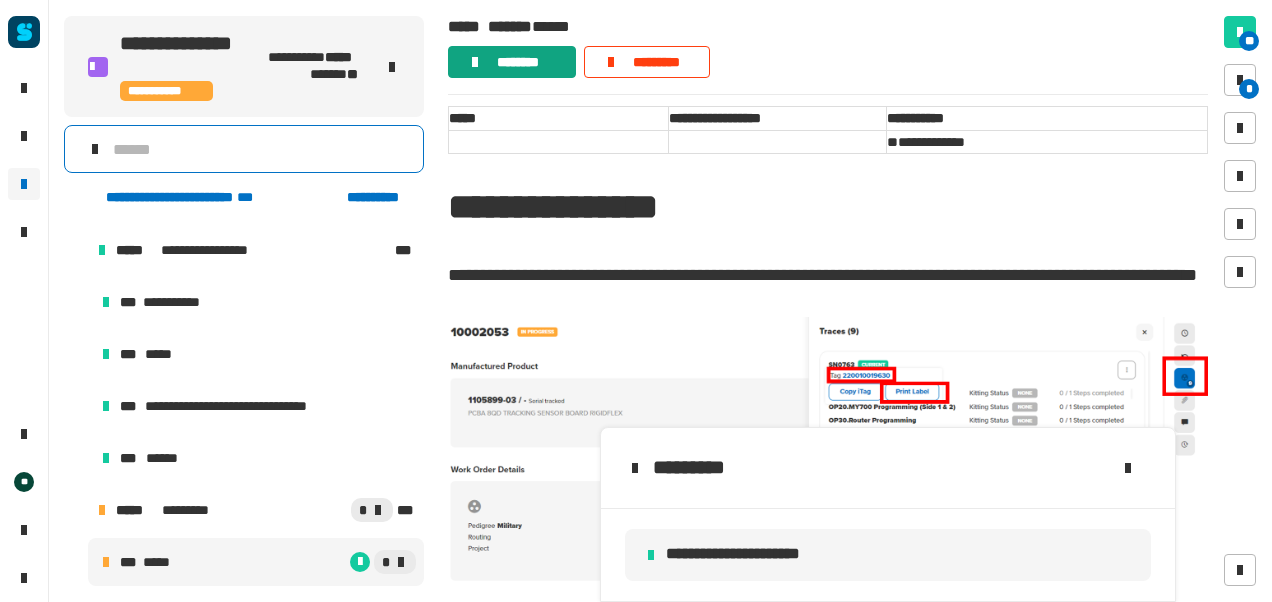 click on "********" 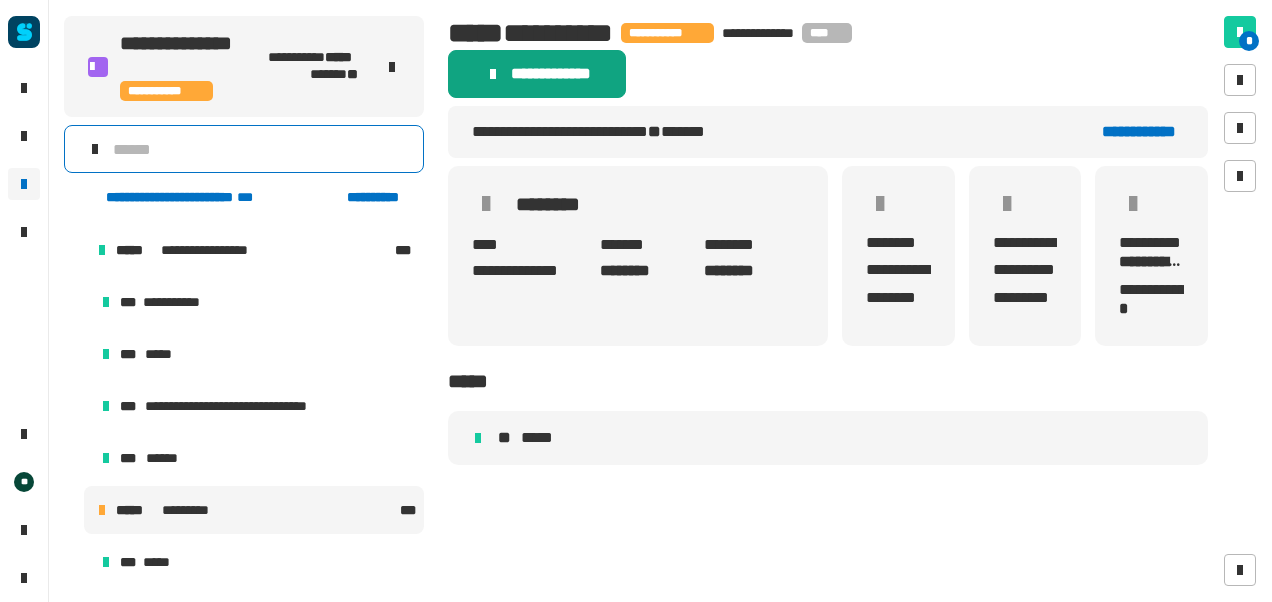 click on "******** ****" 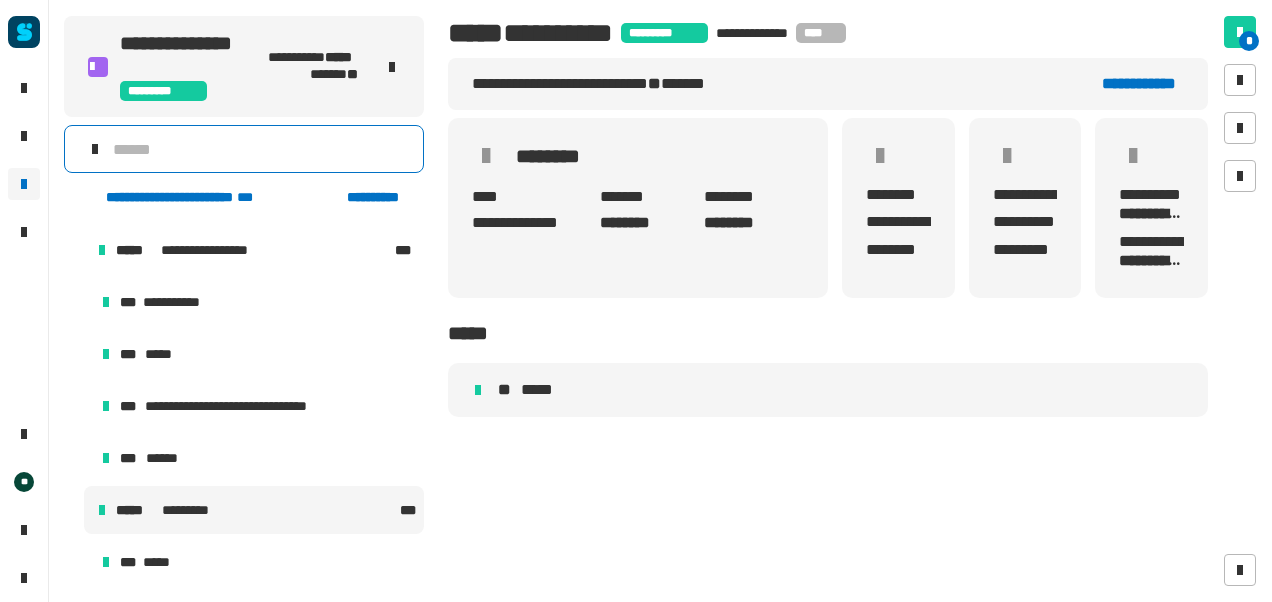 click at bounding box center (74, 510) 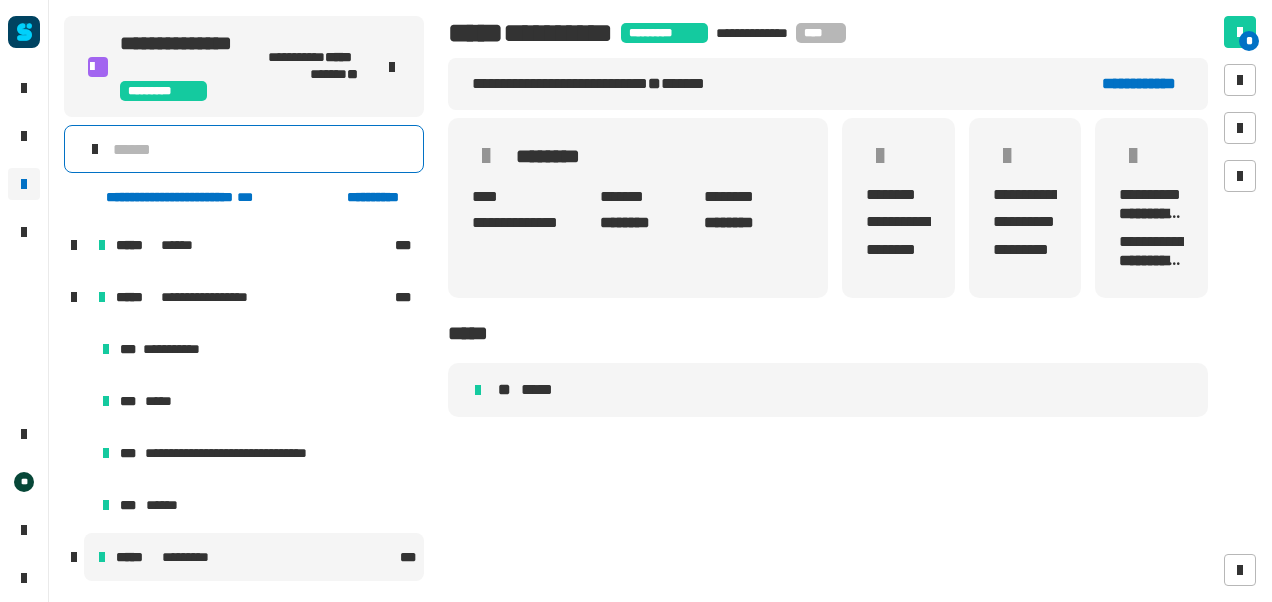 click at bounding box center [74, 297] 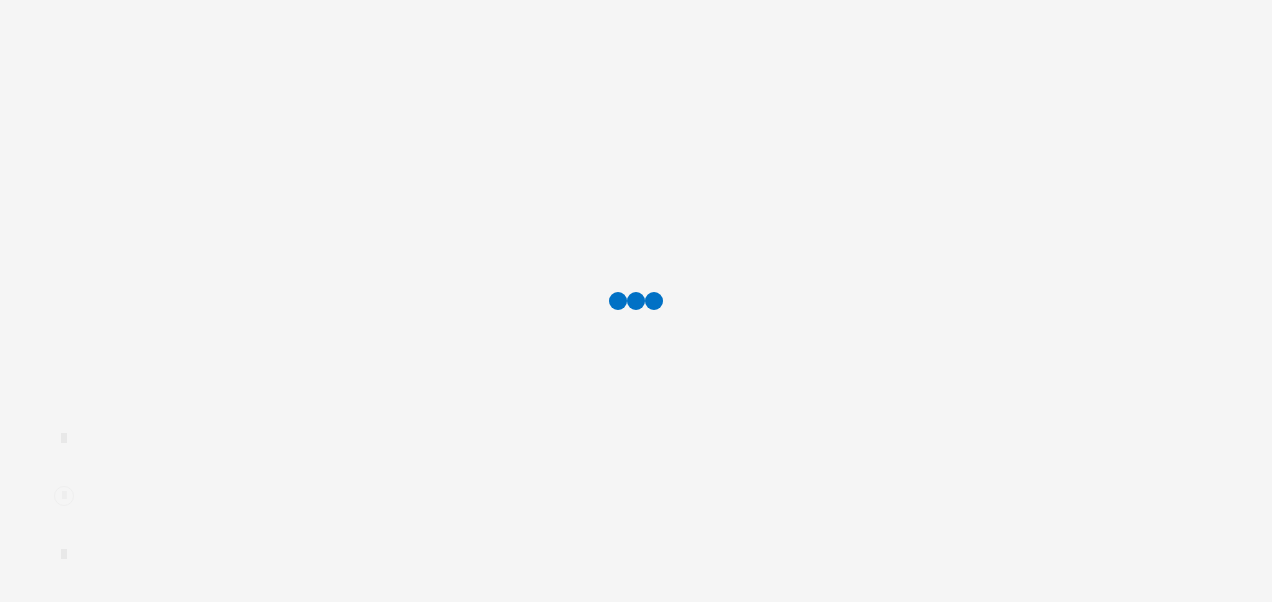 scroll, scrollTop: 0, scrollLeft: 0, axis: both 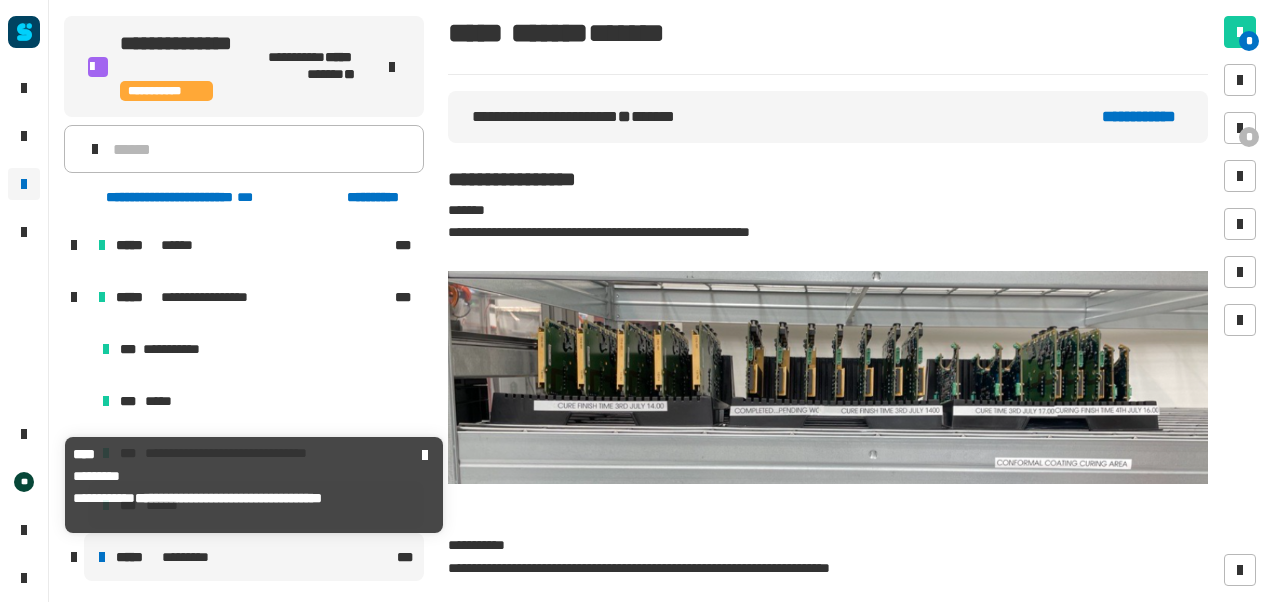 click on "***** *********" at bounding box center [254, 557] 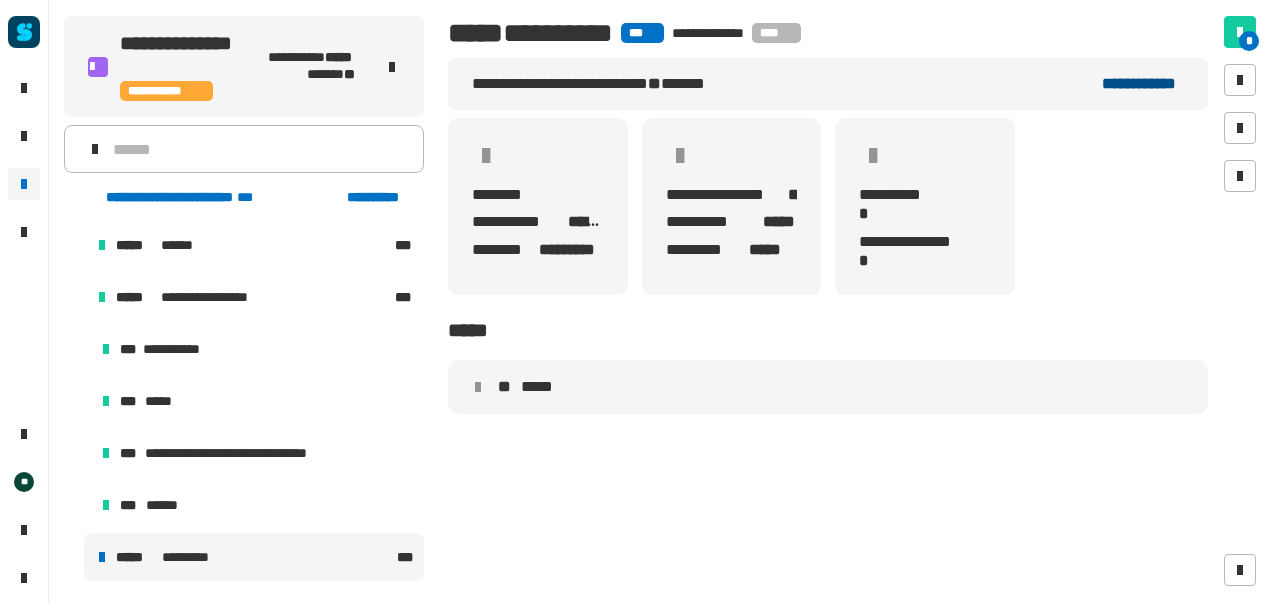 click on "**********" 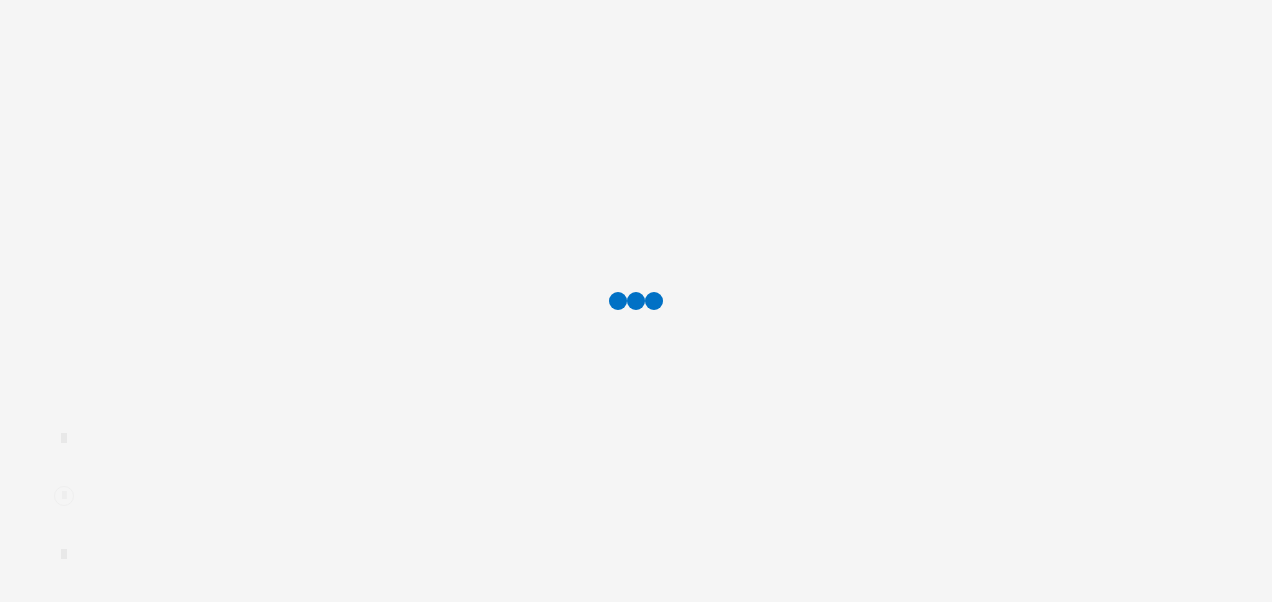 scroll, scrollTop: 0, scrollLeft: 0, axis: both 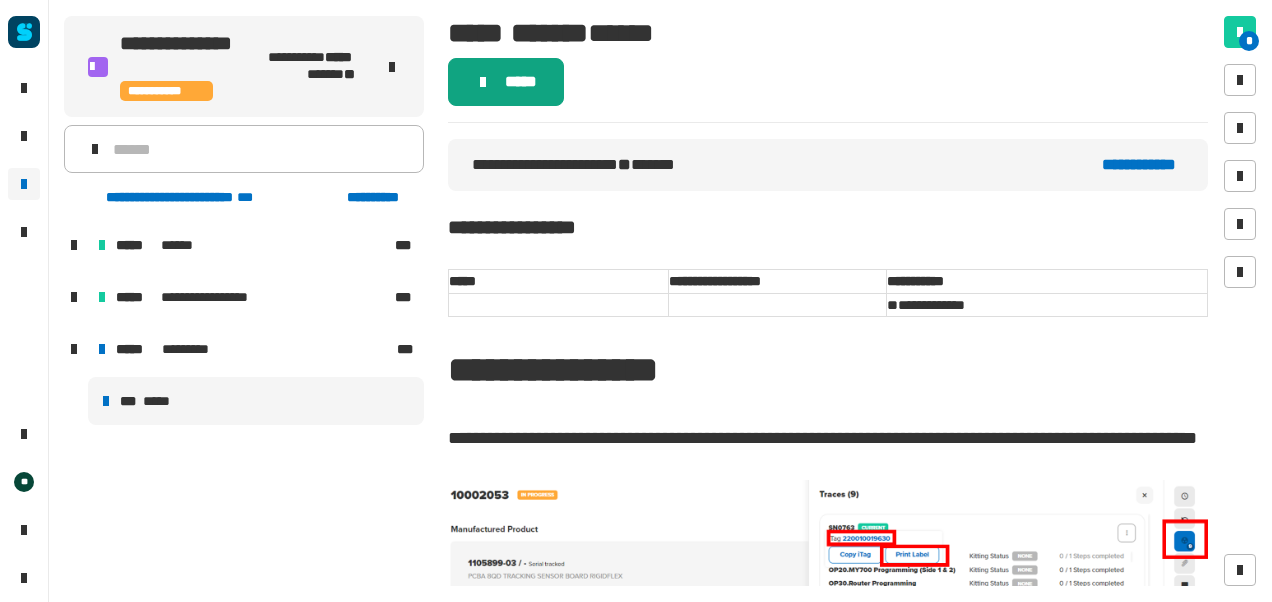 click on "*****" 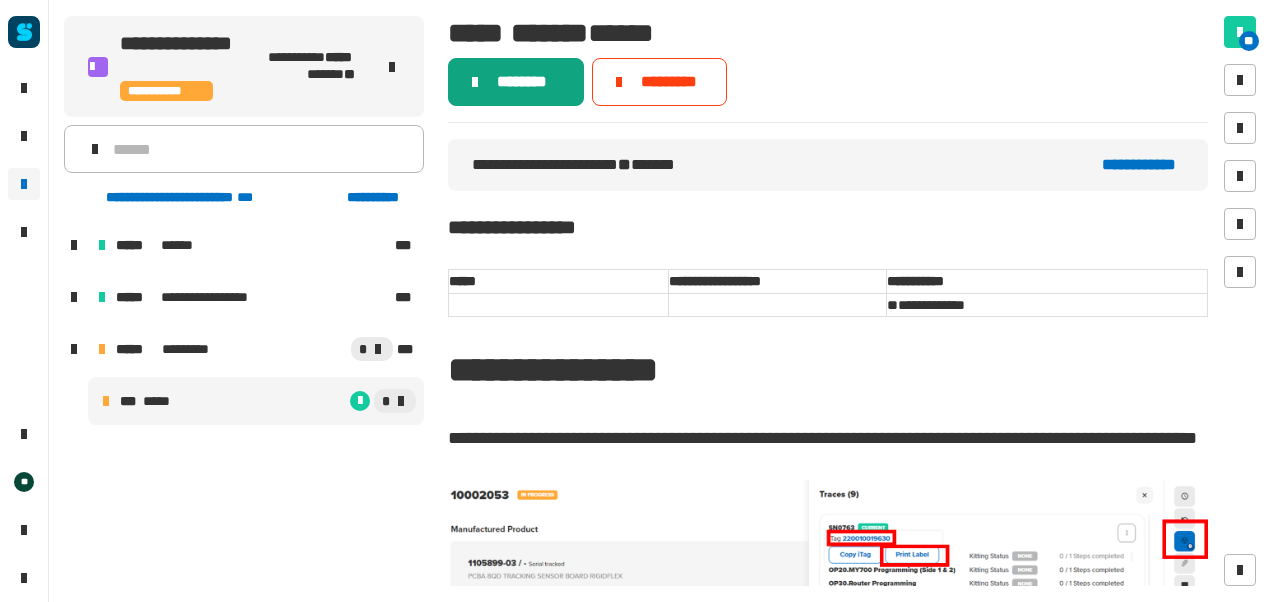 click on "********" 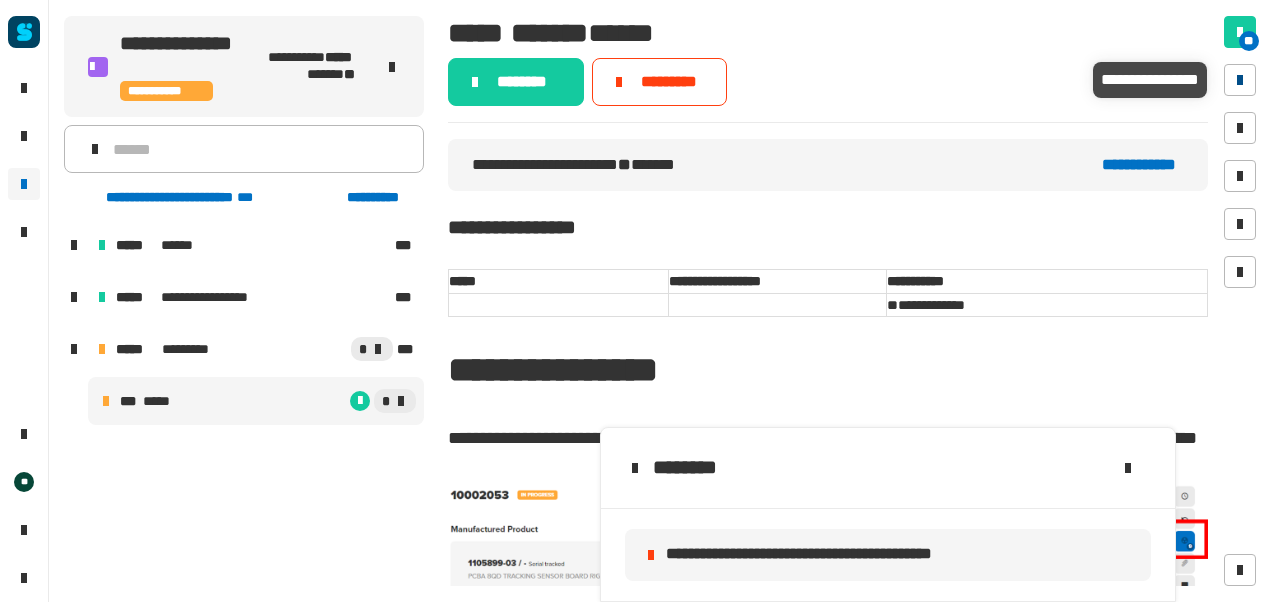 click at bounding box center (1240, 80) 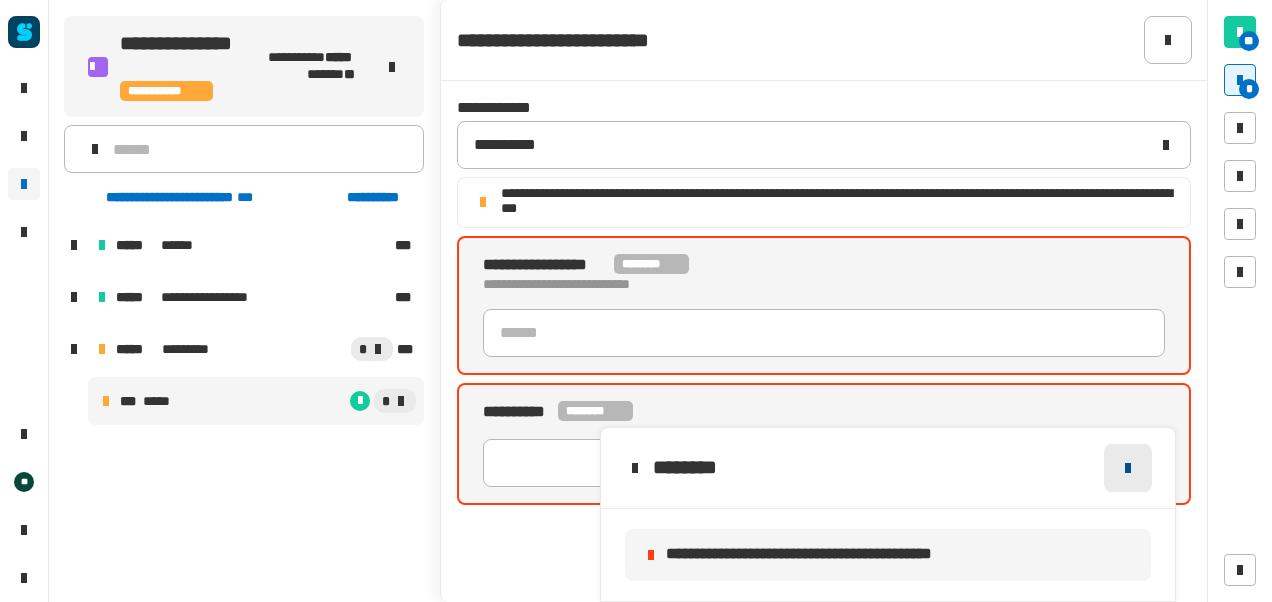 click 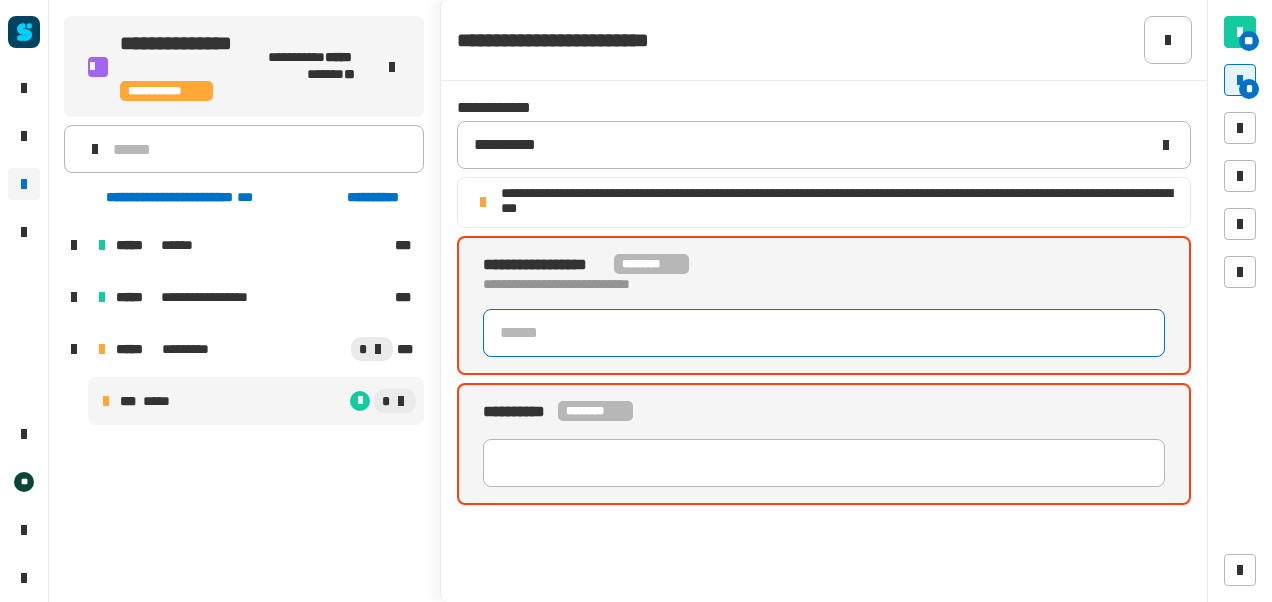 click 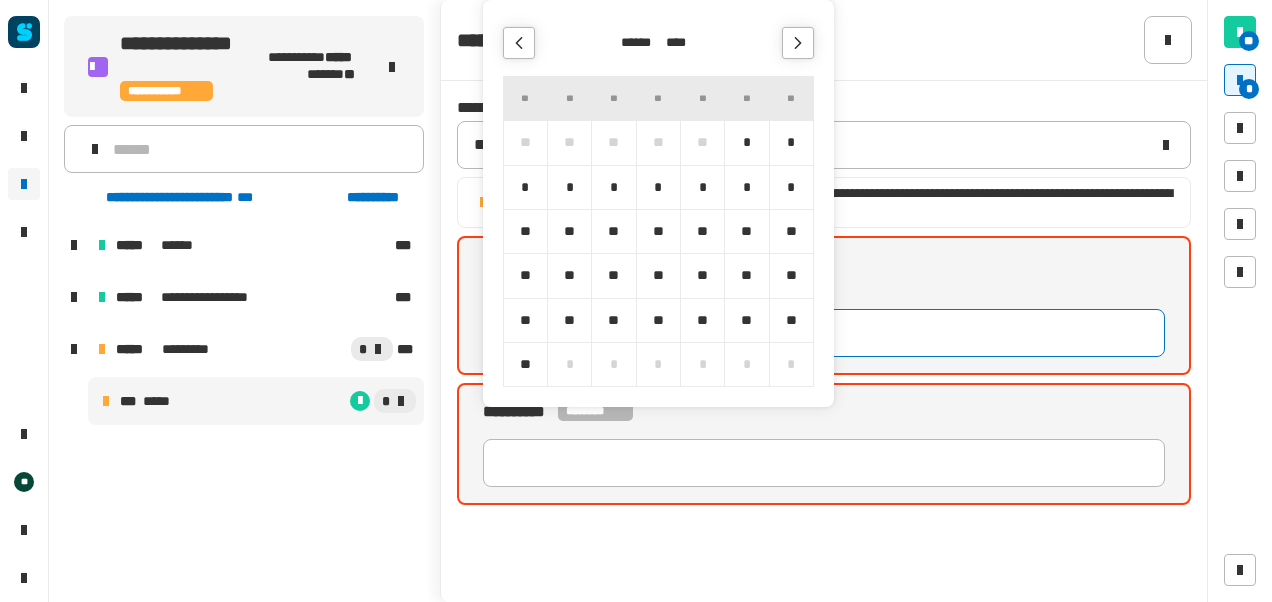 click 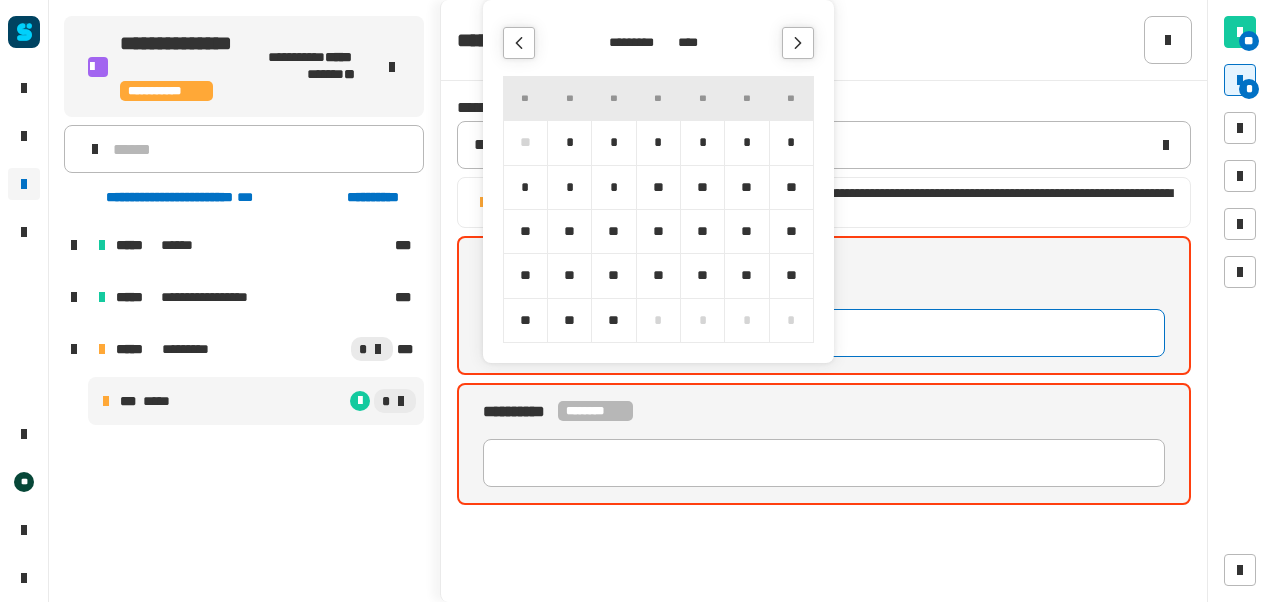 click 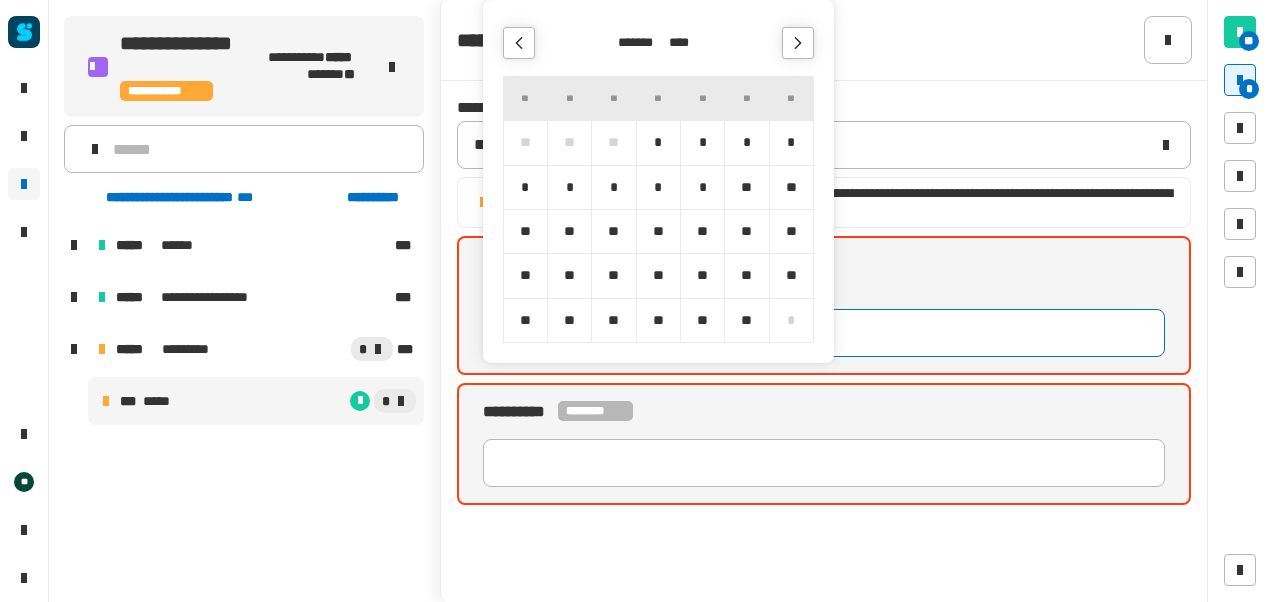 click 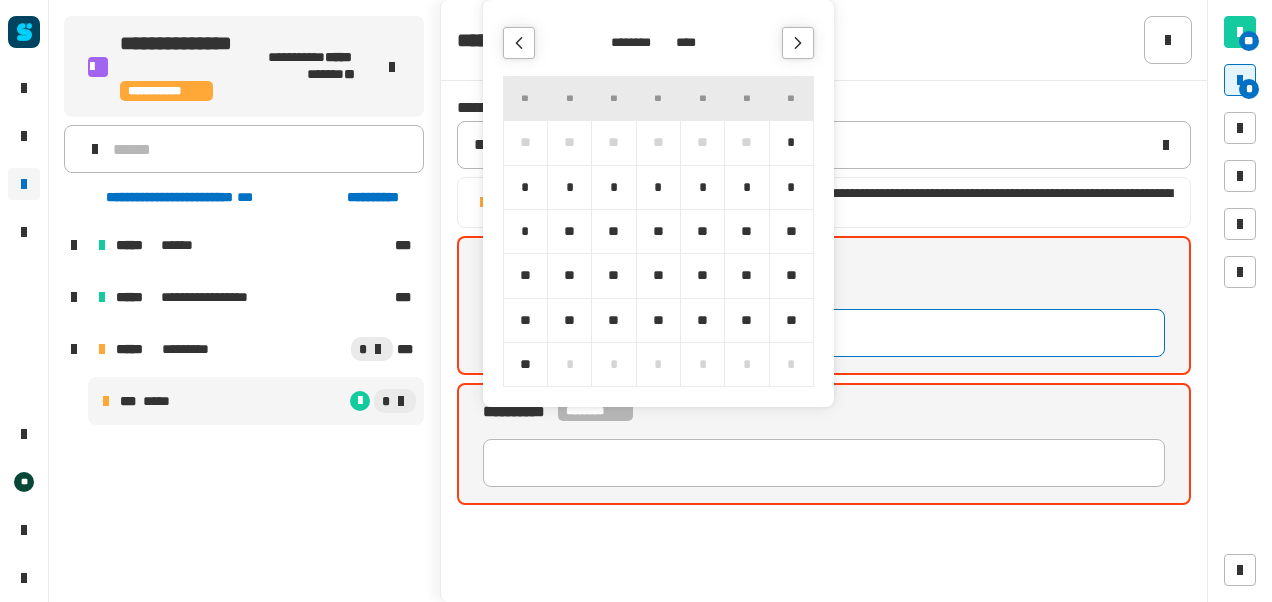 click 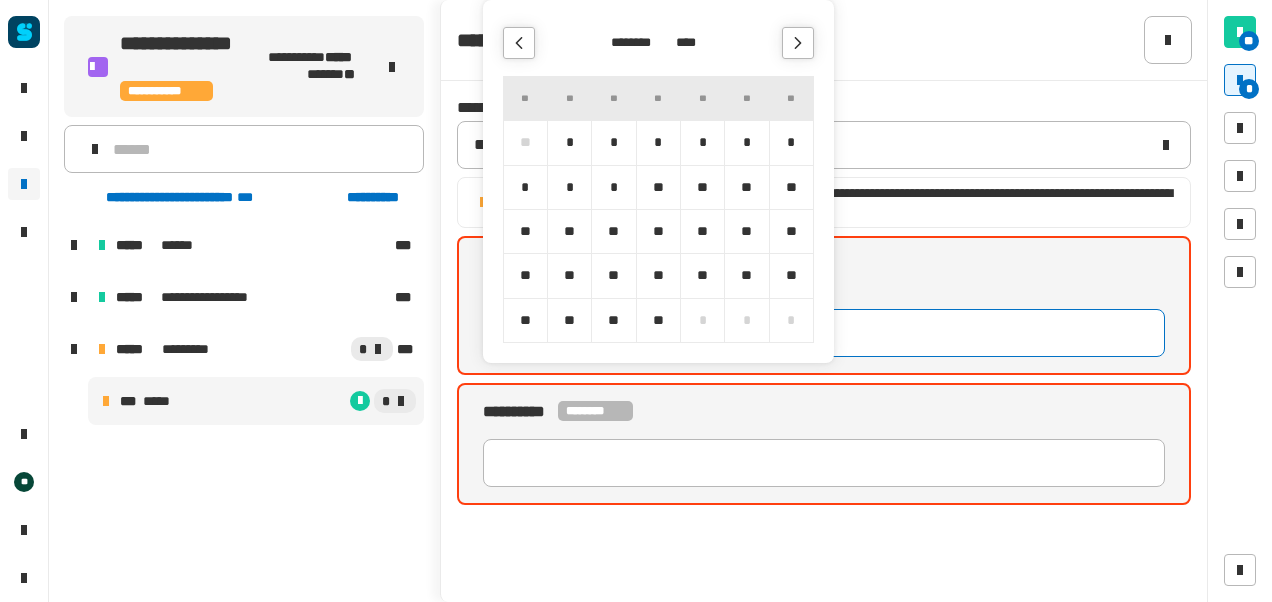 click 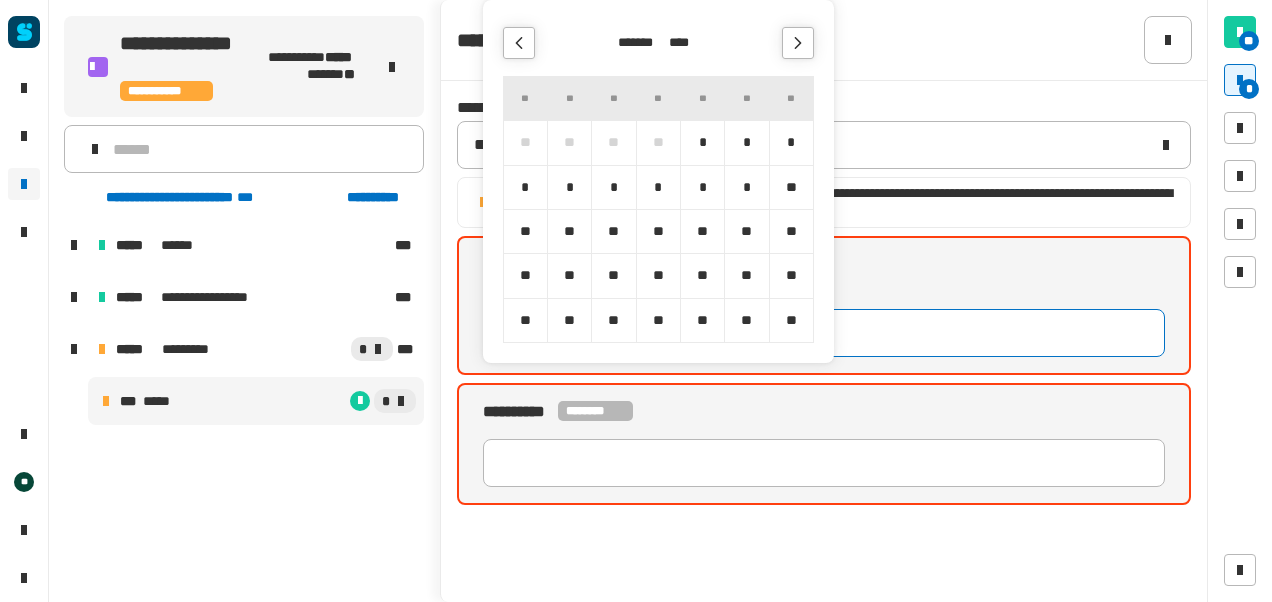 click 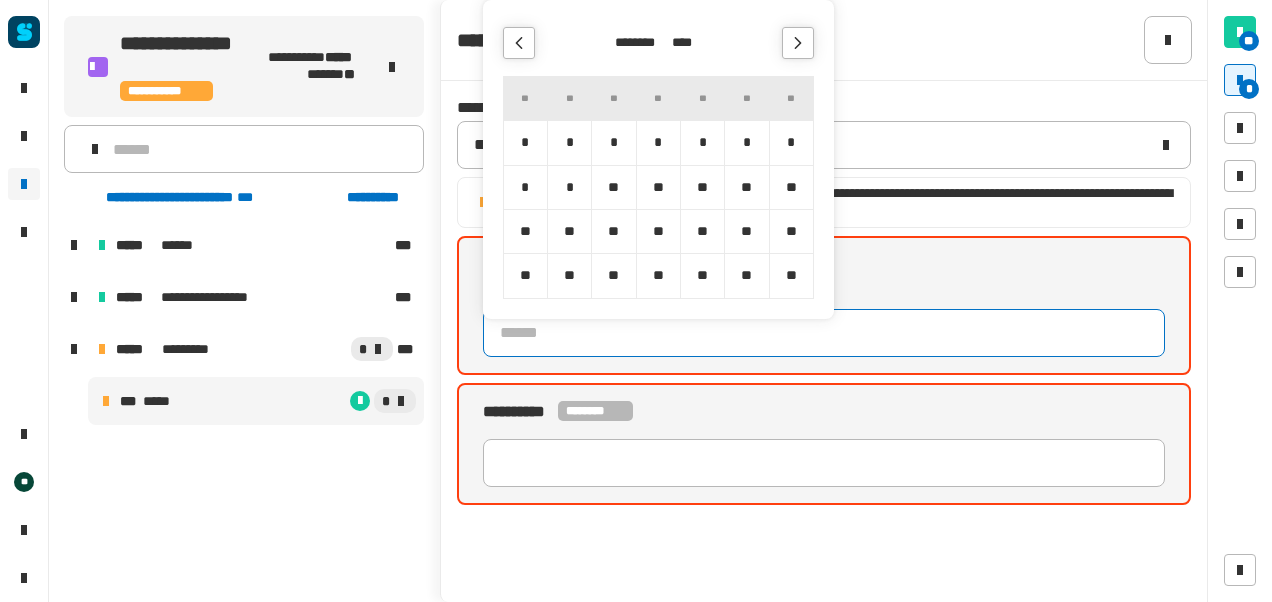 click on "*" at bounding box center (791, 142) 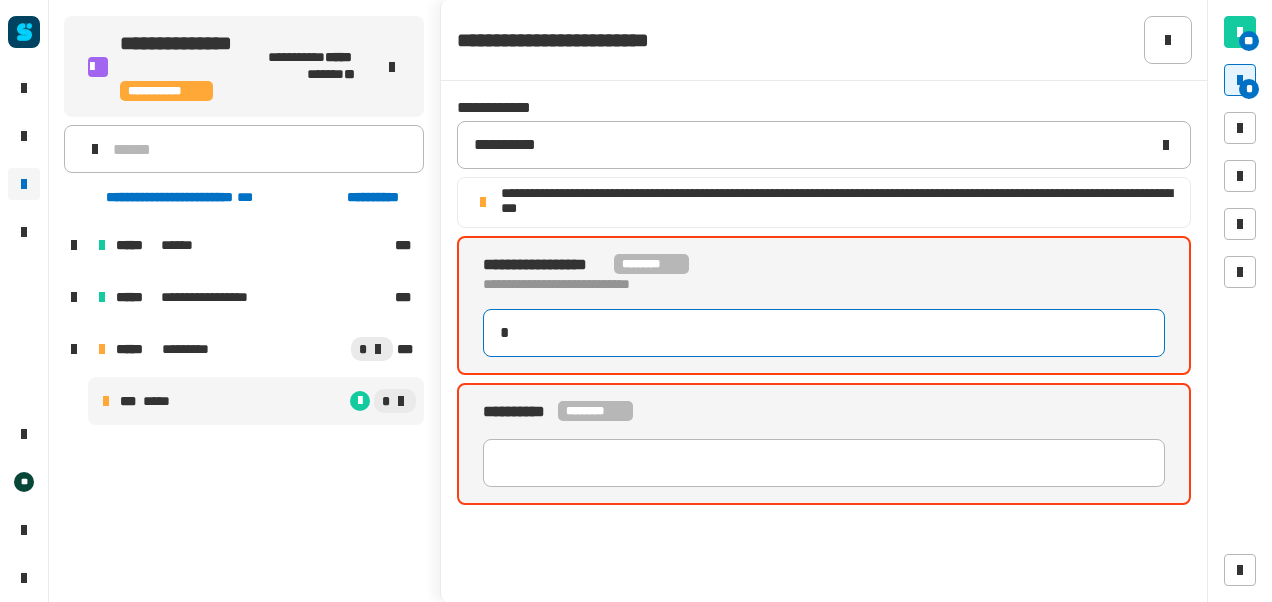 type on "**********" 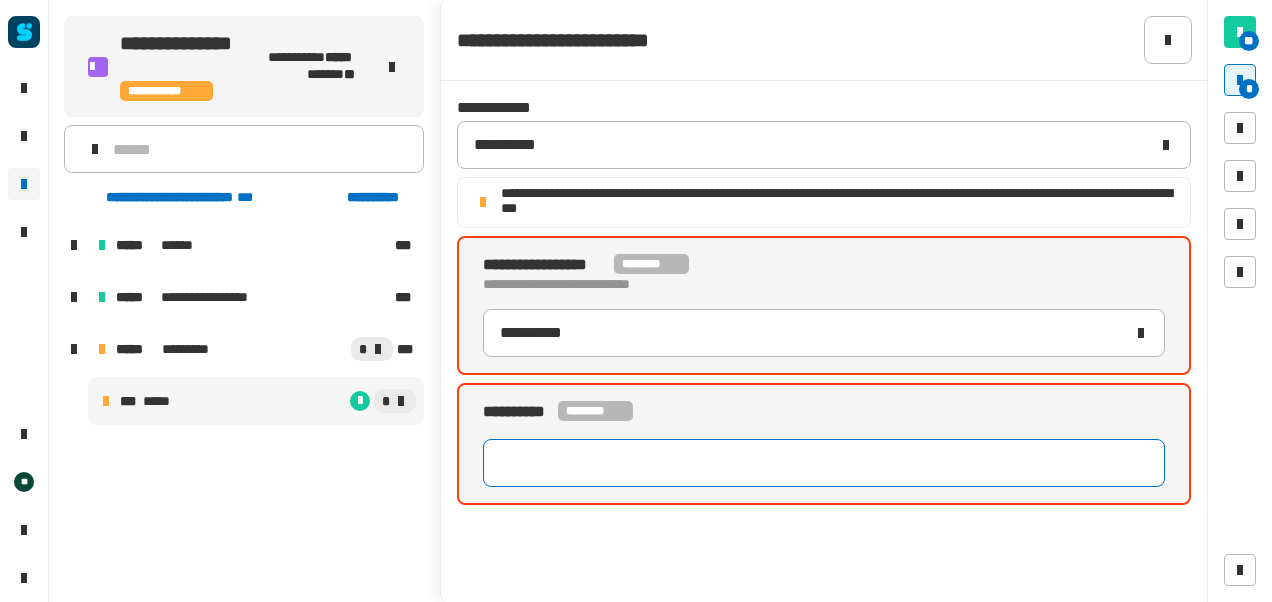 click 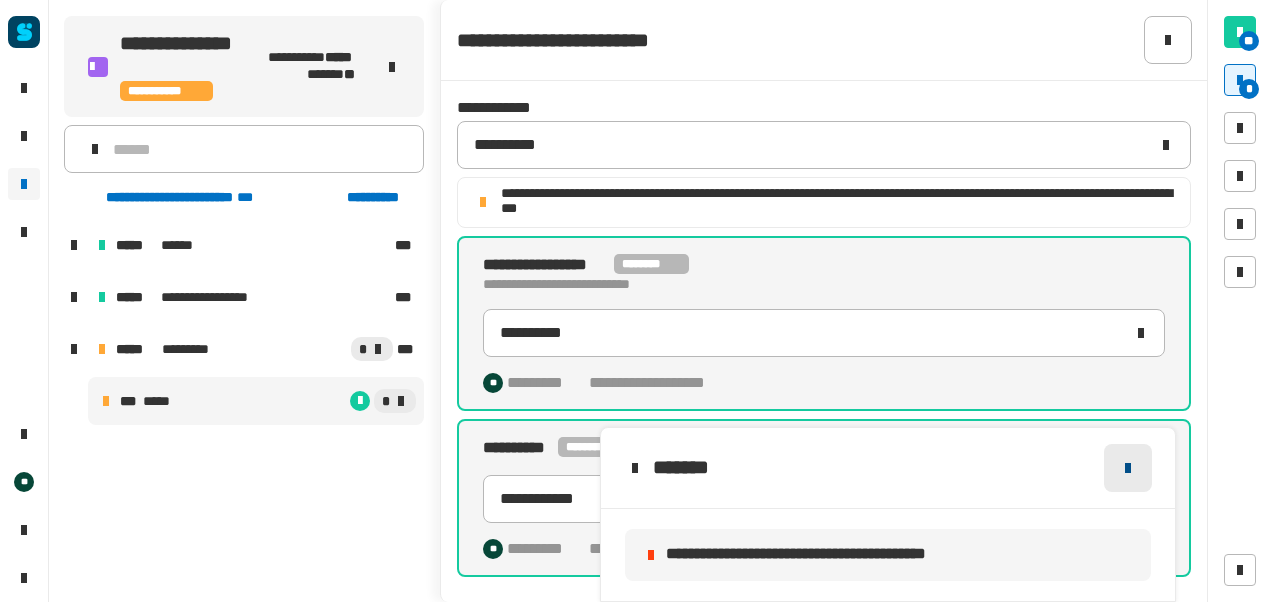 click 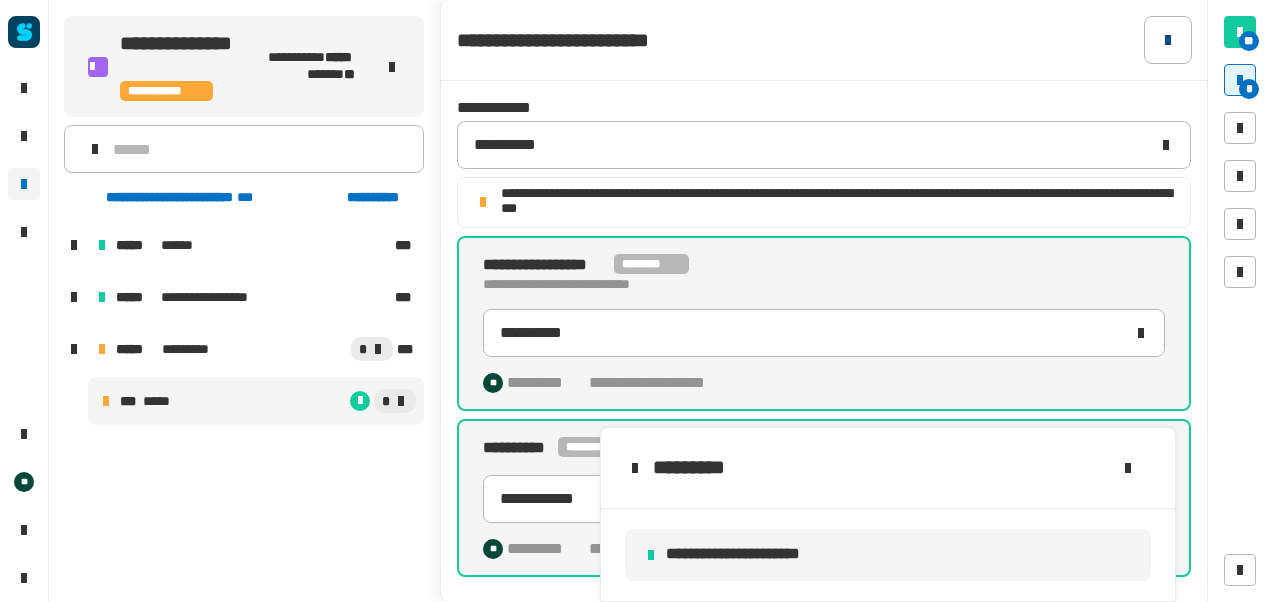 click 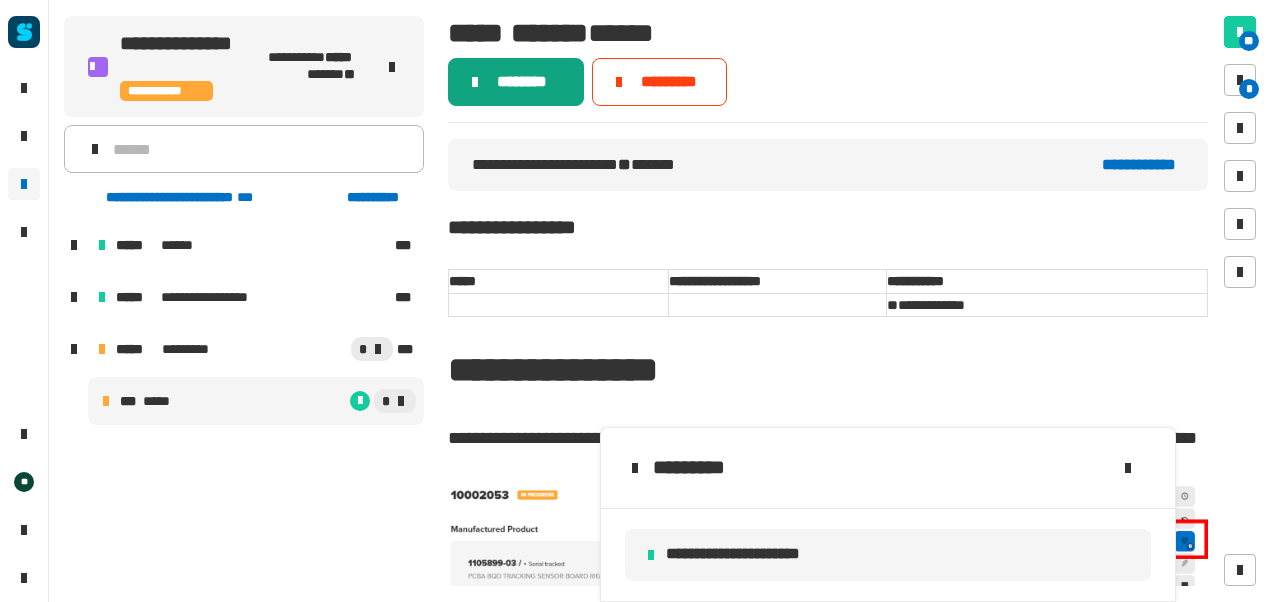 click on "********" 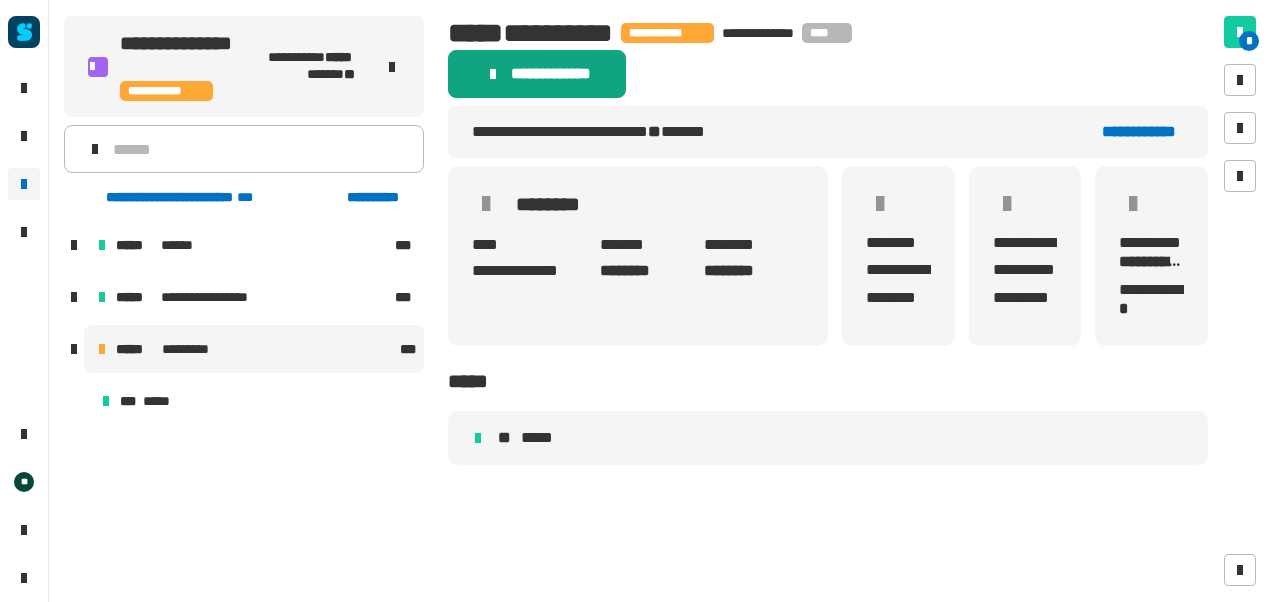 click on "******** ****" 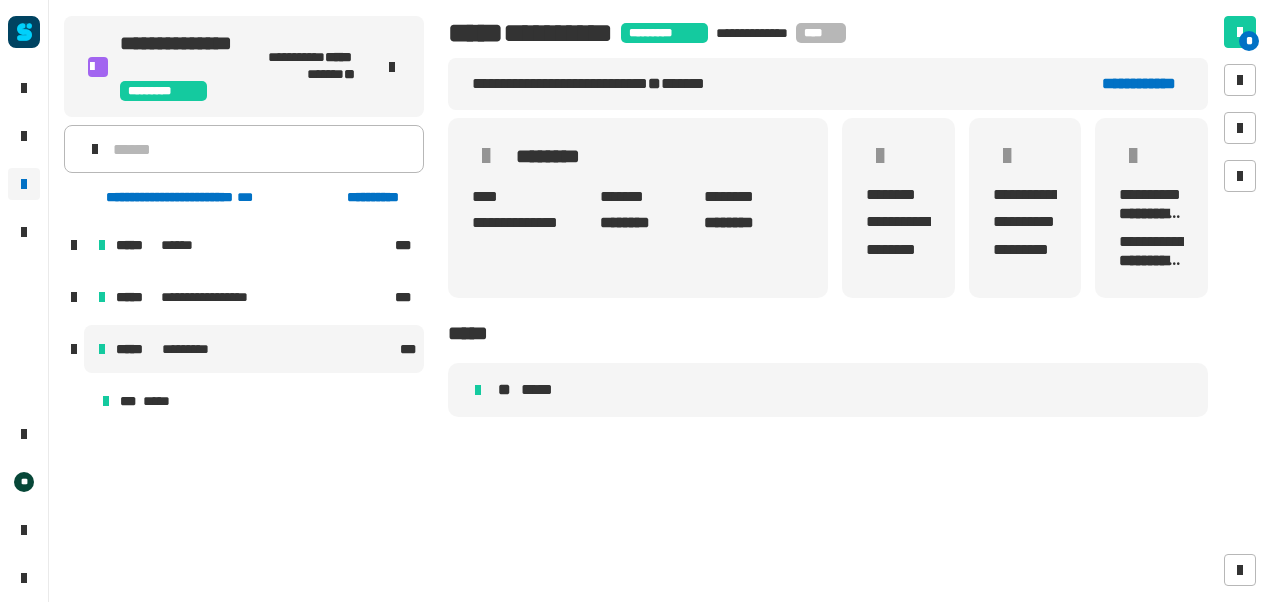 click at bounding box center (74, 349) 